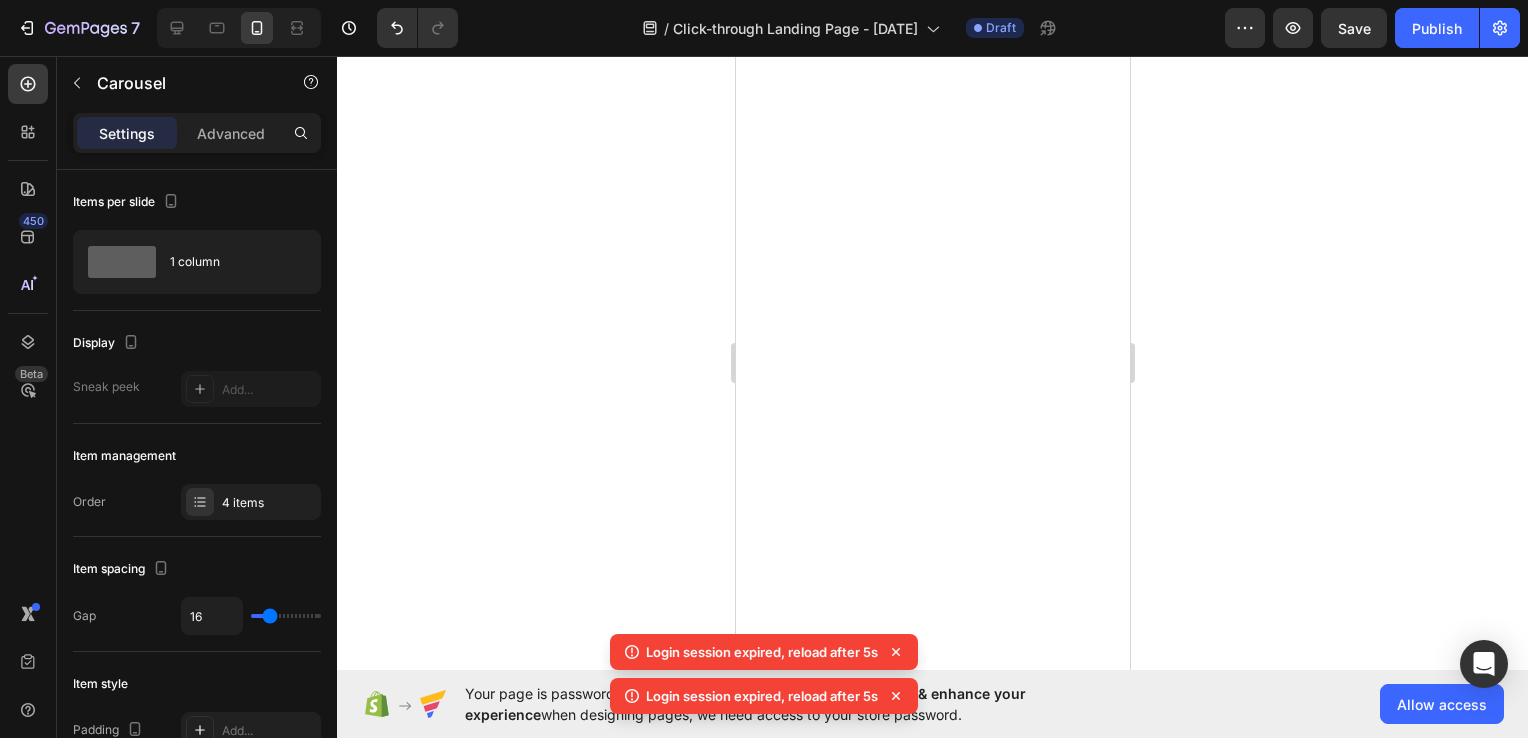 scroll, scrollTop: 0, scrollLeft: 0, axis: both 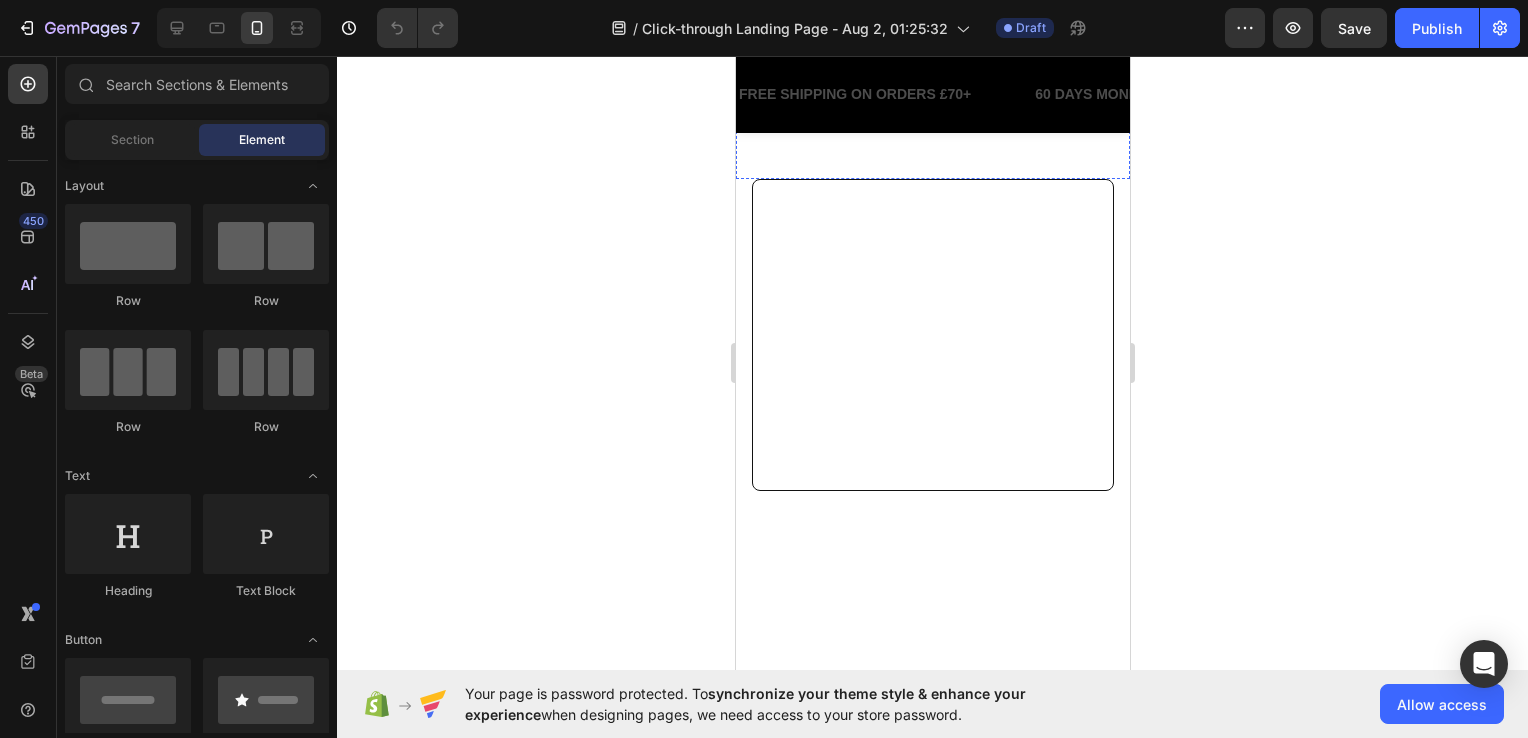 click 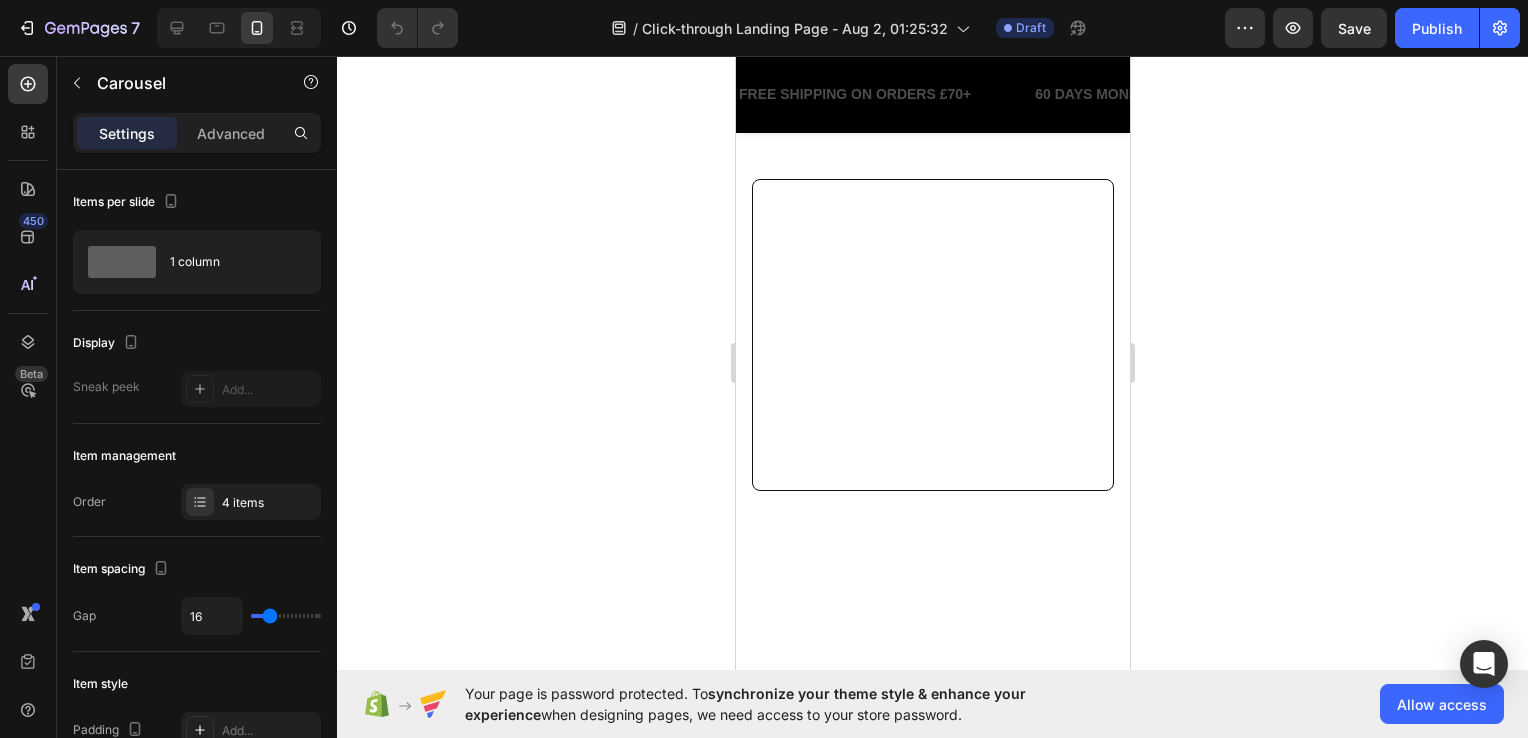 click 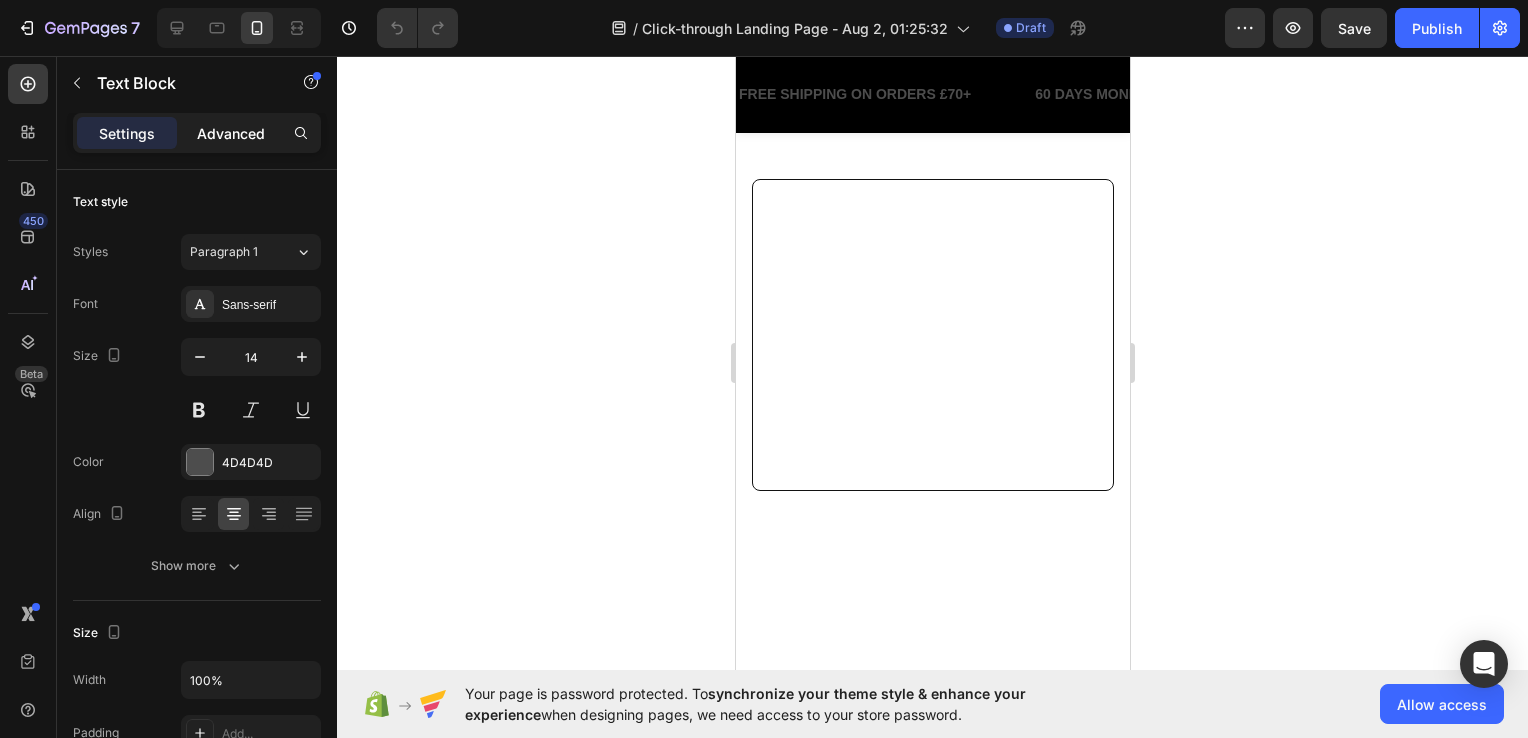 click on "Advanced" at bounding box center (231, 133) 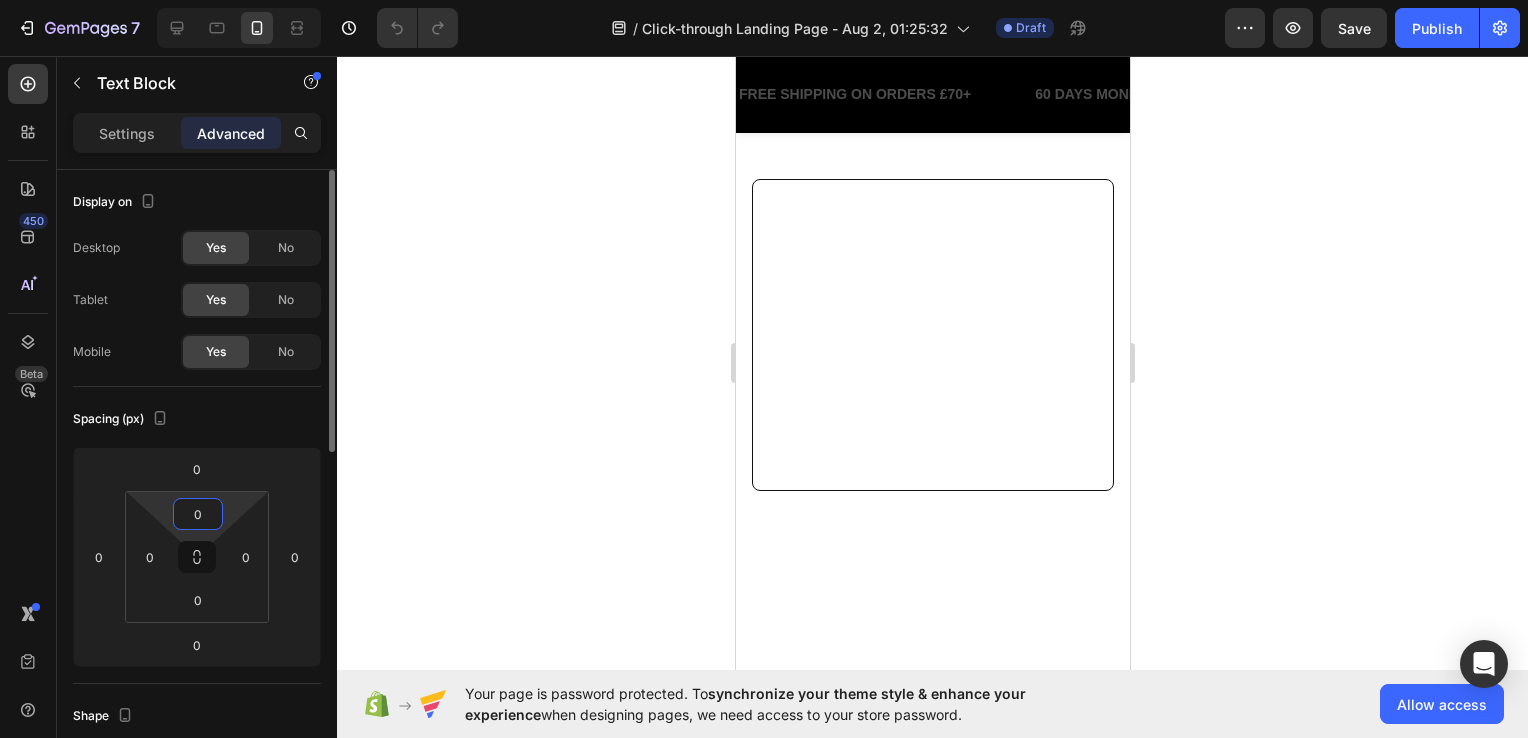 click on "0" at bounding box center [198, 514] 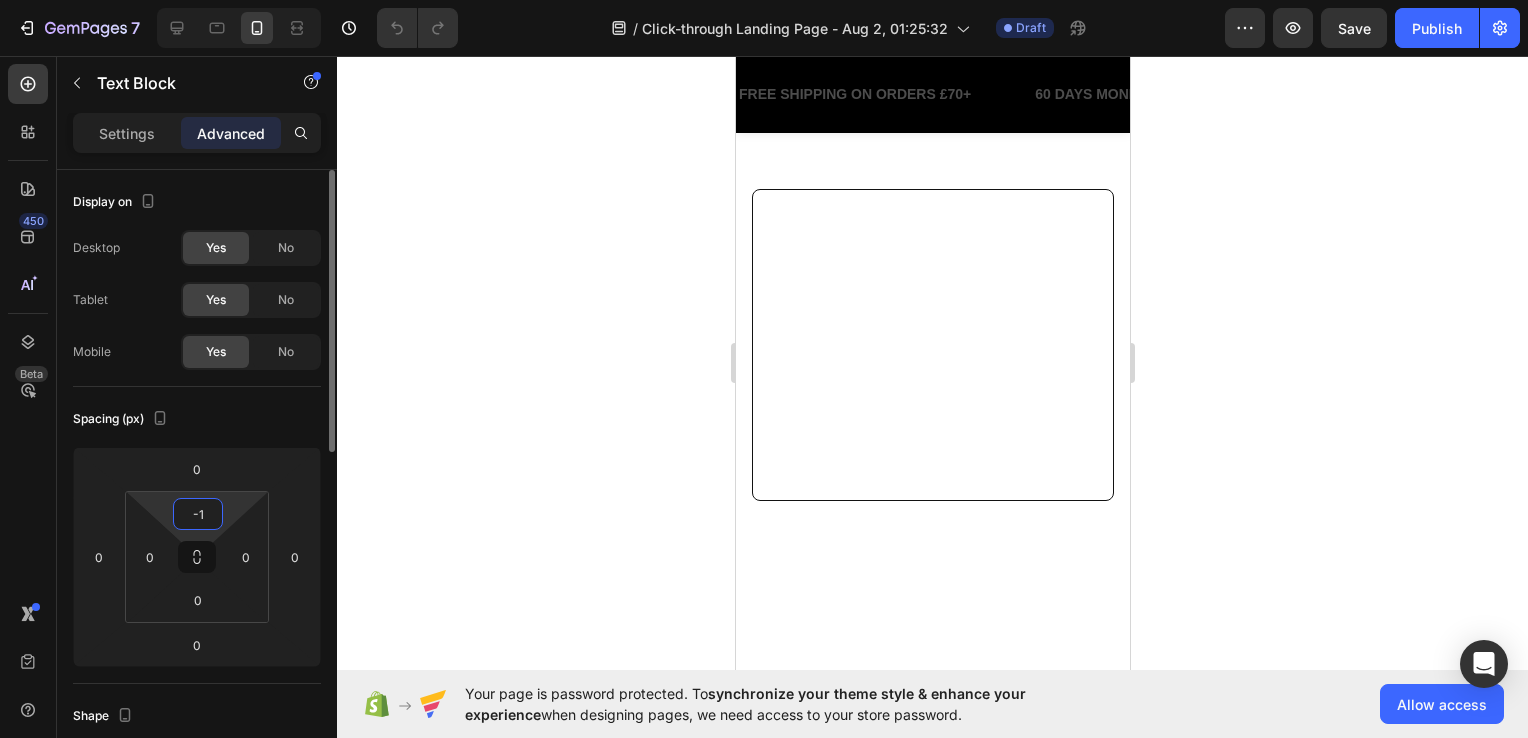 type on "-" 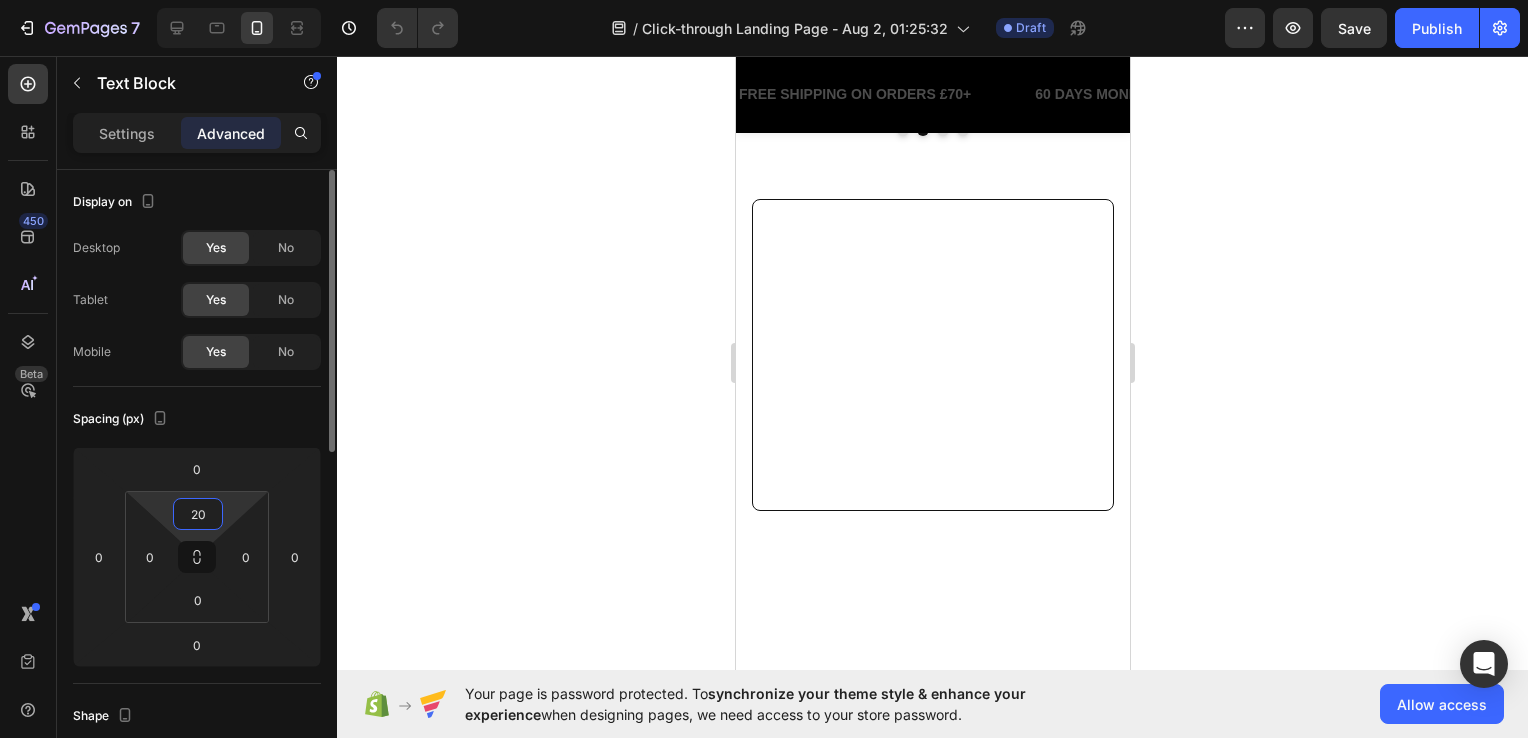 type on "2" 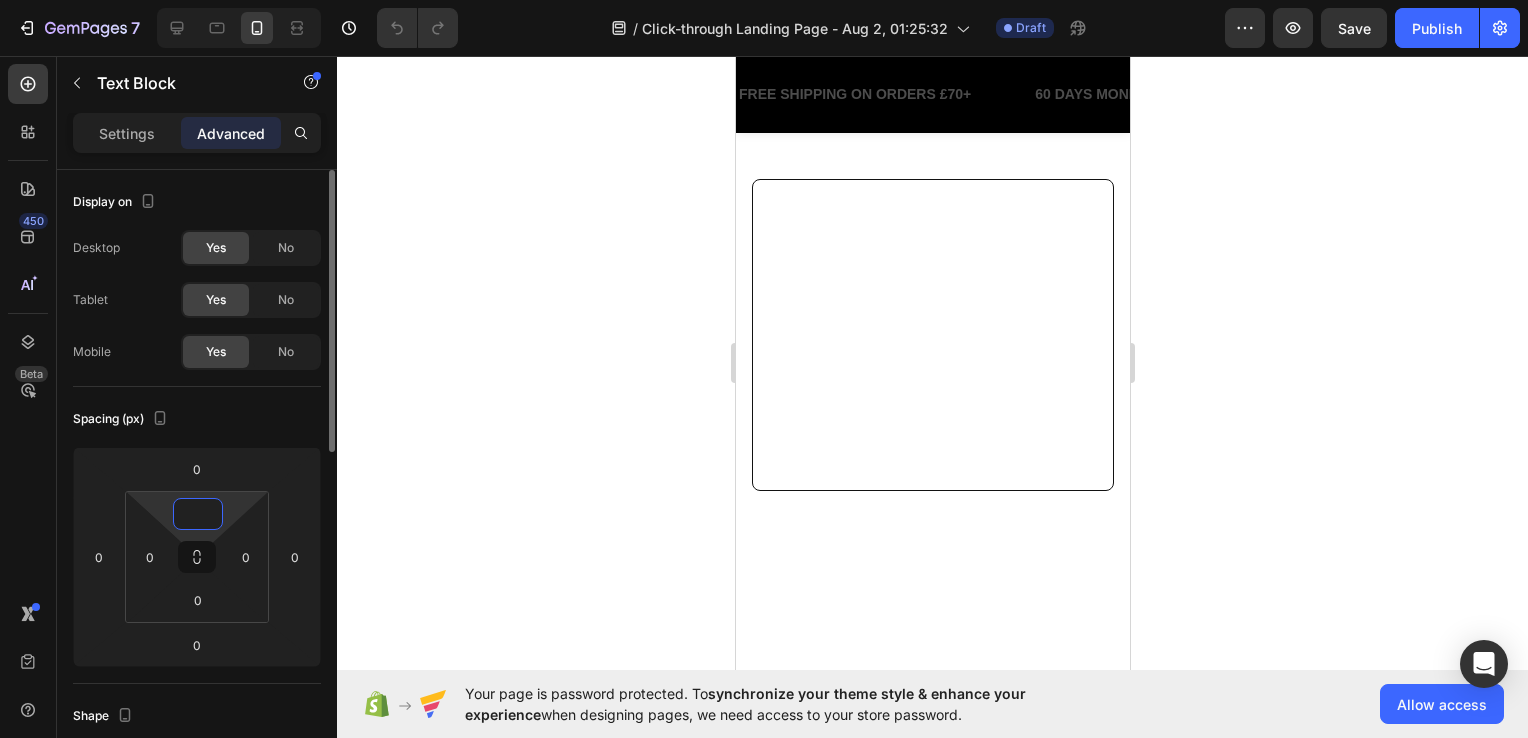 type on "0" 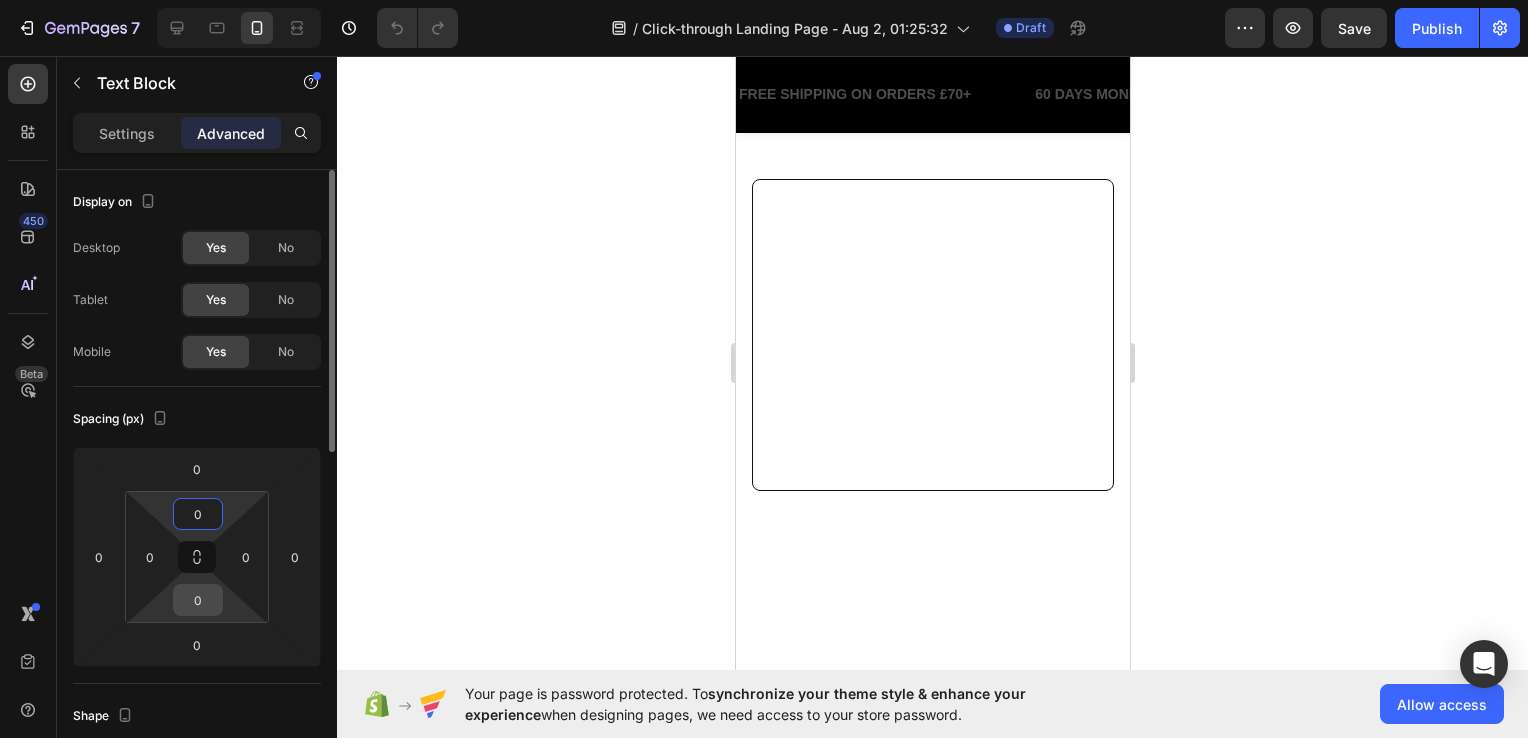 click on "0" at bounding box center (198, 600) 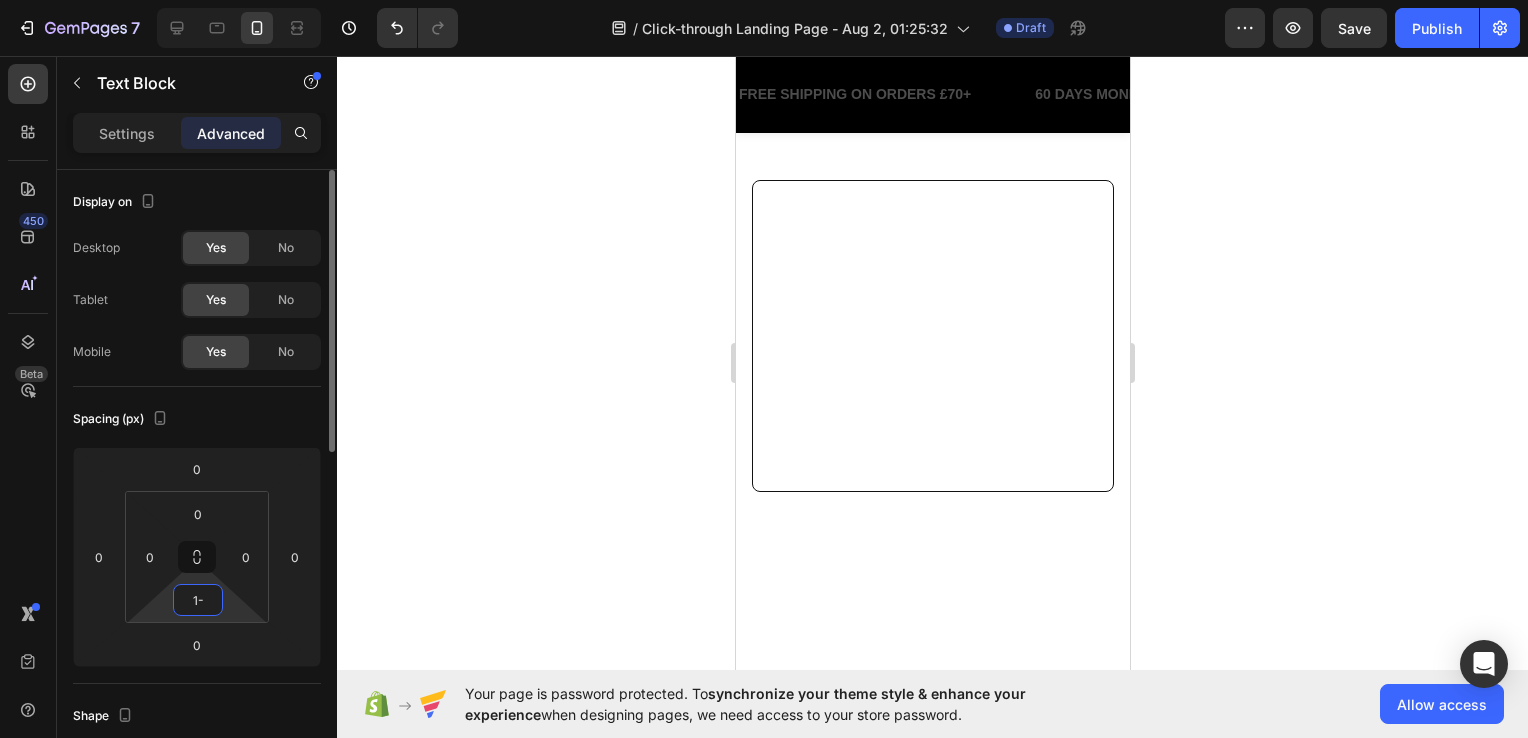 type on "1" 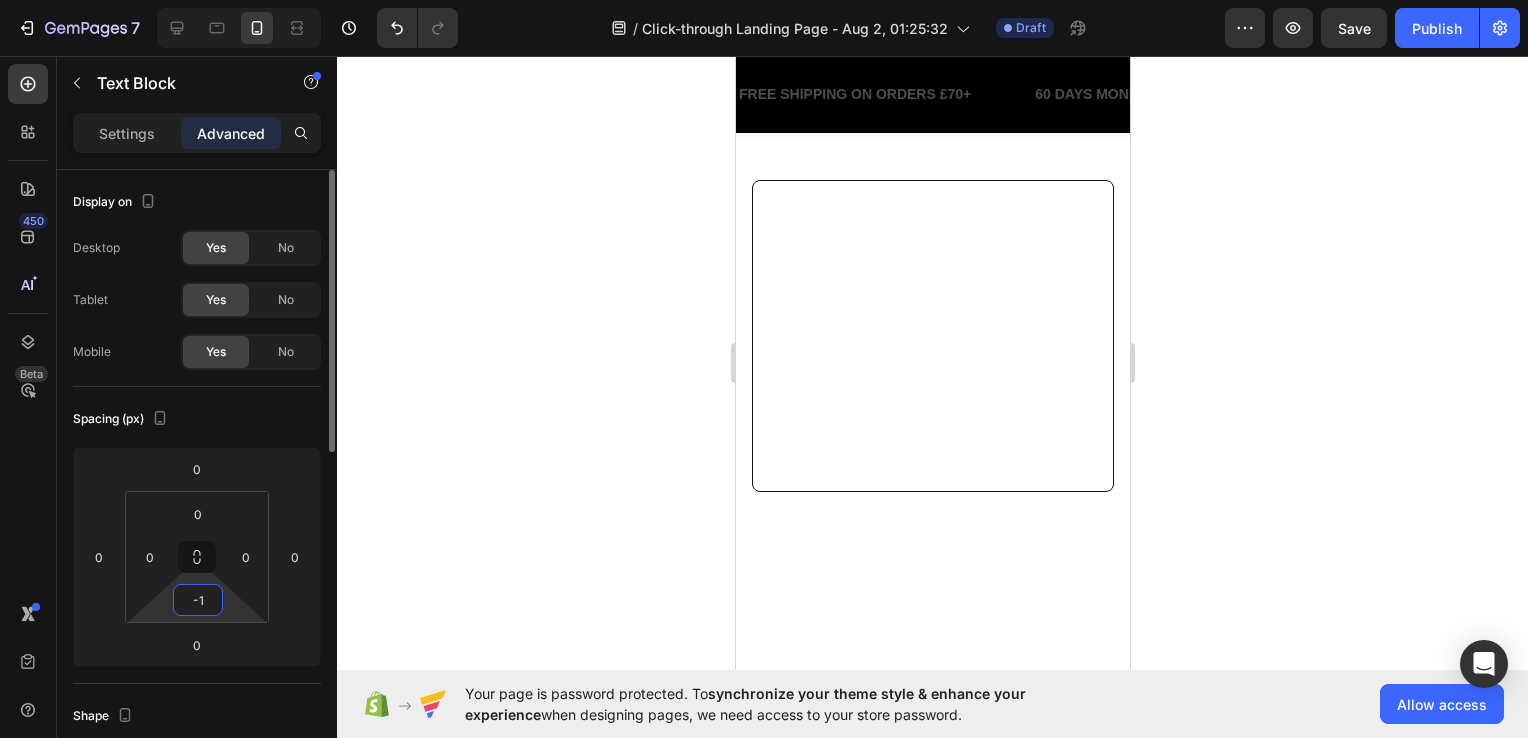 type on "-" 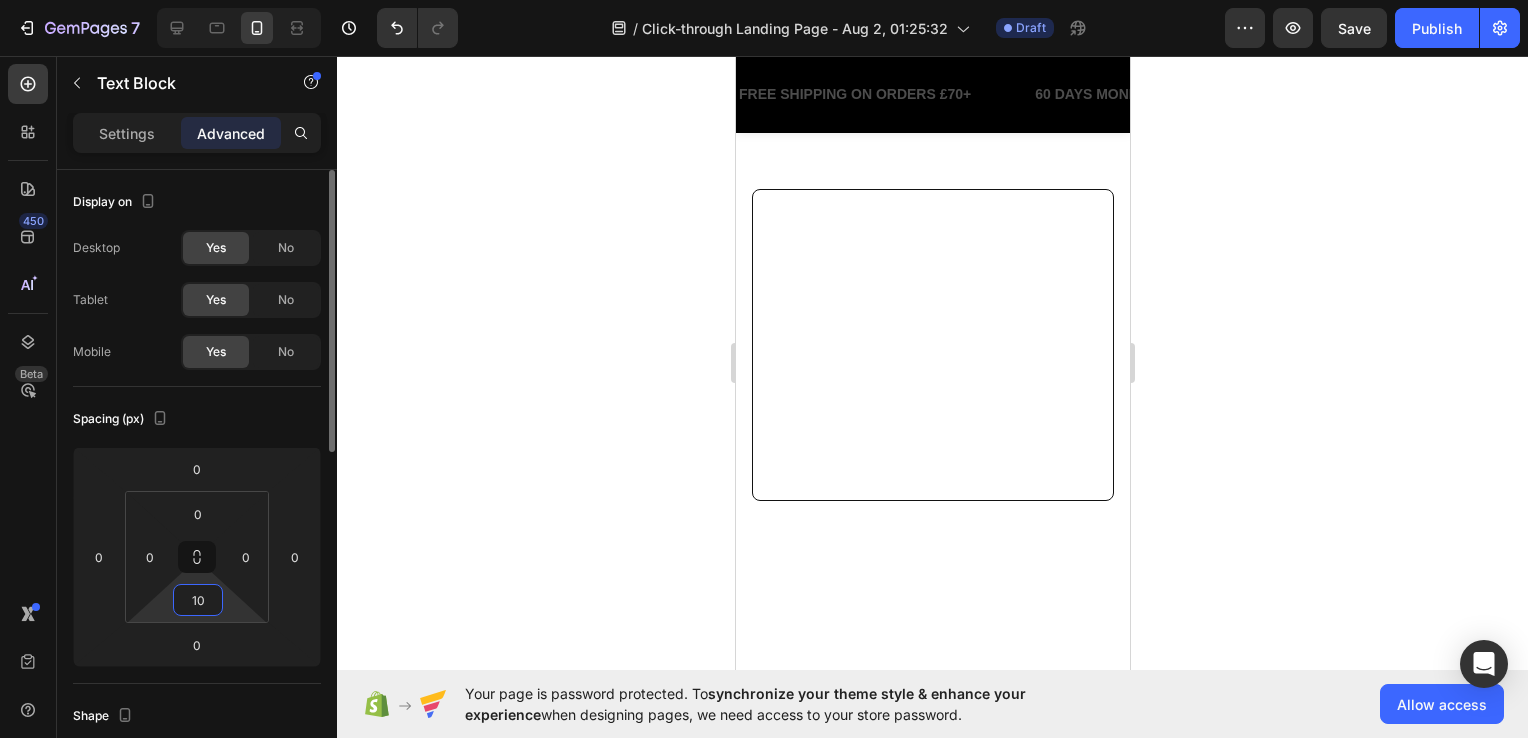 type on "1" 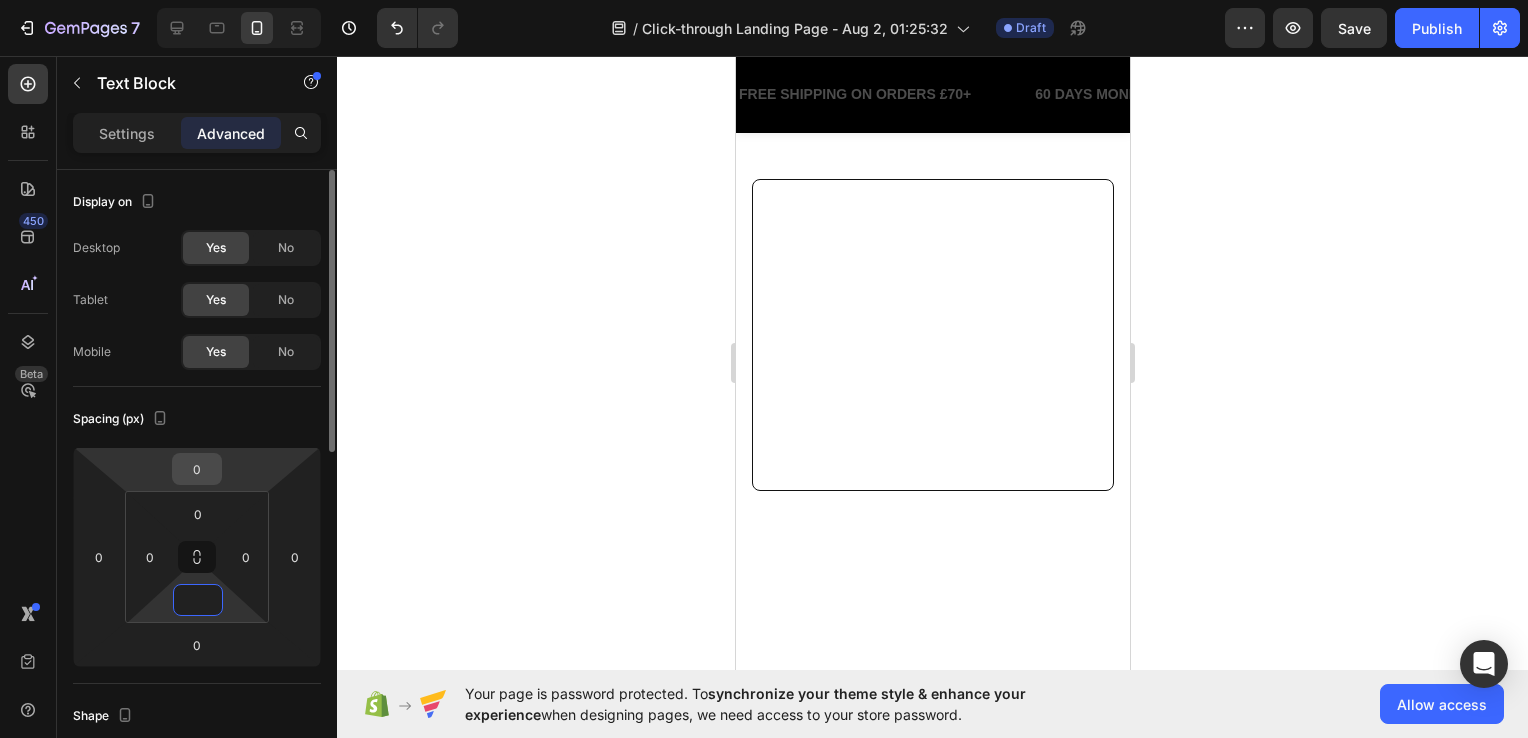 click on "0" at bounding box center [197, 469] 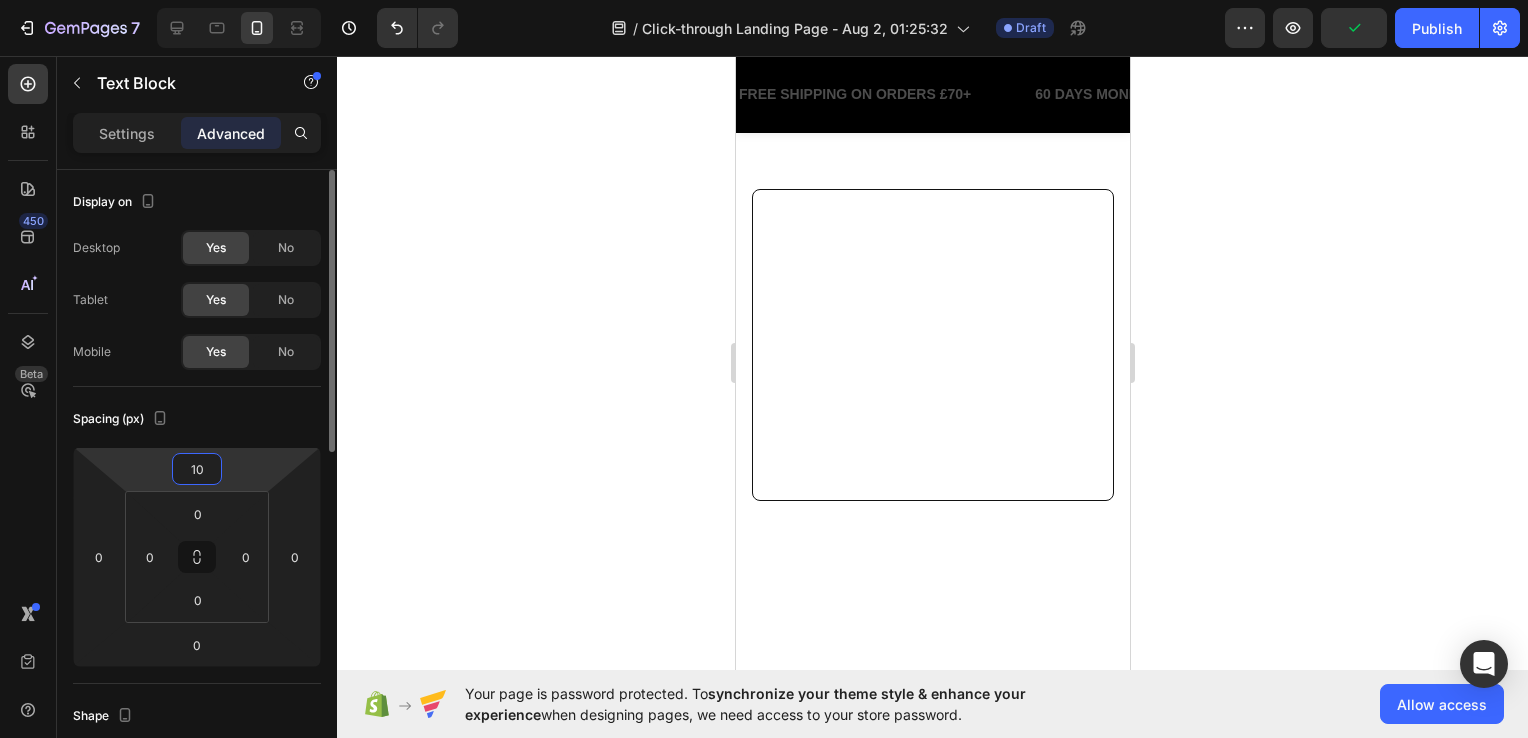 type on "1" 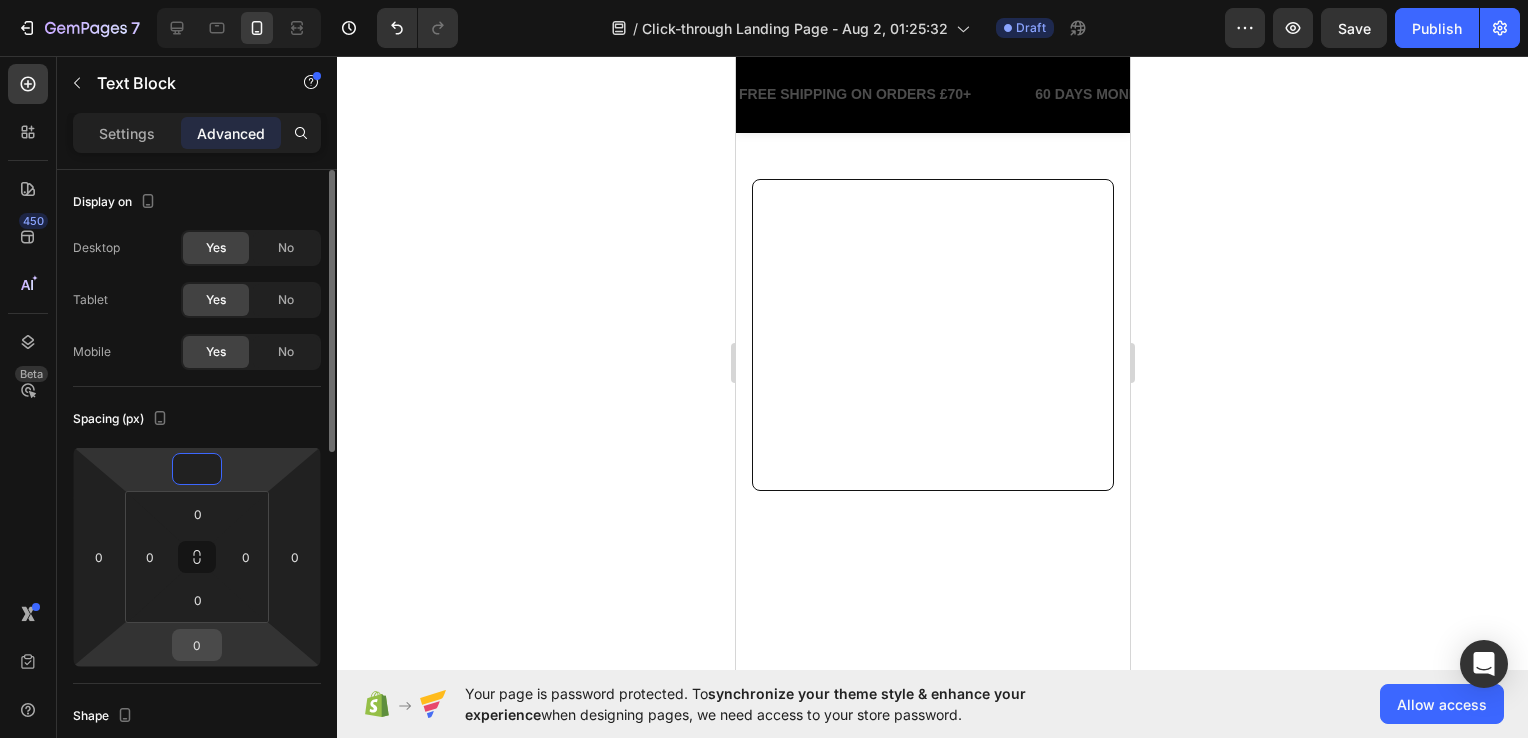 click on "0" at bounding box center (197, 645) 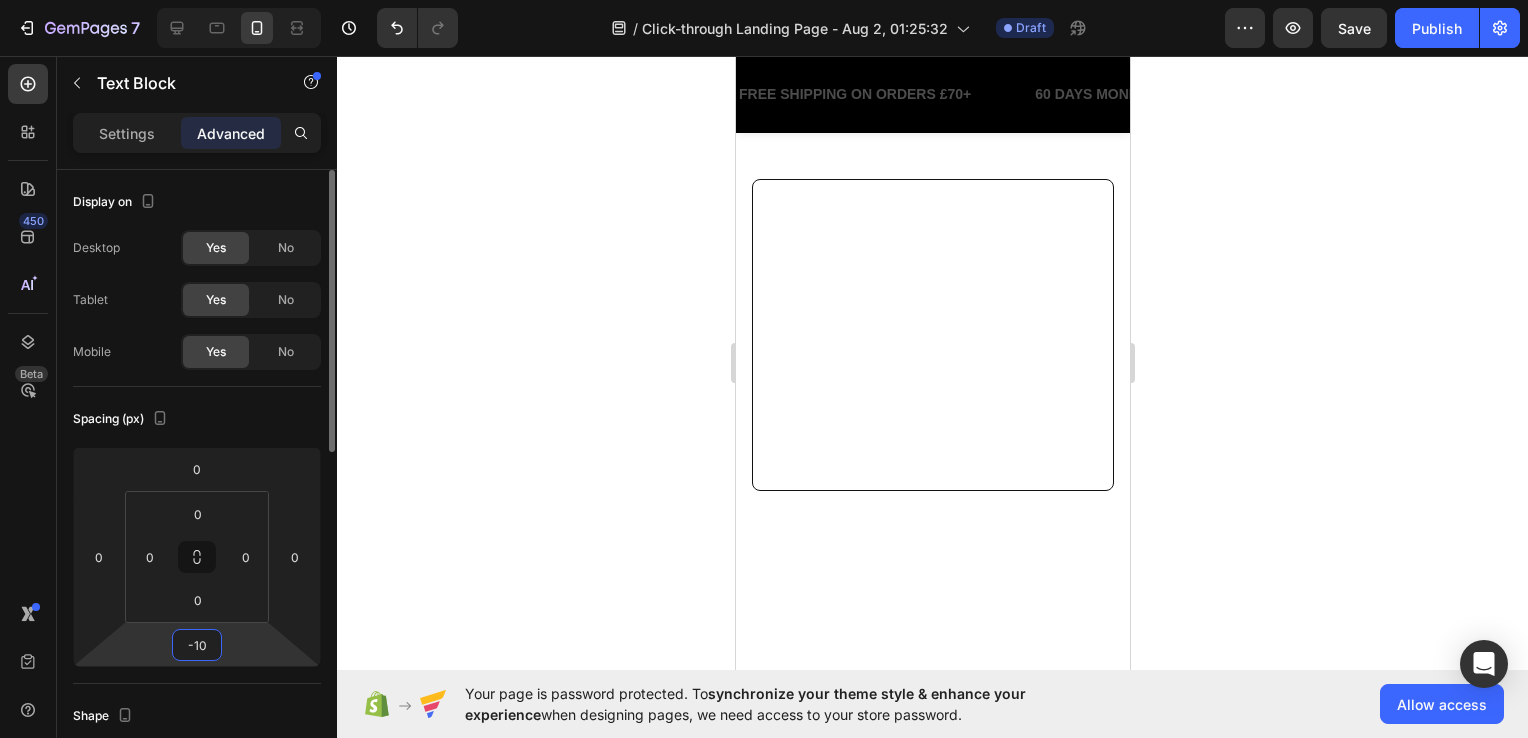 type on "-1" 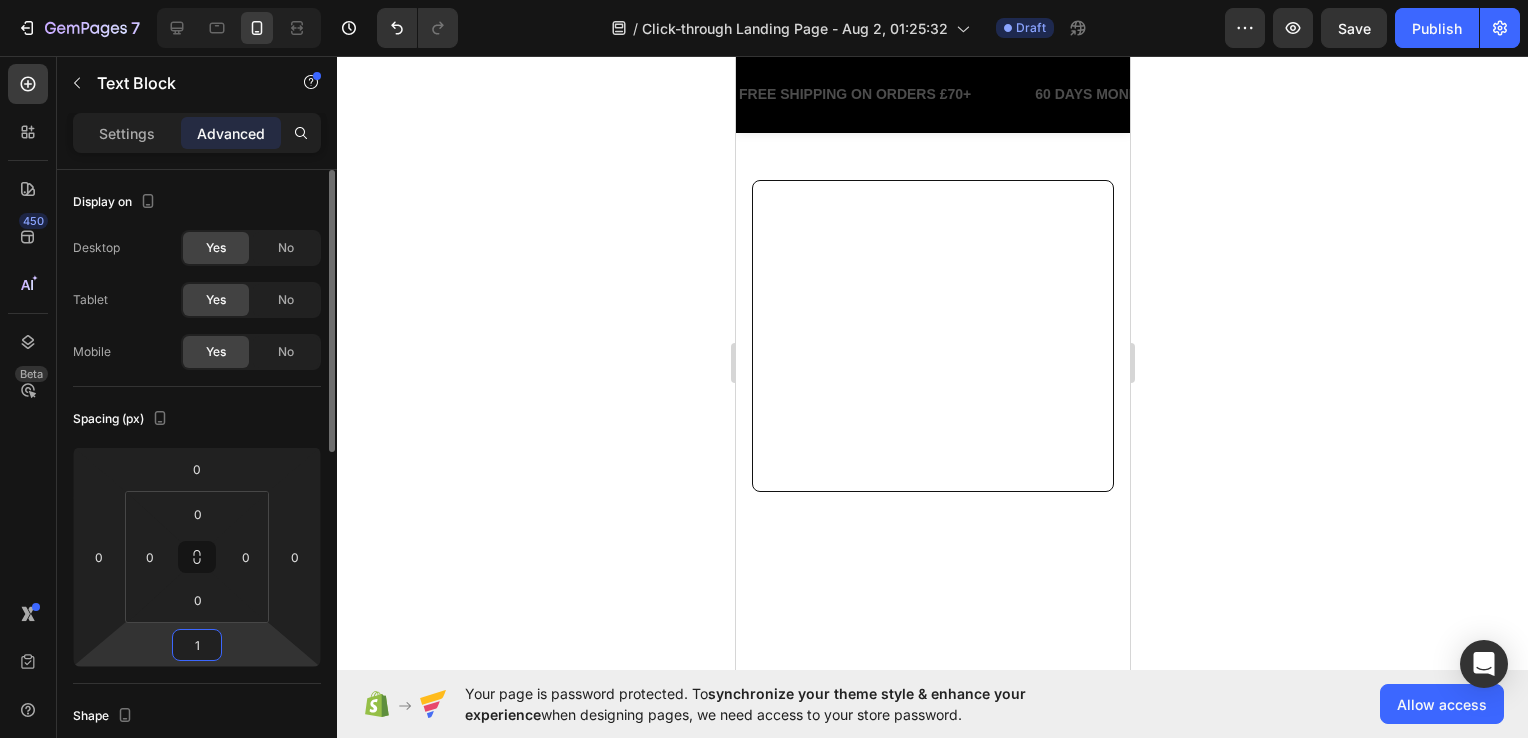 type on "10" 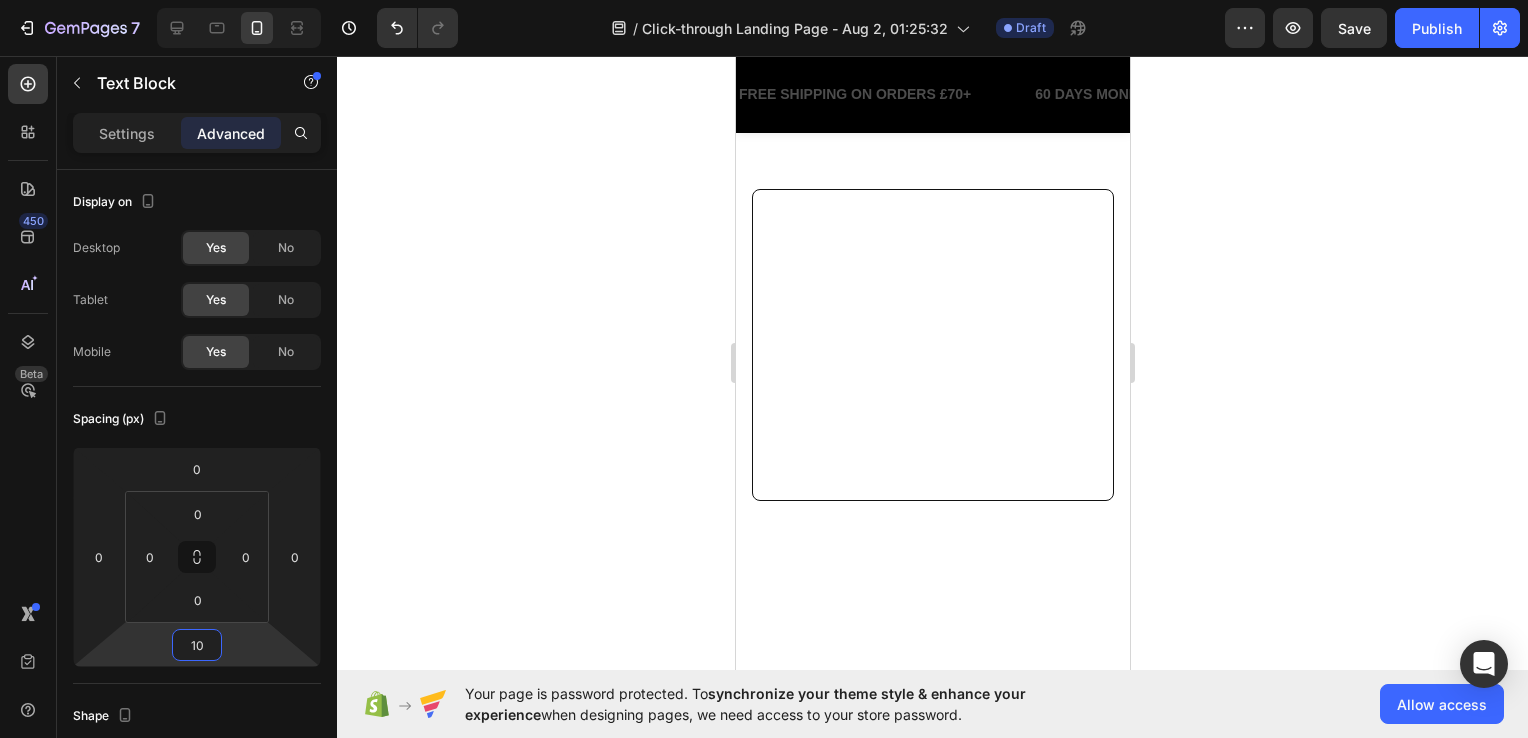 click 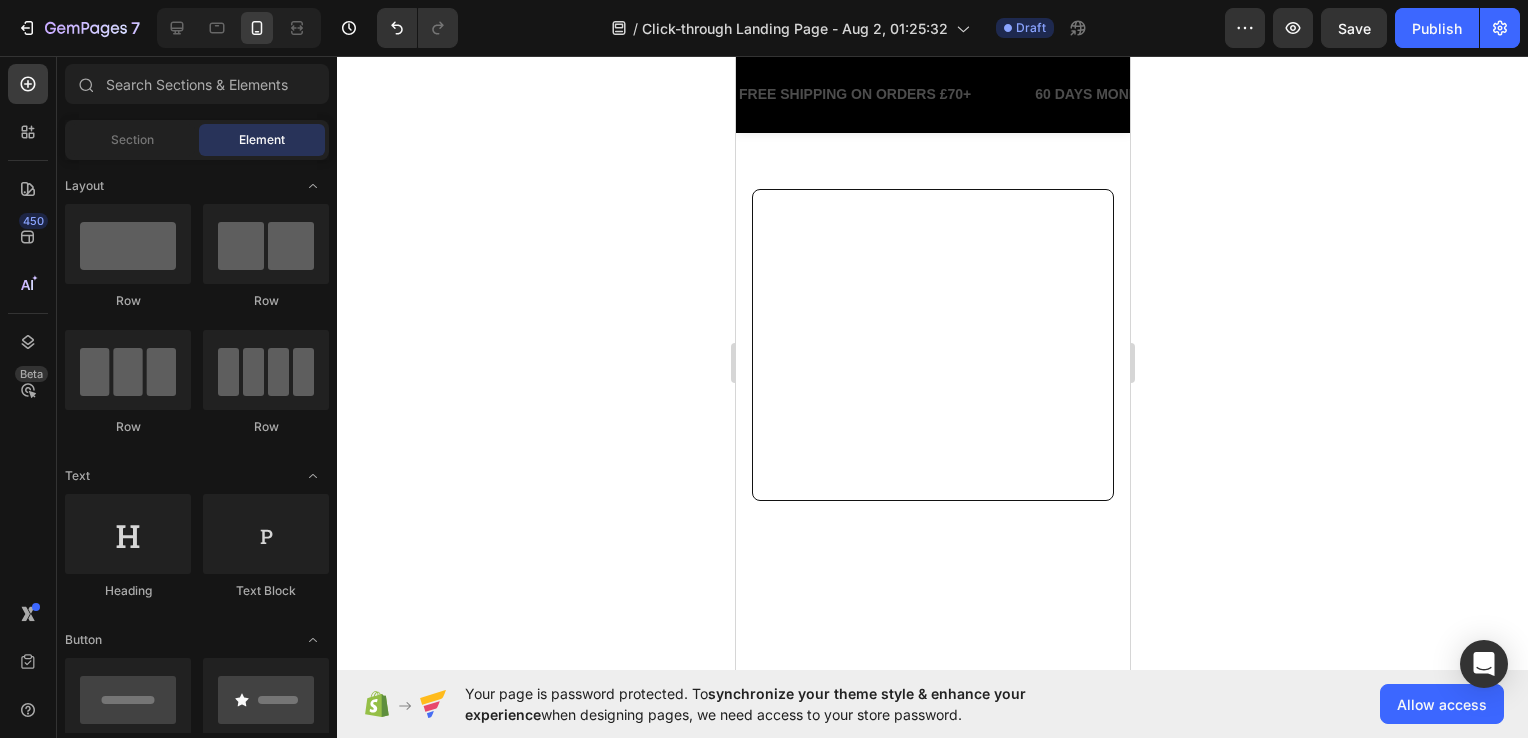 click on "You can feel the cooling effect immediately when you touch it. I wasn’t expecting much, but this blanket truly exceeded my expectations. It’s perfect for warm summer nights and makes my bed feel way more comfortable. Highly recommended for anyone who overheats at night." at bounding box center (924, -4) 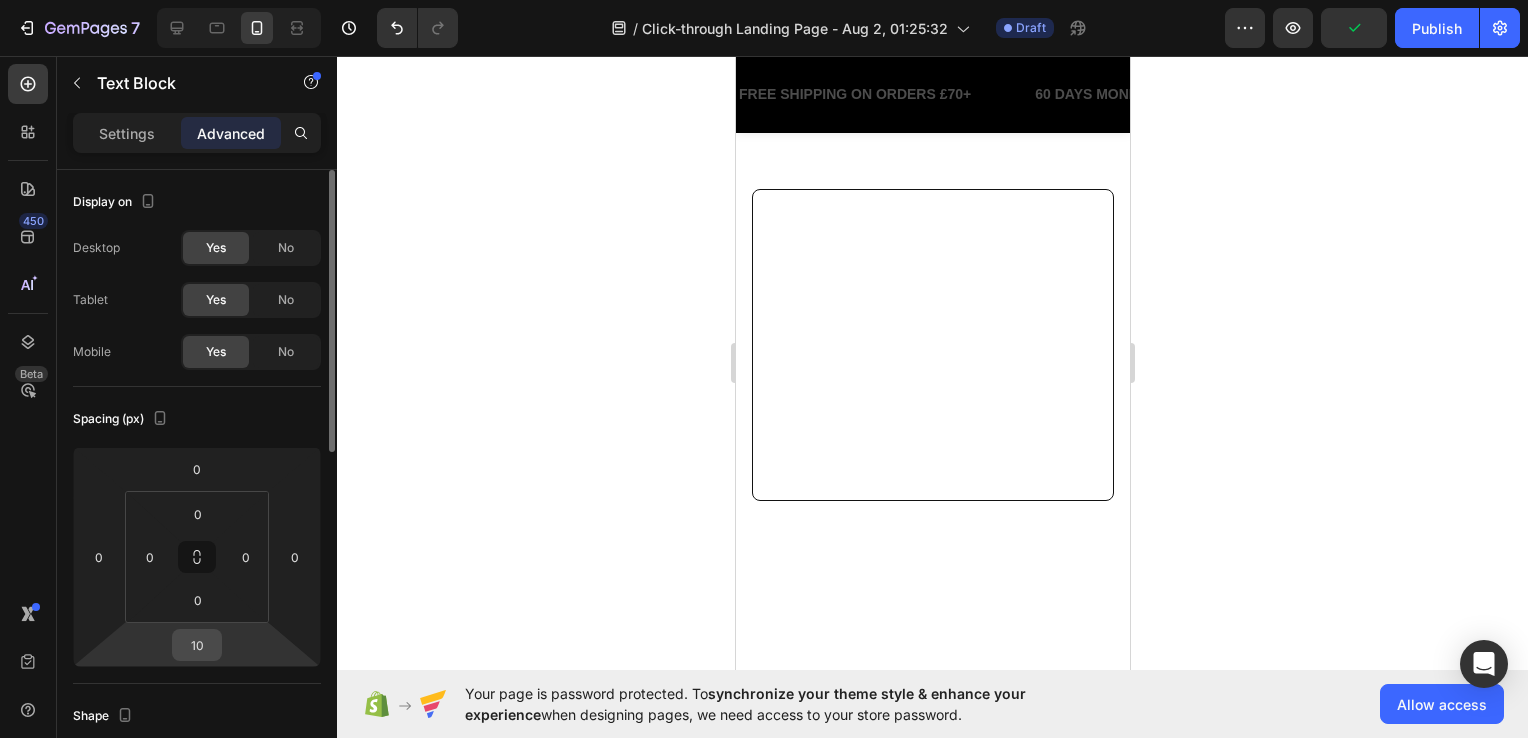 click on "10" at bounding box center [197, 645] 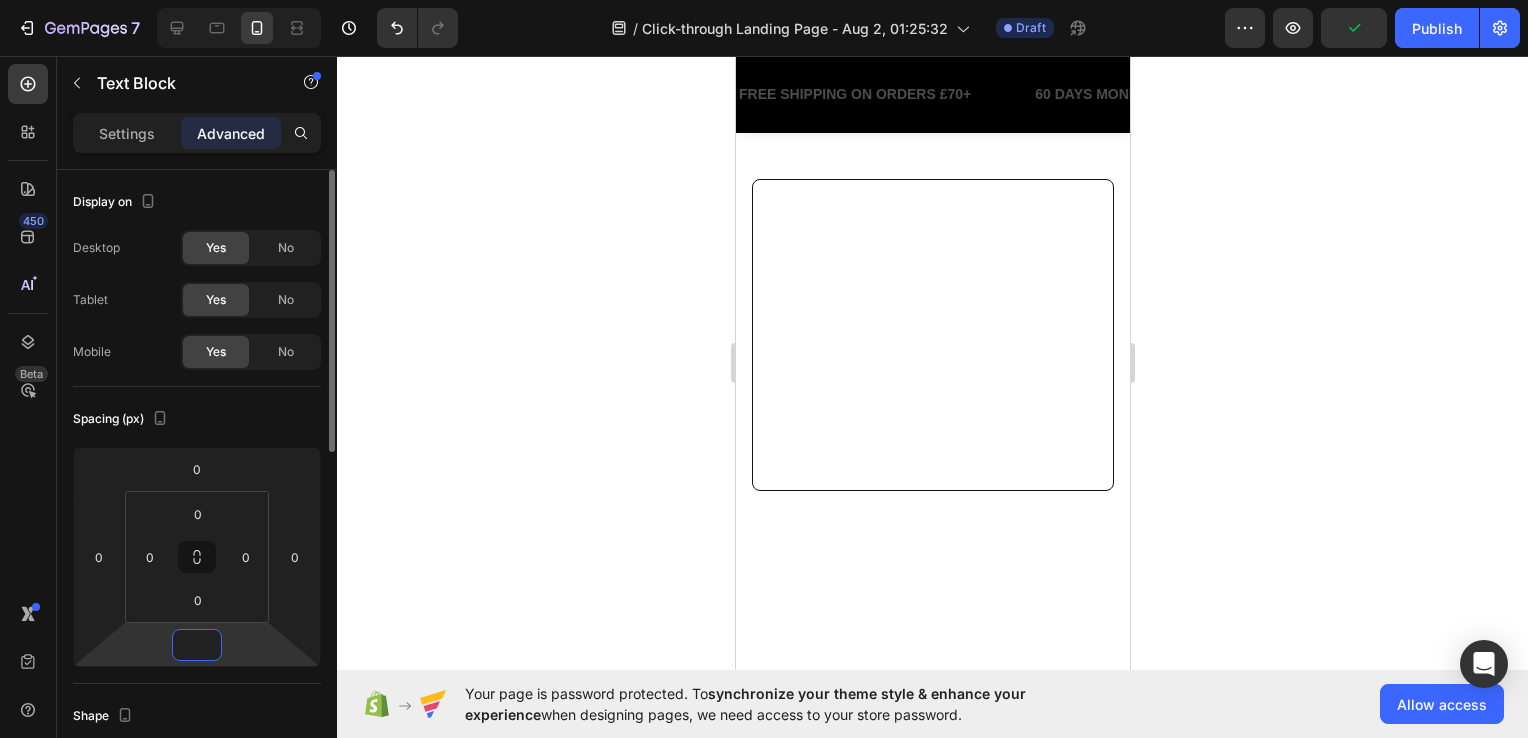 type on "0" 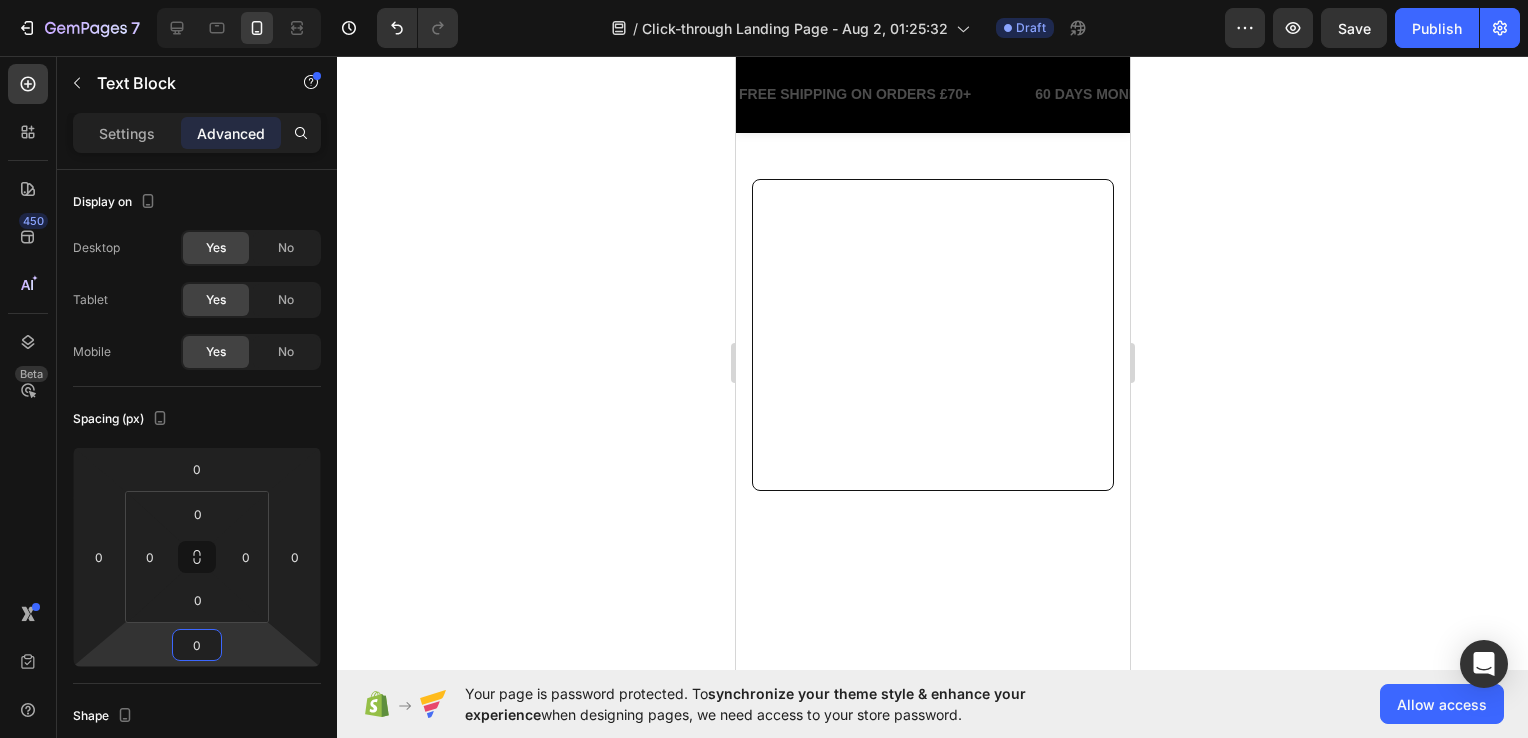 click 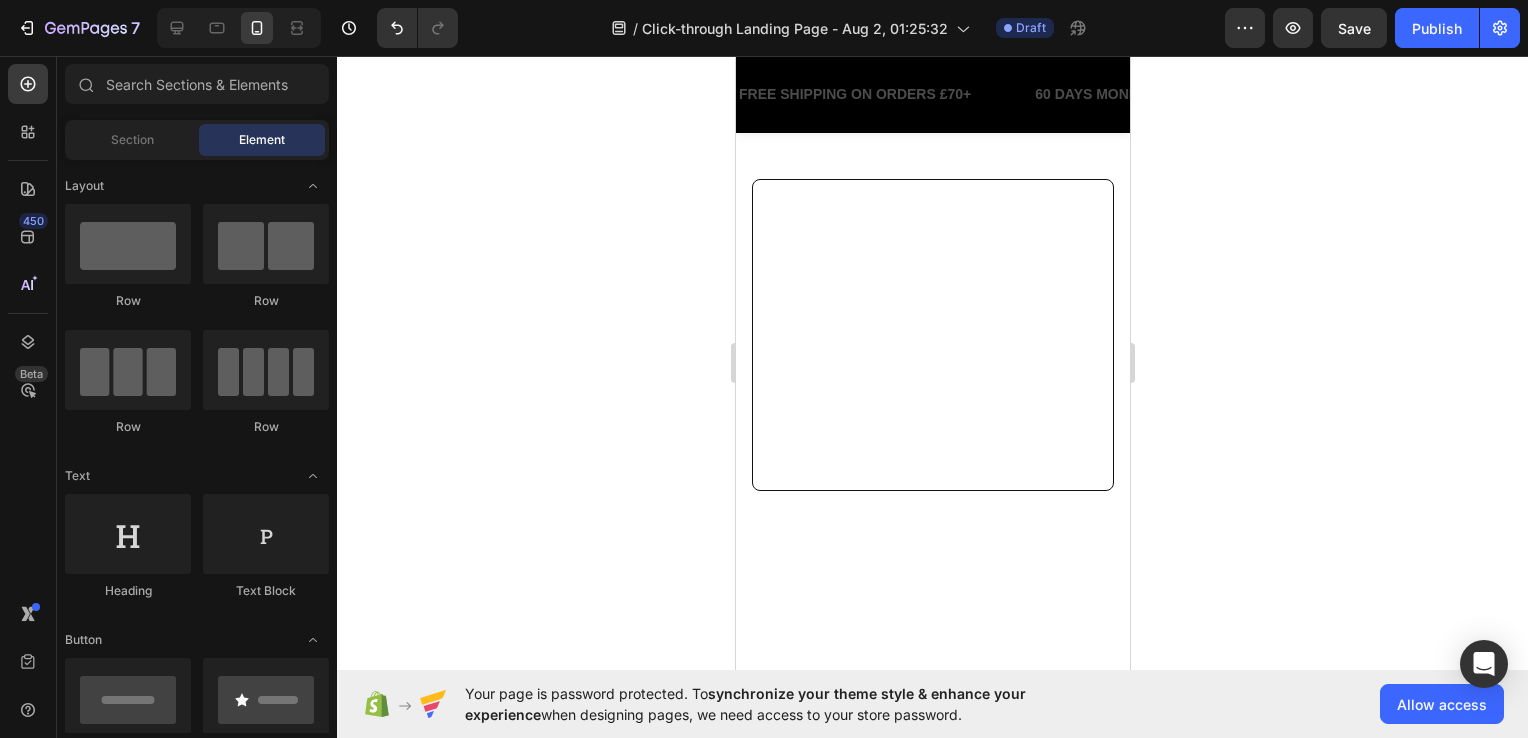 click on "You can feel the cooling effect immediately when you touch it. I wasn’t expecting much, but this blanket truly exceeded my expectations. It’s perfect for warm summer nights and makes my bed feel way more comfortable. Highly recommended for anyone who overheats at night." at bounding box center (924, -4) 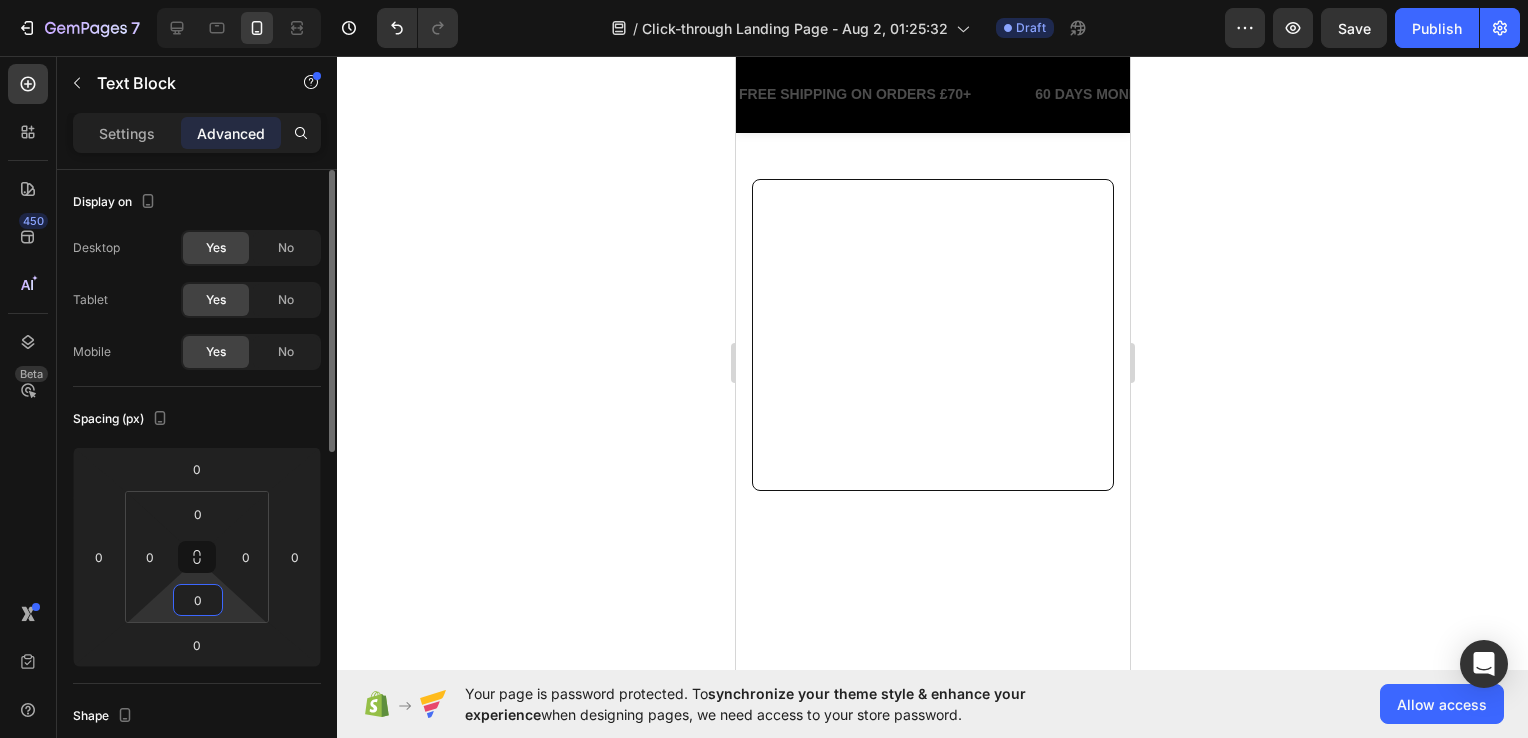 click on "0" at bounding box center [198, 600] 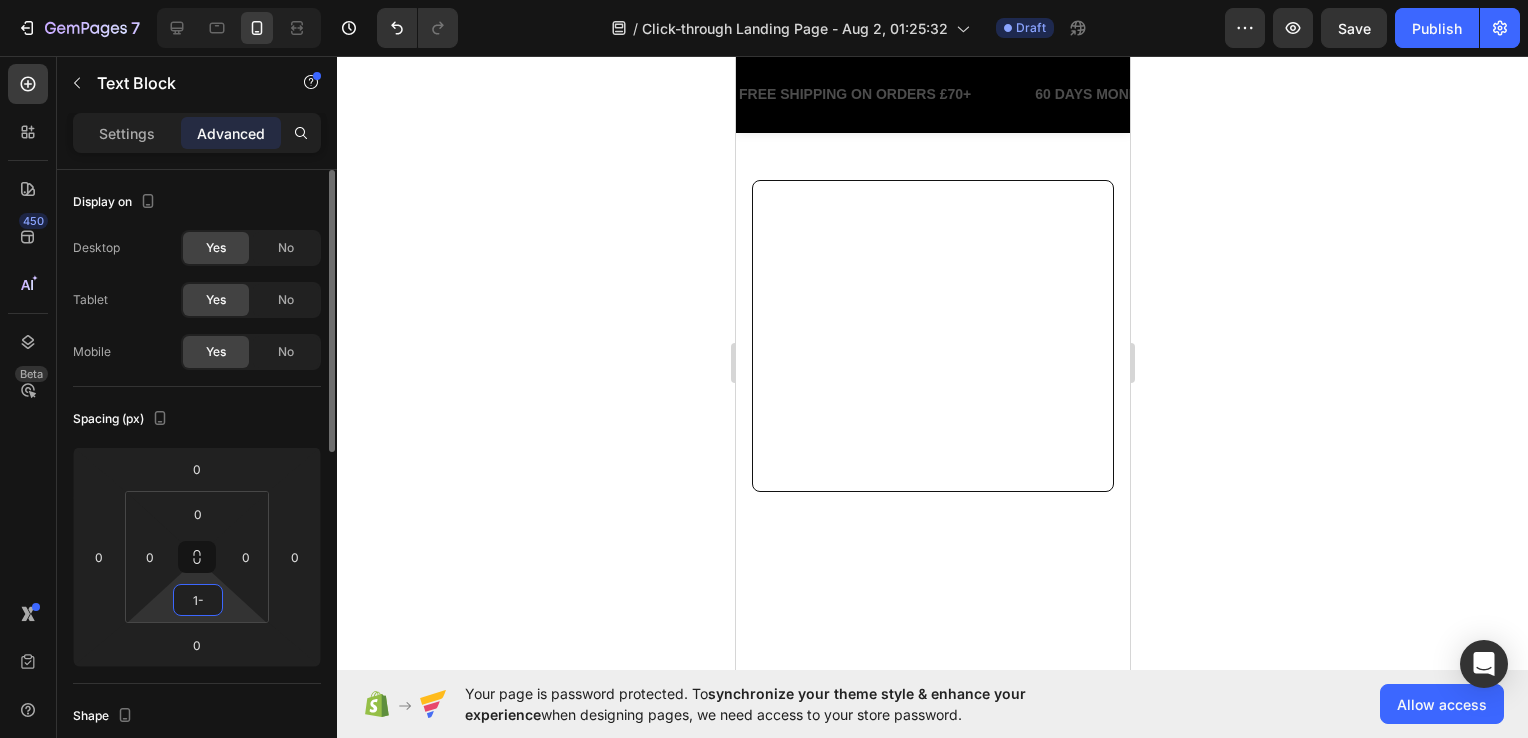 type on "1" 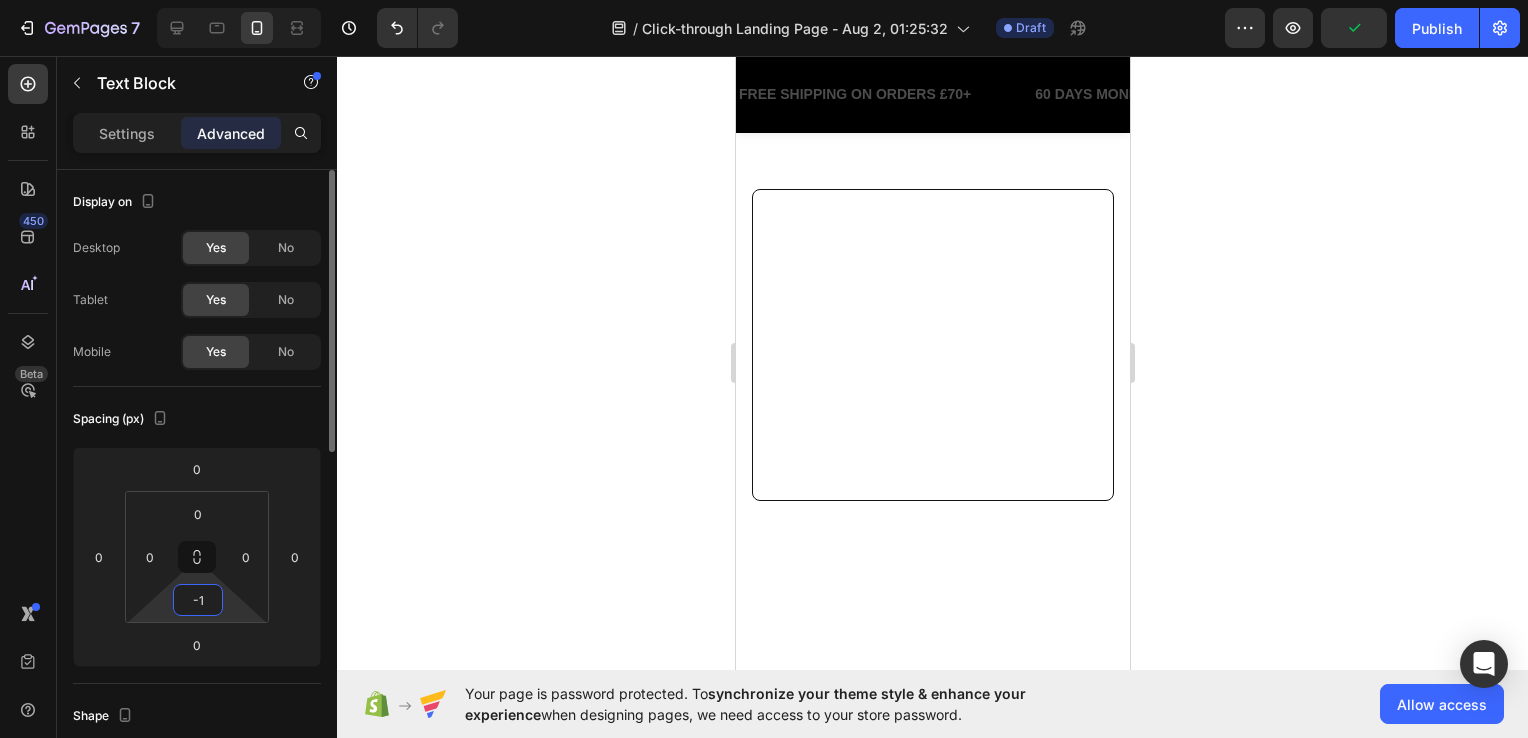 type on "-" 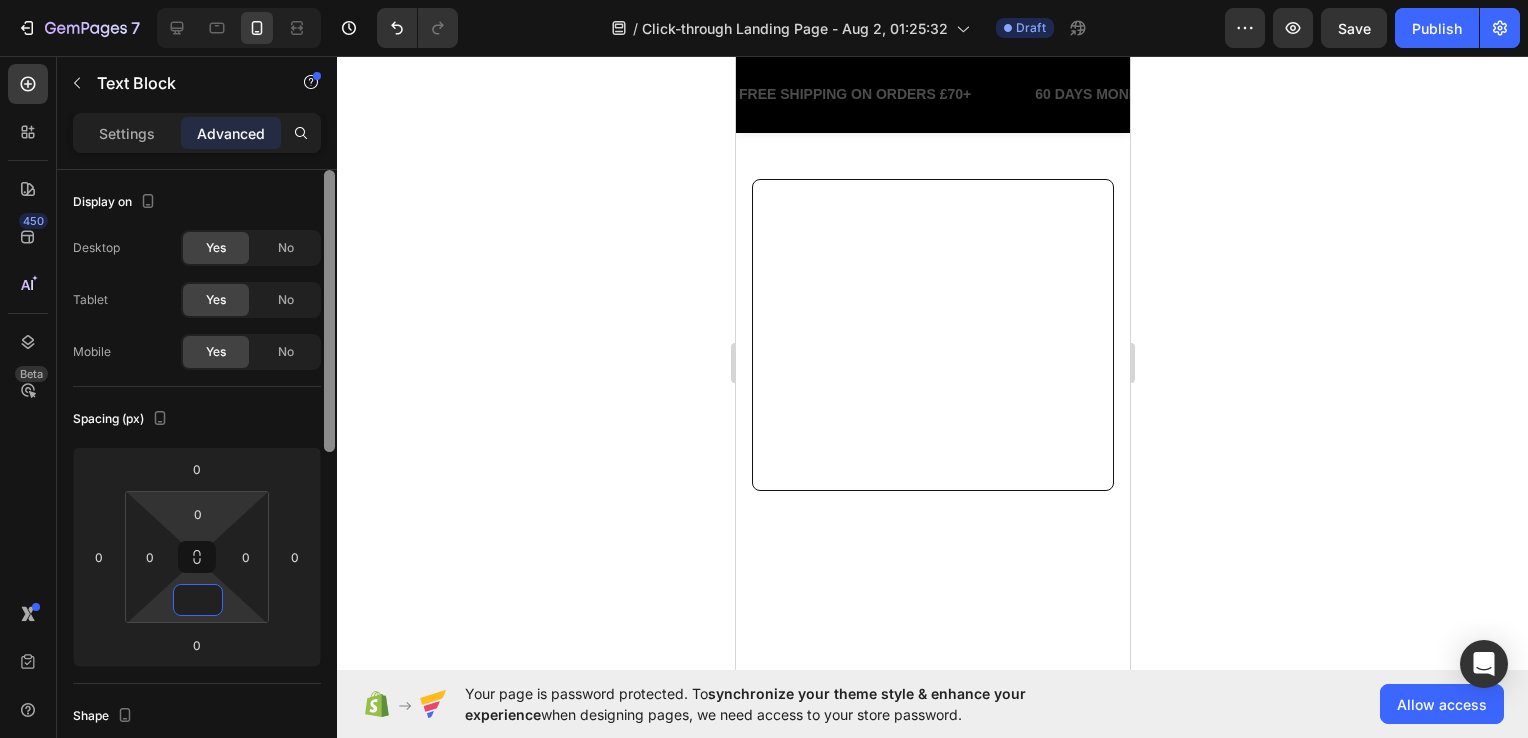 type on "0" 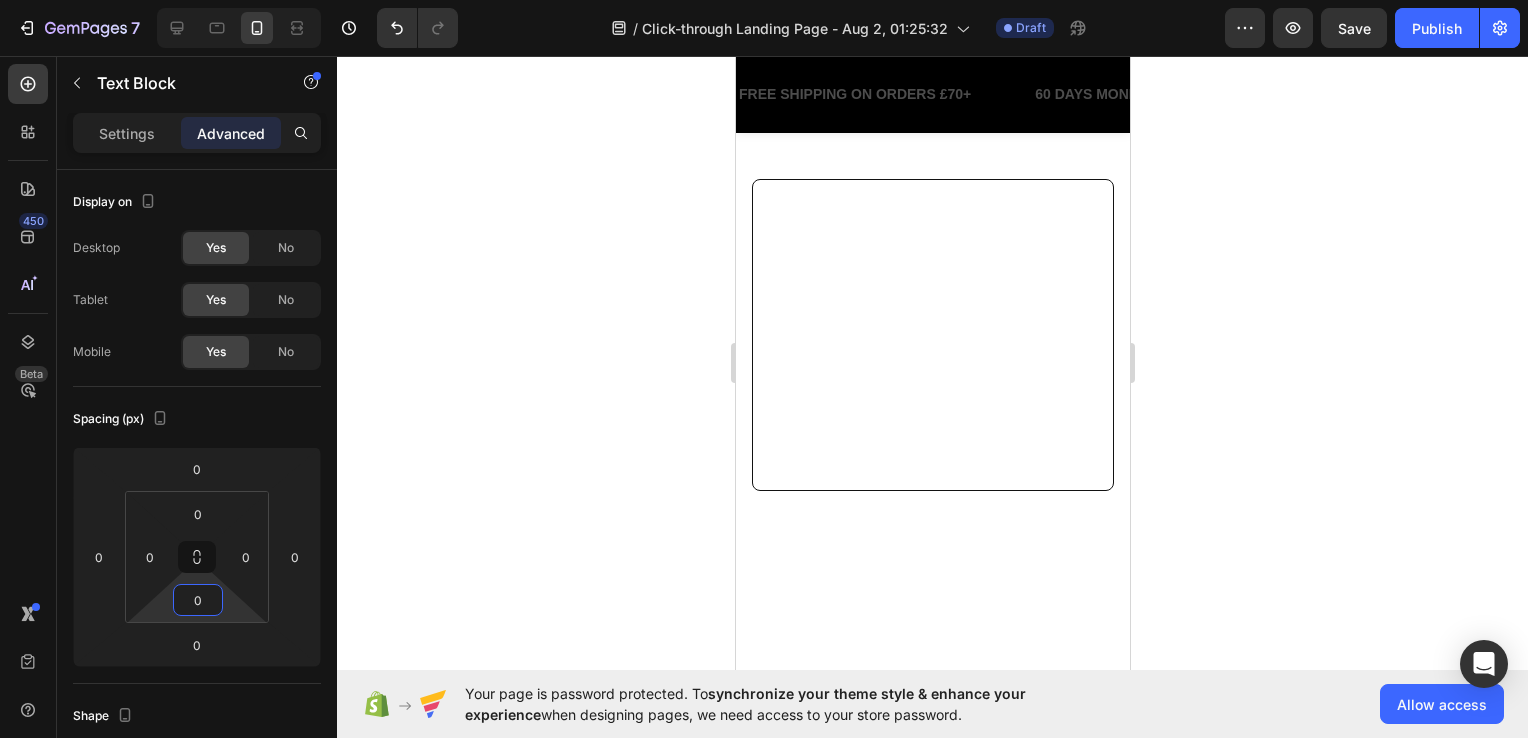 click 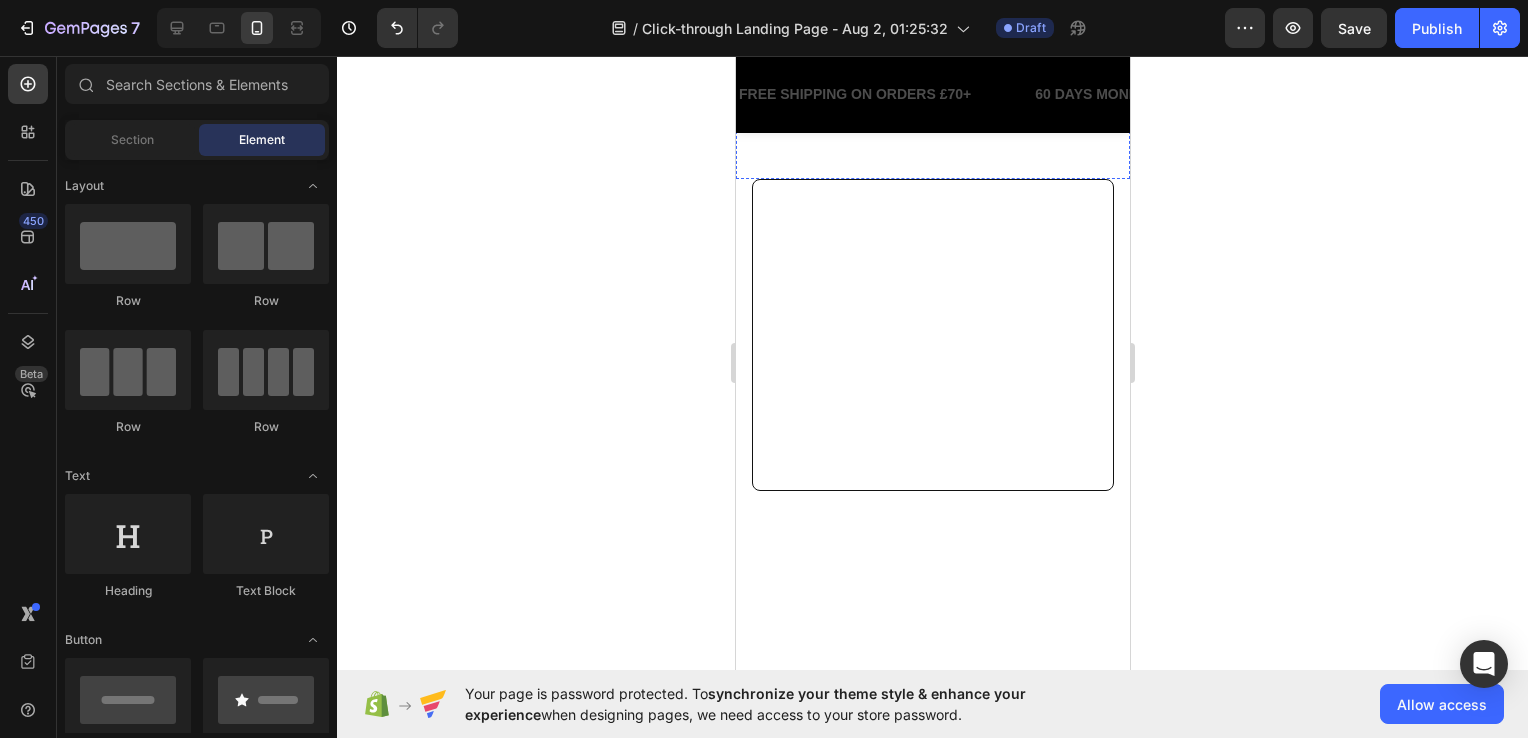 click 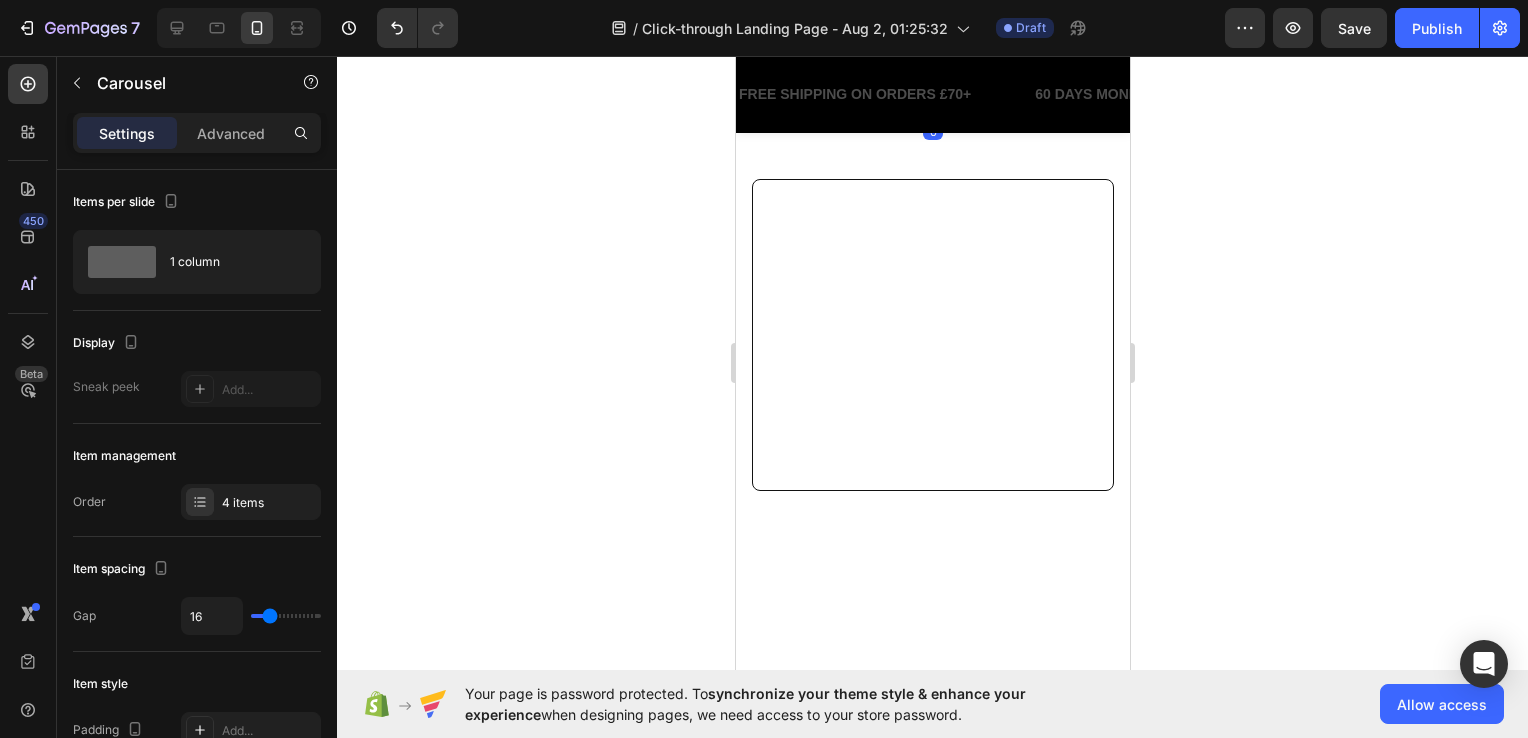 click 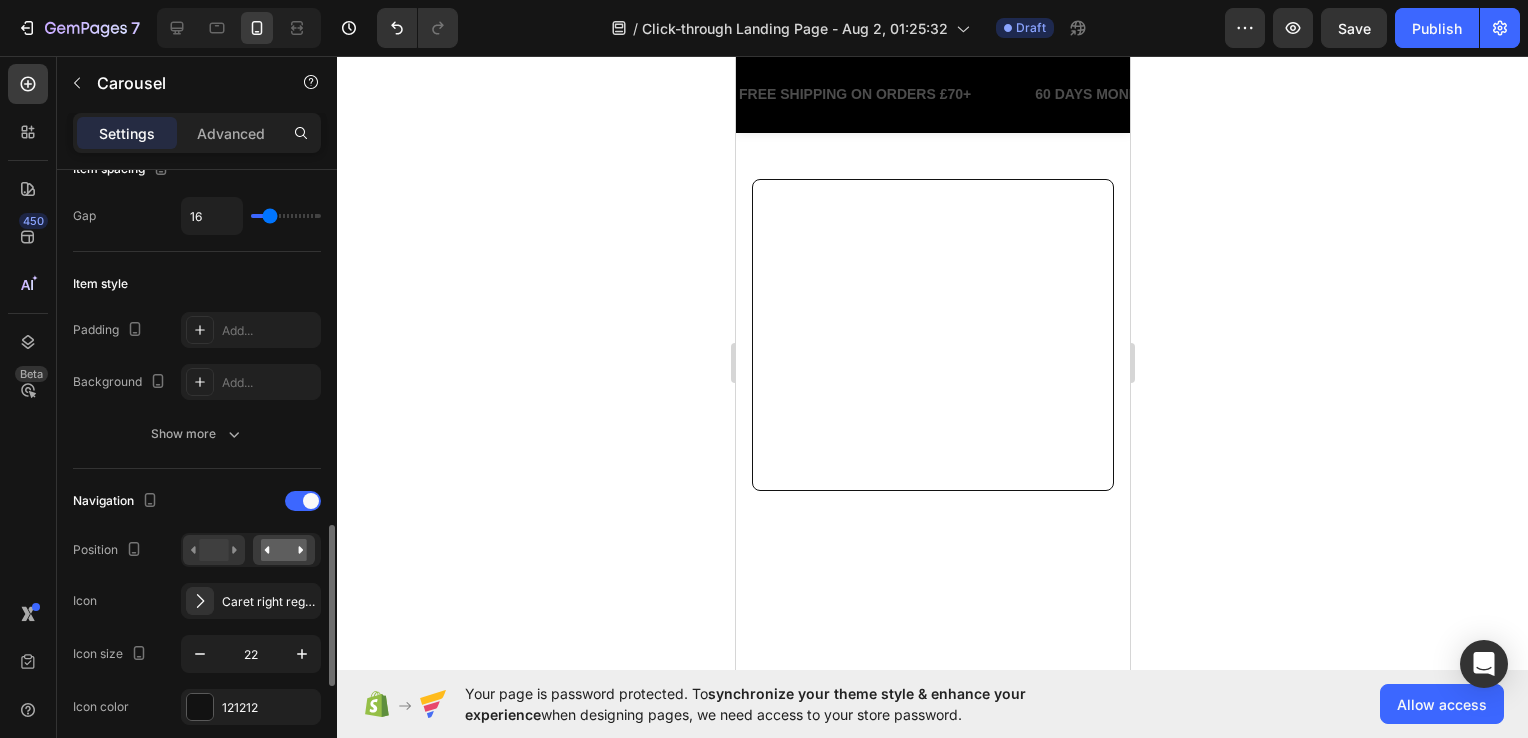 scroll, scrollTop: 600, scrollLeft: 0, axis: vertical 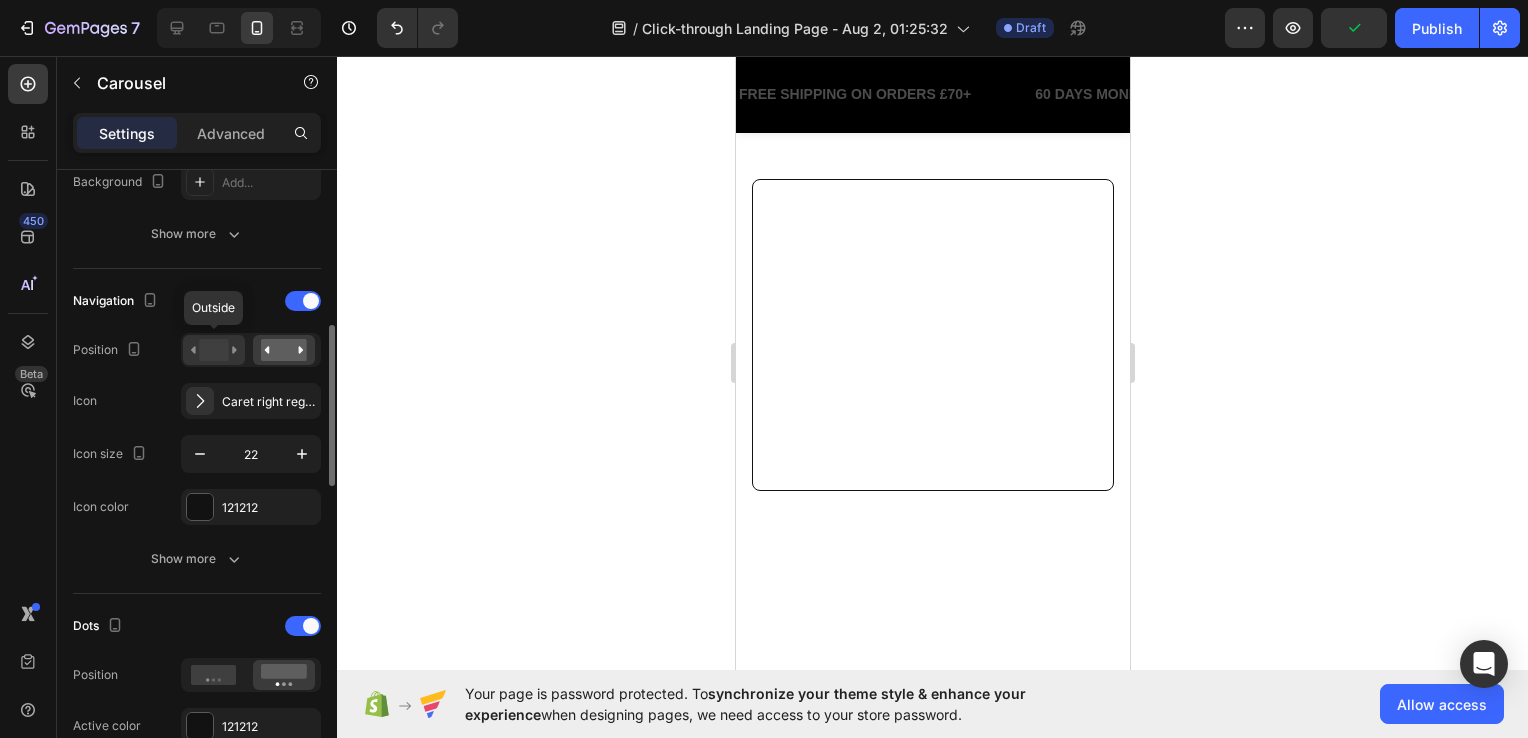 click 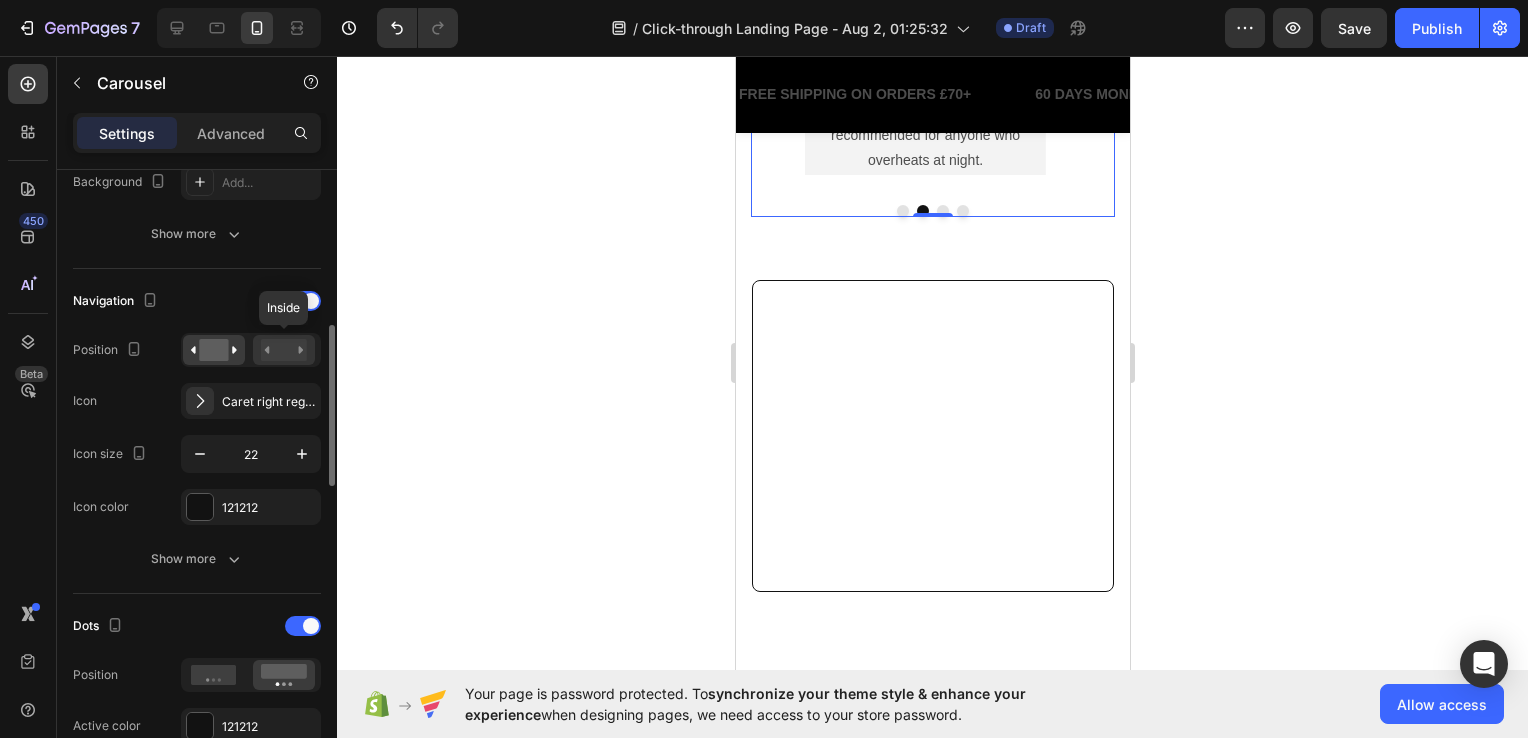 click 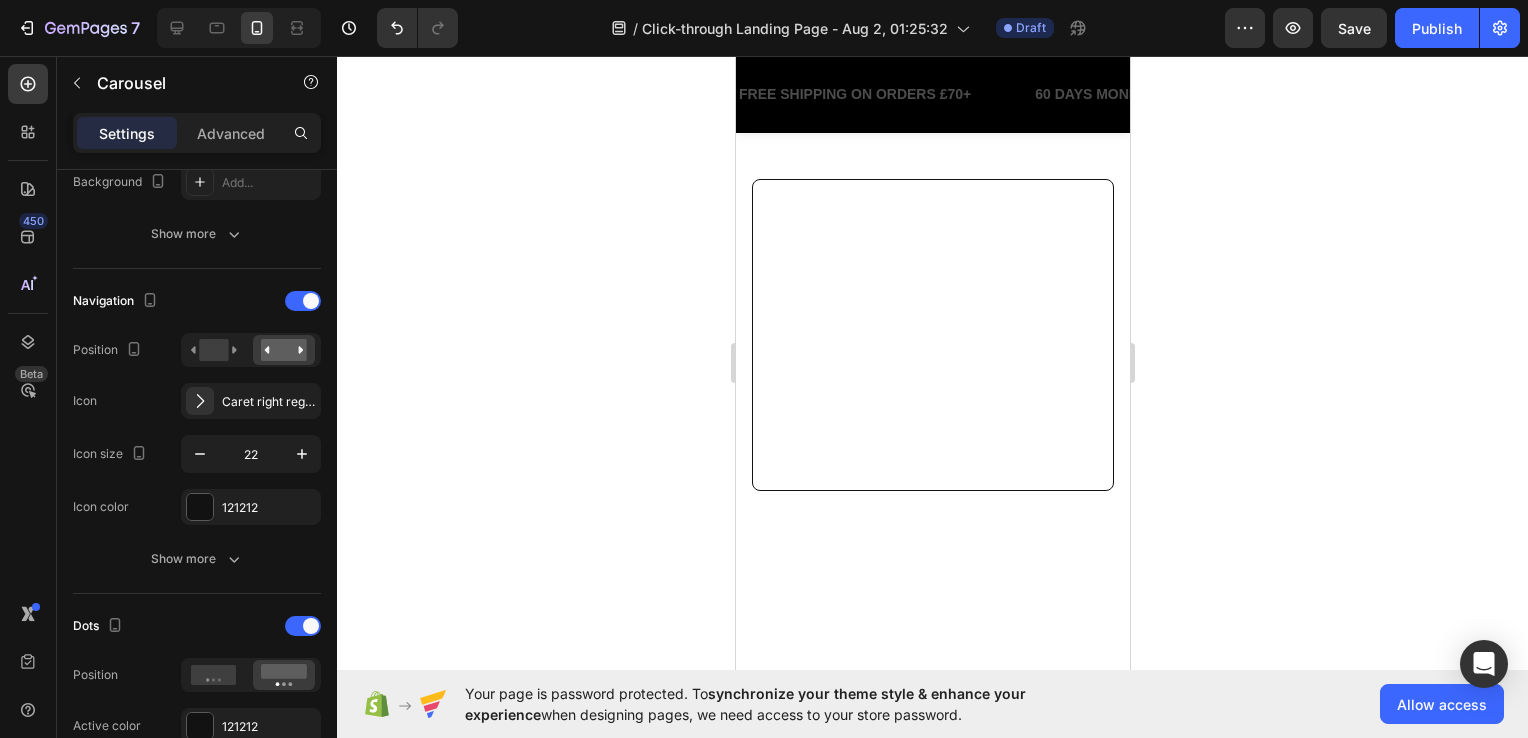 click 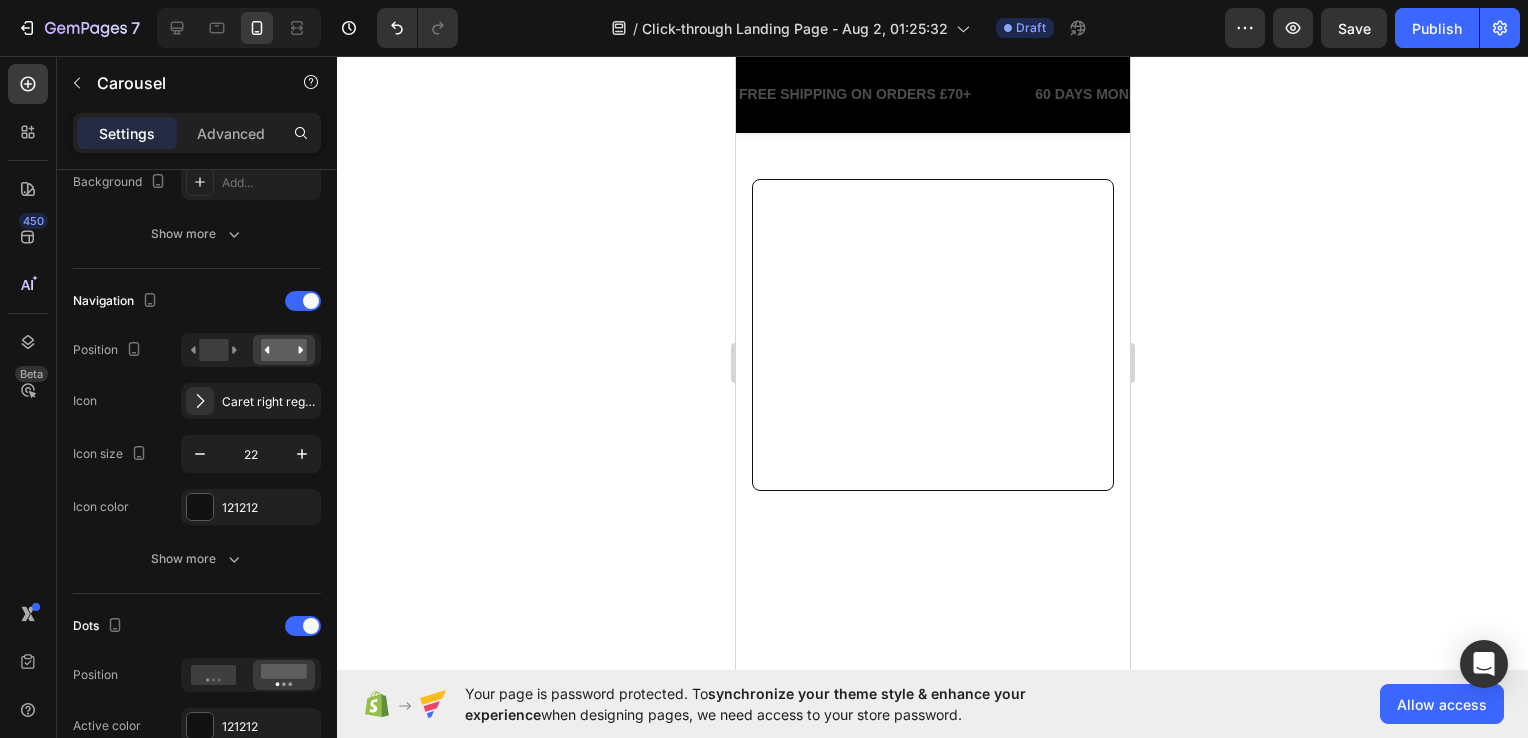 click on "Image Icon Icon Icon Icon
Icon Icon List Melissa J. Text Block Row Row I’ve struggled with night sweats for years, trying everything from fans to moisture-wicking sheets. This cooling blanket has been the only thing that truly works. It’s instantly cool to the touch and stays that way through the night. I’m finally waking up feeling dry and refreshed. Text Block Row Row" at bounding box center (924, -58) 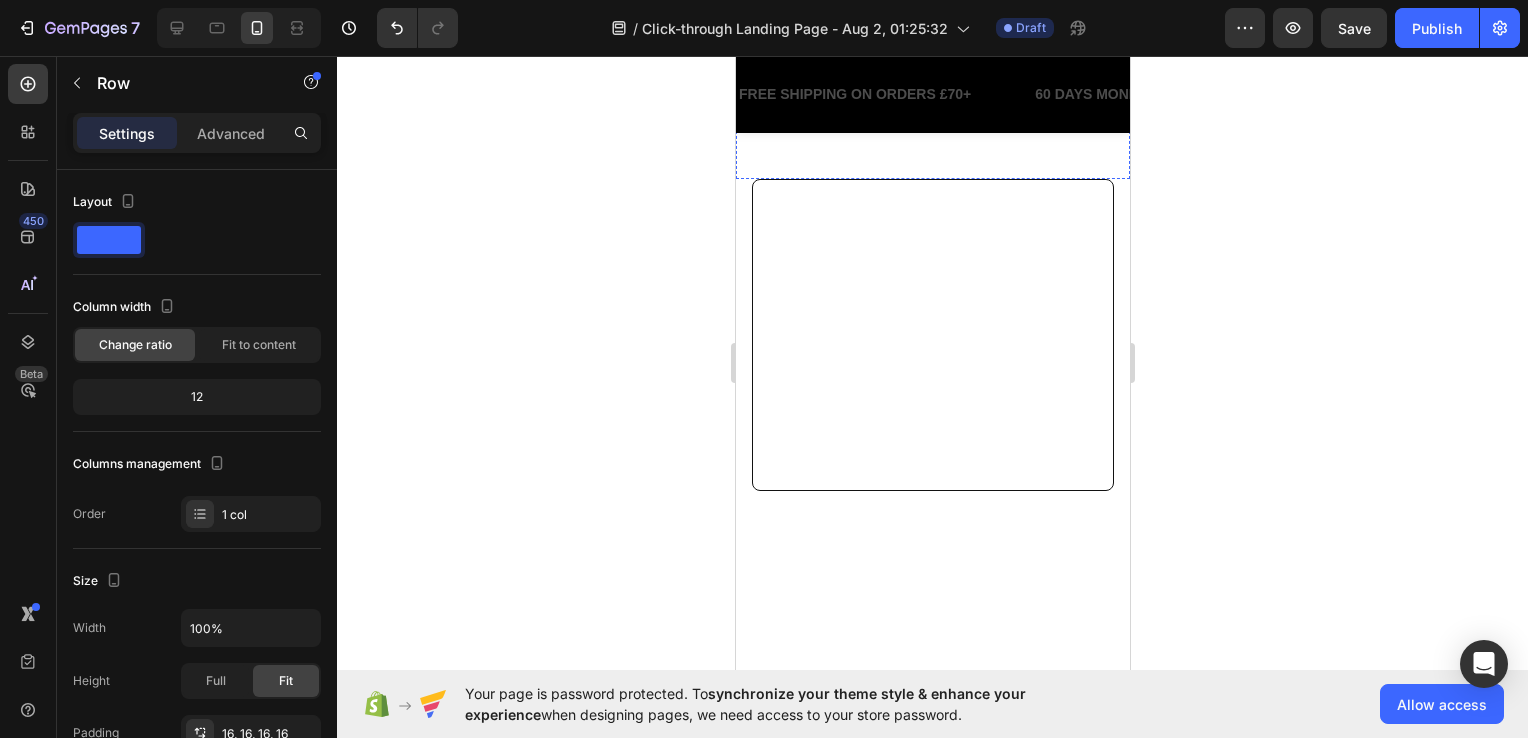 click 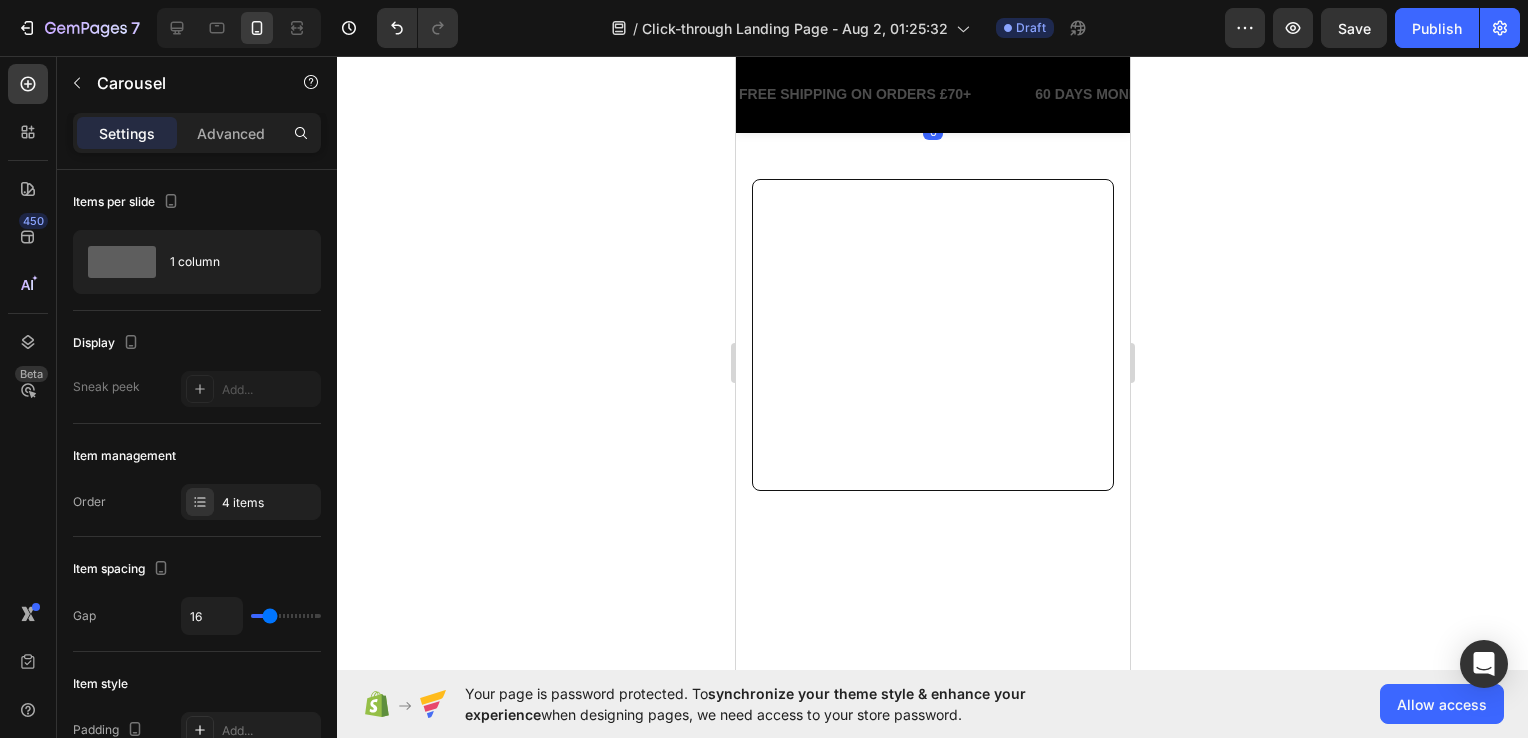 click on "You can feel the cooling effect immediately when you touch it. I wasn’t expecting much, but this blanket truly exceeded my expectations. It’s perfect for warm summer nights and makes my bed feel way more comfortable. Highly recommended for anyone who overheats at night." at bounding box center [924, -4] 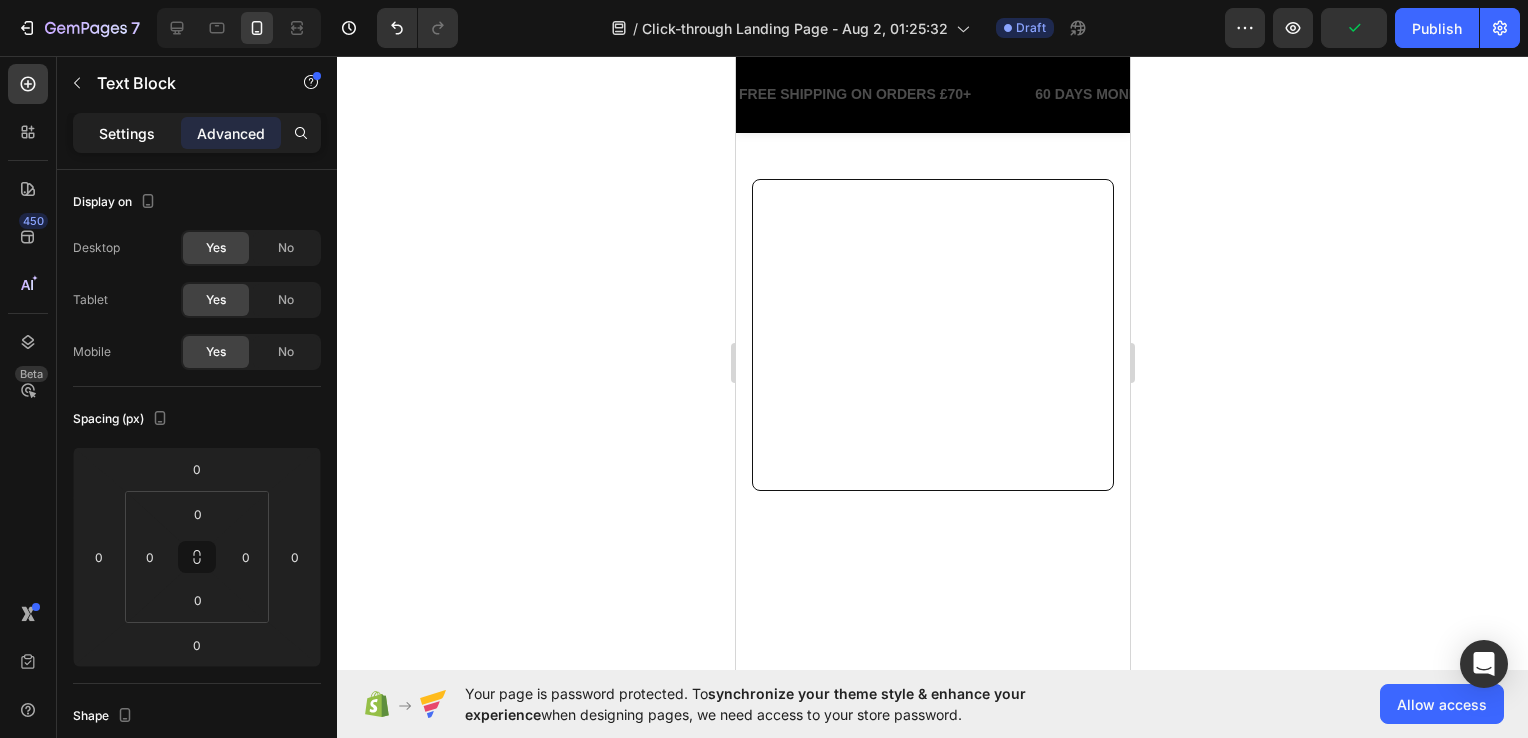 click on "Settings" at bounding box center (127, 133) 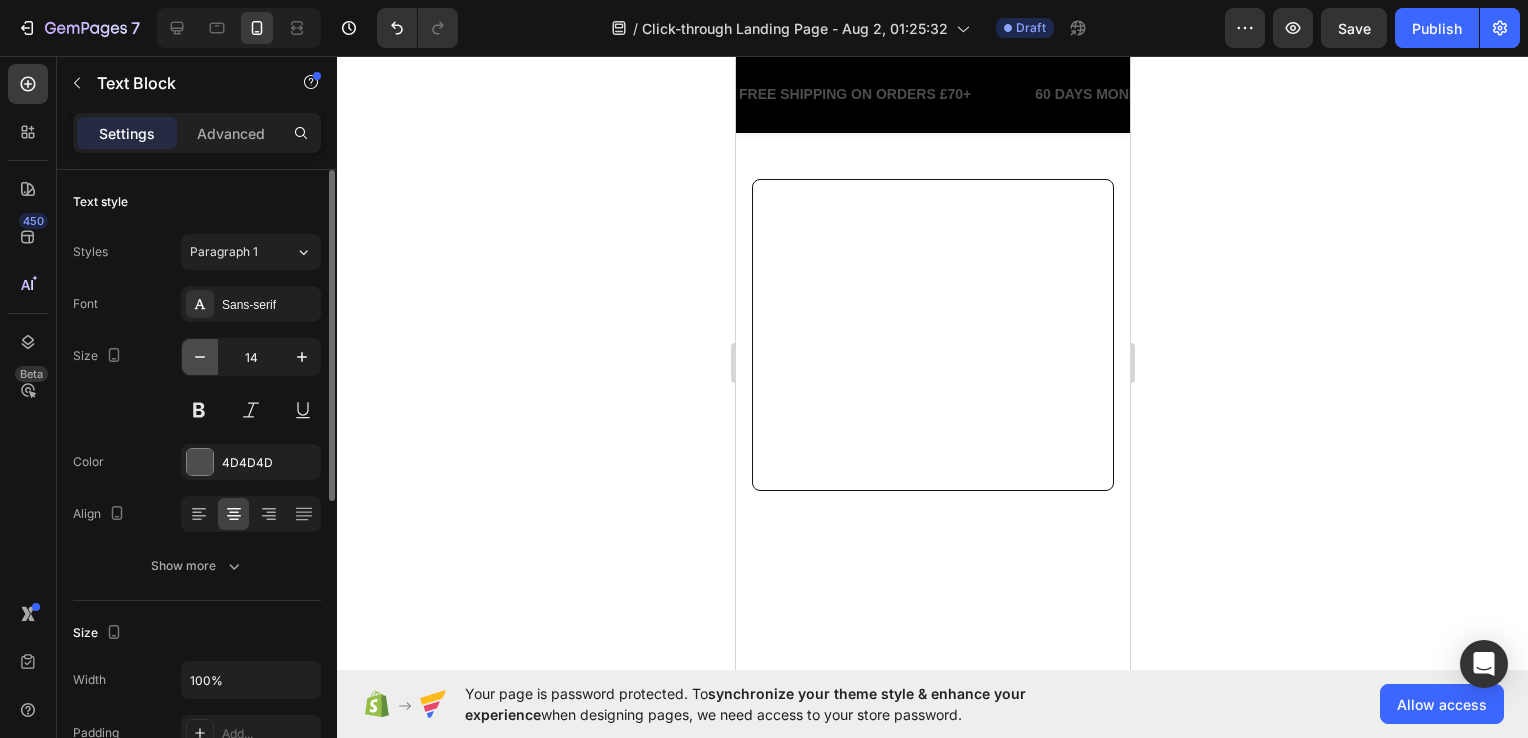 click 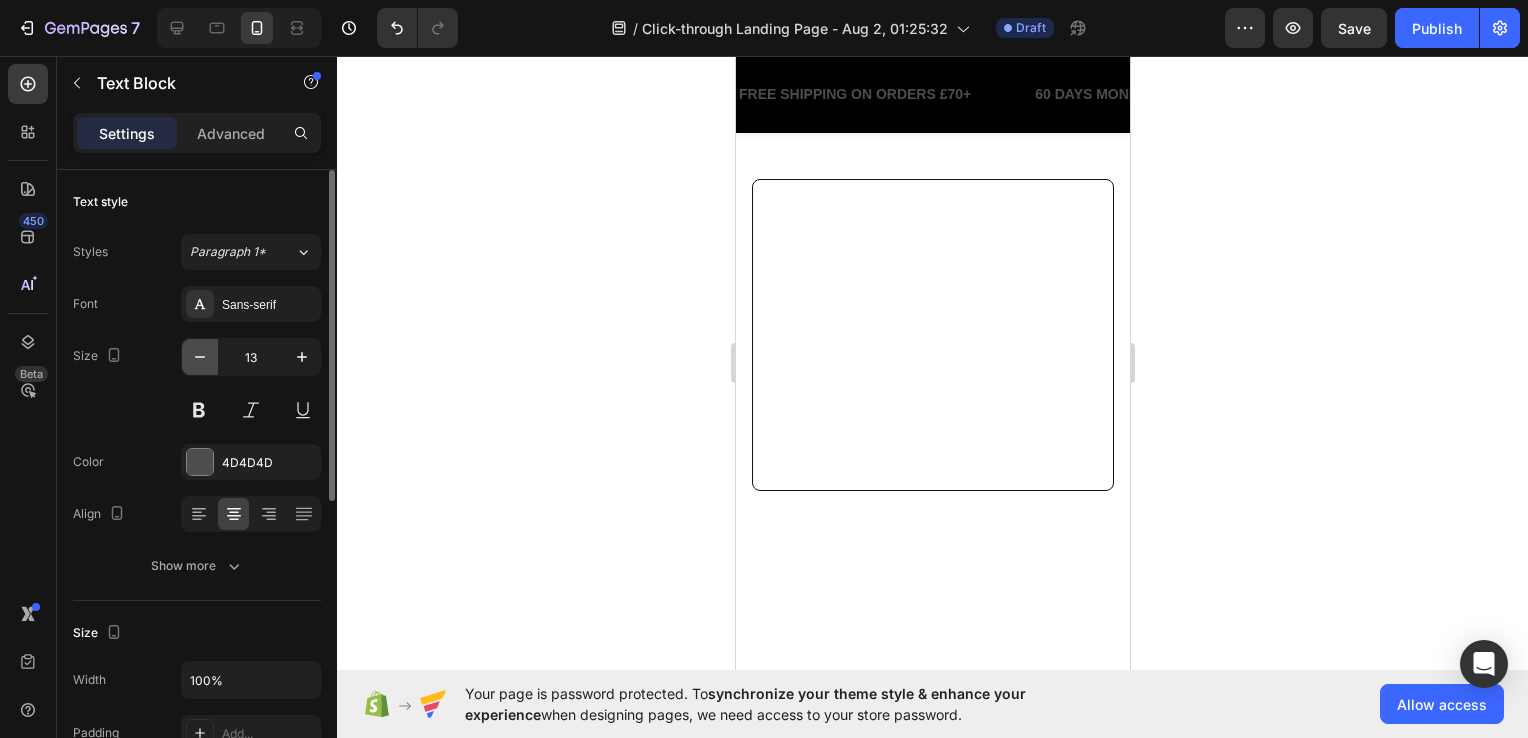 click 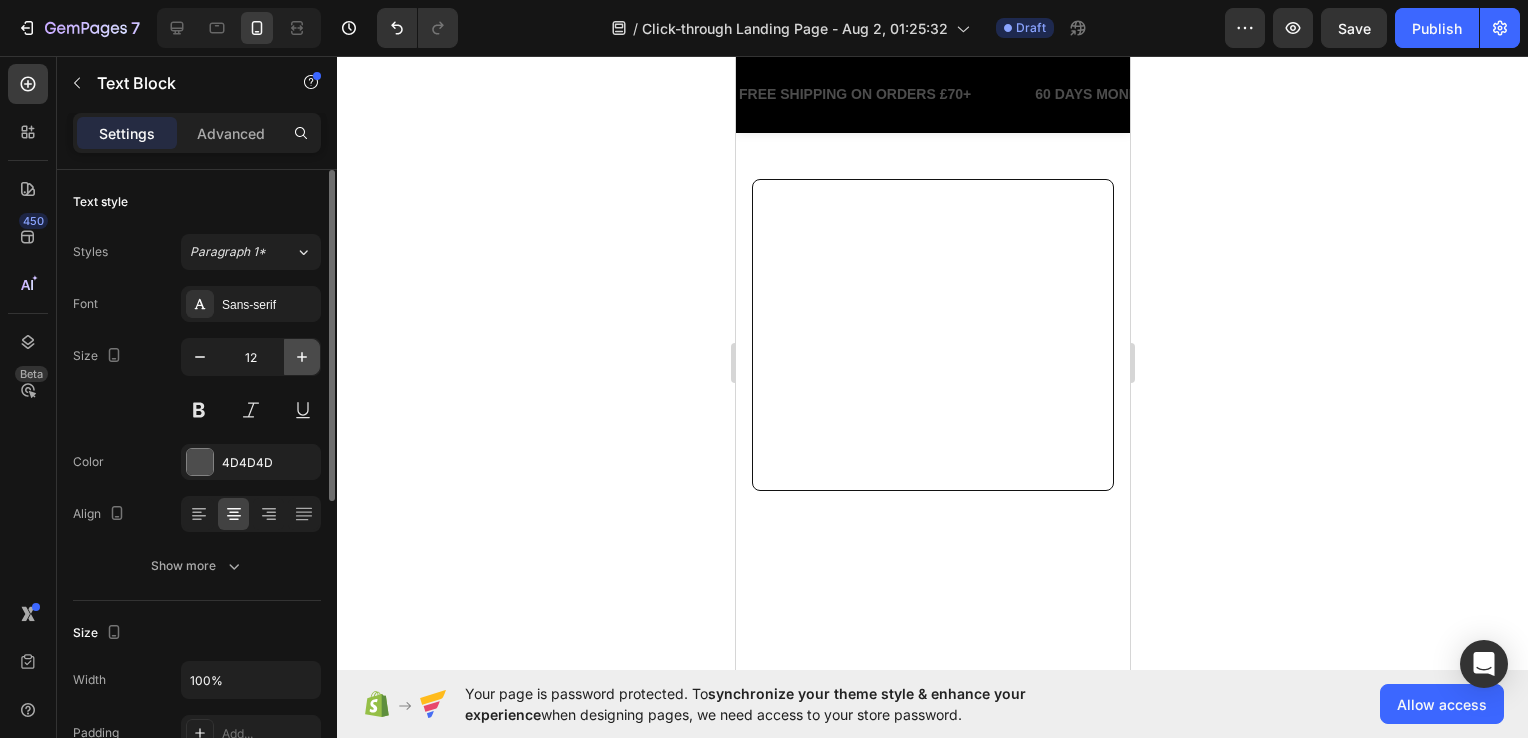 click 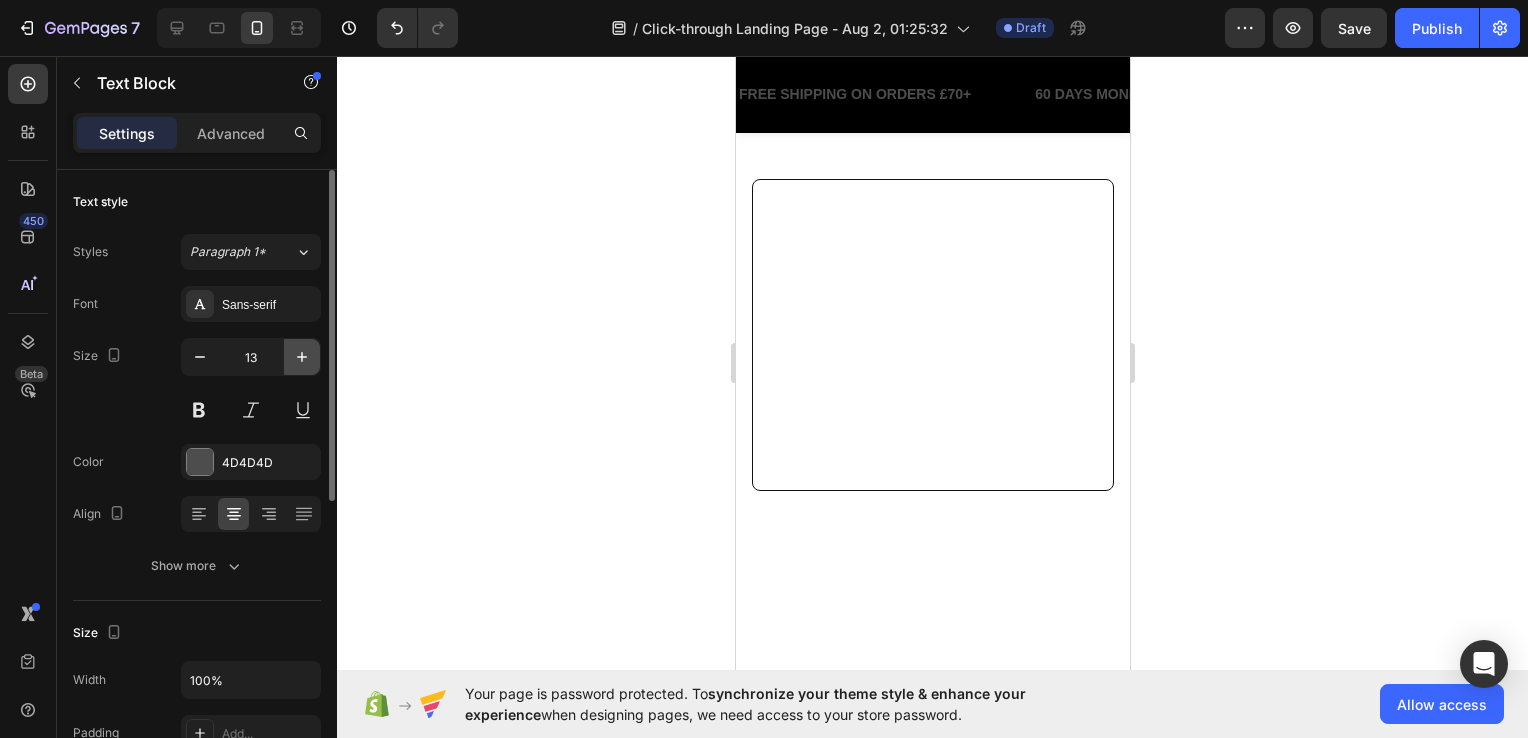 click 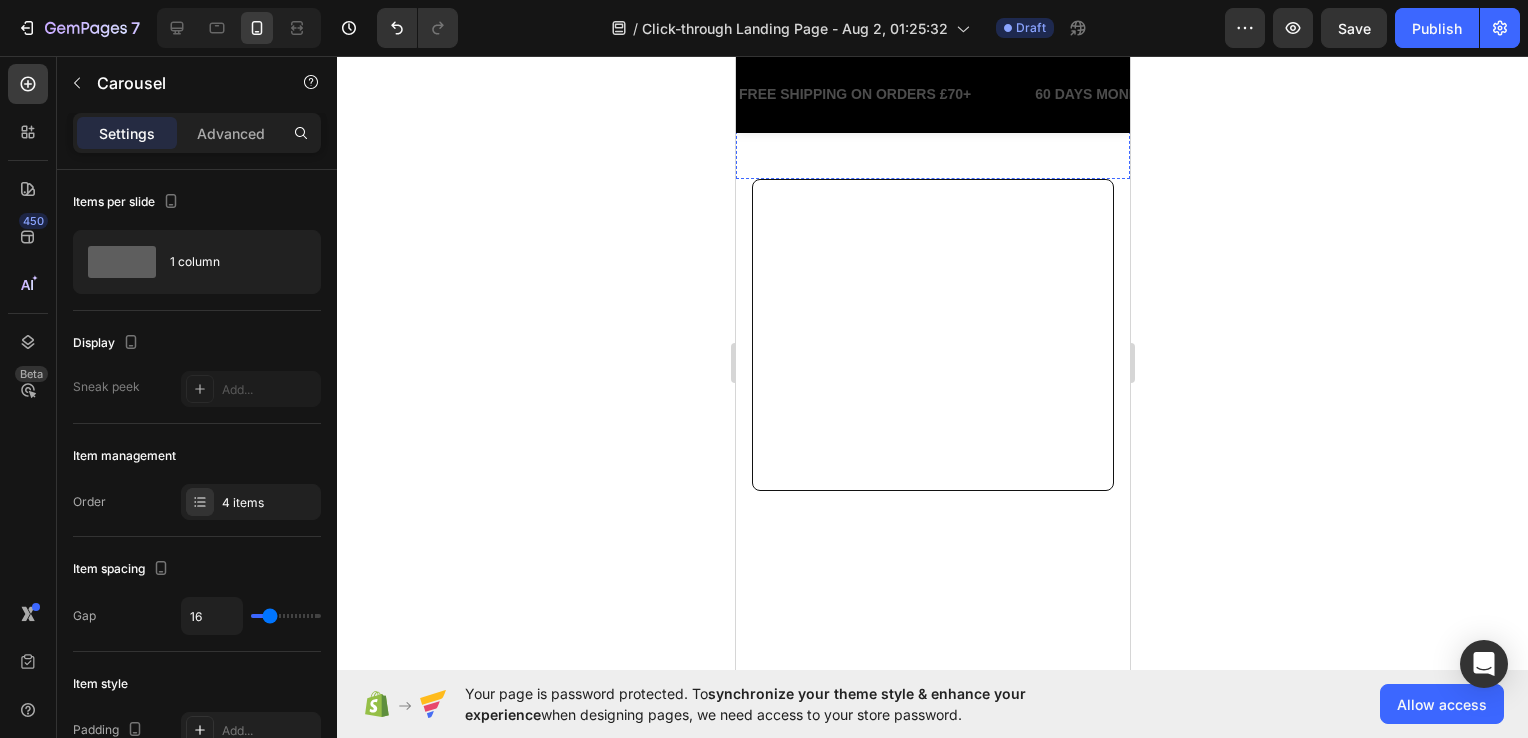click at bounding box center [777, -58] 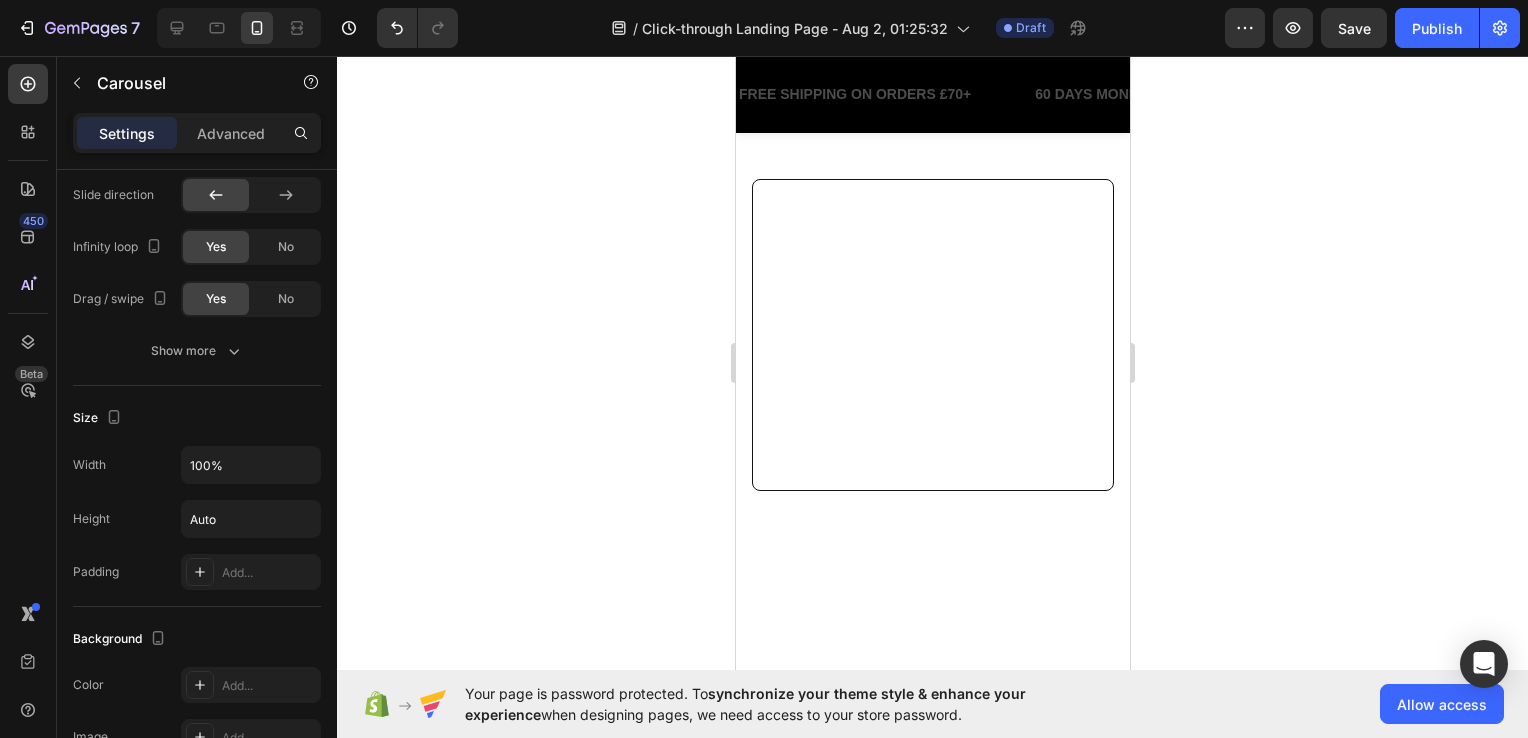 scroll, scrollTop: 1794, scrollLeft: 0, axis: vertical 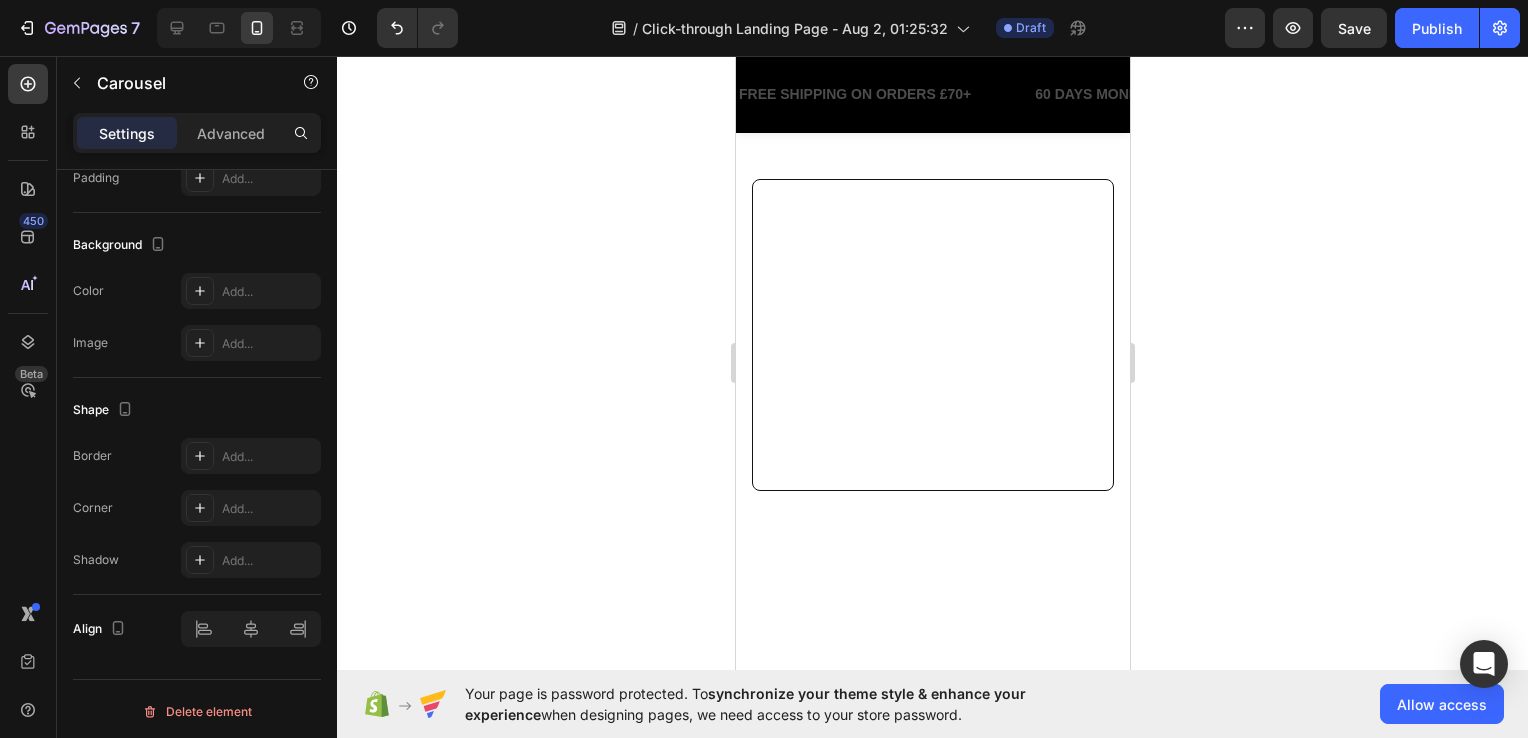 click at bounding box center [1087, -58] 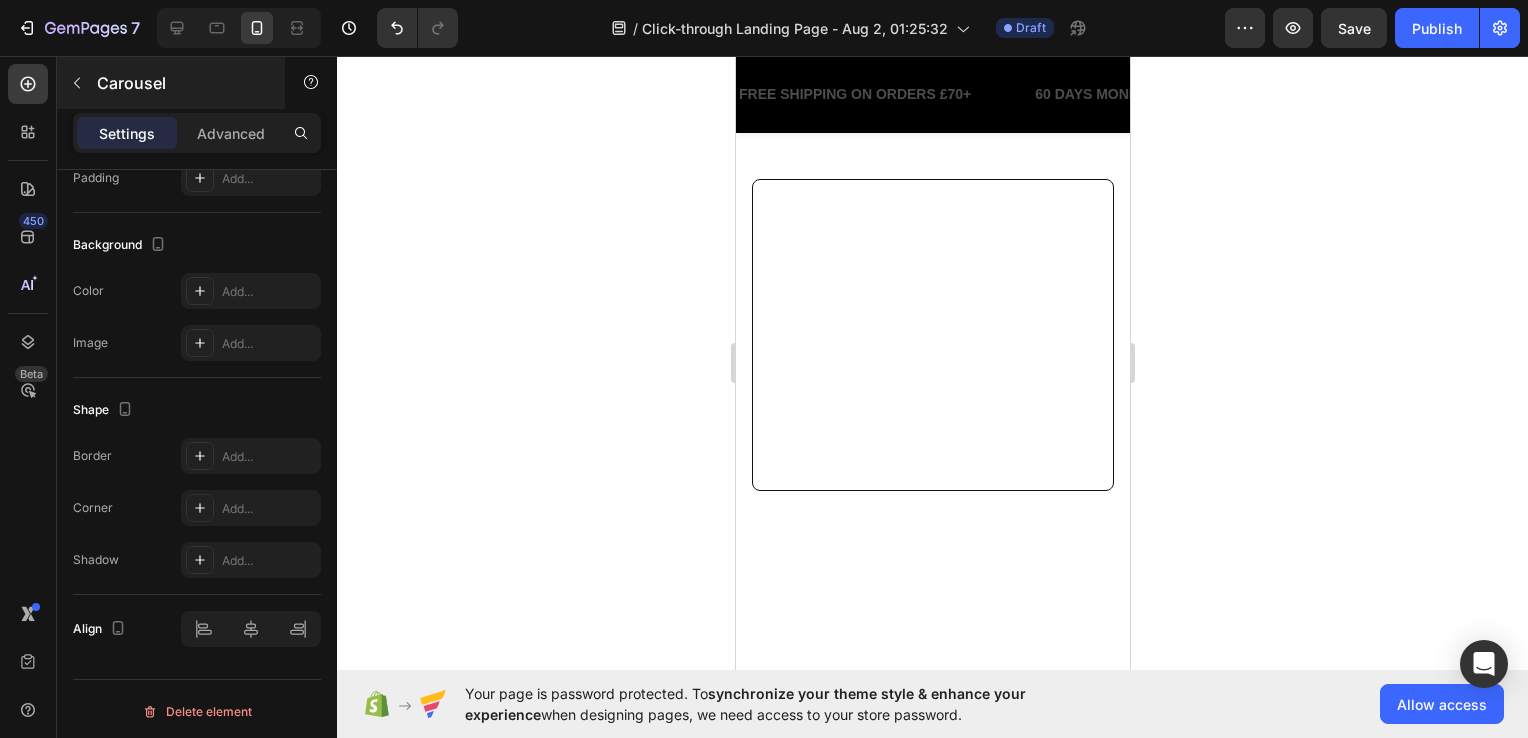 click on "Carousel" at bounding box center [171, 83] 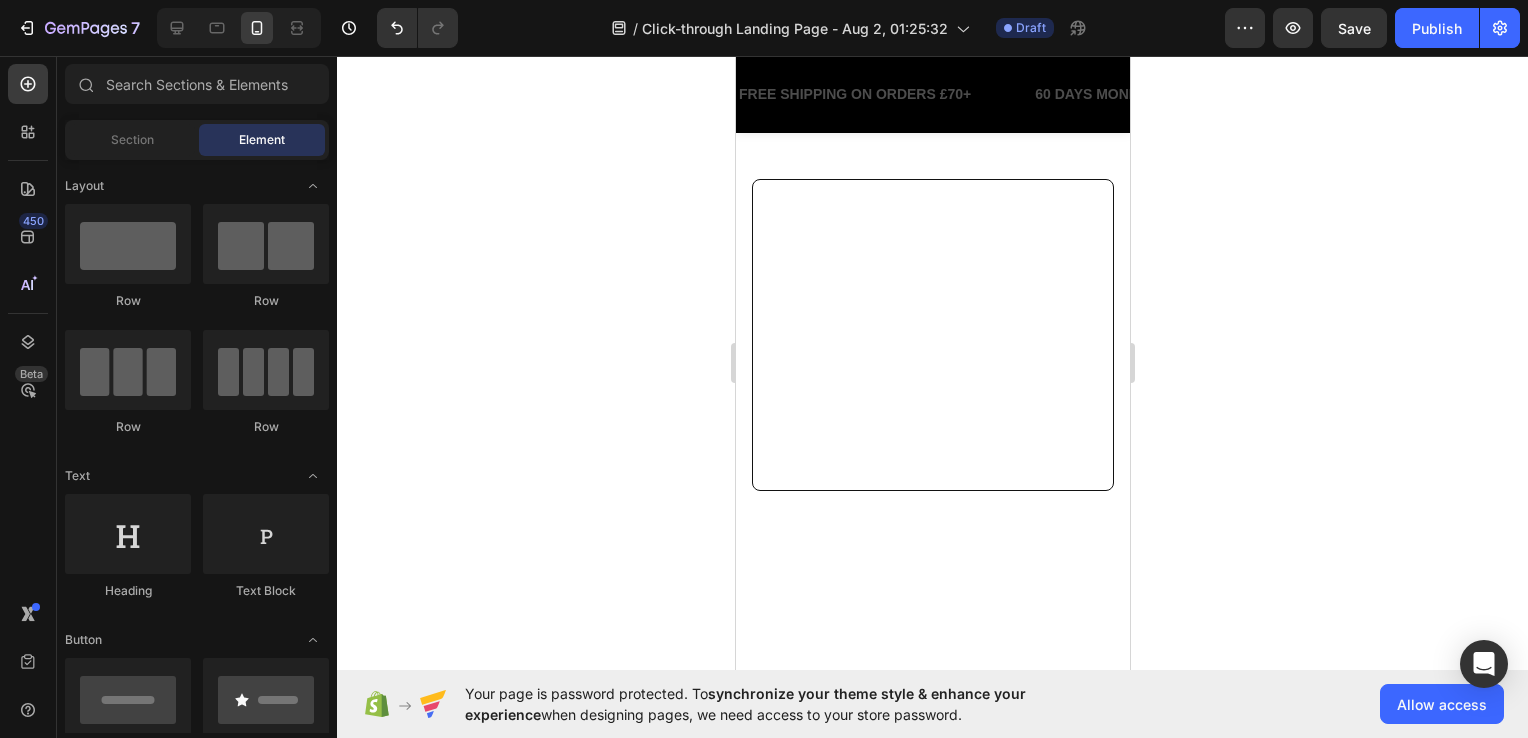 click on "You can feel the cooling effect immediately when you touch it. I wasn’t expecting much, but this blanket truly exceeded my expectations. It’s perfect for warm summer nights and makes my bed feel way more comfortable. Highly recommended for anyone who overheats at night." at bounding box center (924, -4) 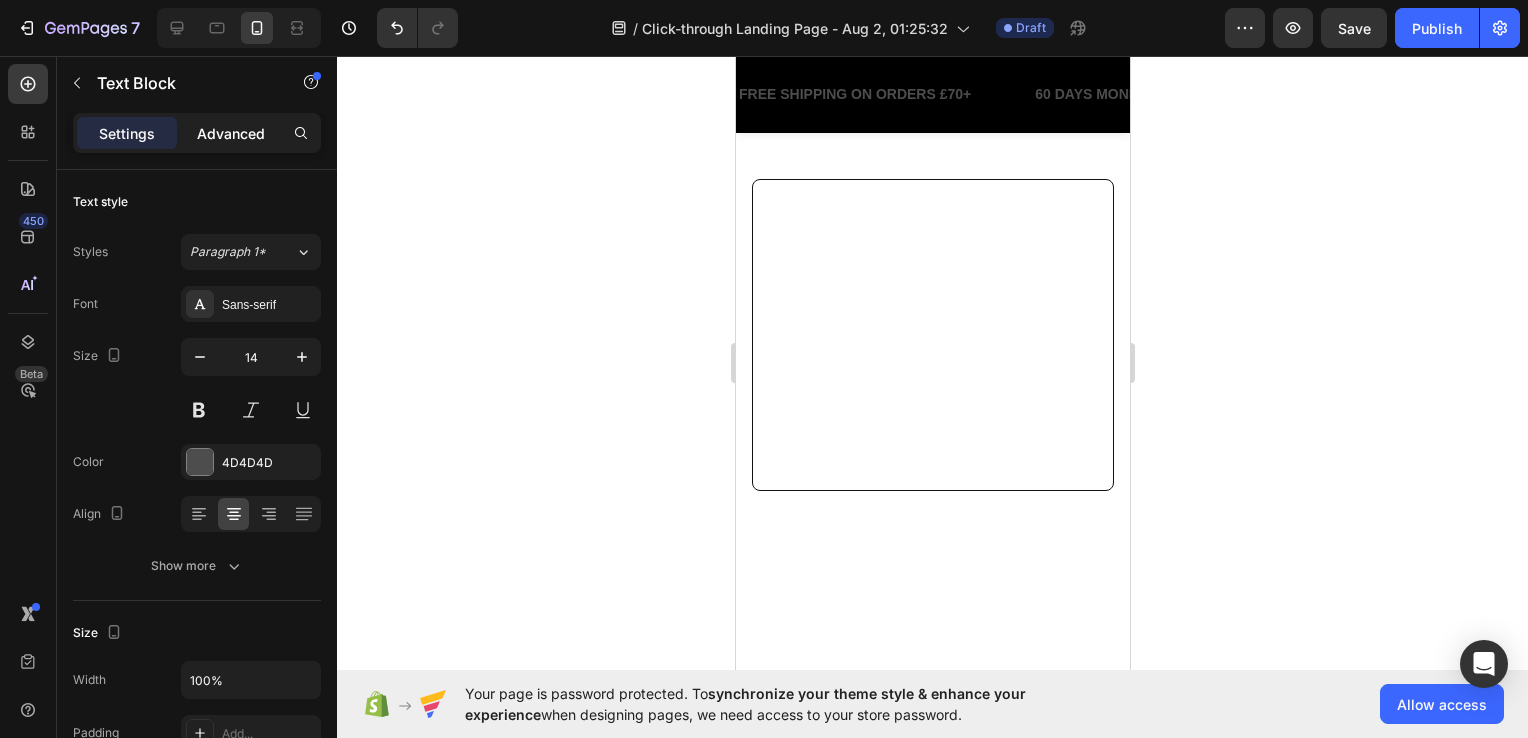 click on "Advanced" at bounding box center (231, 133) 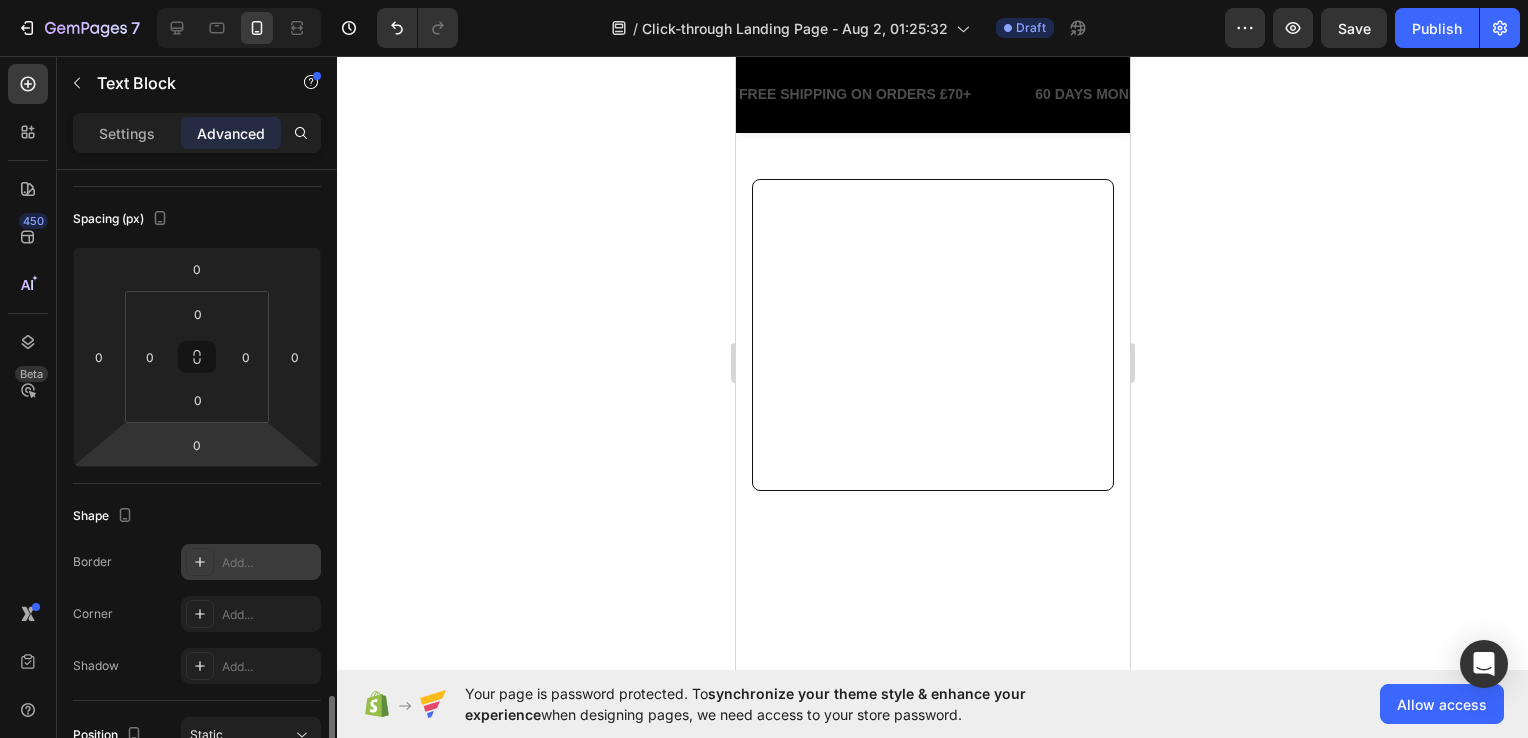 scroll, scrollTop: 500, scrollLeft: 0, axis: vertical 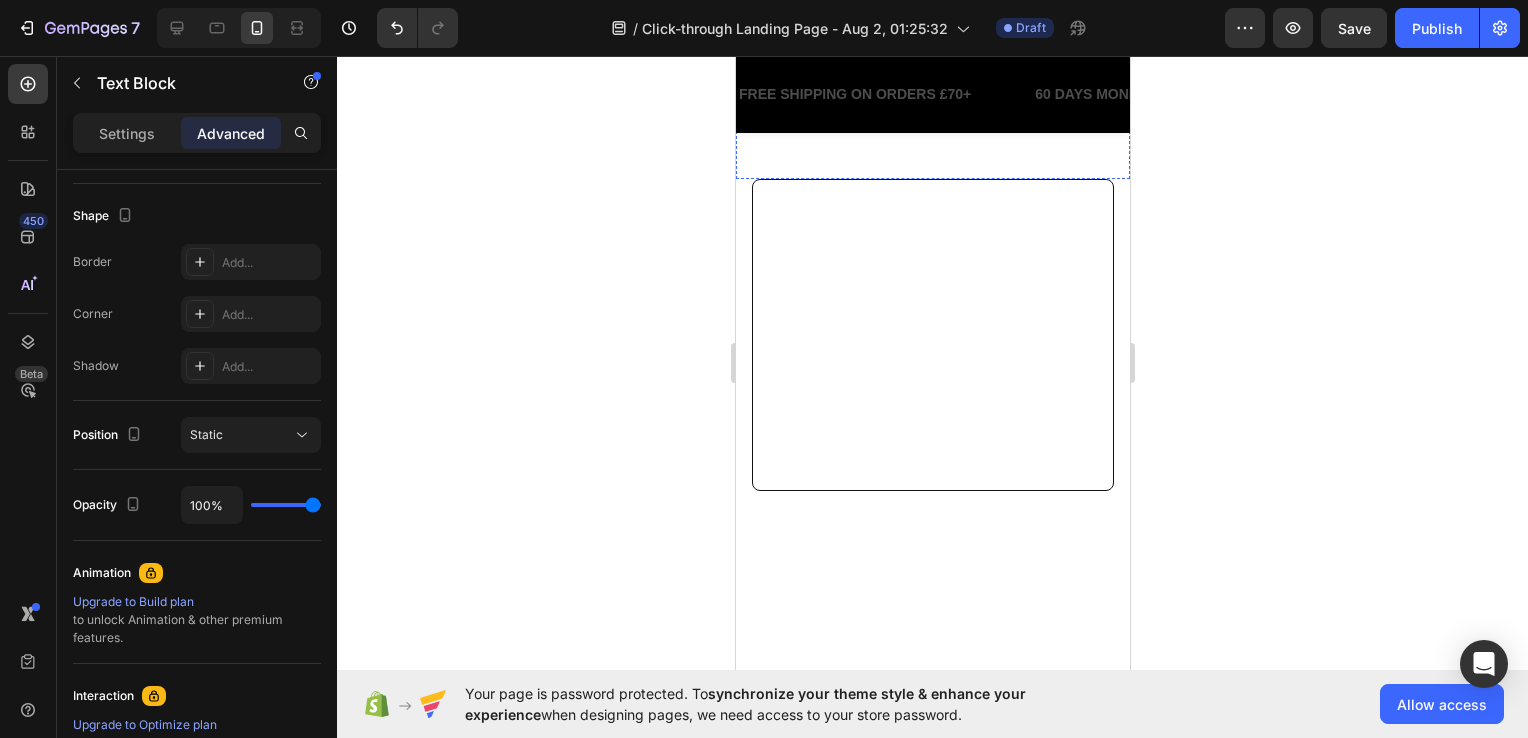 click 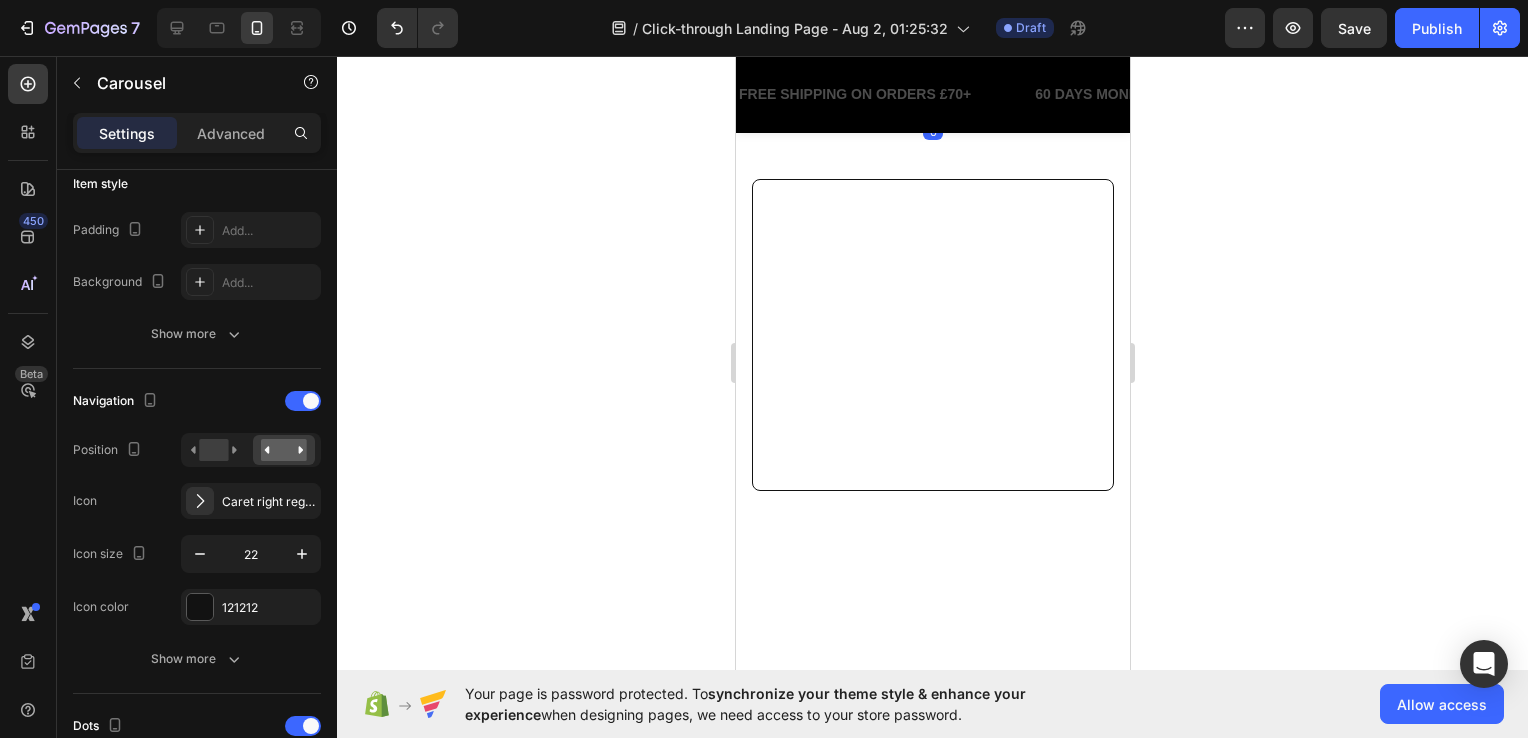scroll, scrollTop: 0, scrollLeft: 0, axis: both 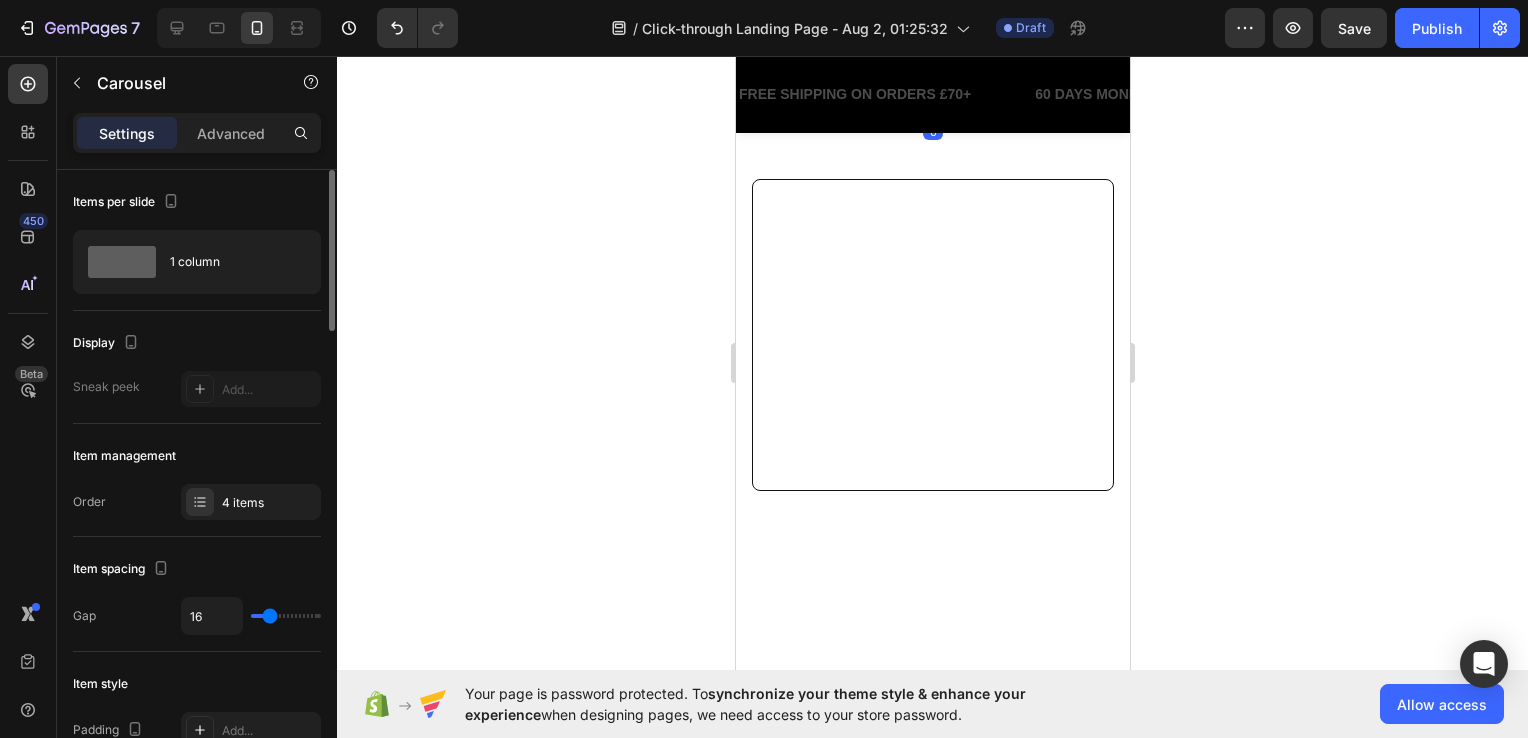 click on "I’ve struggled with night sweats for years, trying everything from fans to moisture-wicking sheets. This cooling blanket has been the only thing that truly works. It’s instantly cool to the touch and stays that way through the night. I’m finally waking up feeling dry and refreshed." at bounding box center (924, -20) 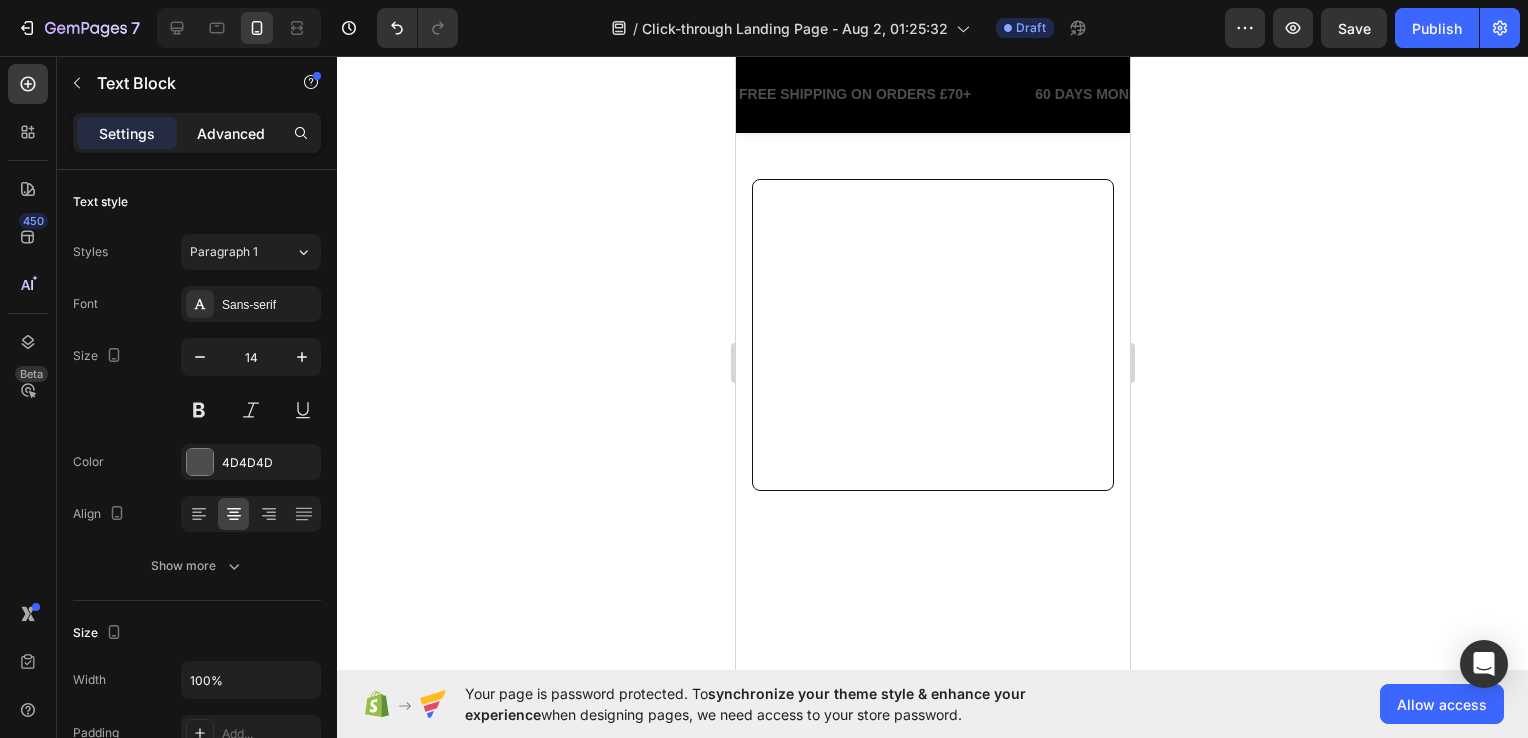 click on "Advanced" at bounding box center (231, 133) 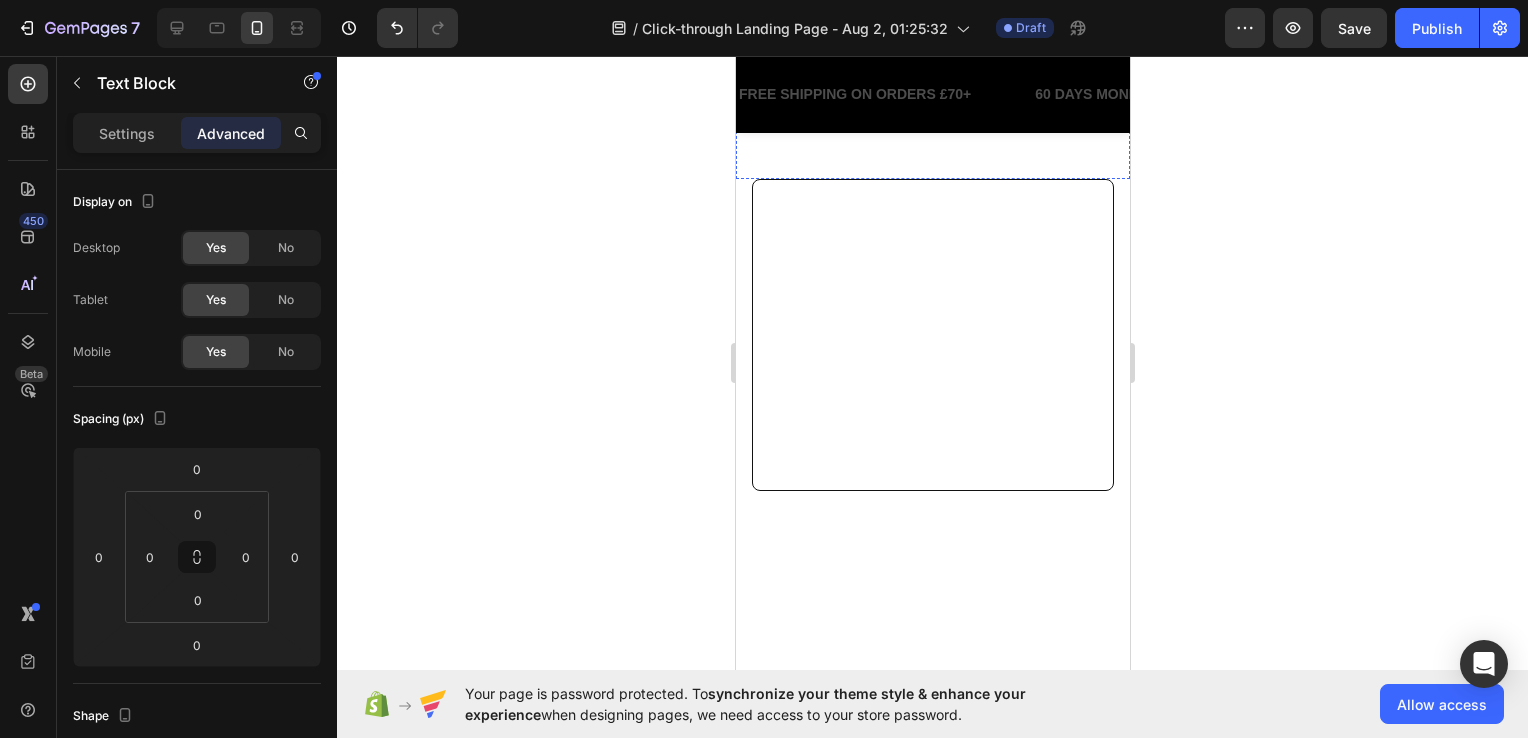 click 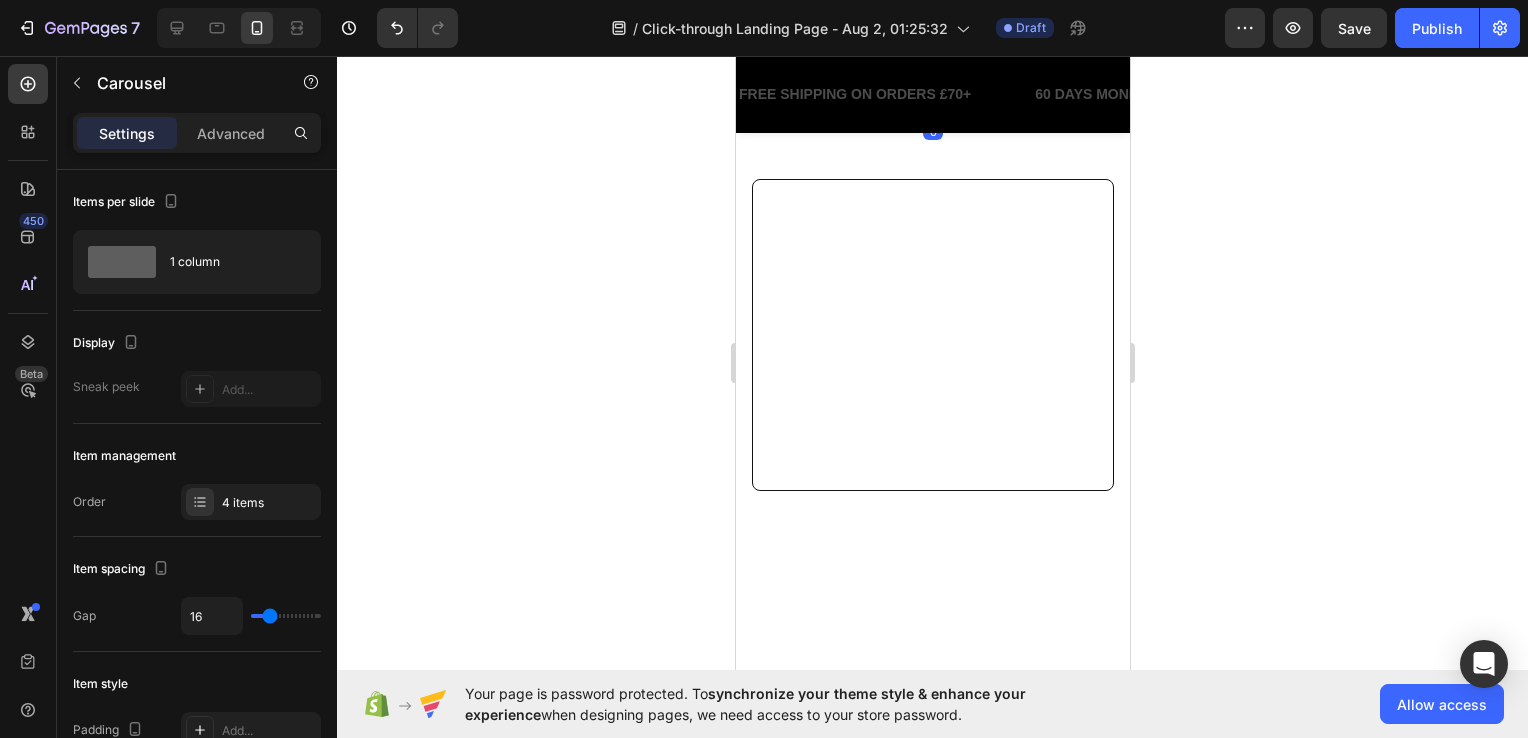 click on "You can feel the cooling effect immediately when you touch it. I wasn’t expecting much, but this blanket truly exceeded my expectations. It’s perfect for warm summer nights and makes my bed feel way more comfortable. Highly recommended for anyone who overheats at night." at bounding box center [924, -4] 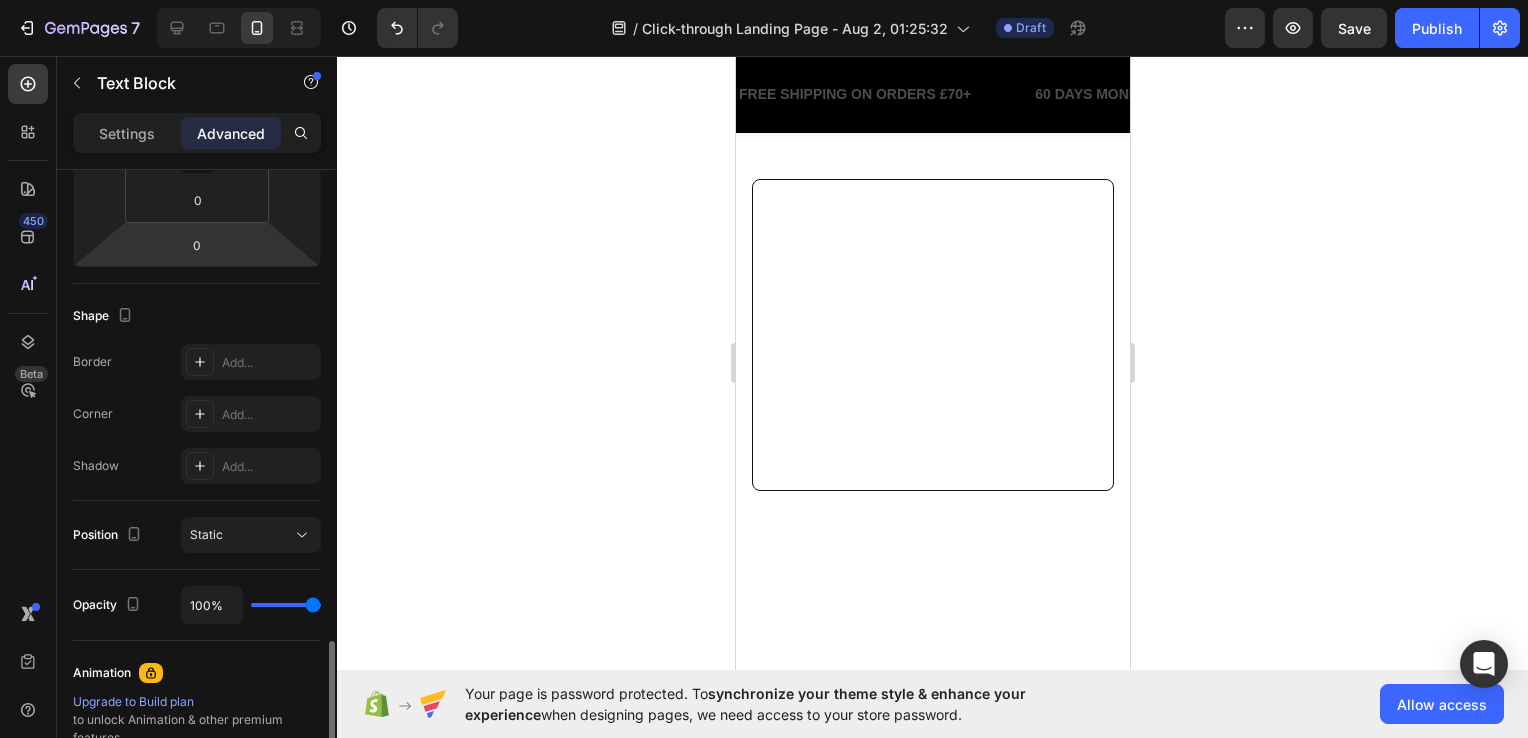 scroll, scrollTop: 600, scrollLeft: 0, axis: vertical 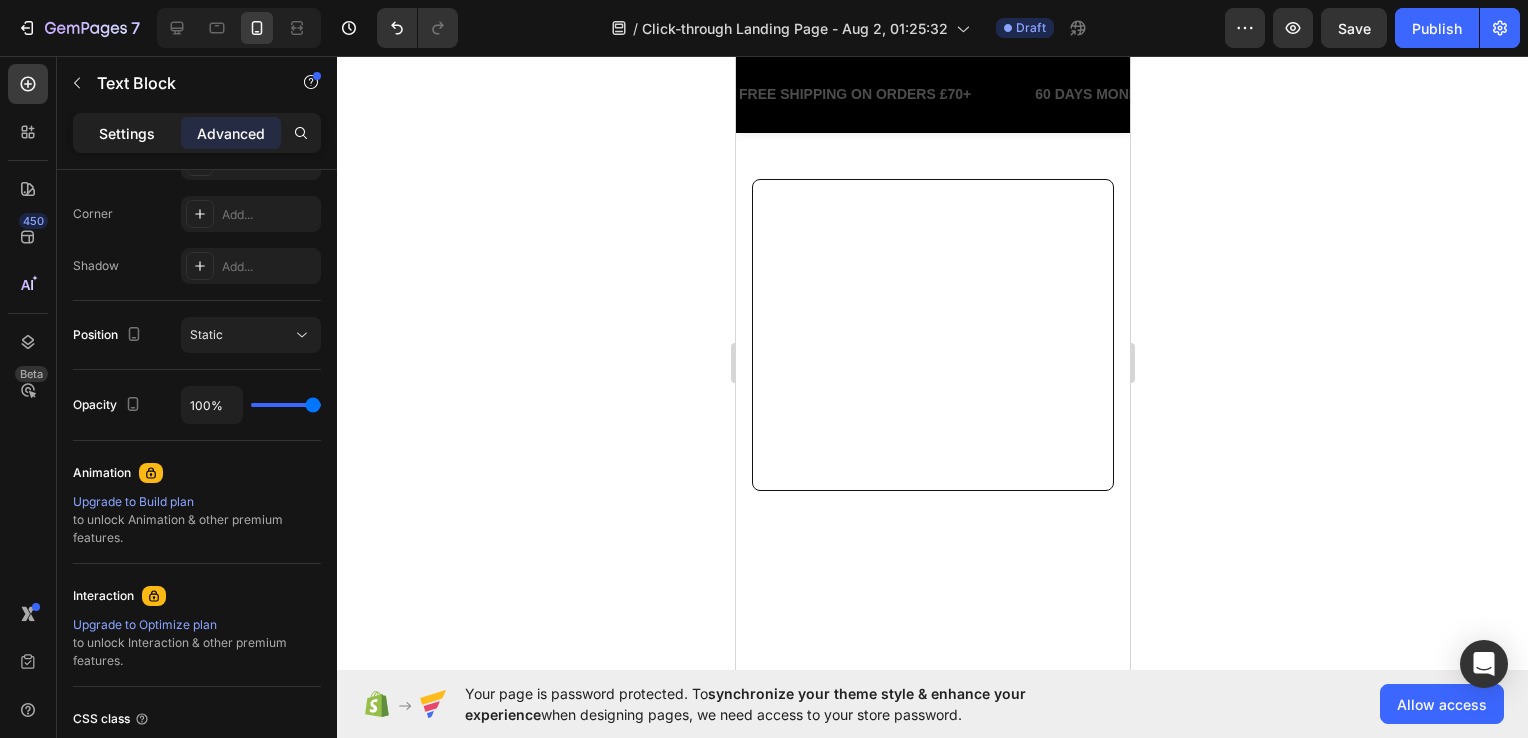 click on "Settings" at bounding box center (127, 133) 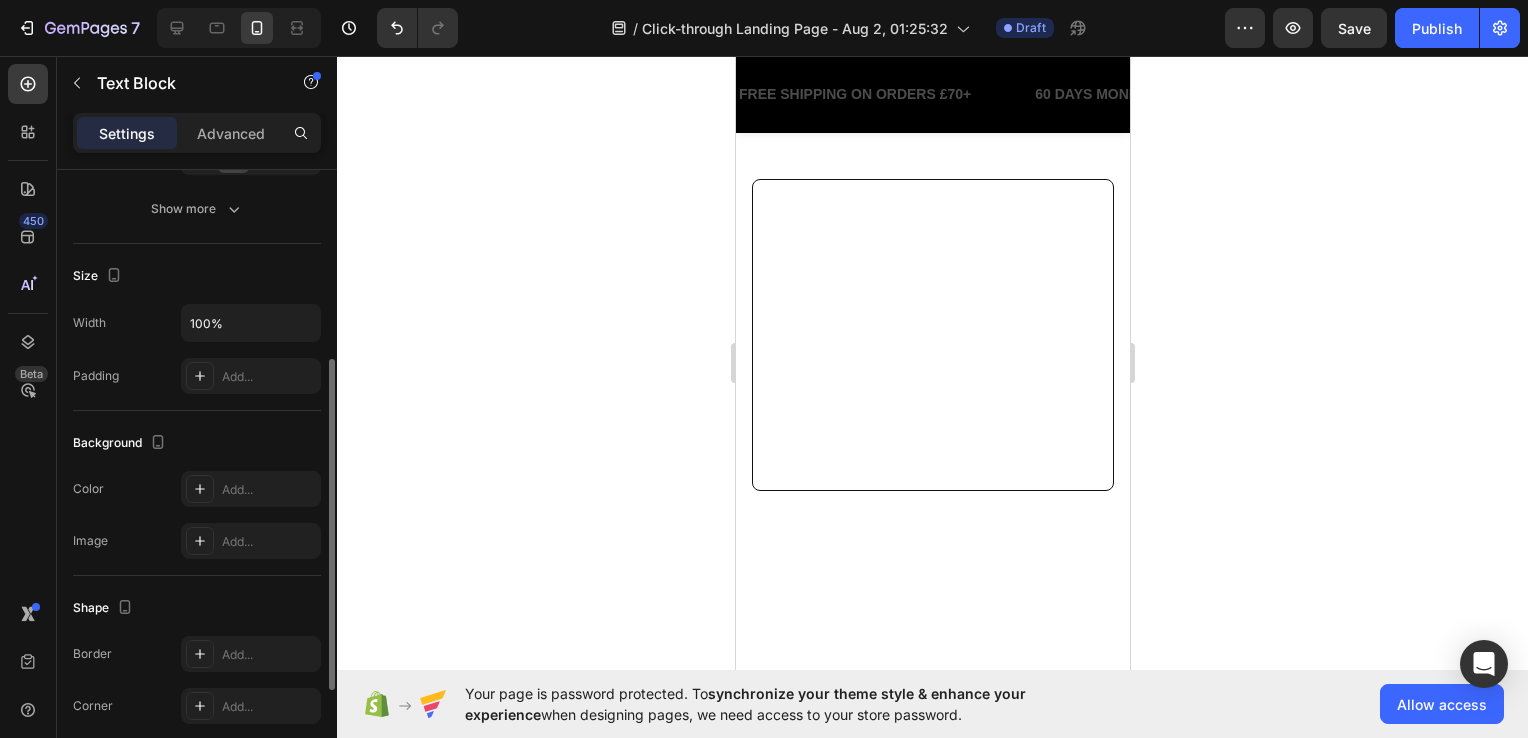 scroll, scrollTop: 257, scrollLeft: 0, axis: vertical 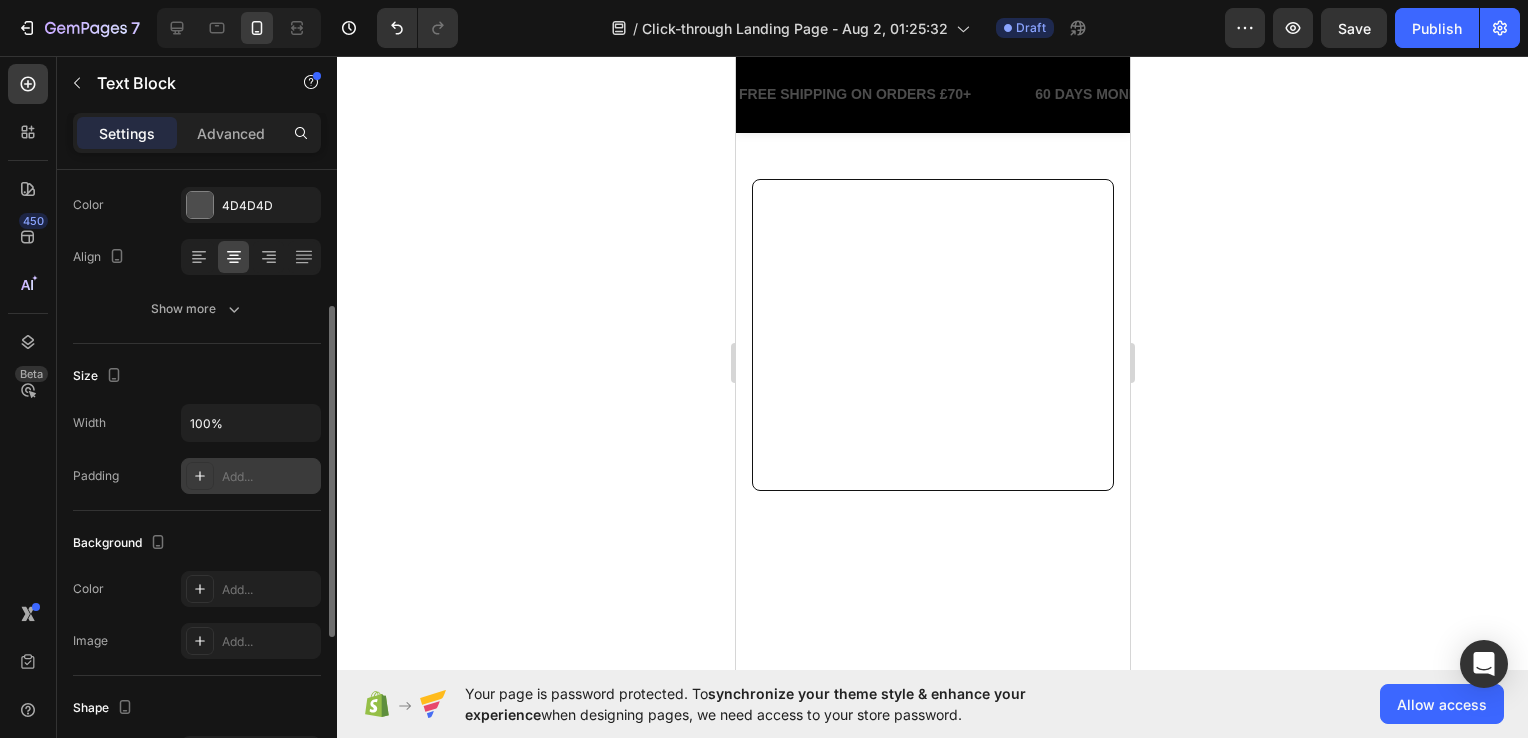click on "Add..." at bounding box center [269, 477] 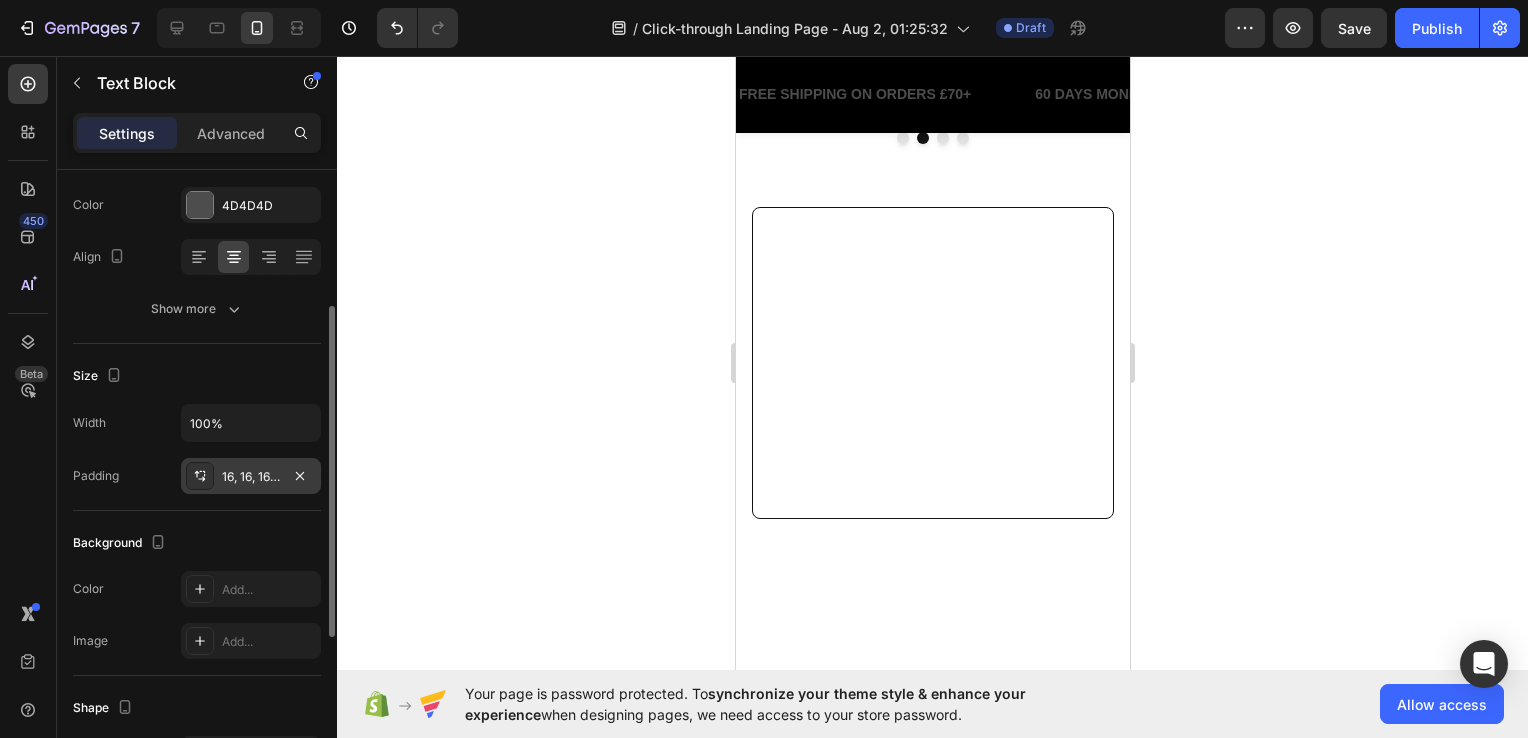 click 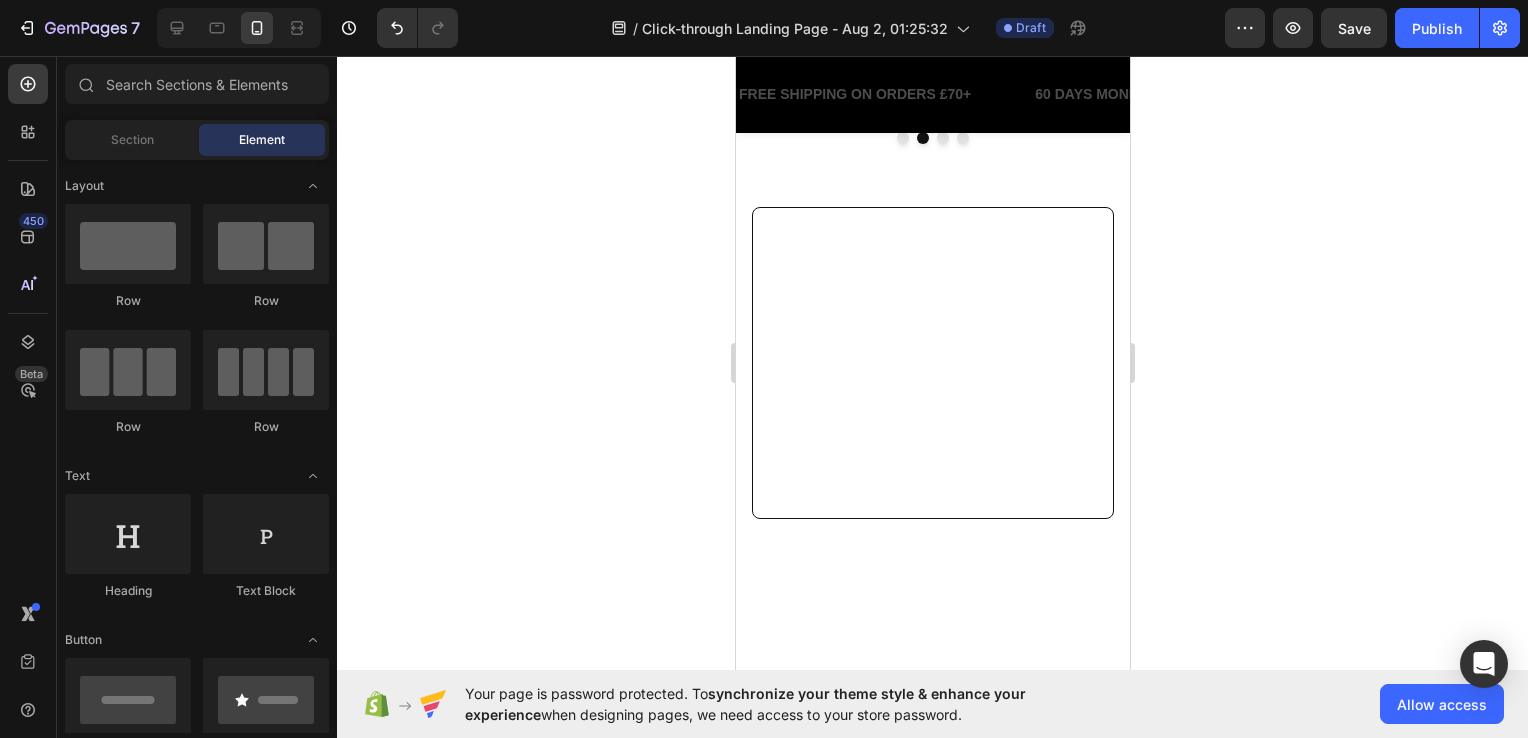 click on "You can feel the cooling effect immediately when you touch it. I wasn’t expecting much, but this blanket truly exceeded my expectations. It’s perfect for warm summer nights and makes my bed feel way more comfortable. Highly recommended for anyone who overheats at night." at bounding box center (924, 10) 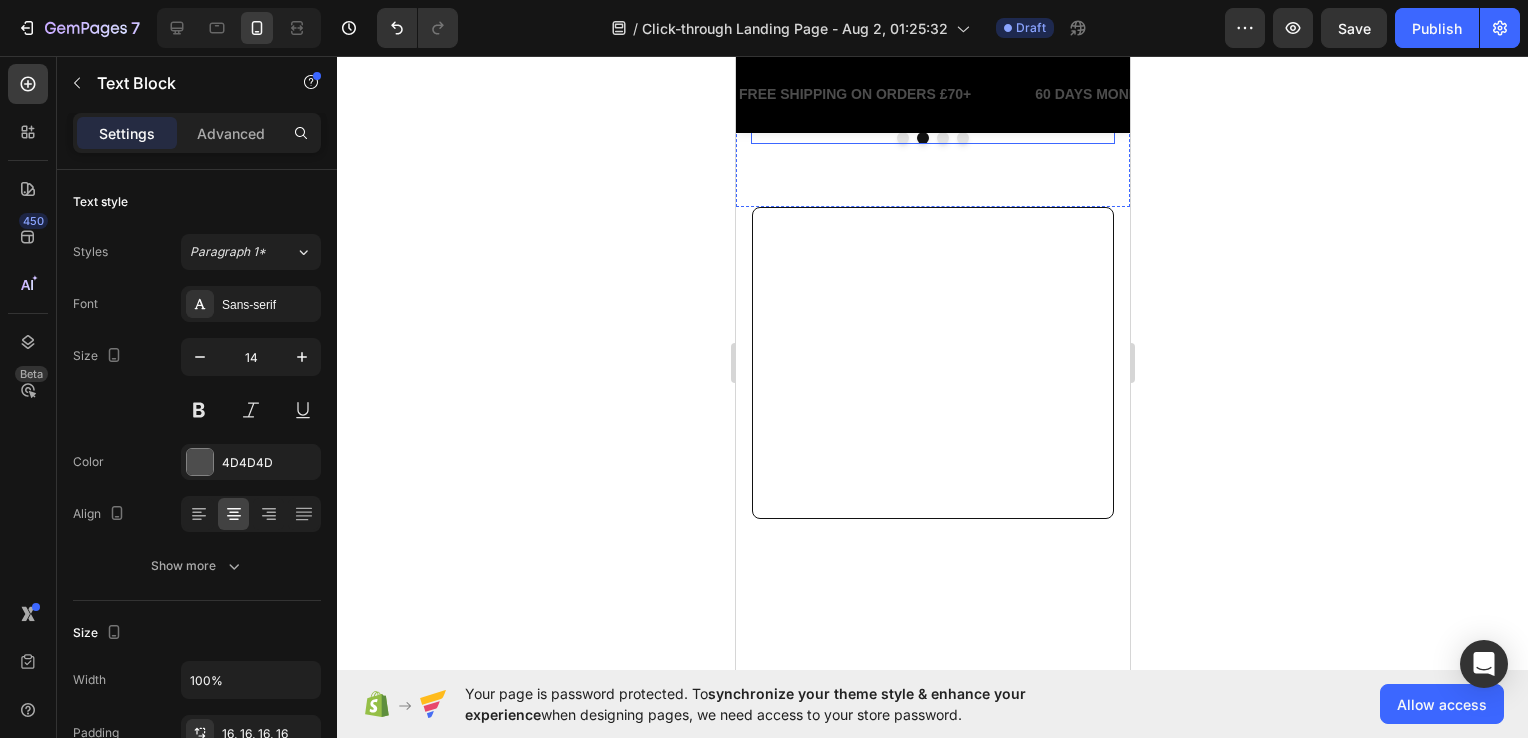 click 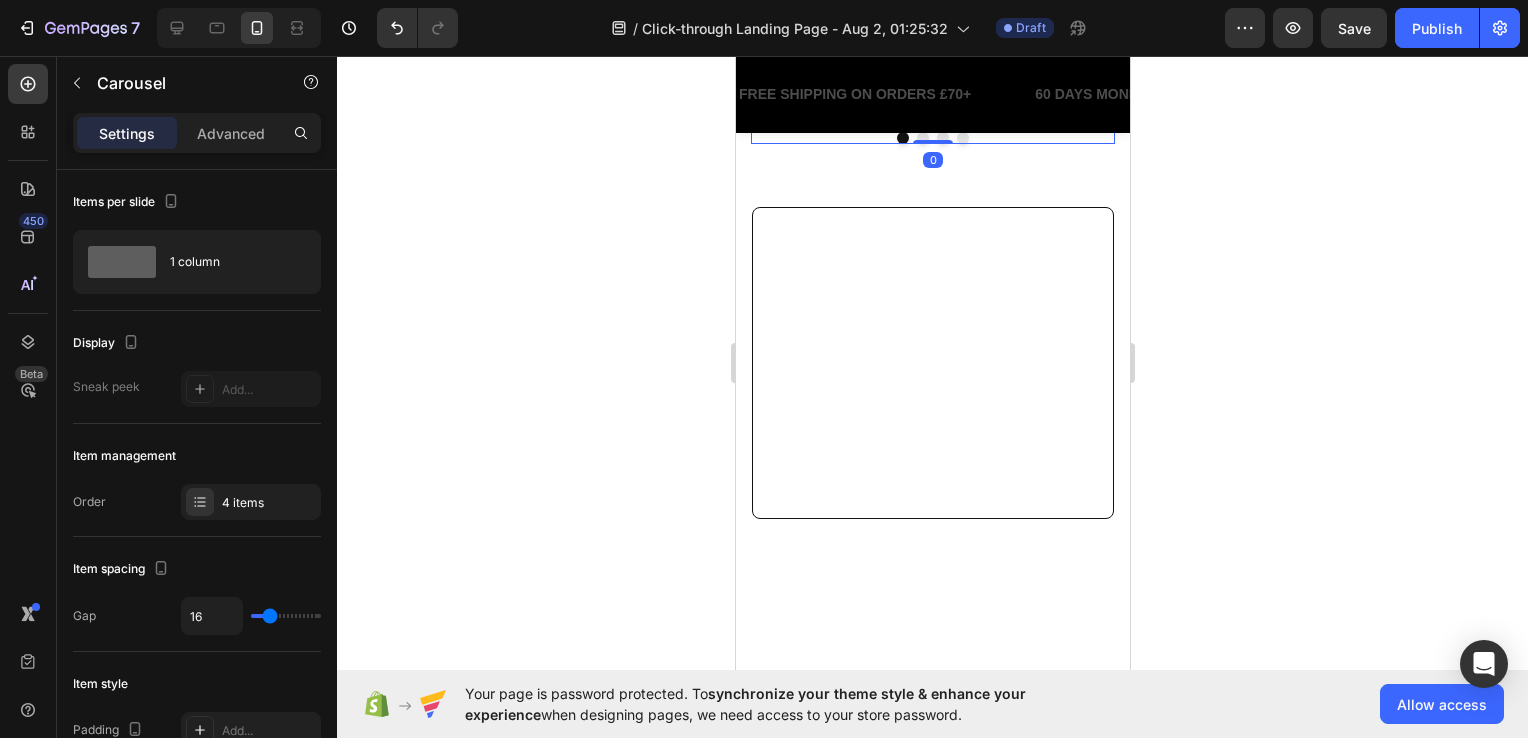 click on "I’ve struggled with night sweats for years, trying everything from fans to moisture-wicking sheets. This cooling blanket has been the only thing that truly works. It’s instantly cool to the touch and stays that way through the night. I’m finally waking up feeling dry and refreshed." at bounding box center (924, -20) 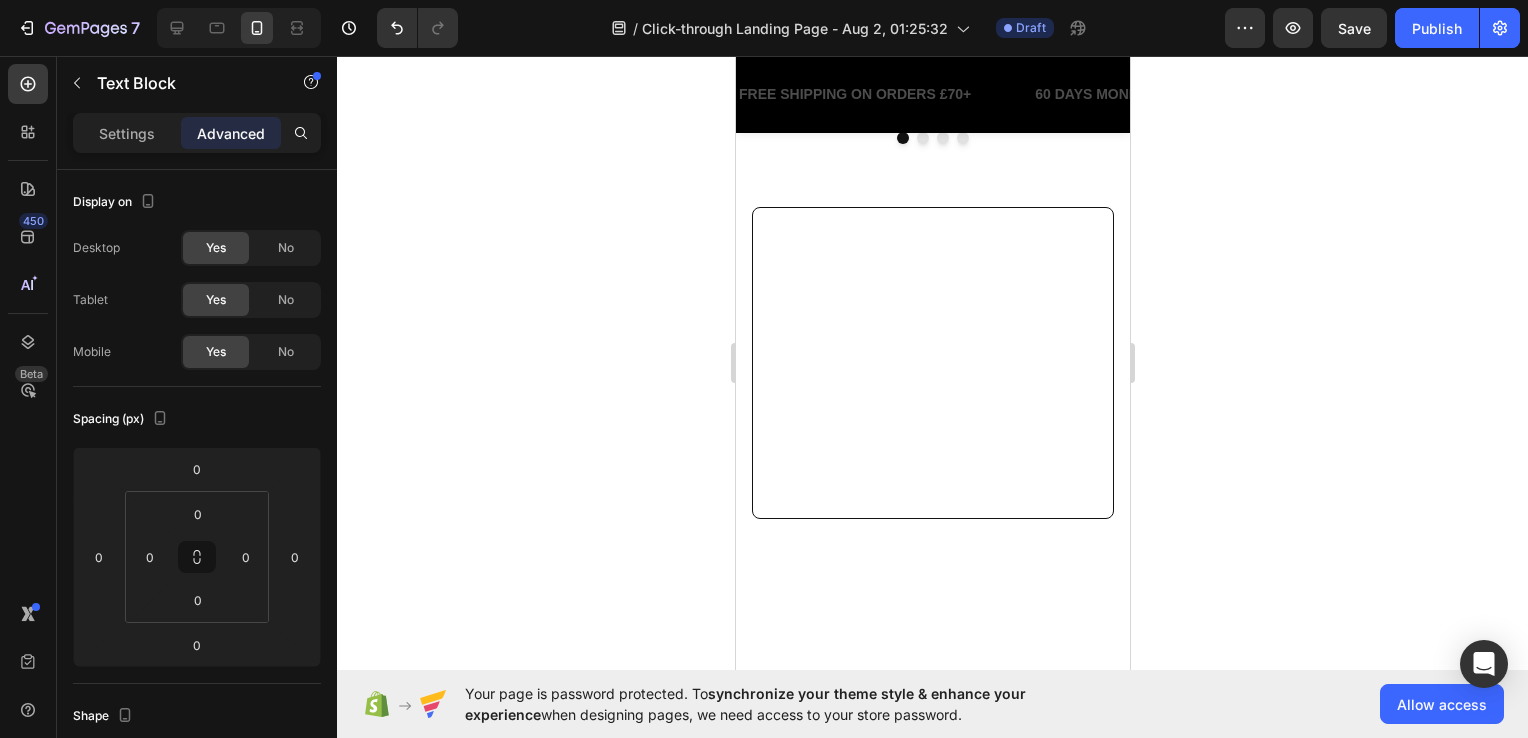 click on "Settings Advanced" at bounding box center (197, 141) 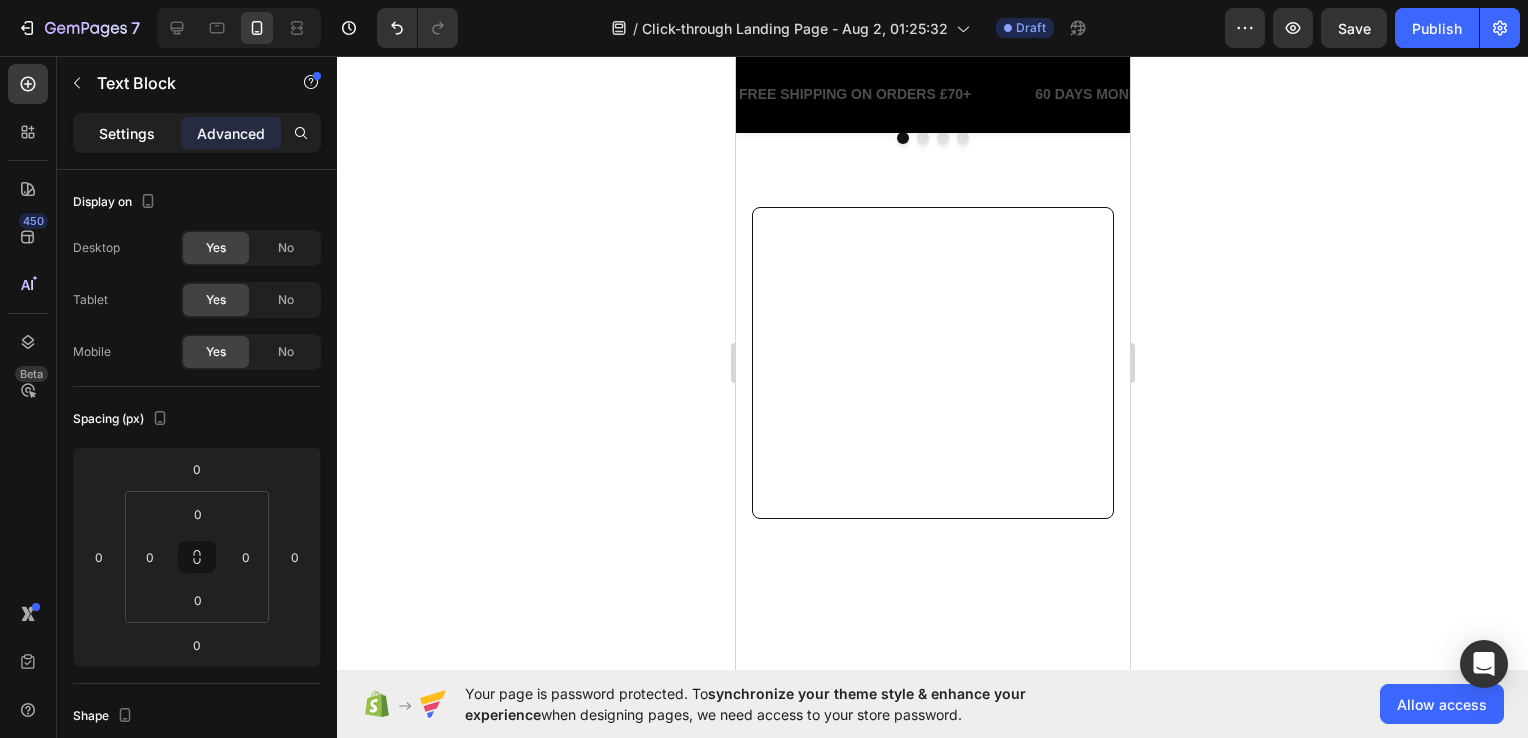 click on "Settings" at bounding box center [127, 133] 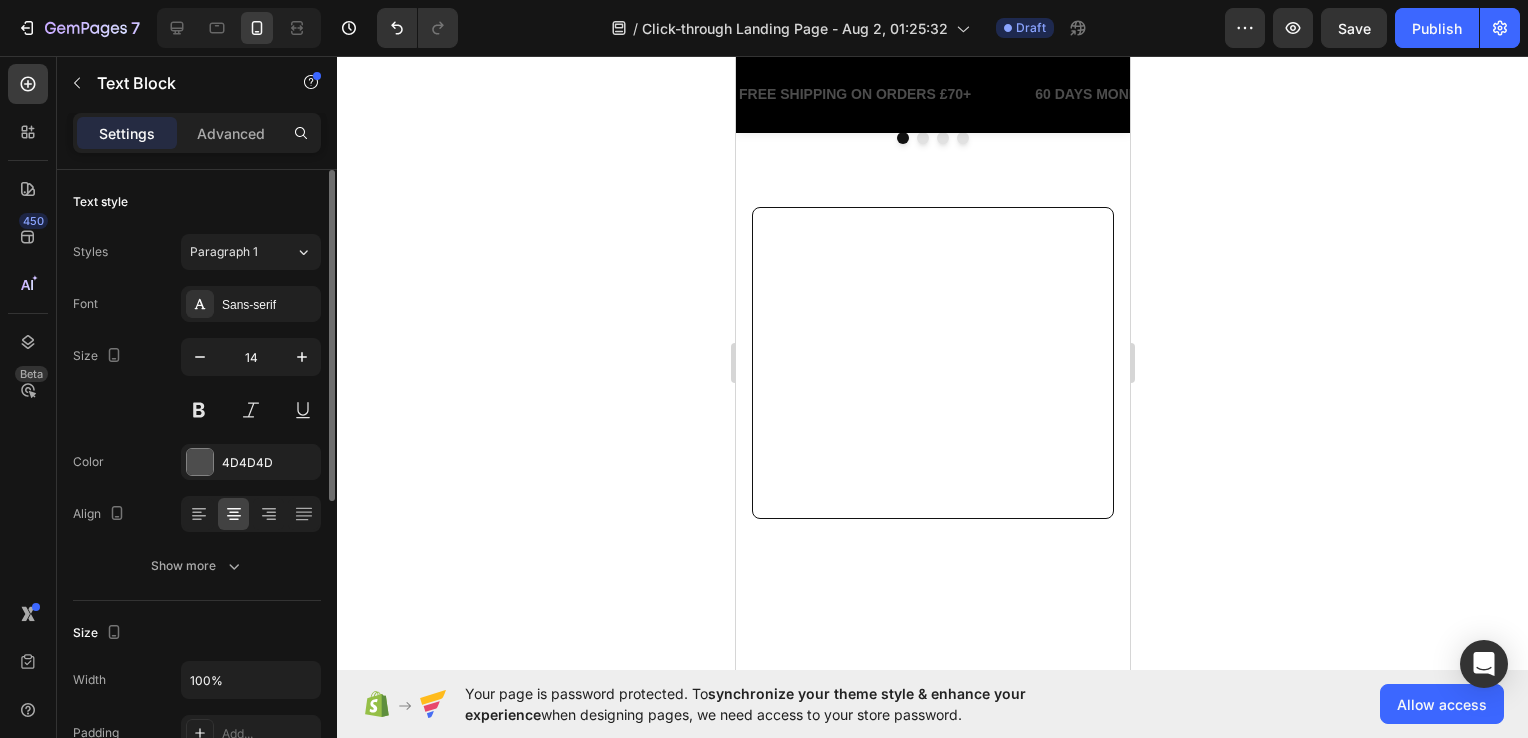 scroll, scrollTop: 200, scrollLeft: 0, axis: vertical 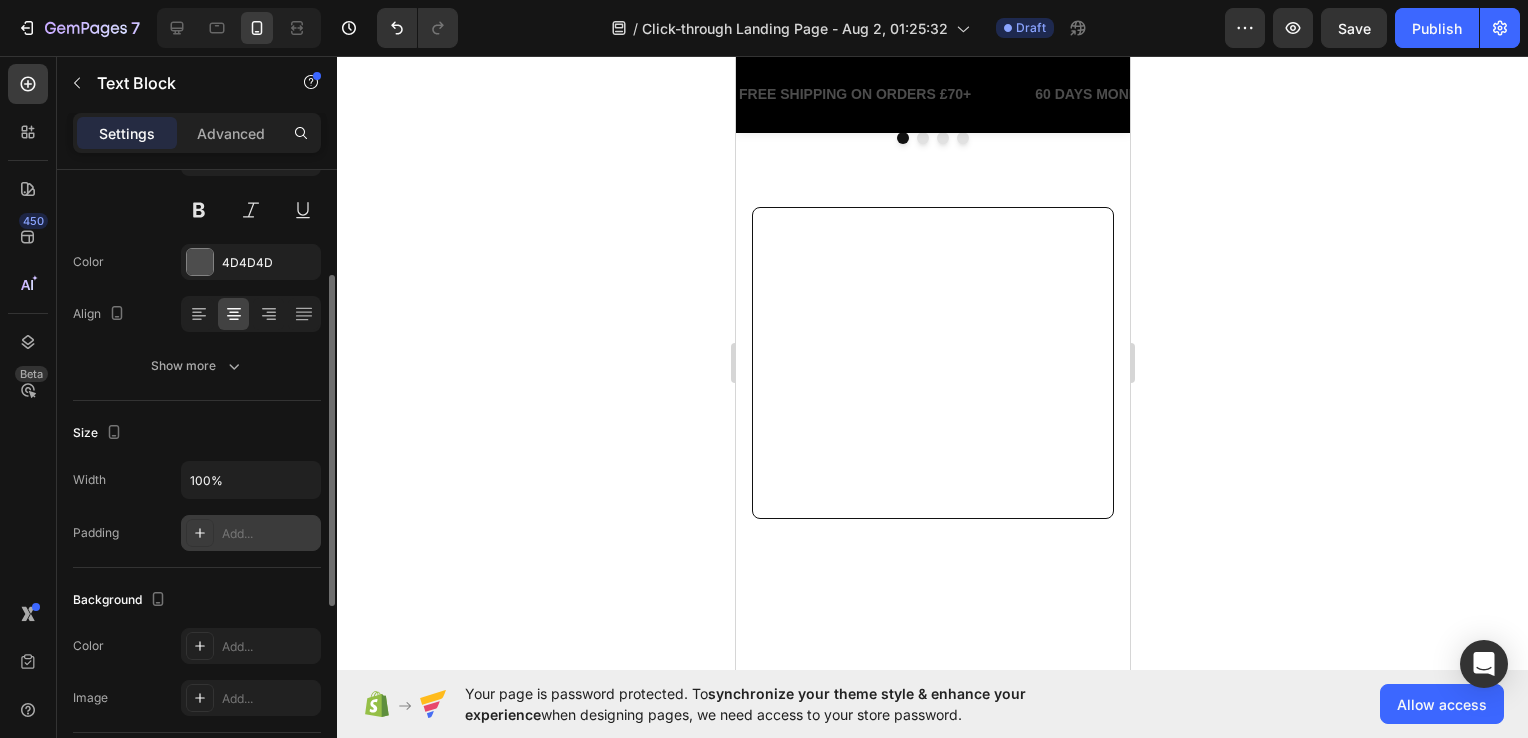 click on "Add..." at bounding box center [269, 534] 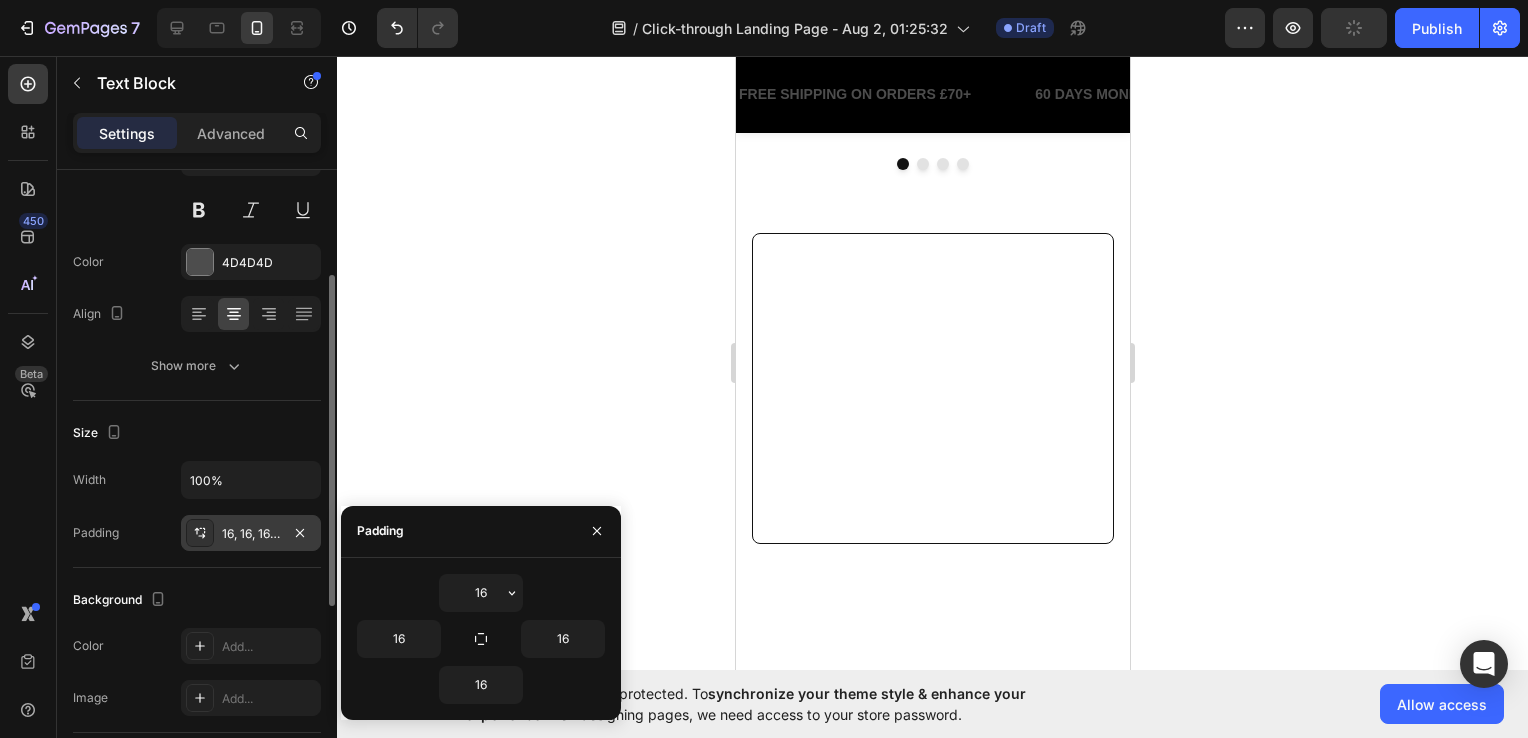 click 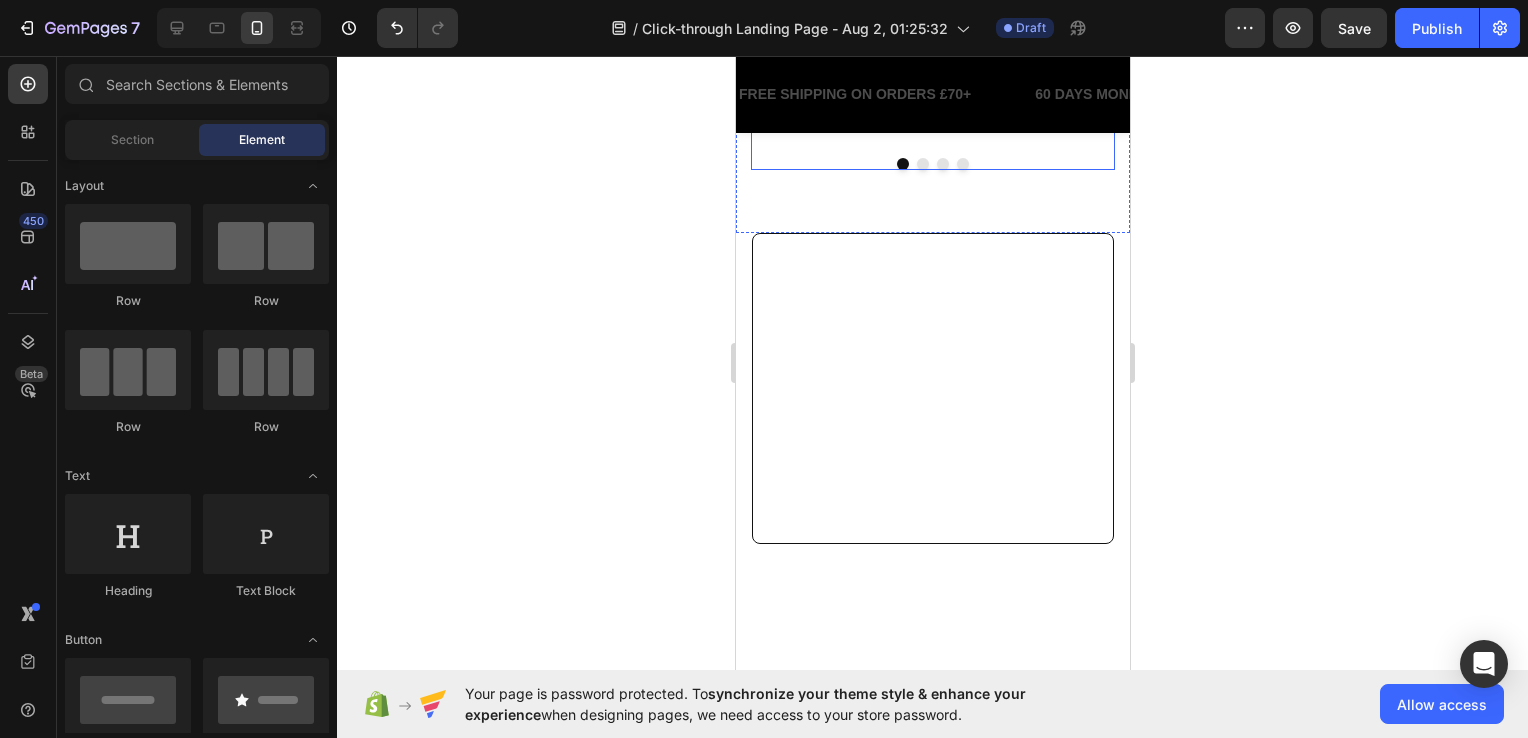 click 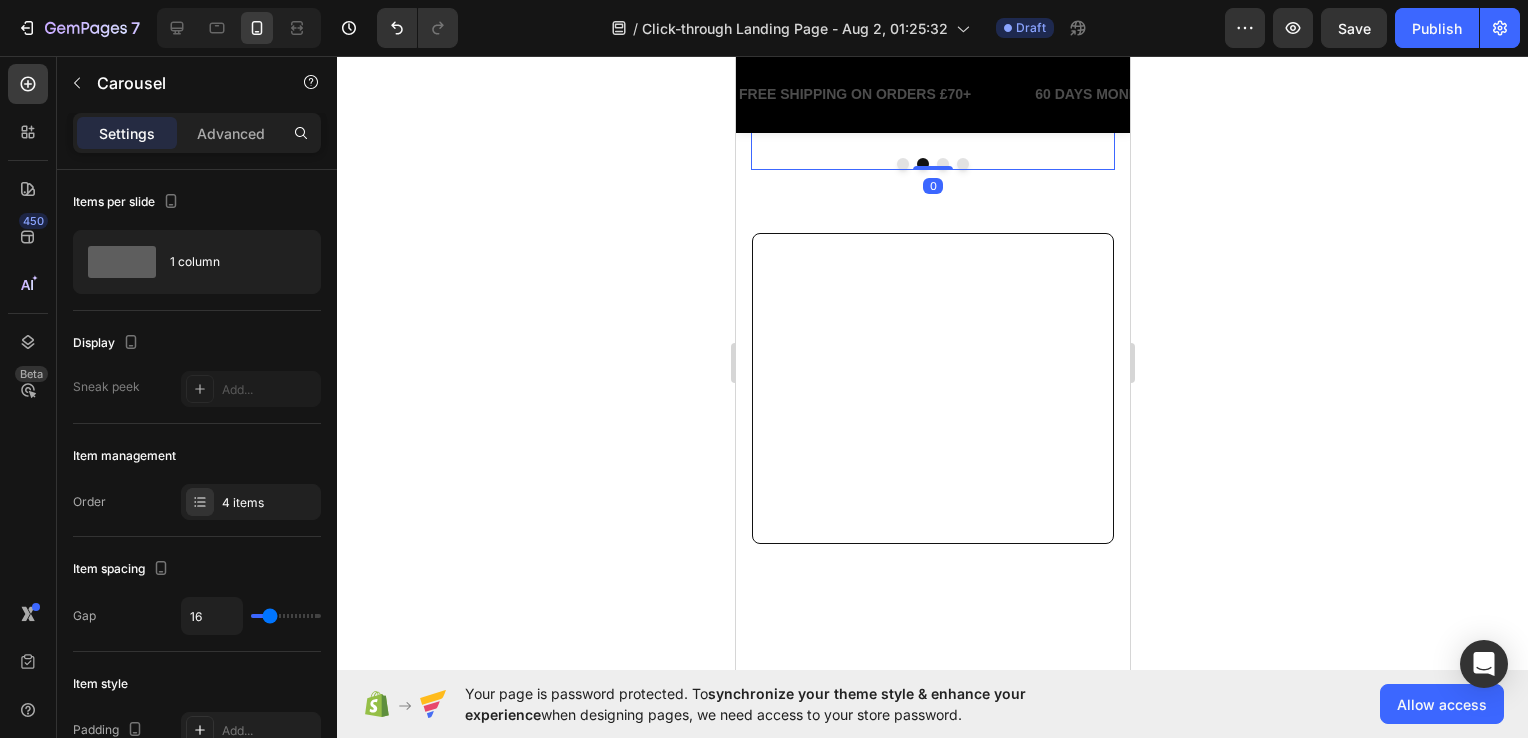 click on "You can feel the cooling effect immediately when you touch it. I wasn’t expecting much, but this blanket truly exceeded my expectations. It’s perfect for warm summer nights and makes my bed feel way more comfortable. Highly recommended for anyone who overheats at night." at bounding box center (924, 10) 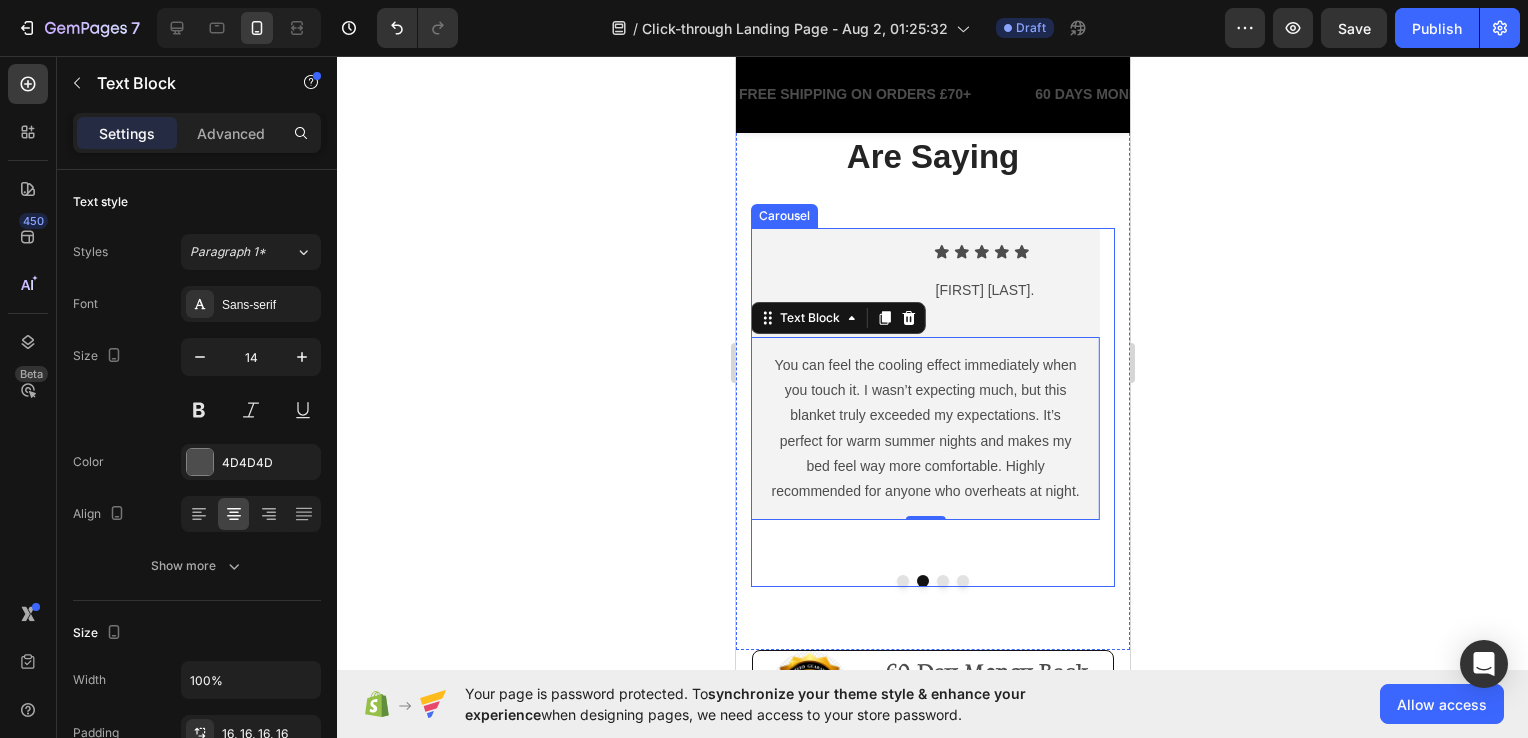 scroll, scrollTop: 4000, scrollLeft: 0, axis: vertical 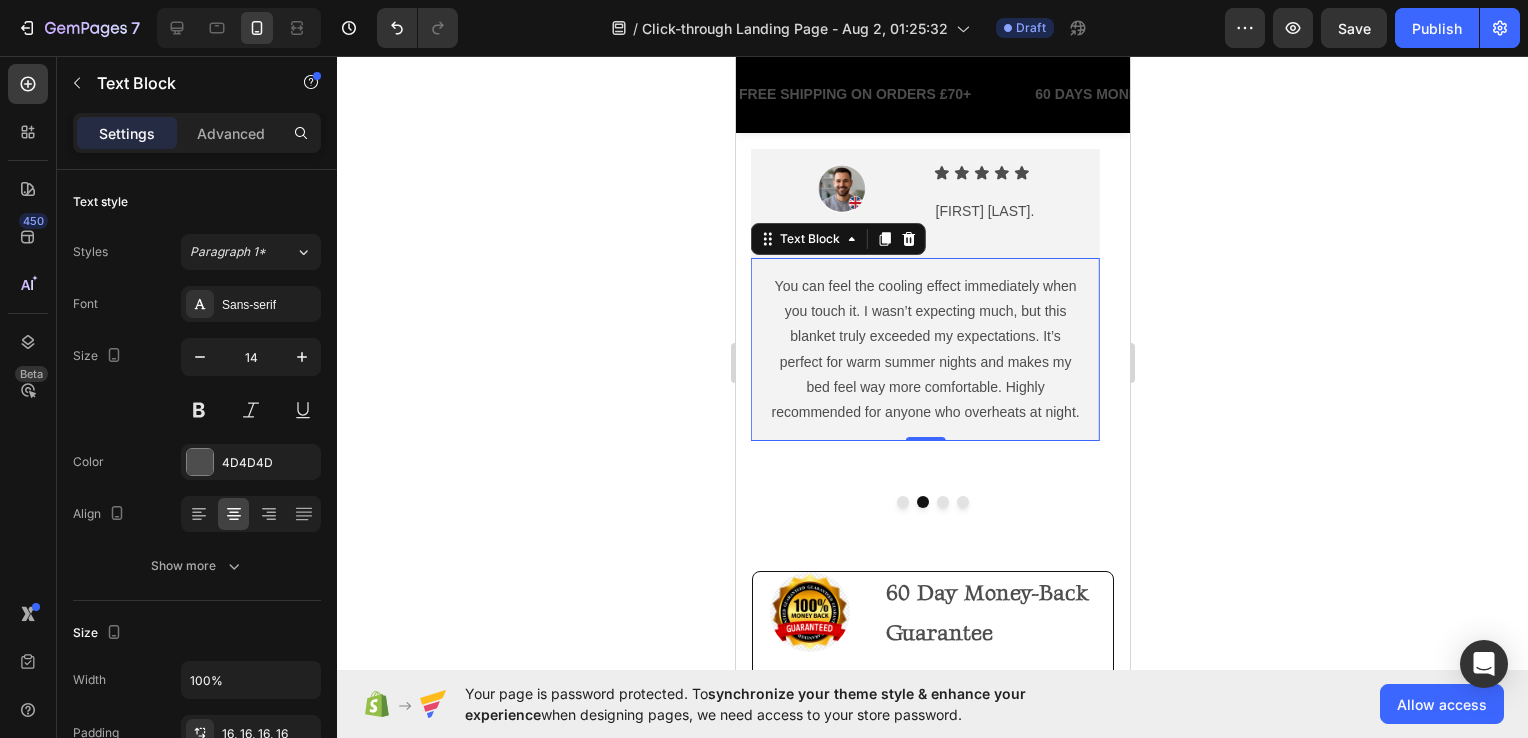 click on "You can feel the cooling effect immediately when you touch it. I wasn’t expecting much, but this blanket truly exceeded my expectations. It’s perfect for warm summer nights and makes my bed feel way more comfortable. Highly recommended for anyone who overheats at night." at bounding box center [924, 349] 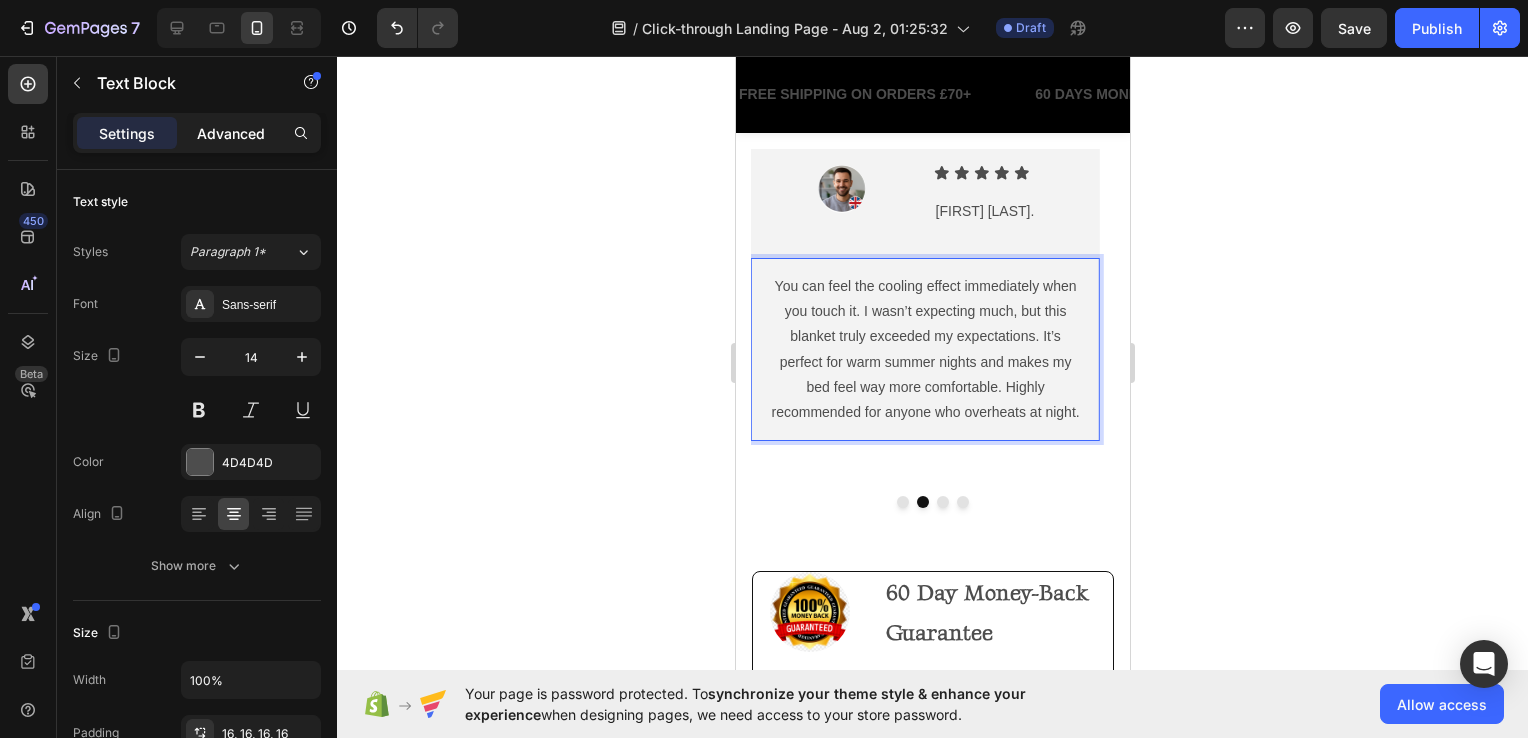 click on "Advanced" at bounding box center [231, 133] 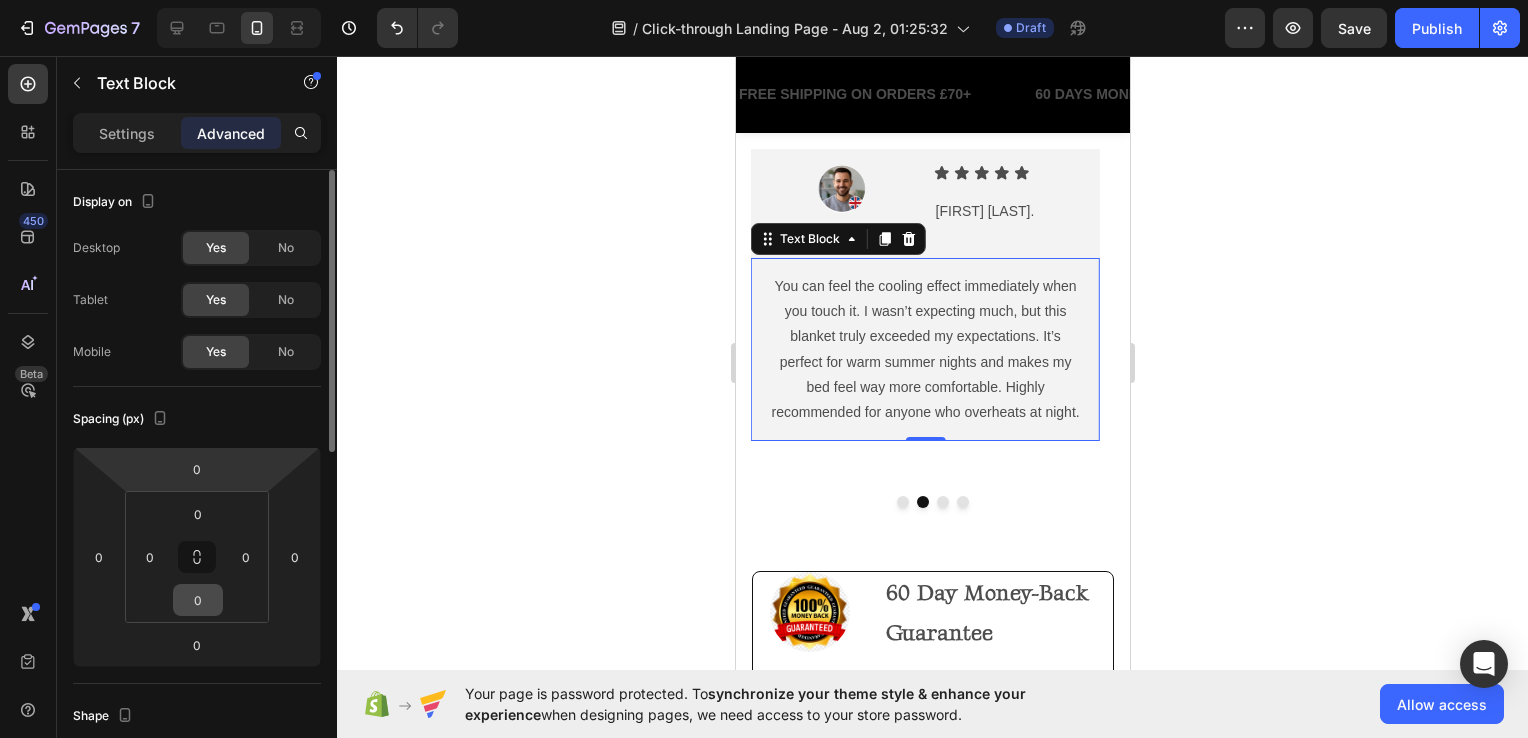 scroll, scrollTop: 100, scrollLeft: 0, axis: vertical 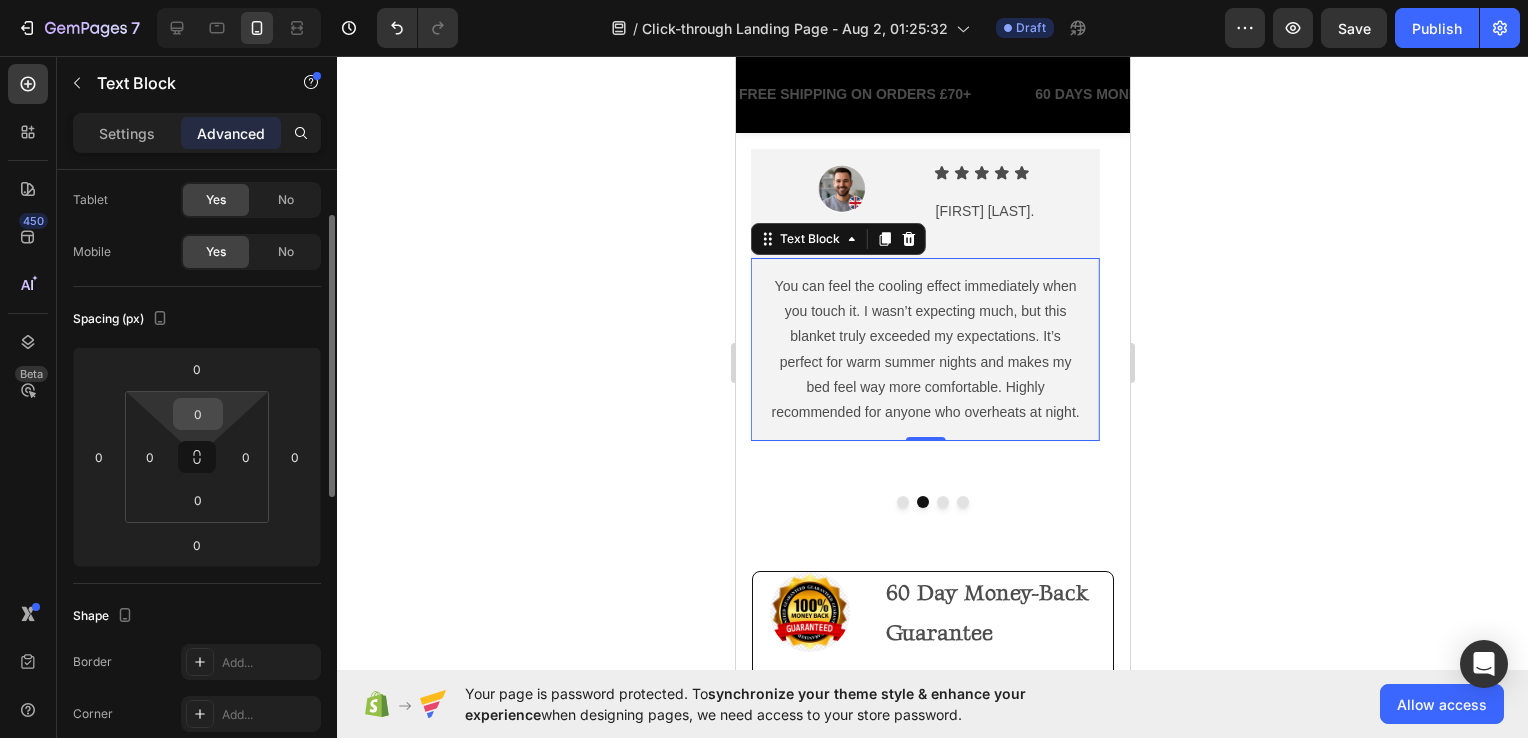 click on "0" at bounding box center [198, 414] 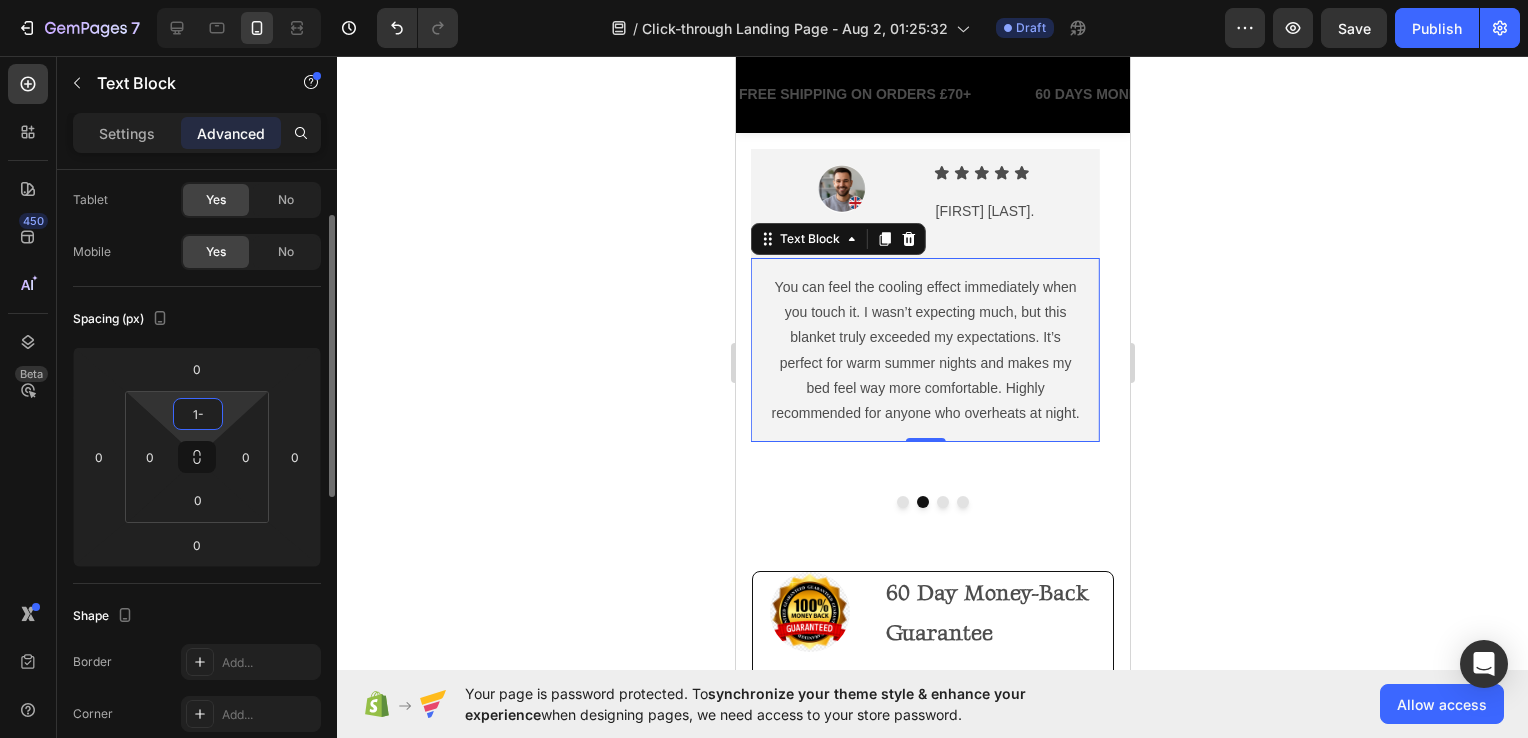 type on "1" 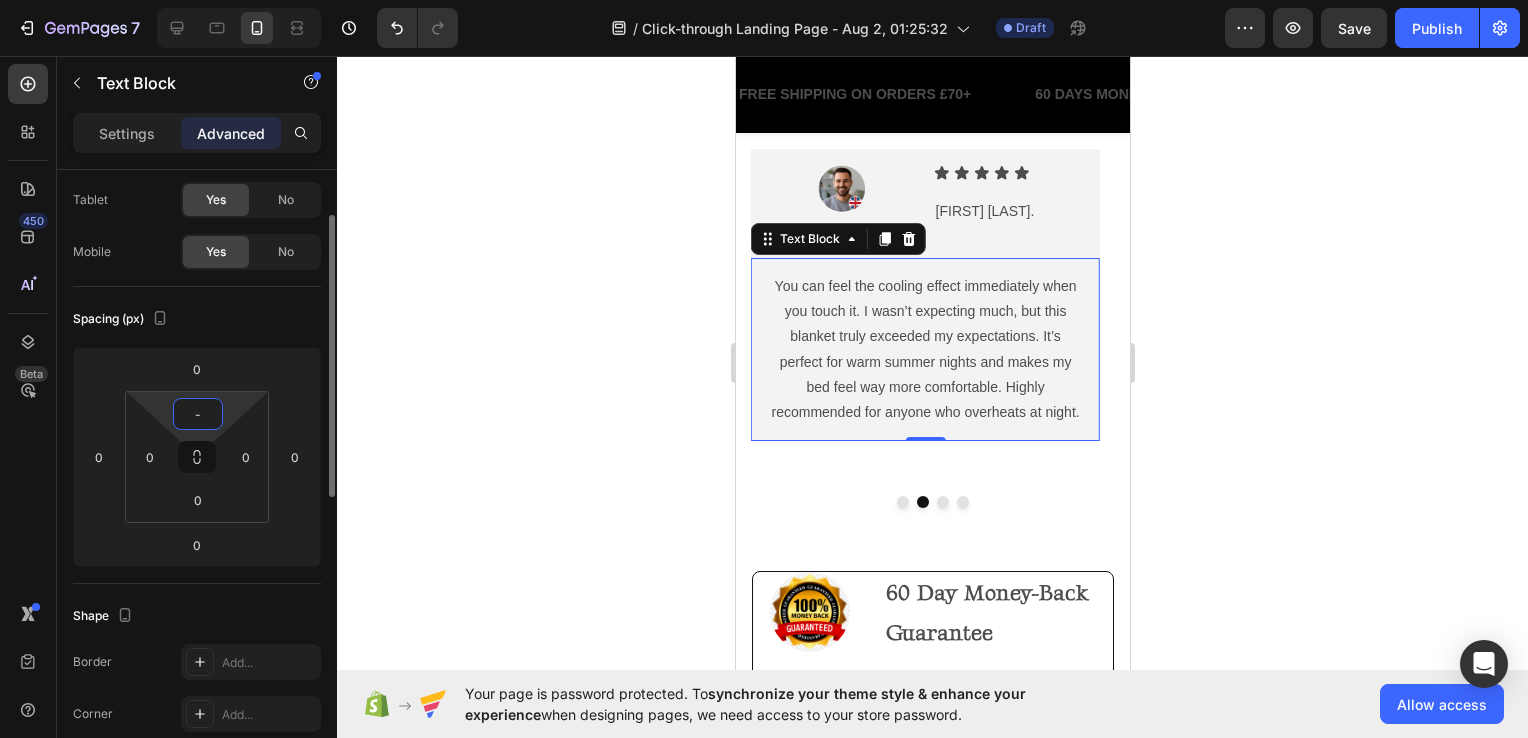 type on "-" 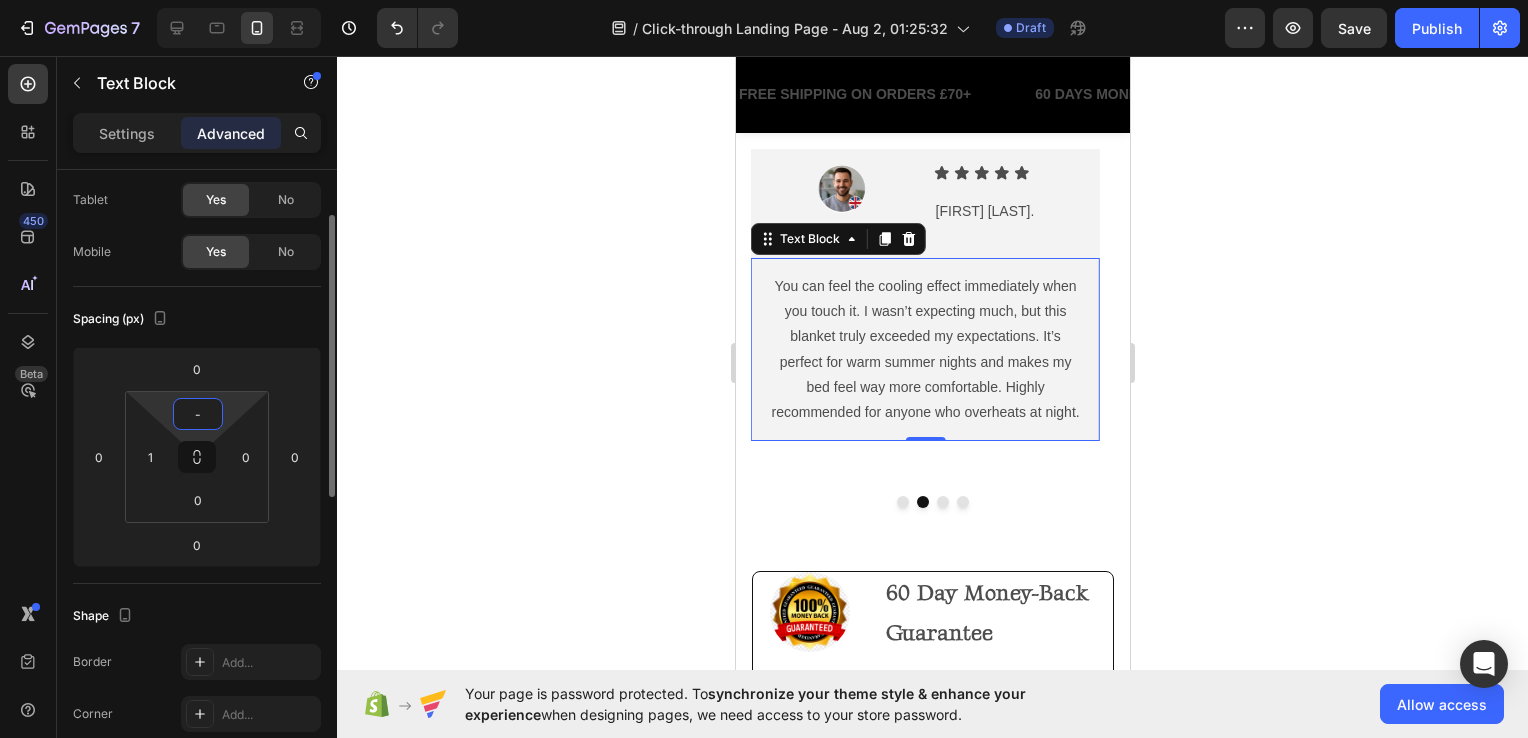 type on "10" 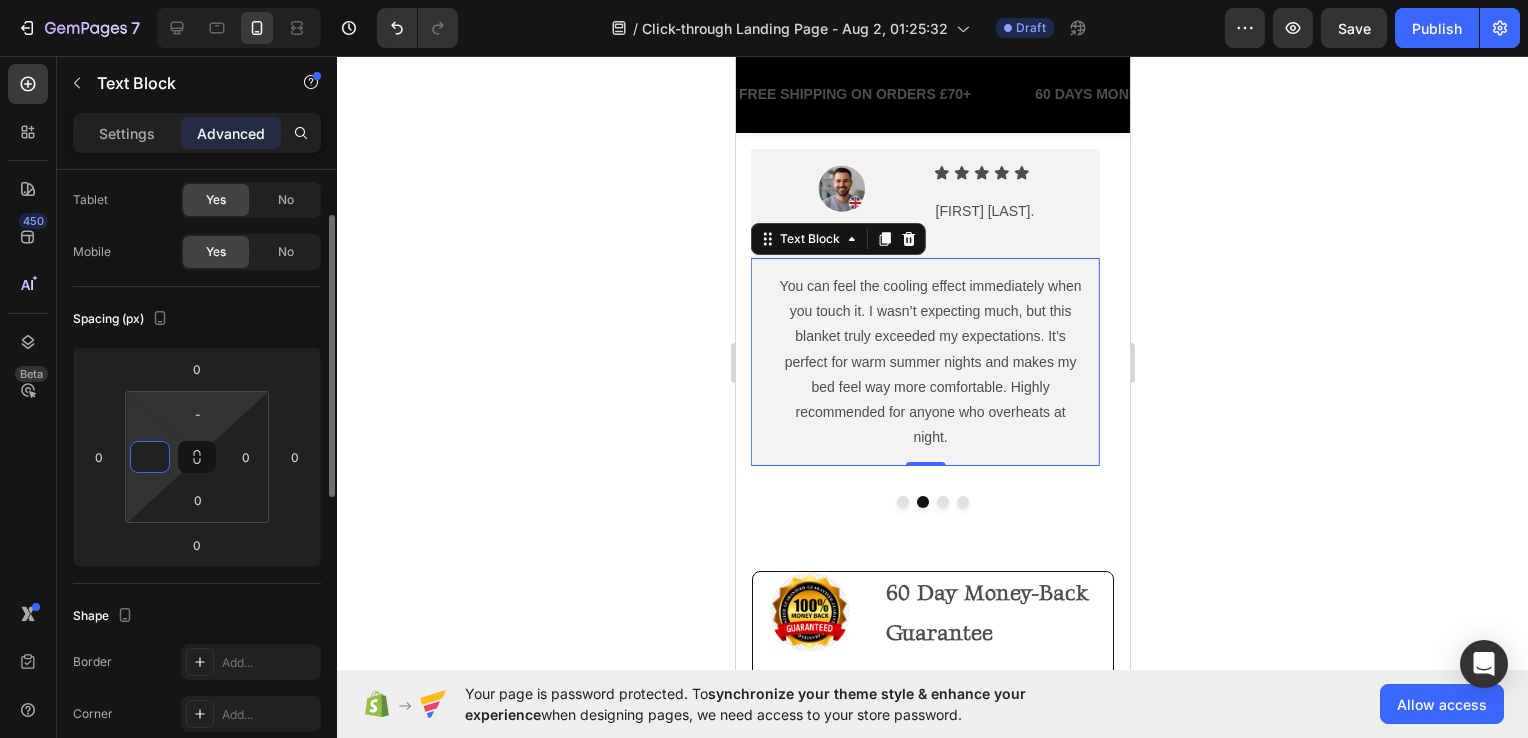 type on "0" 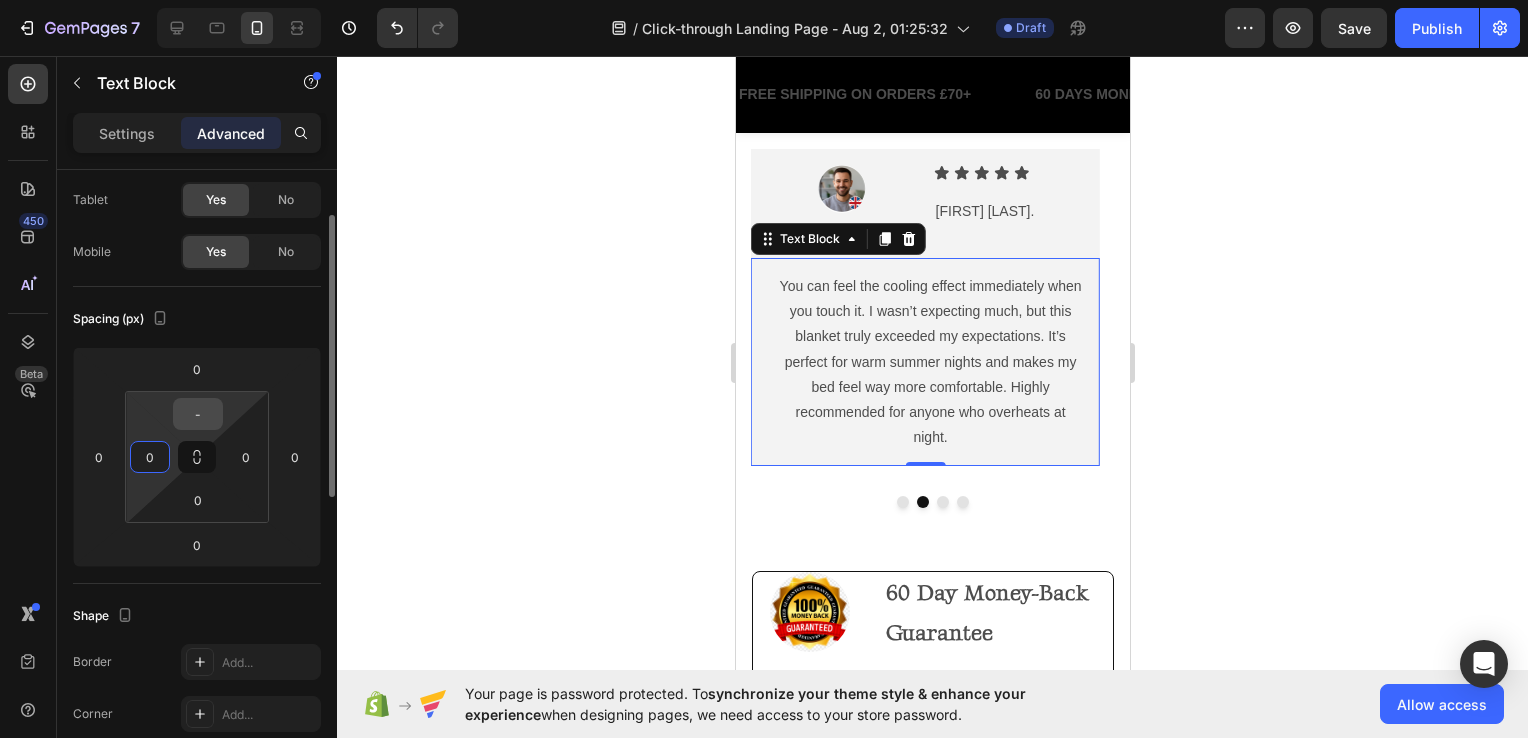 click on "-" at bounding box center (198, 414) 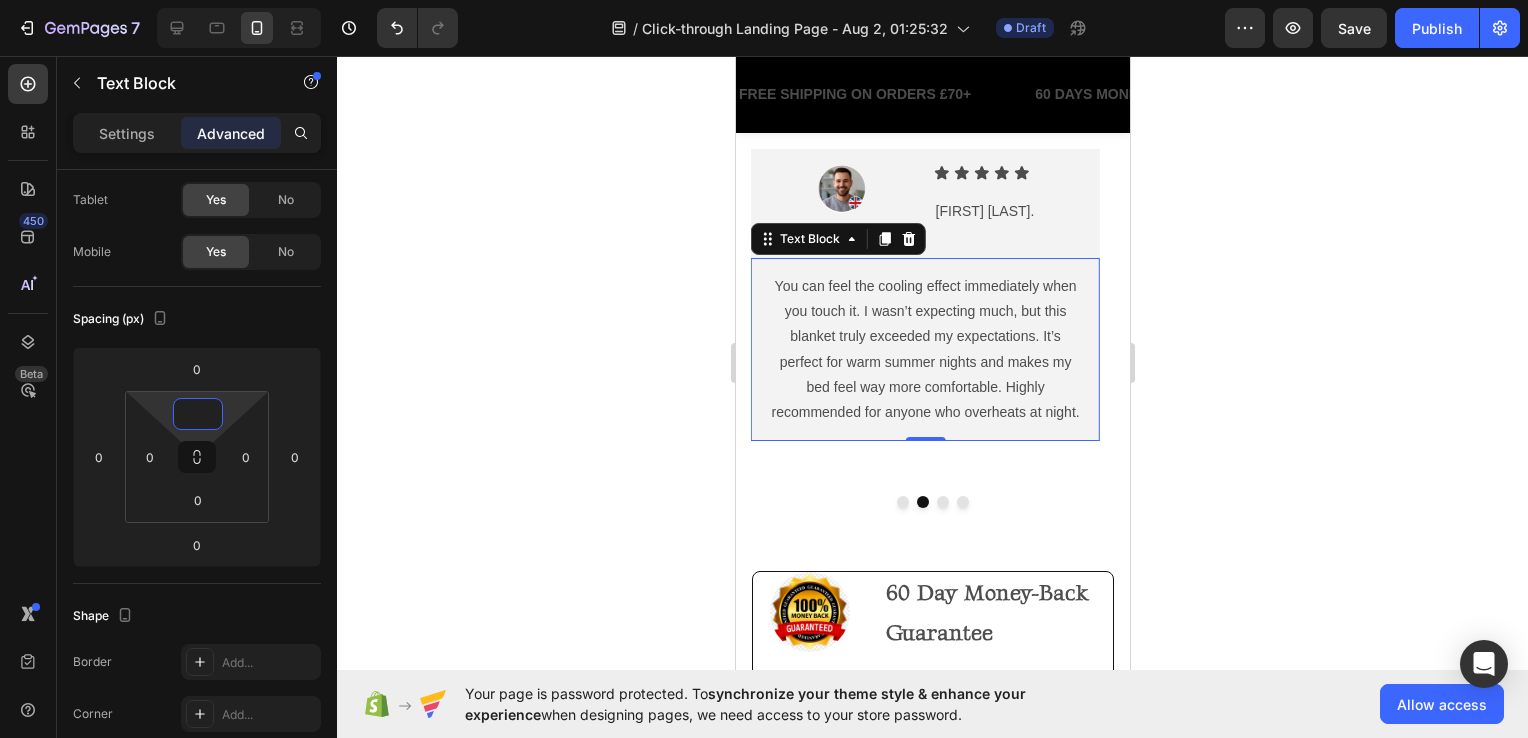 type on "0" 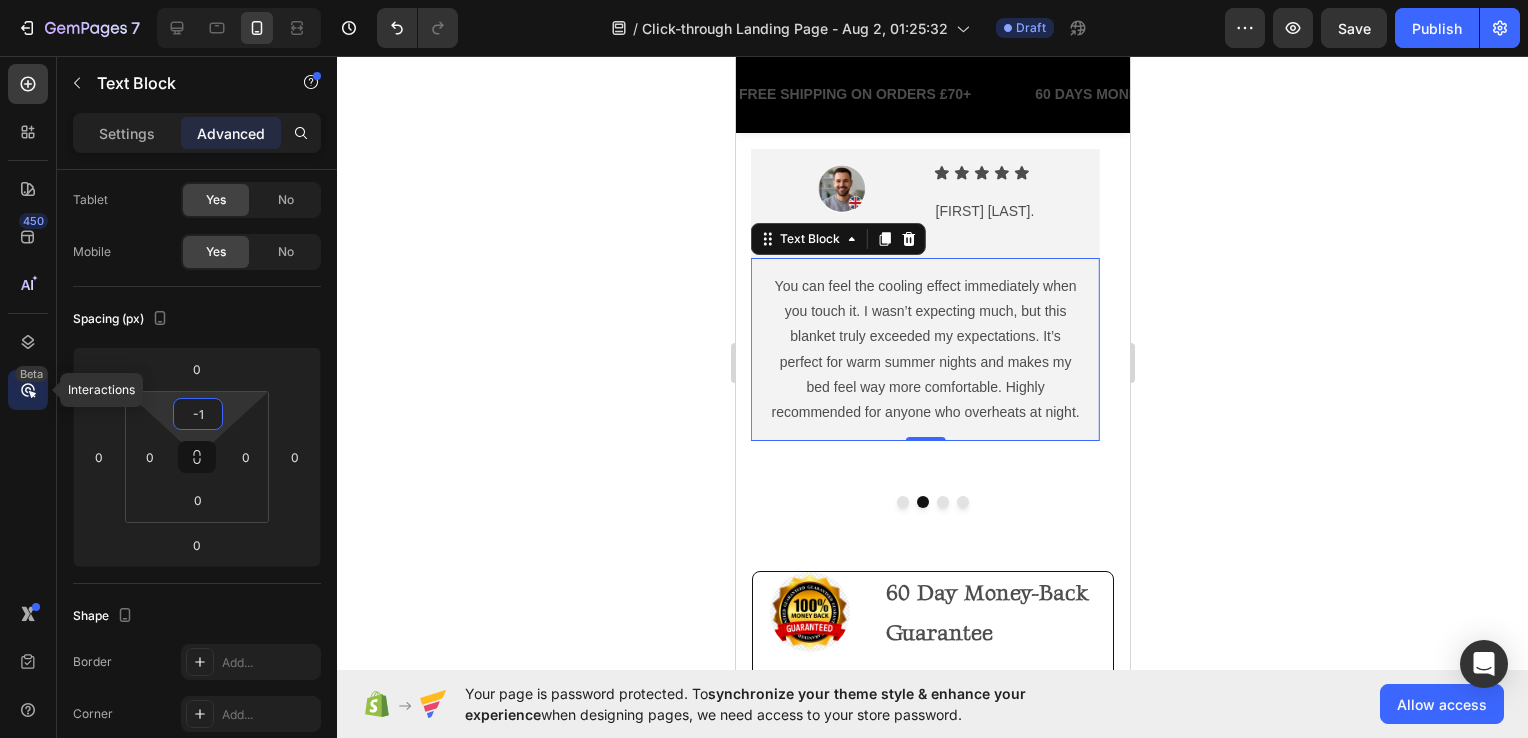 type on "1" 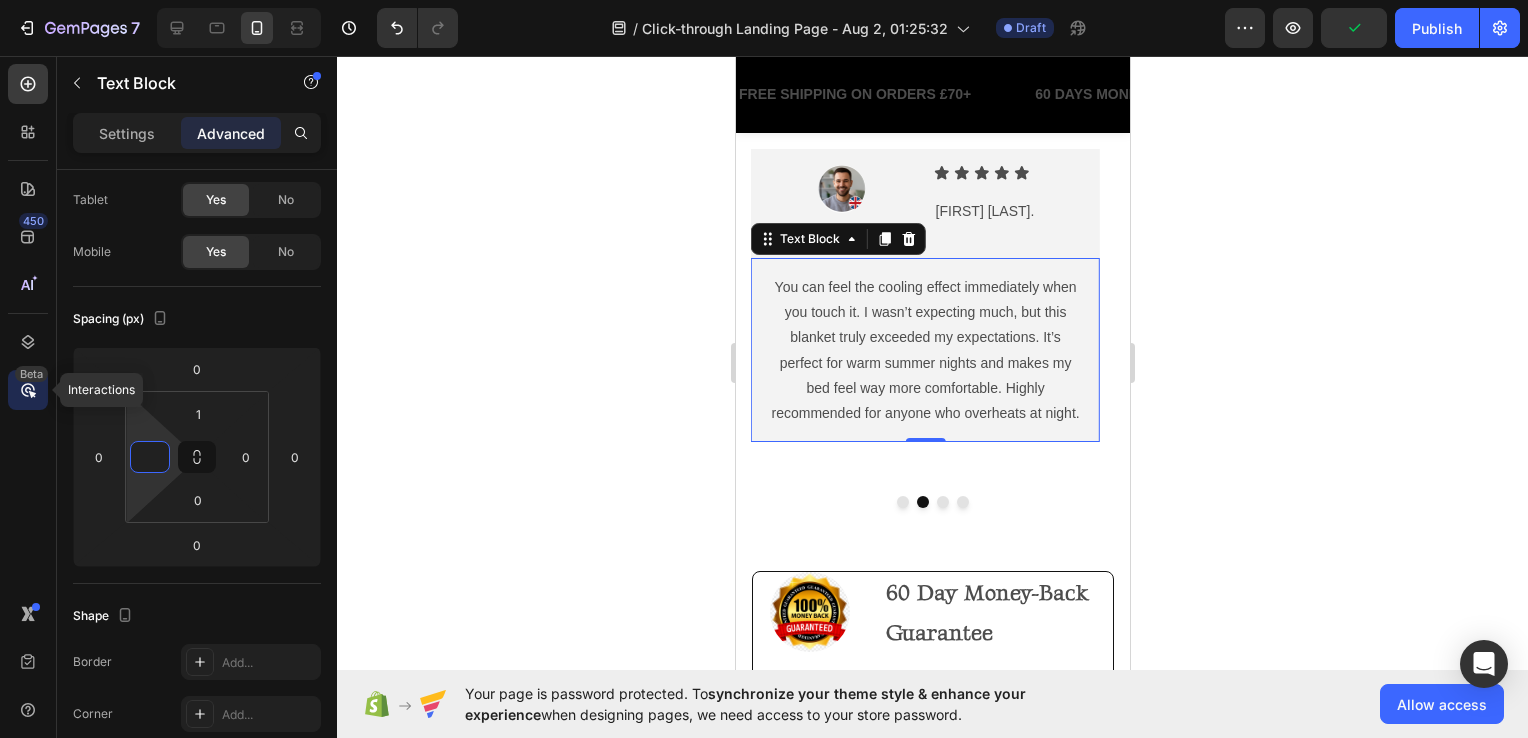 type on "0" 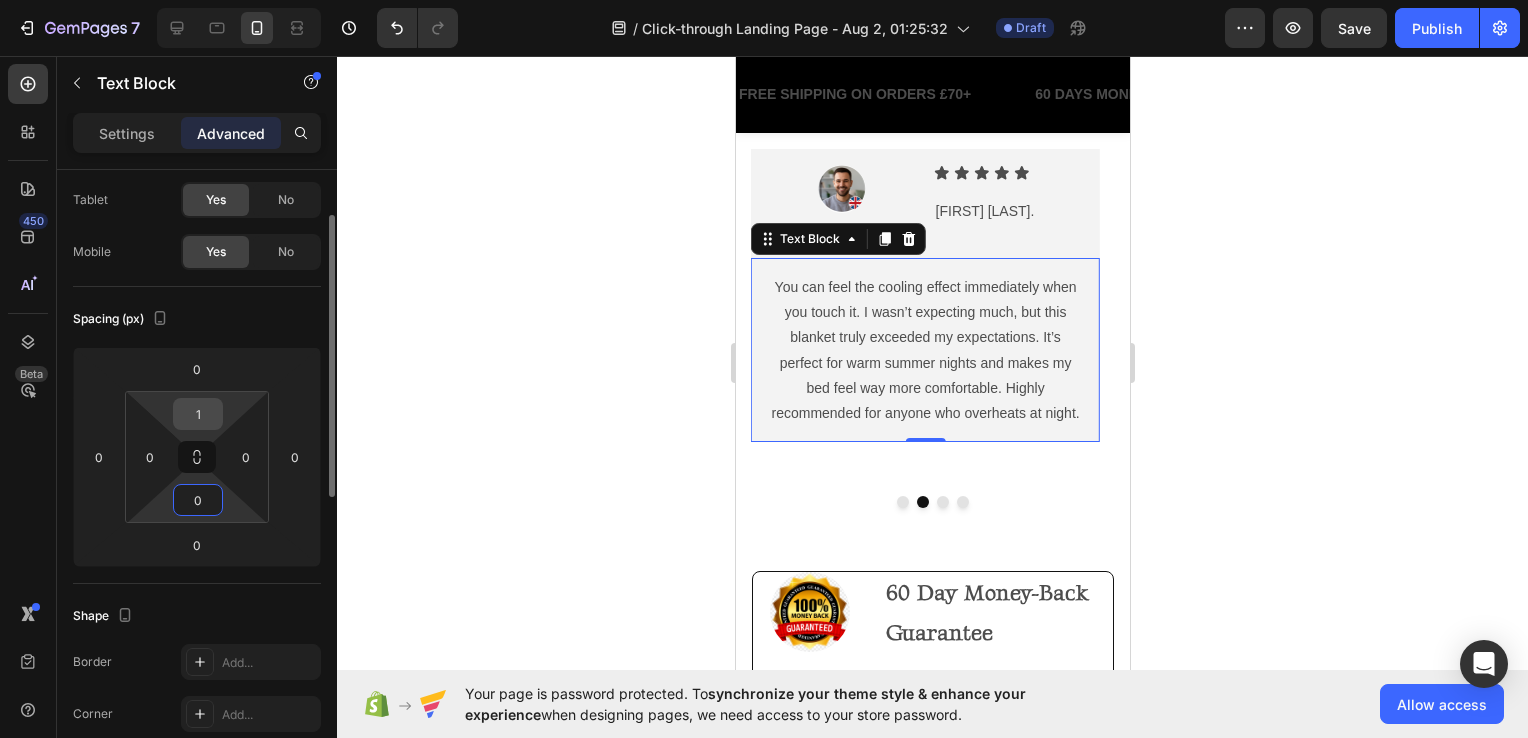 click on "1" at bounding box center [198, 414] 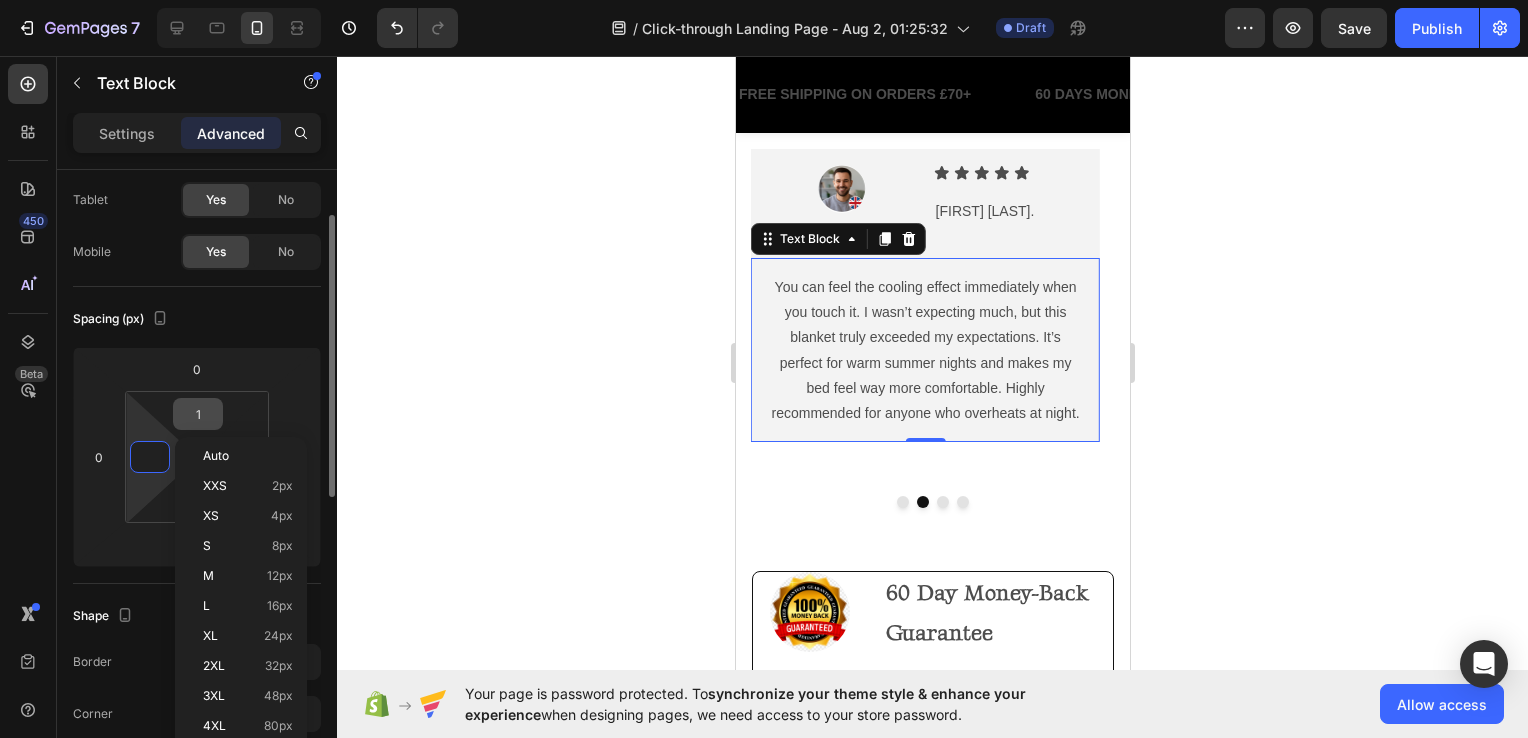 type 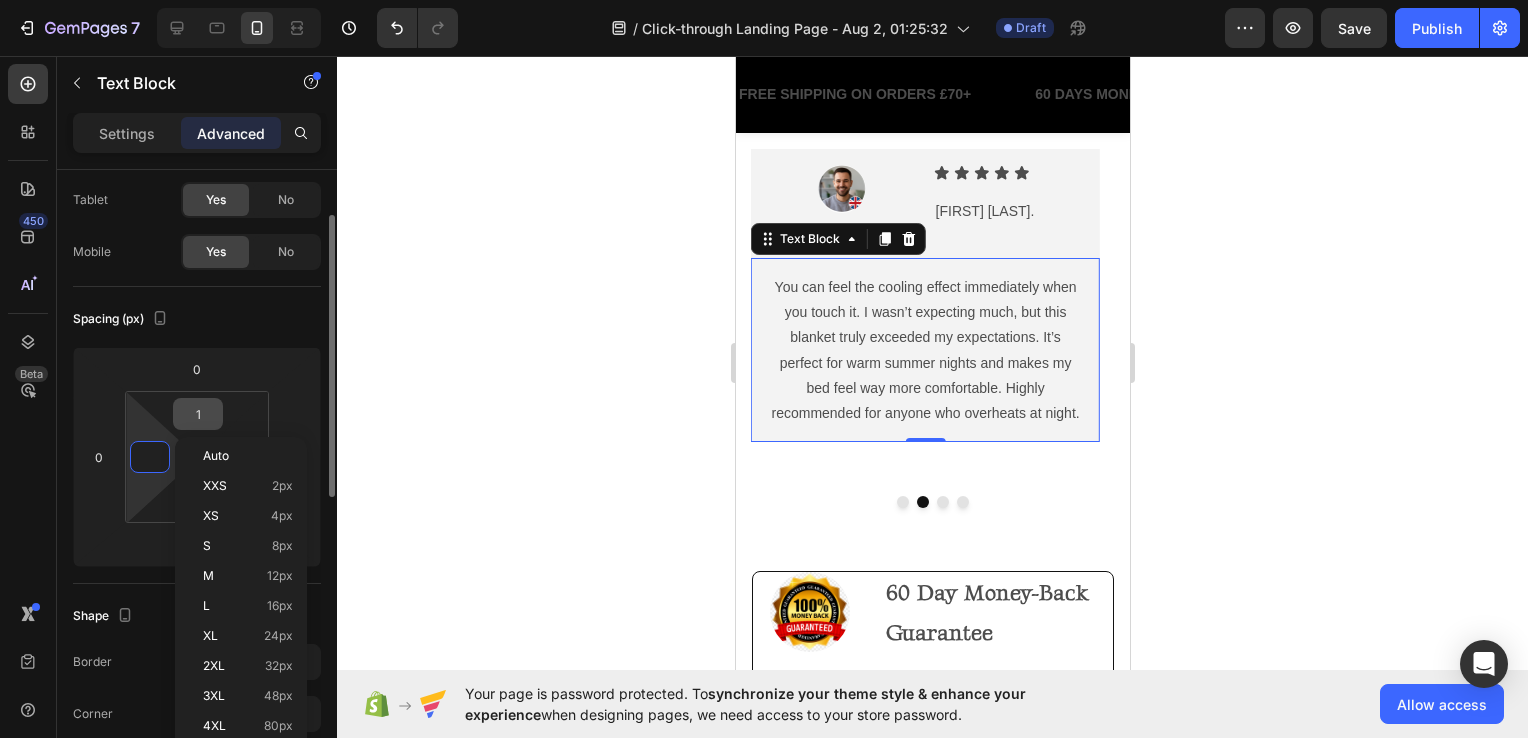 type on "-" 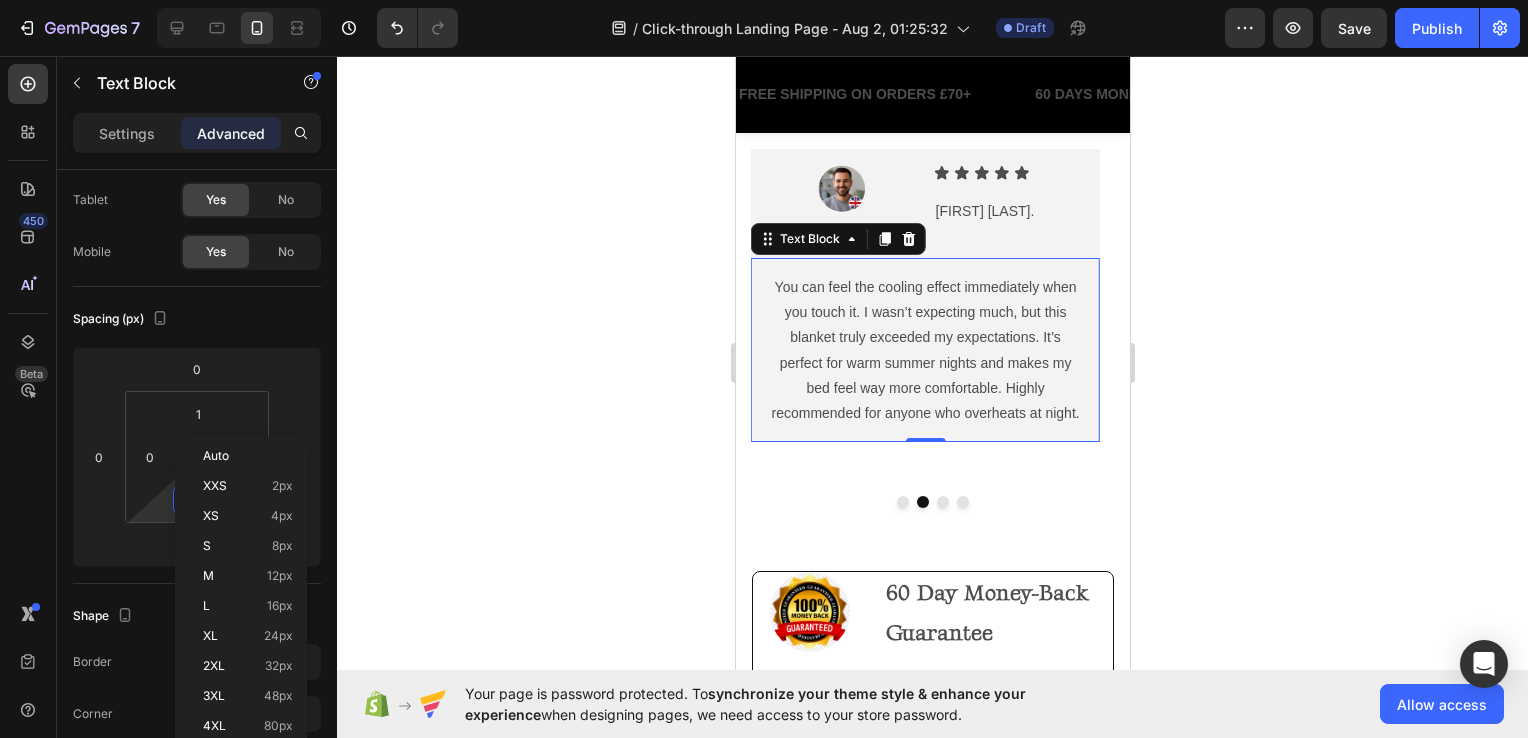 click 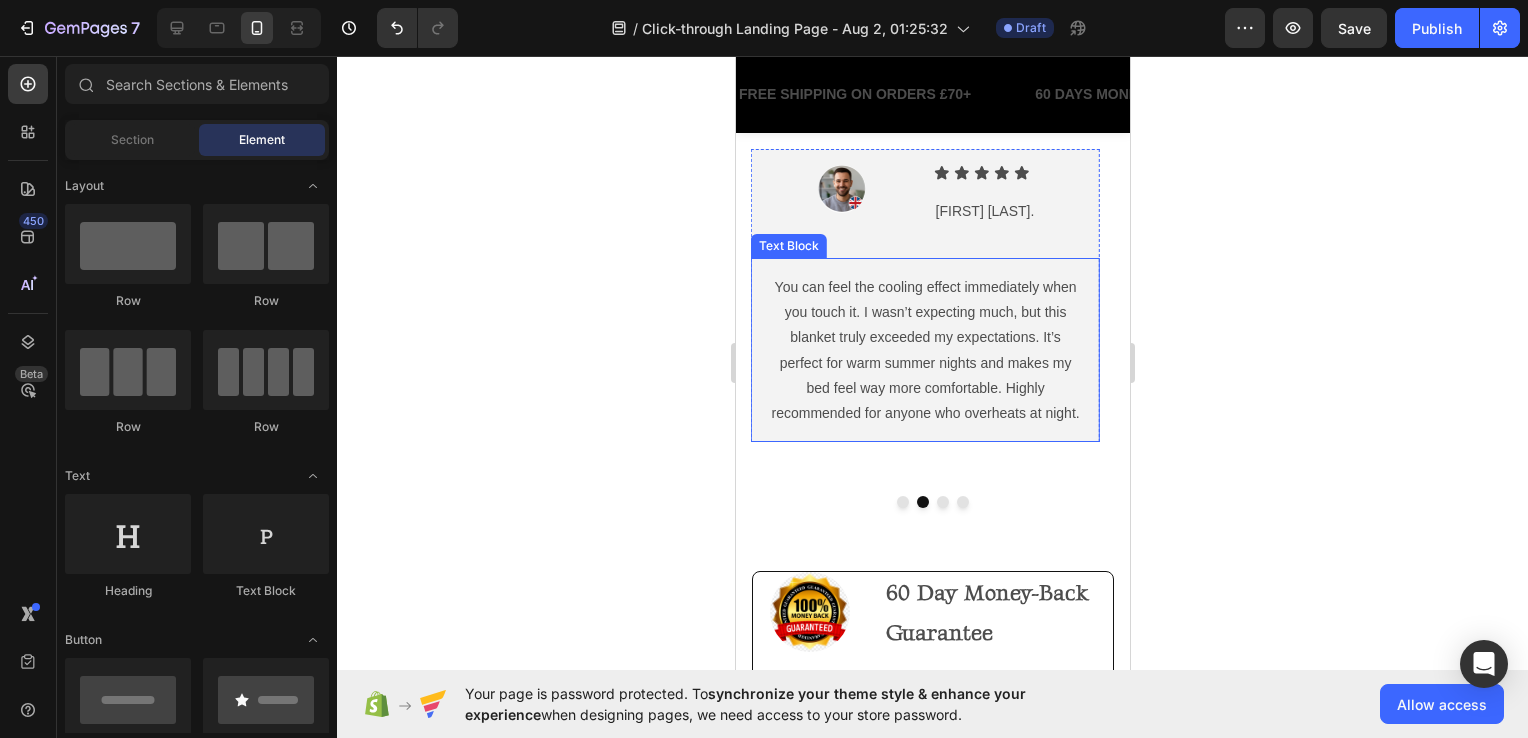 click on "You can feel the cooling effect immediately when you touch it. I wasn’t expecting much, but this blanket truly exceeded my expectations. It’s perfect for warm summer nights and makes my bed feel way more comfortable. Highly recommended for anyone who overheats at night." at bounding box center (924, 350) 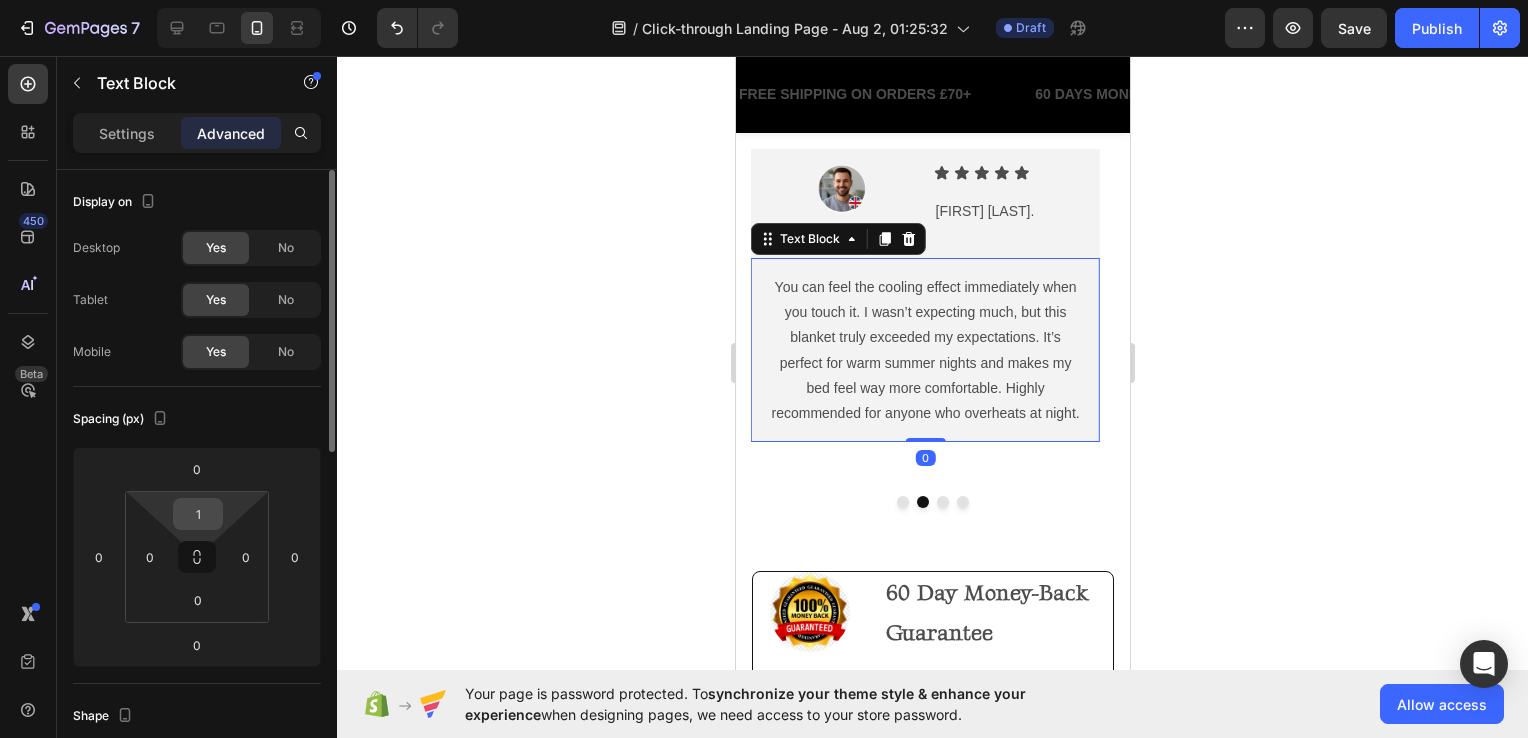 click on "1" at bounding box center (198, 514) 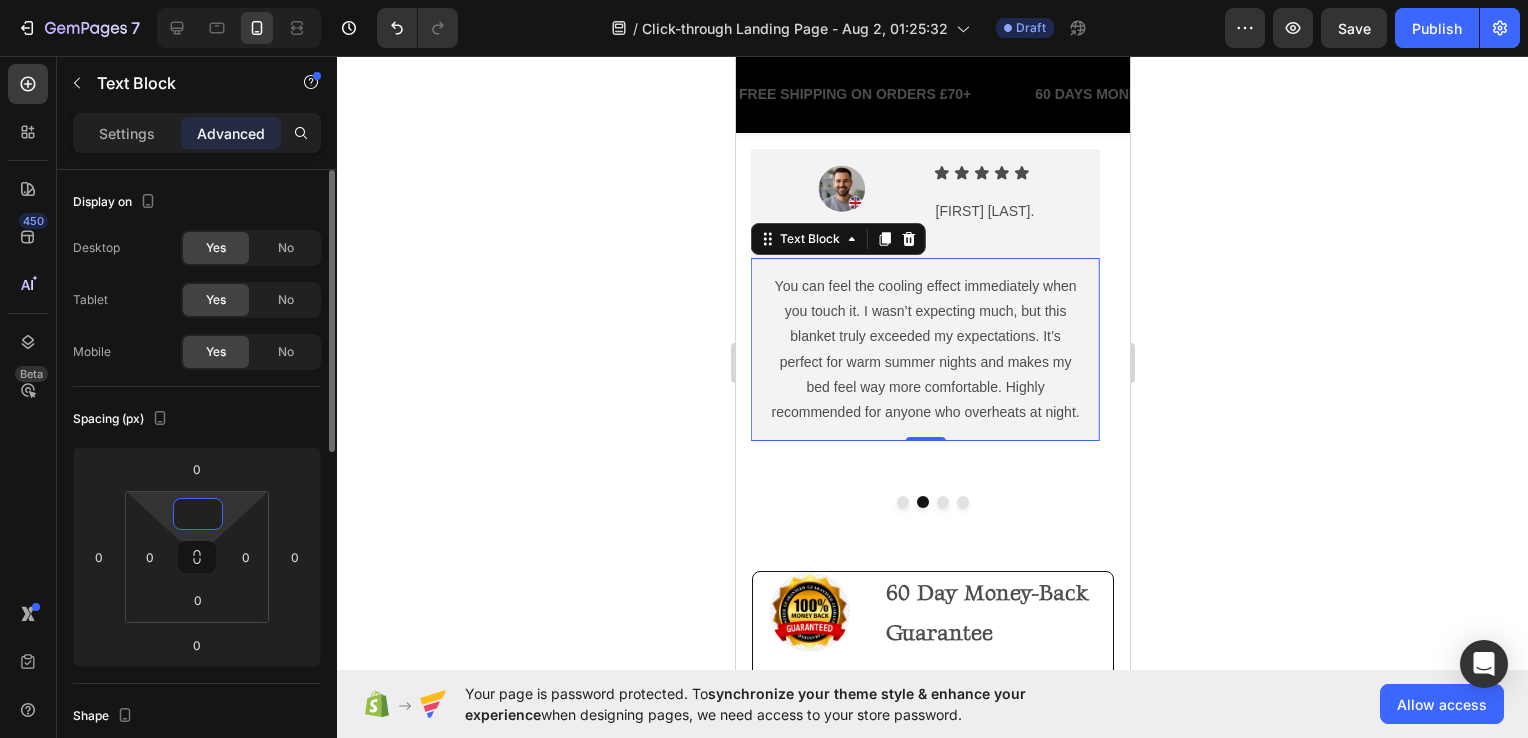 type on "0" 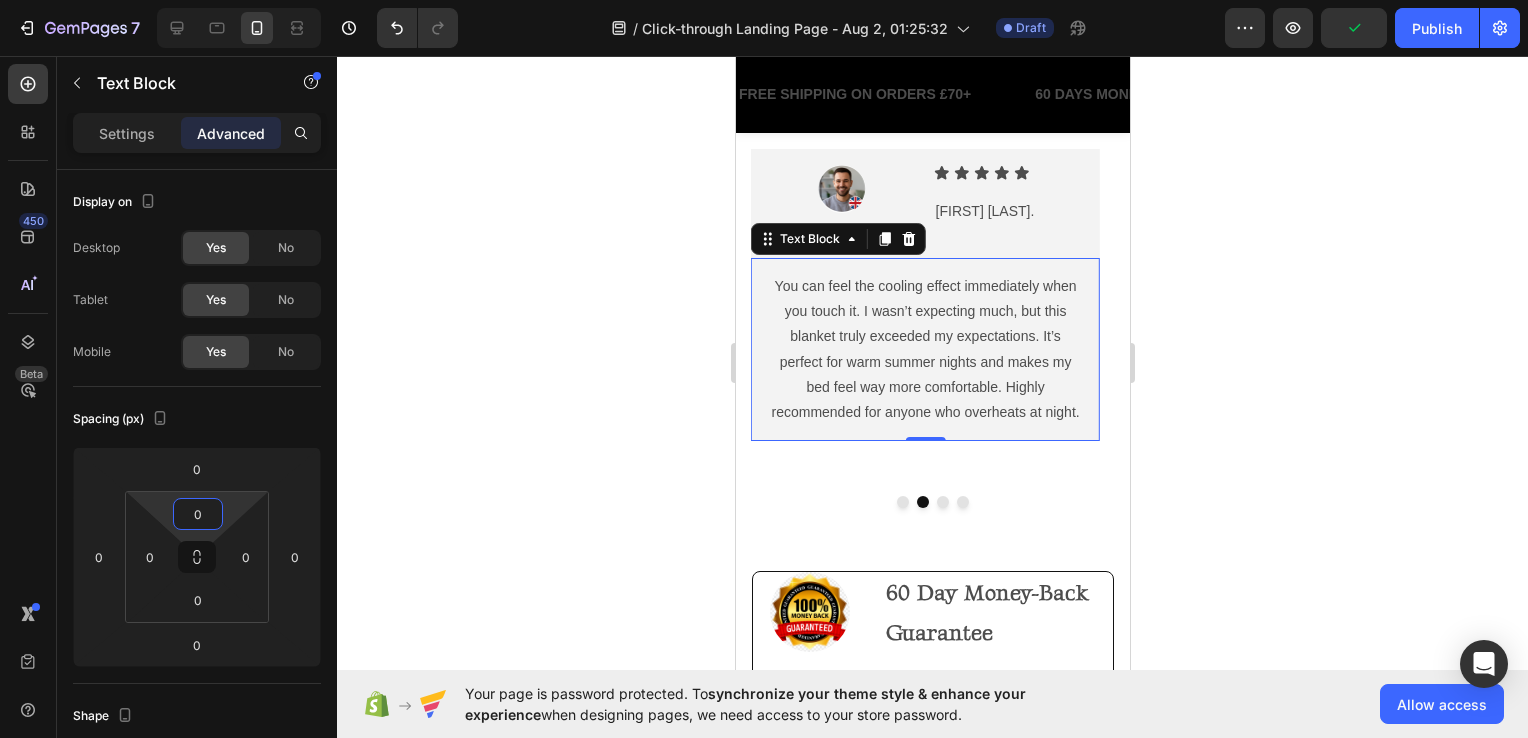 click 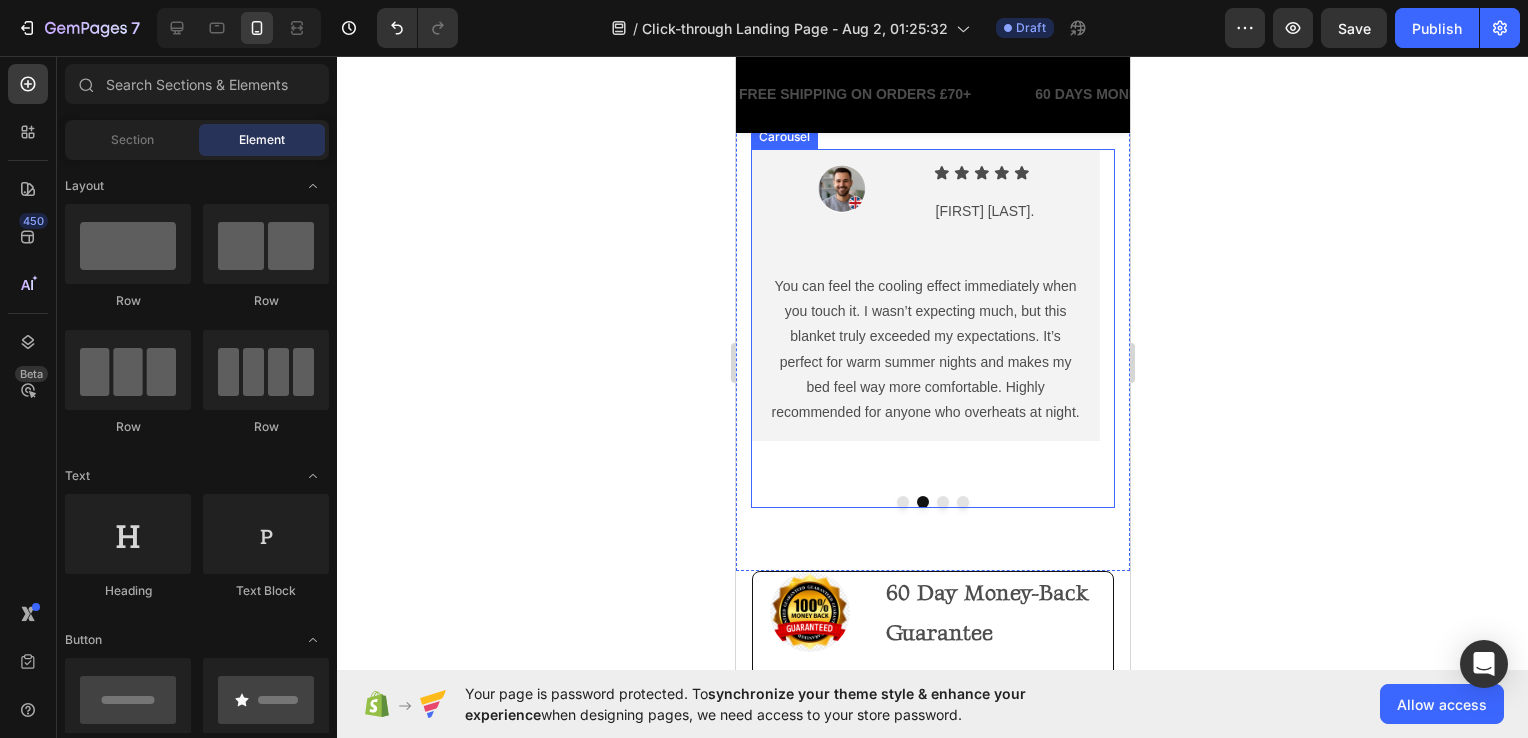 click 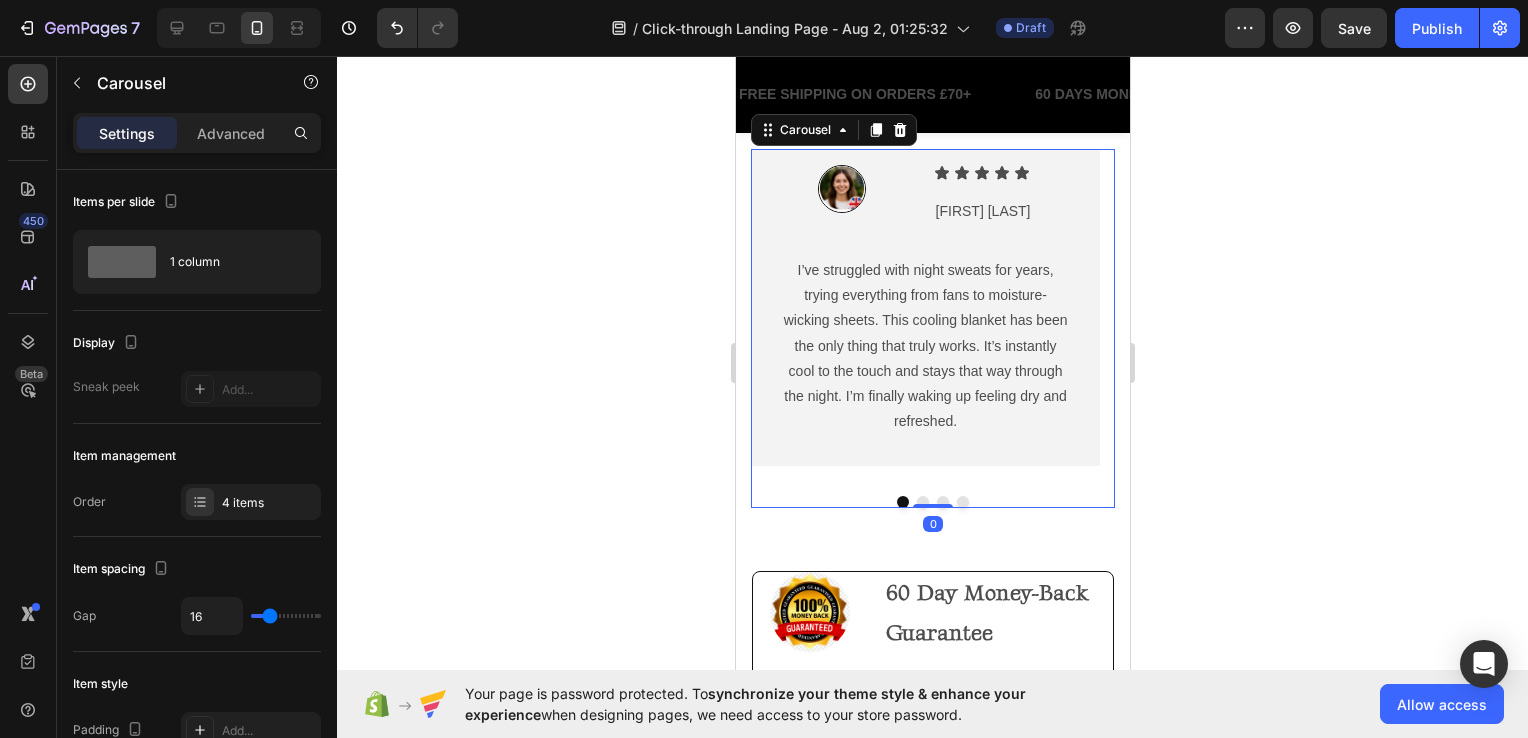 click 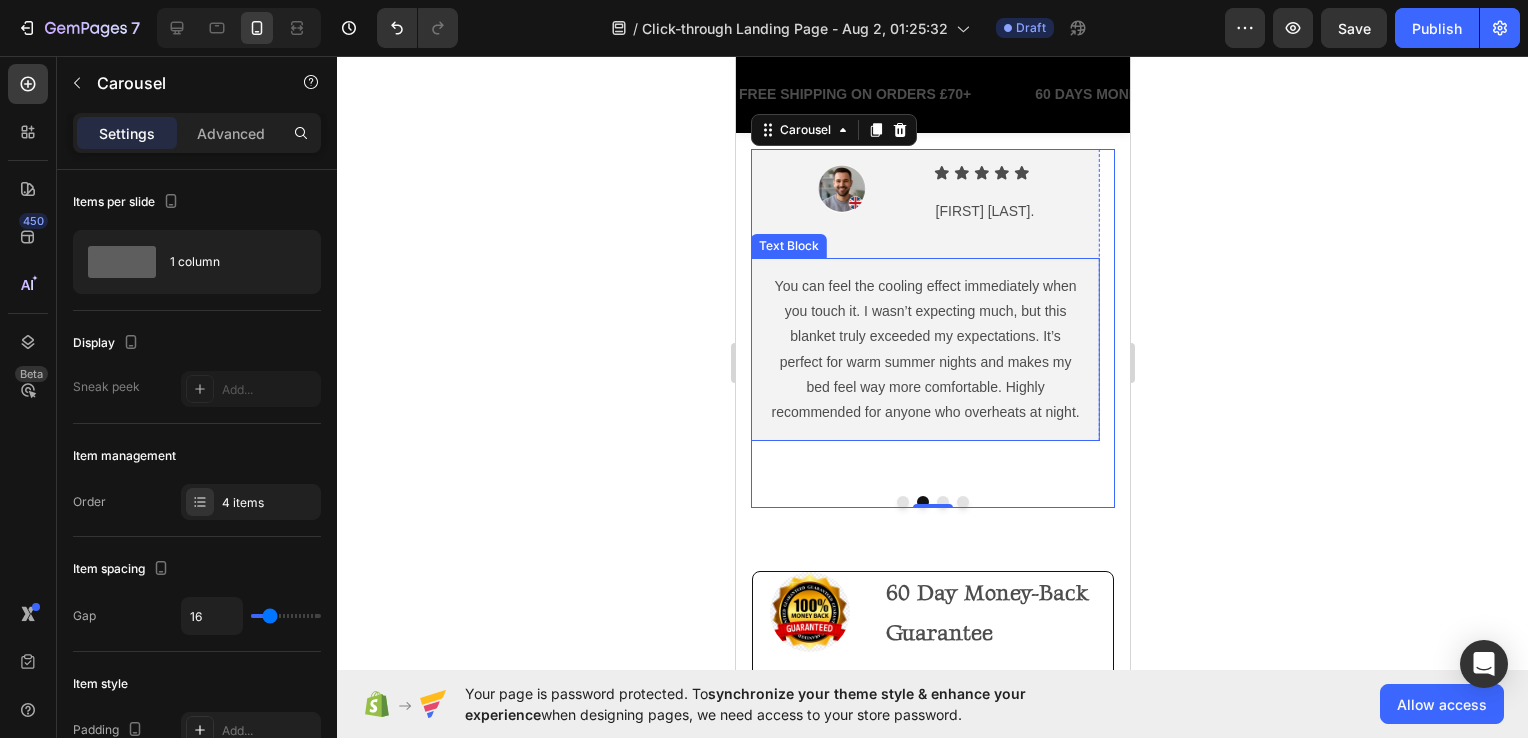 click on "You can feel the cooling effect immediately when you touch it. I wasn’t expecting much, but this blanket truly exceeded my expectations. It’s perfect for warm summer nights and makes my bed feel way more comfortable. Highly recommended for anyone who overheats at night." at bounding box center (924, 349) 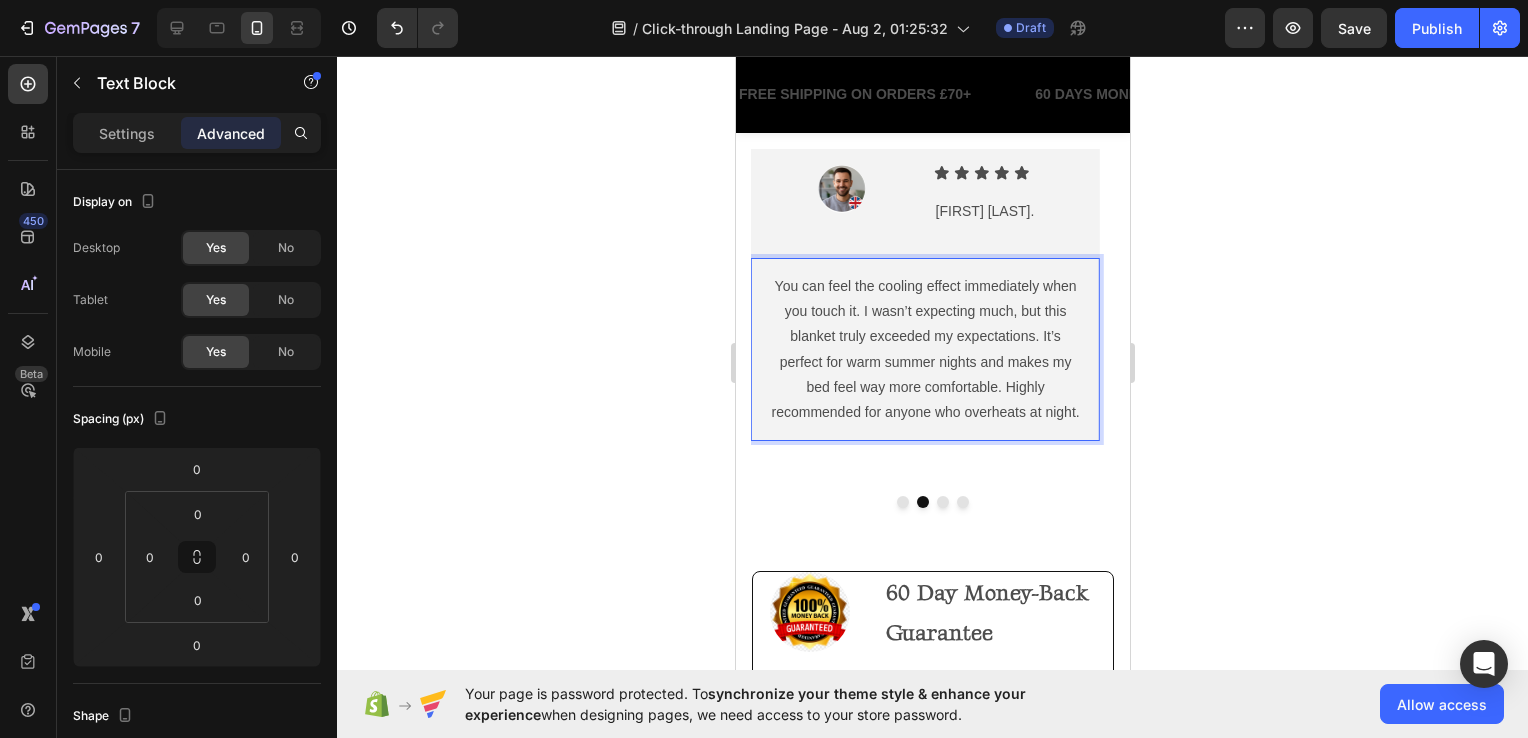click on "You can feel the cooling effect immediately when you touch it. I wasn’t expecting much, but this blanket truly exceeded my expectations. It’s perfect for warm summer nights and makes my bed feel way more comfortable. Highly recommended for anyone who overheats at night." at bounding box center (924, 349) 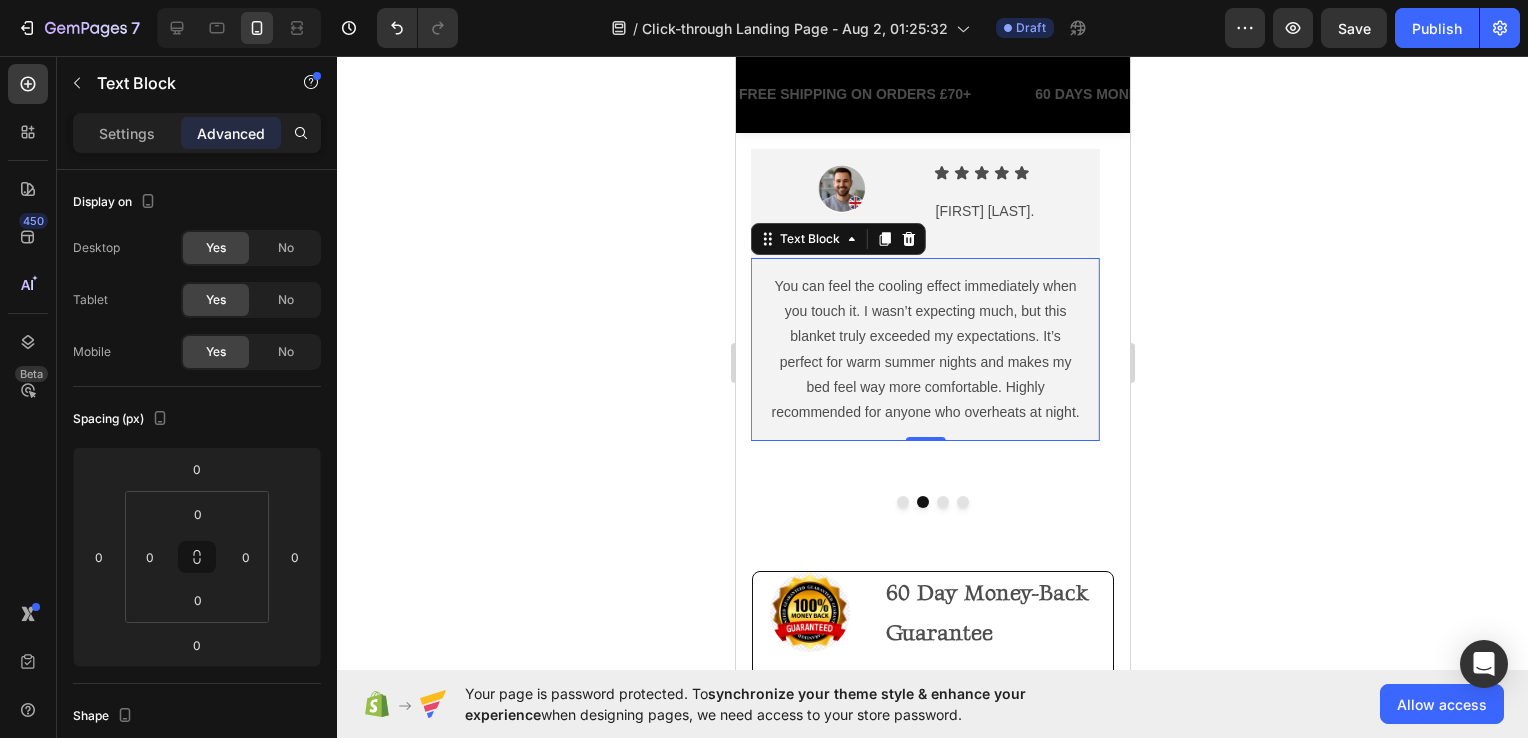 click 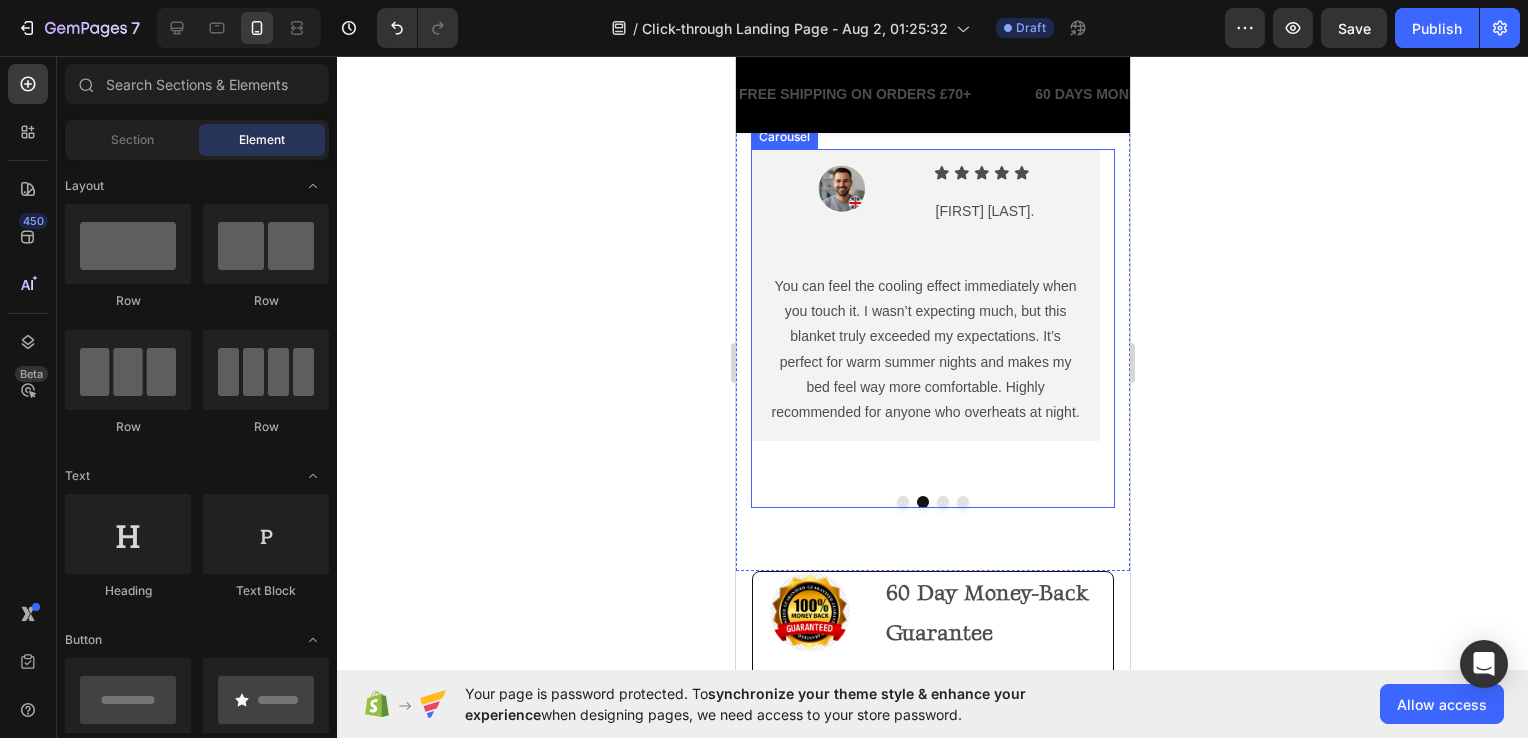 click 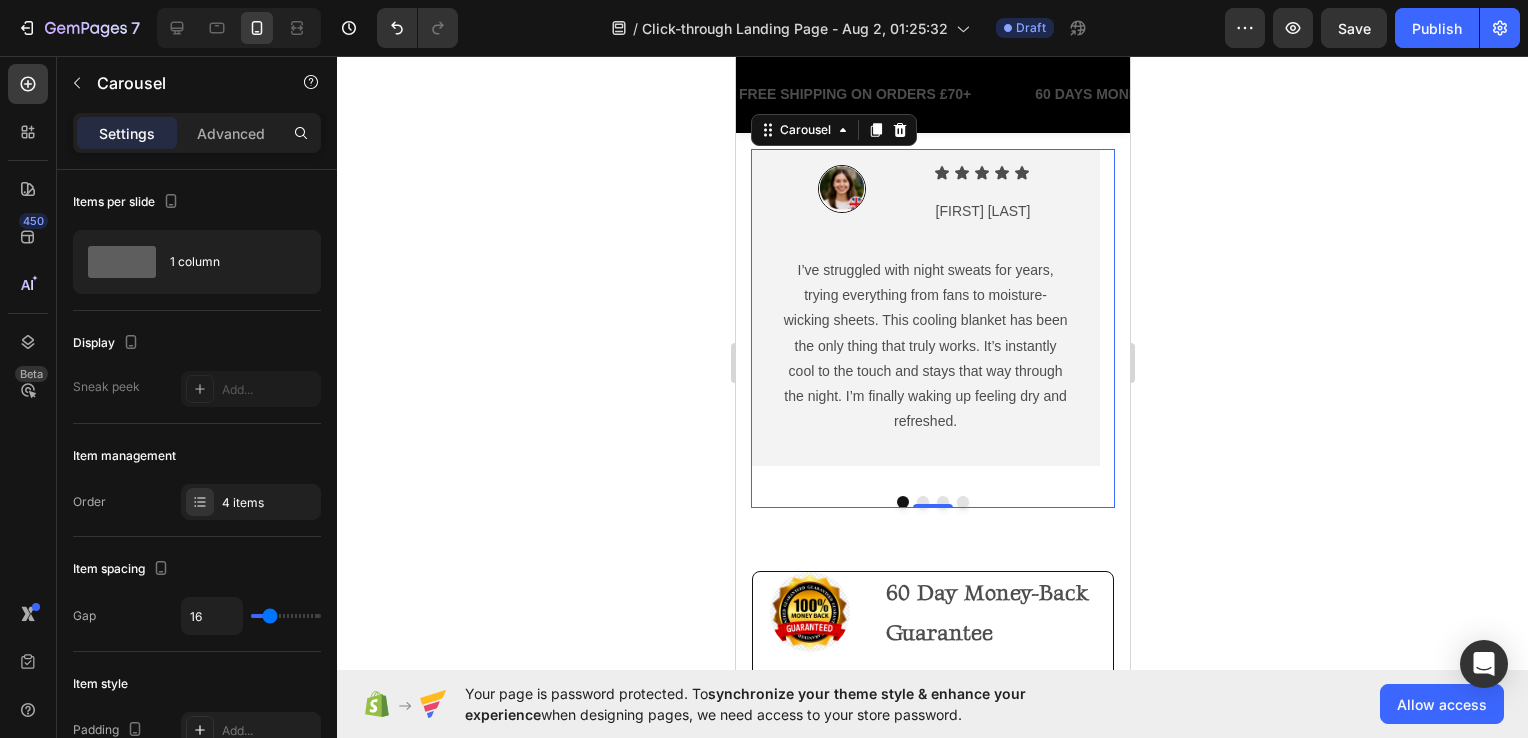 click 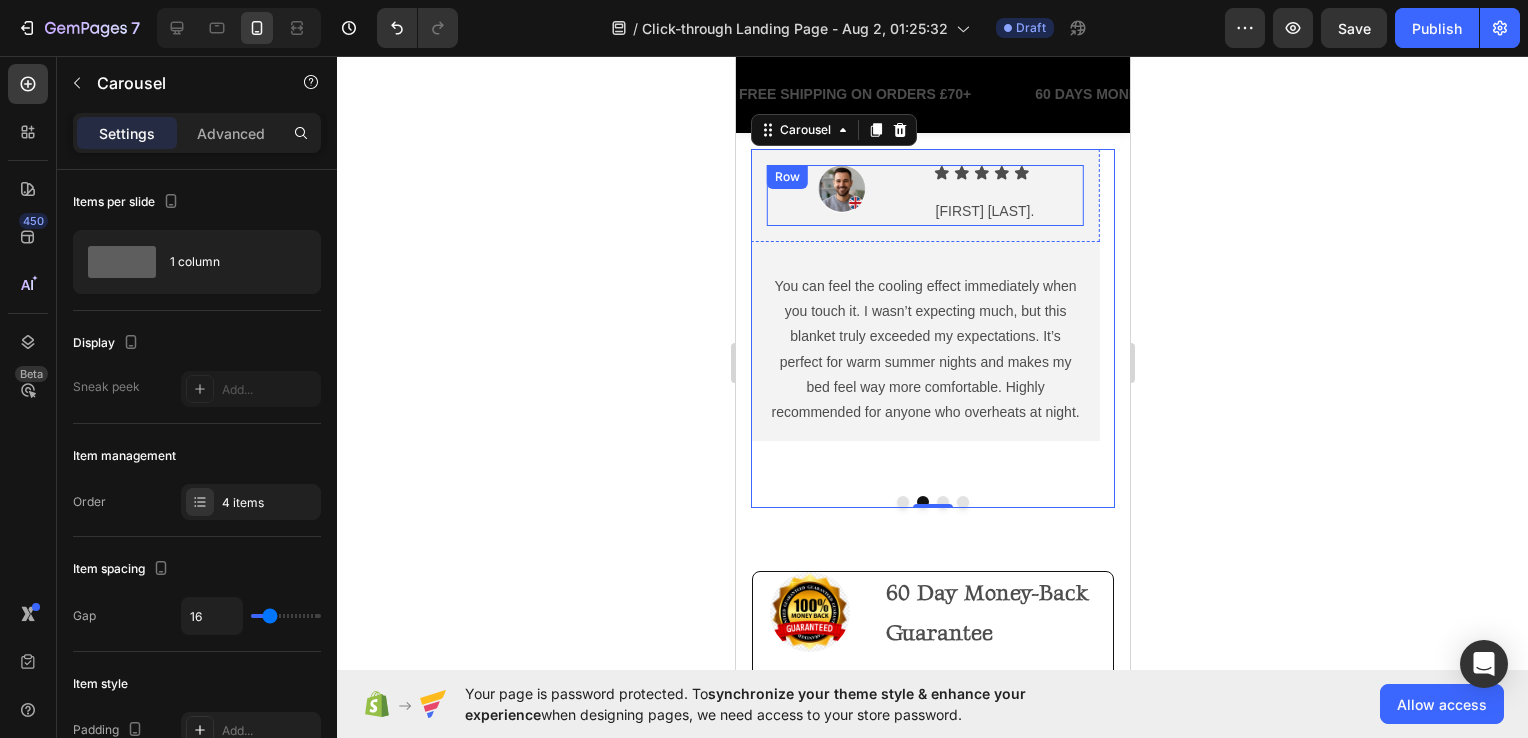 click on "Image" at bounding box center (841, 195) 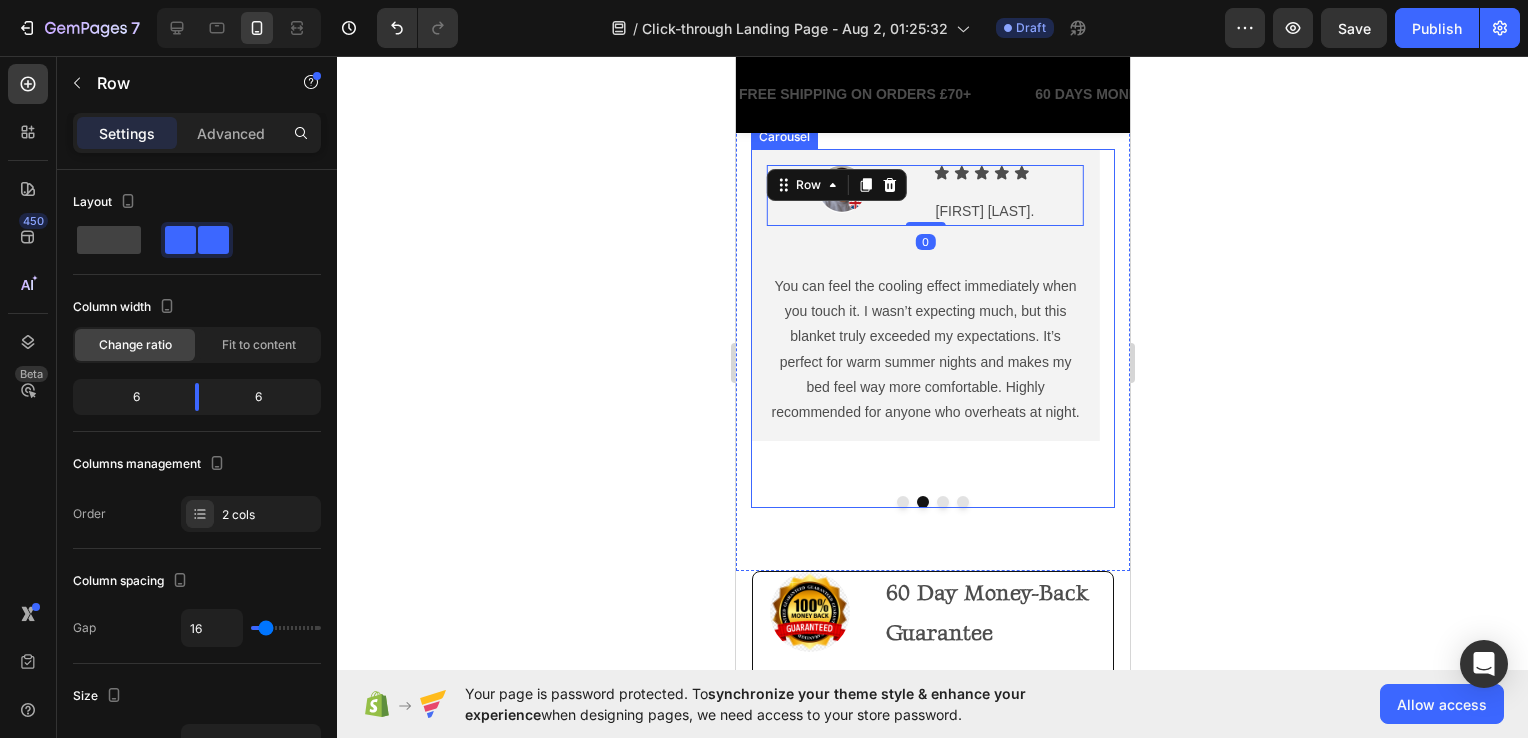 click at bounding box center (777, 308) 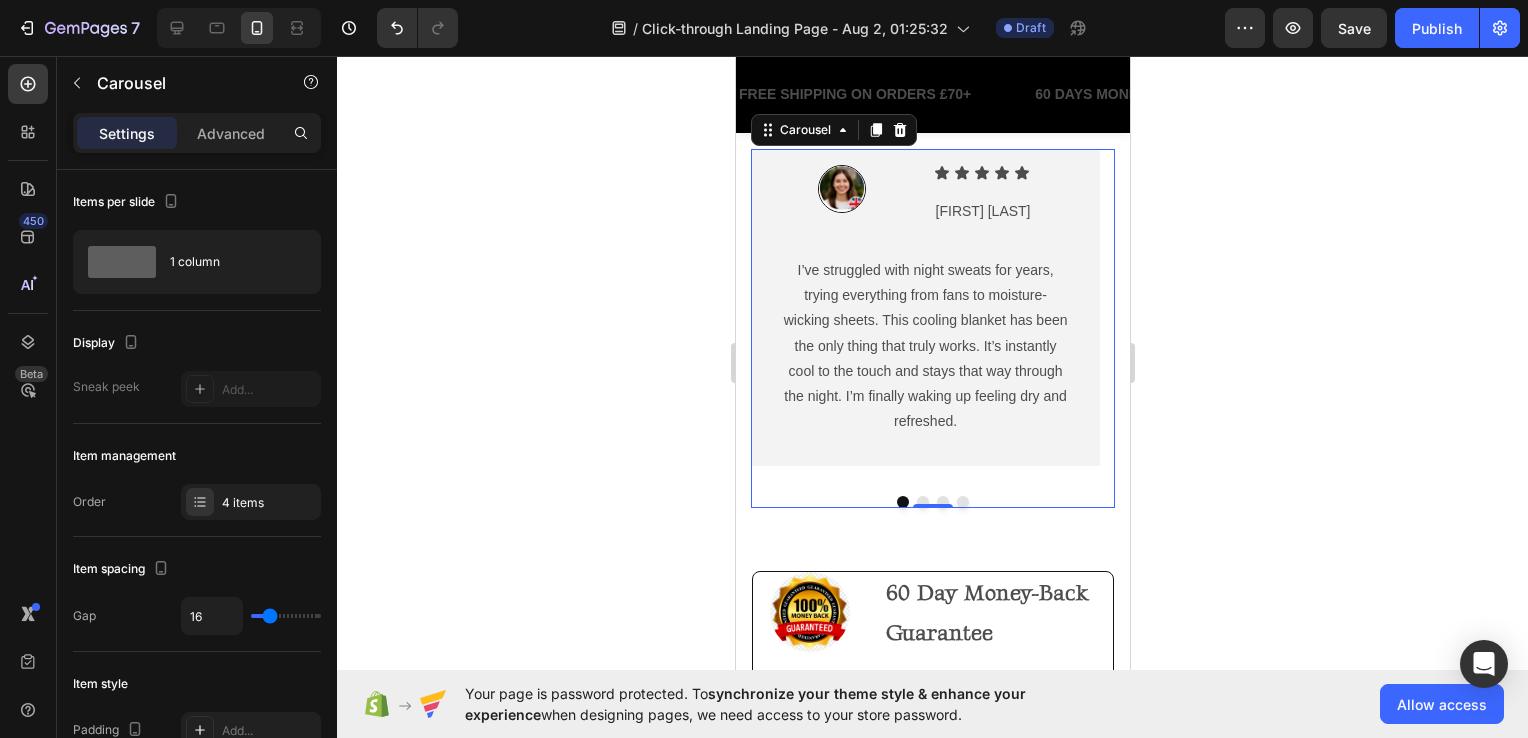 click 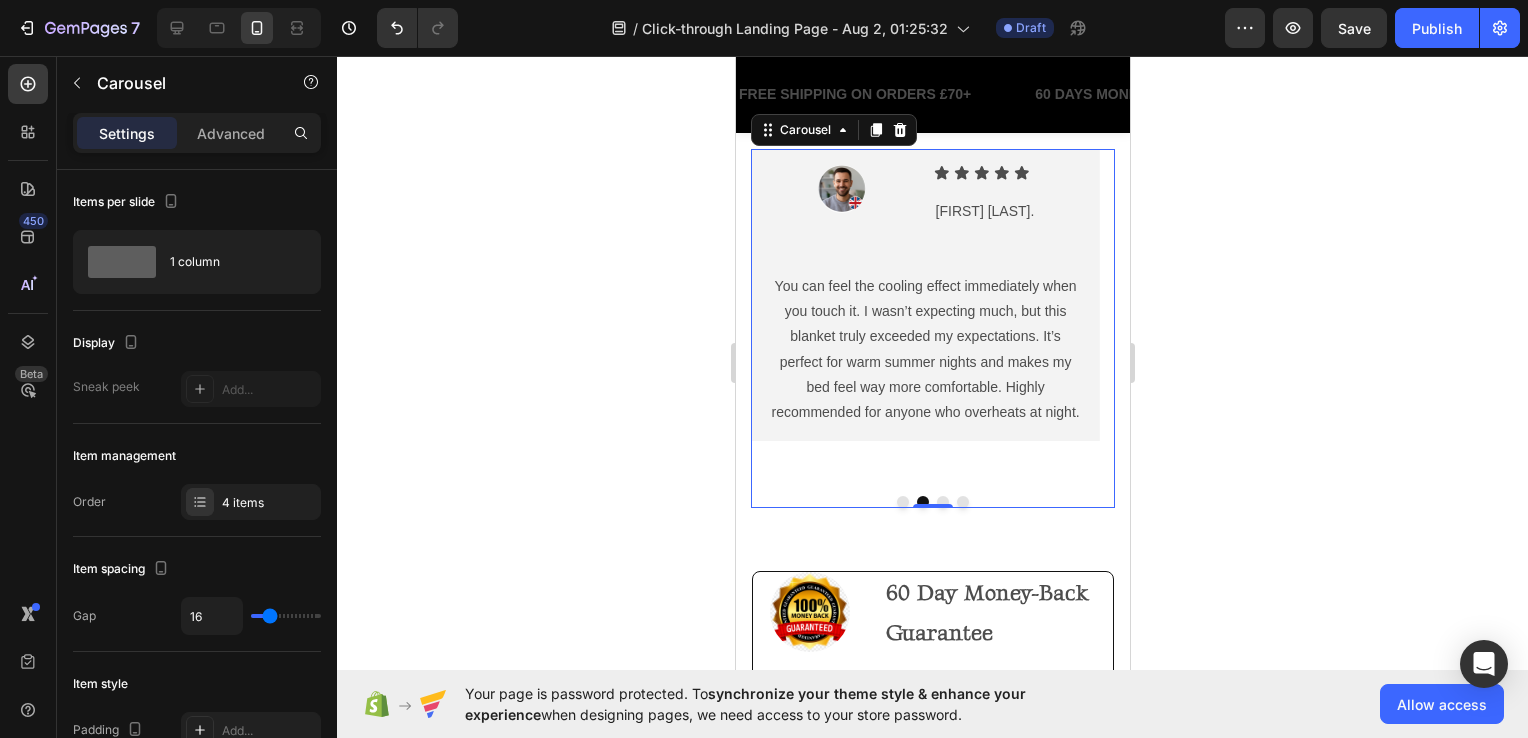 click 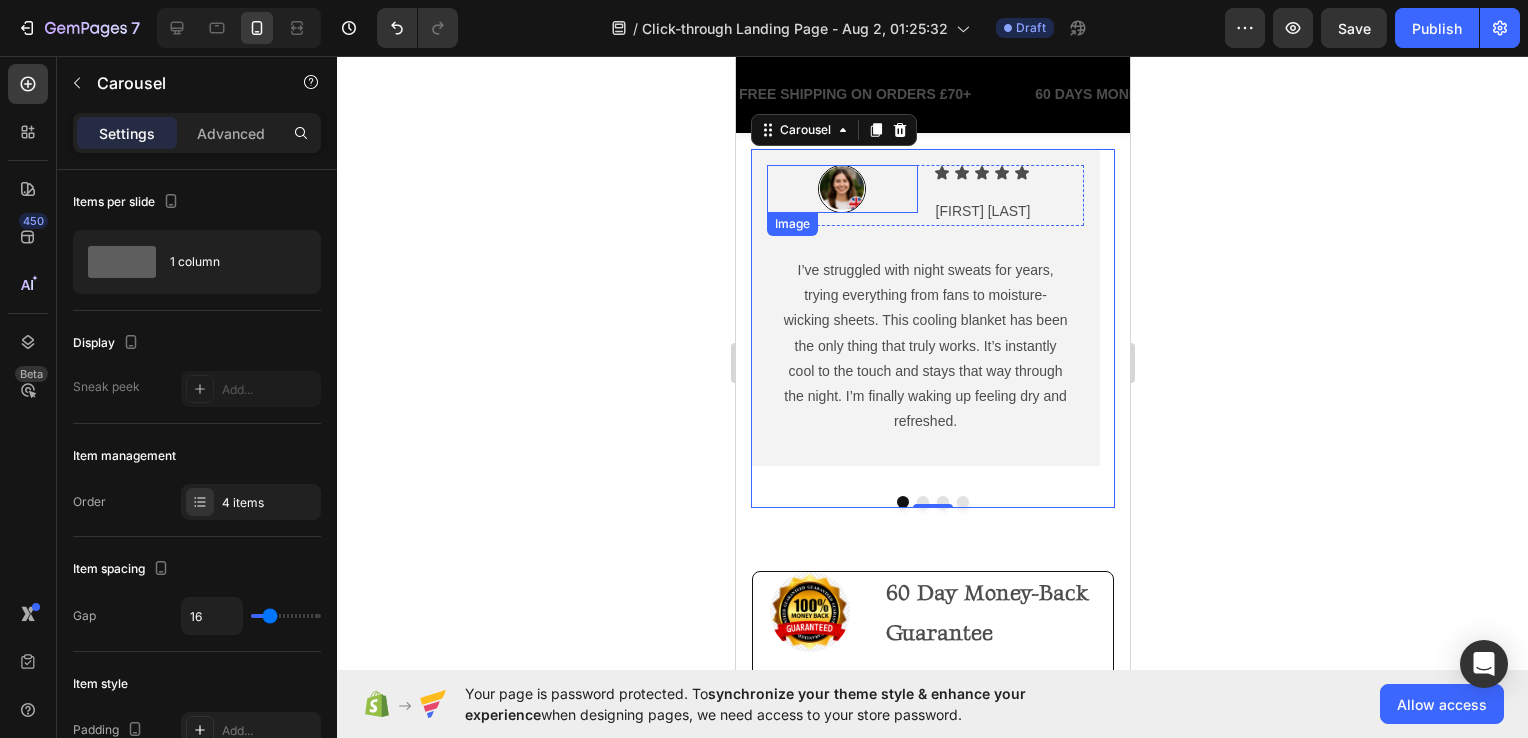 click at bounding box center (841, 189) 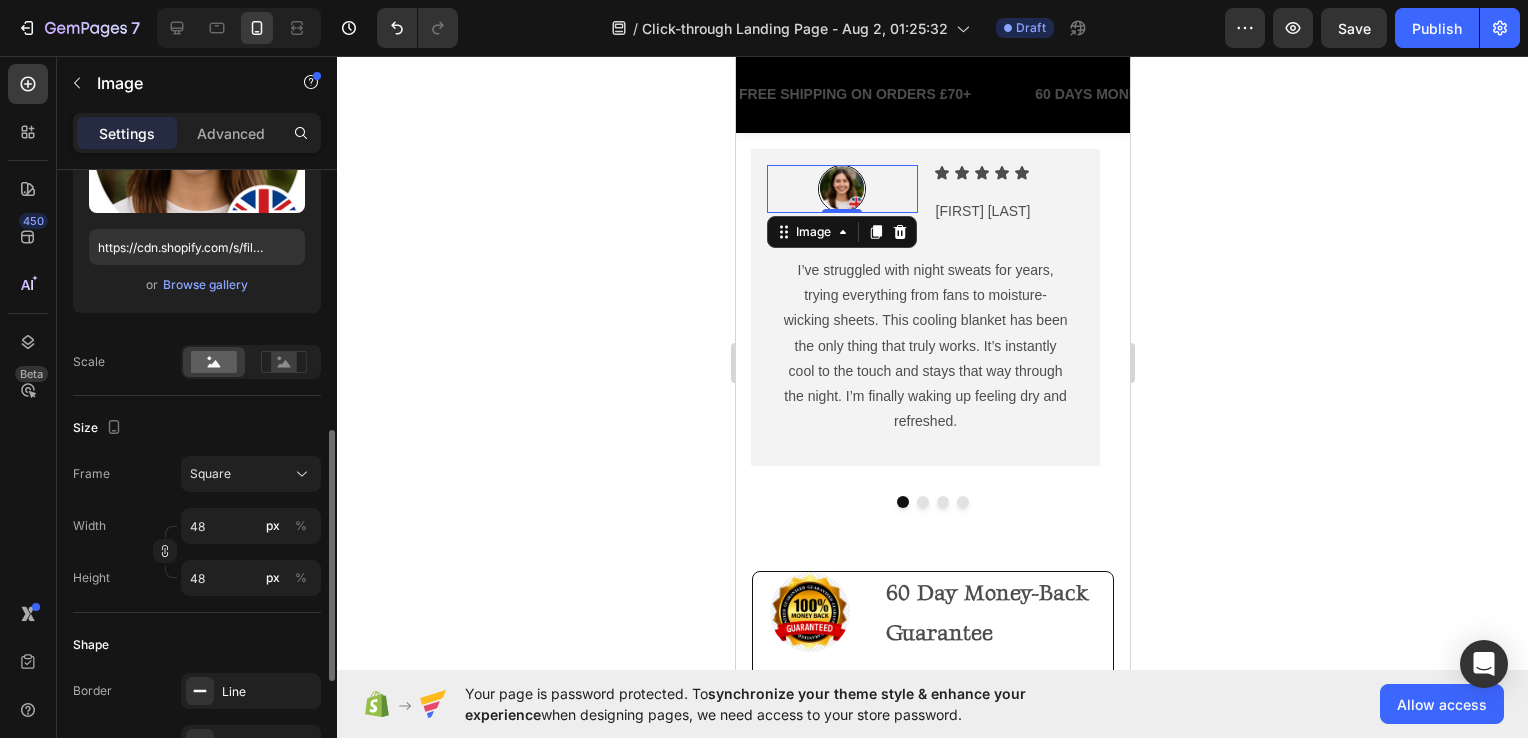 scroll, scrollTop: 600, scrollLeft: 0, axis: vertical 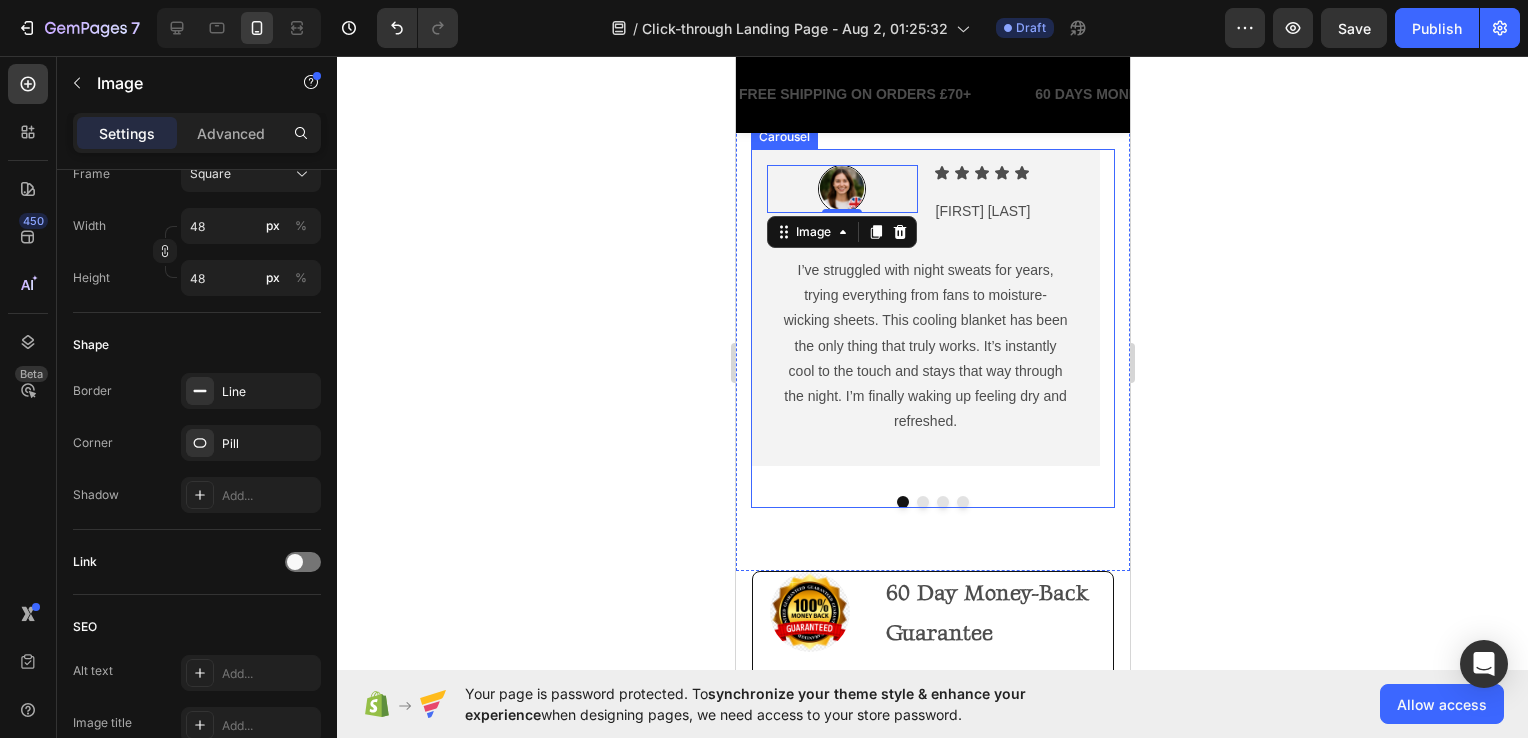 click 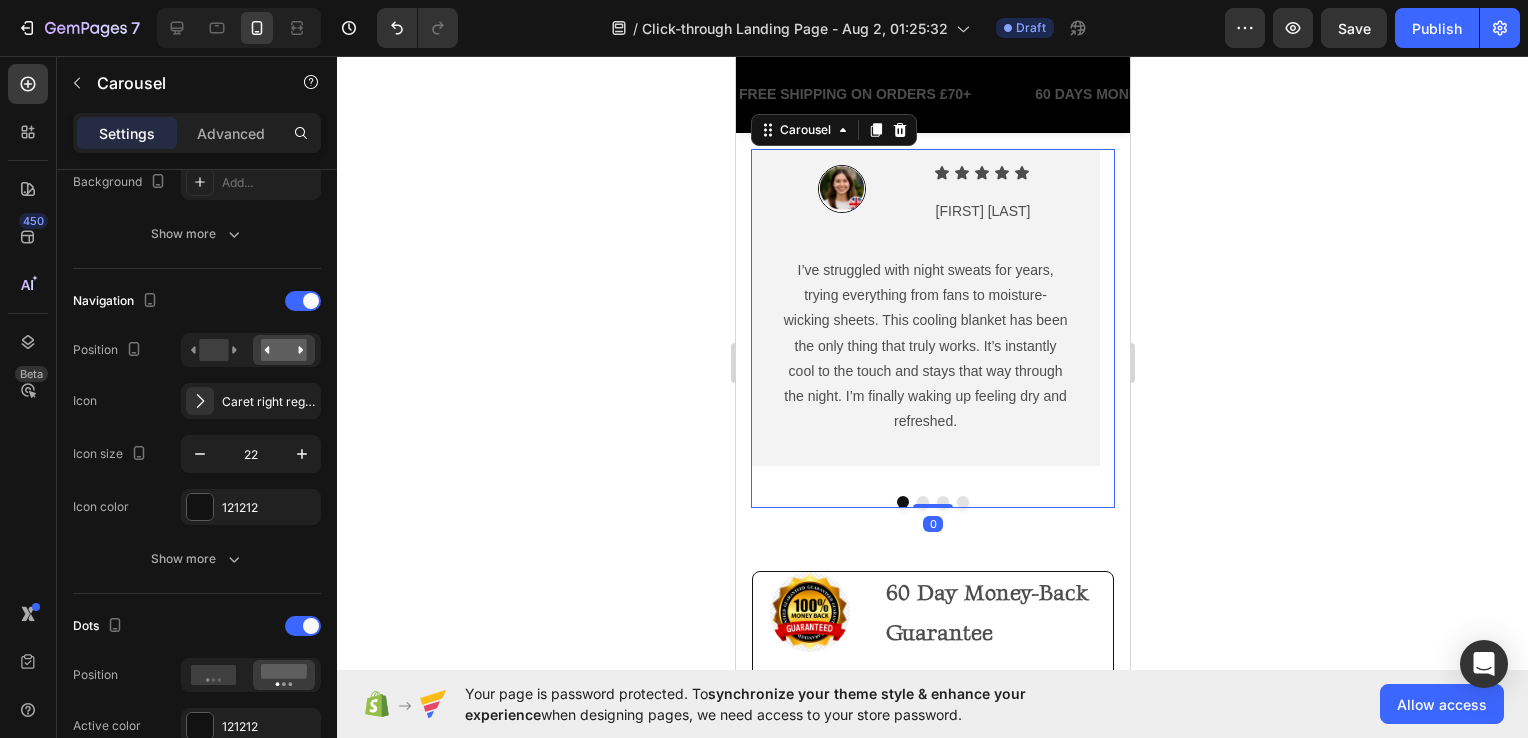 scroll, scrollTop: 0, scrollLeft: 0, axis: both 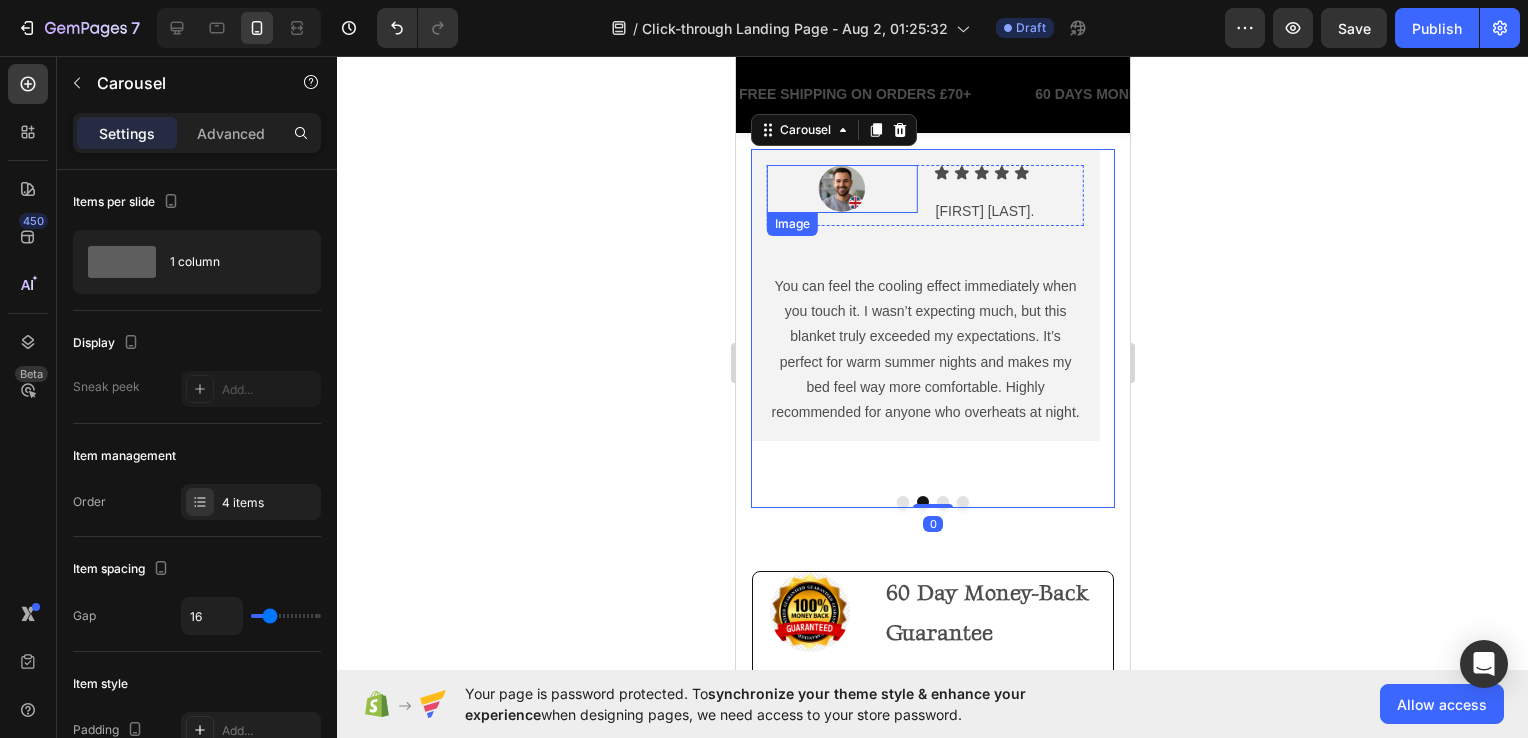 click at bounding box center (841, 189) 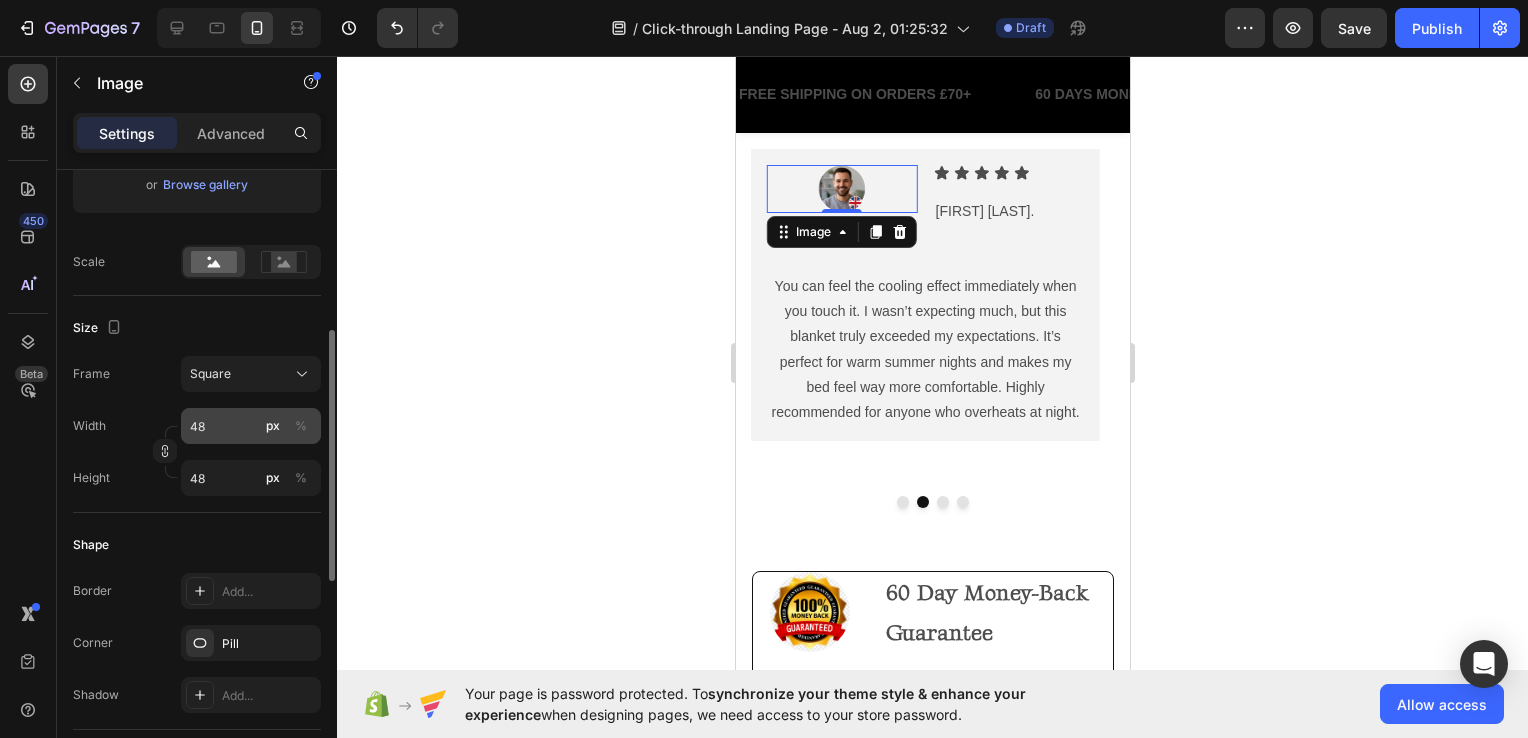 scroll, scrollTop: 500, scrollLeft: 0, axis: vertical 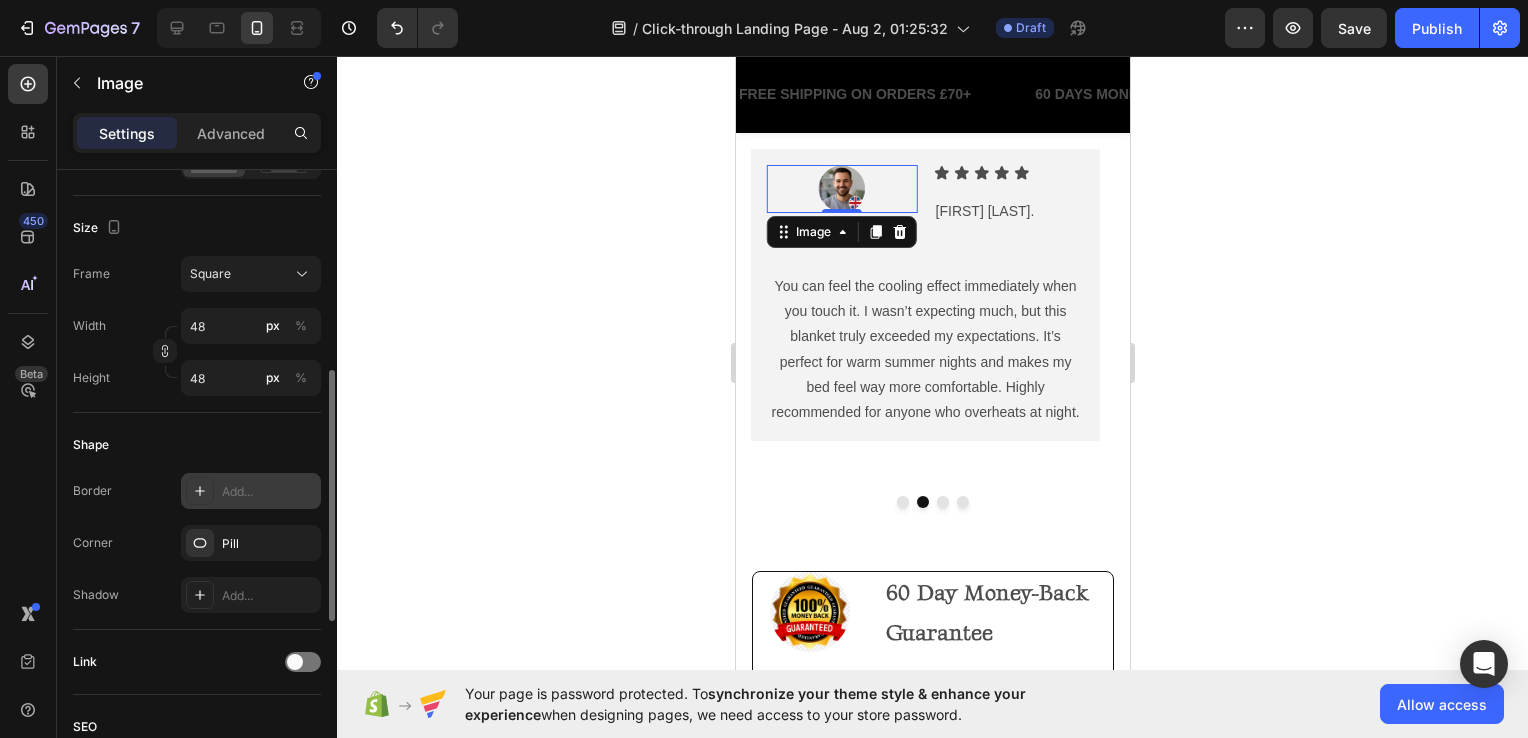 click on "Add..." at bounding box center [269, 492] 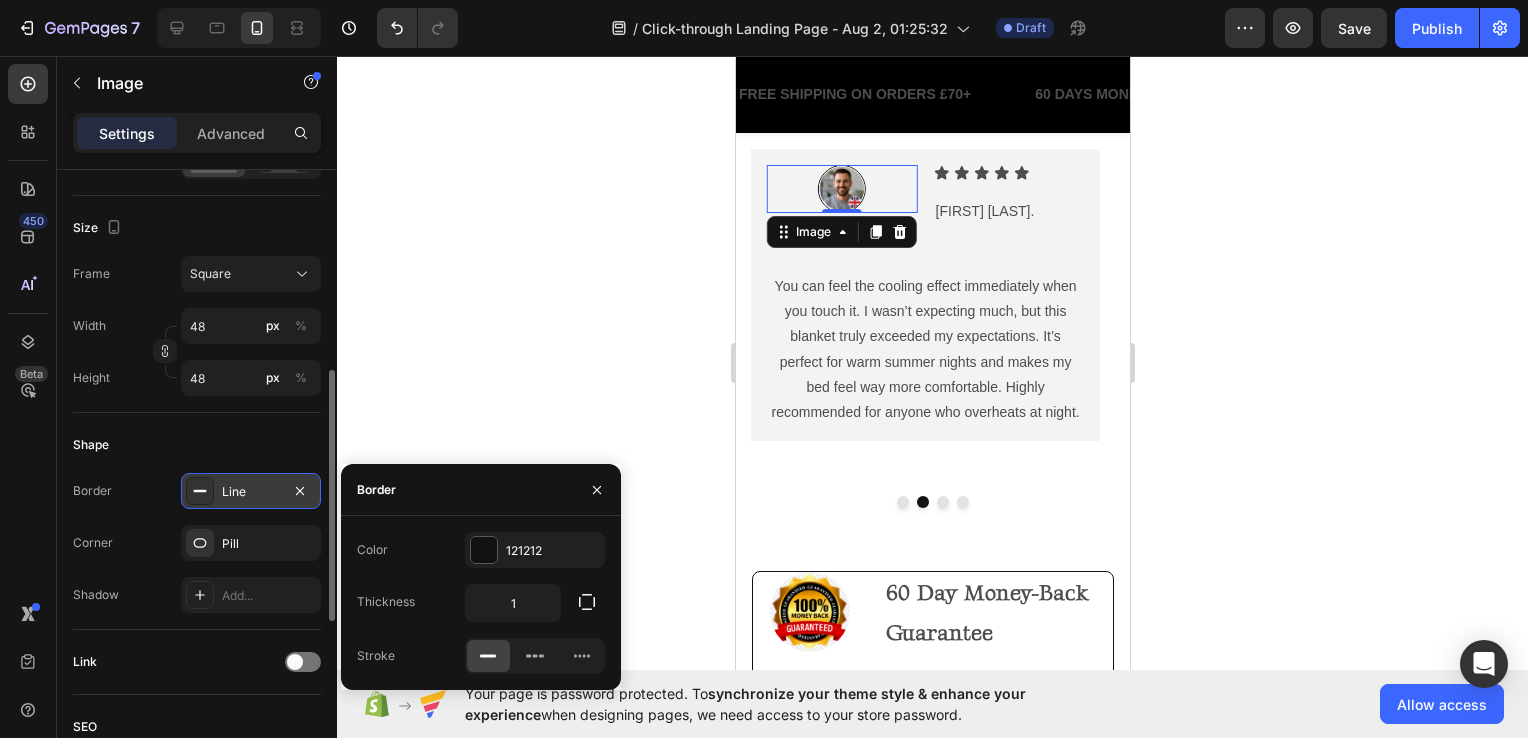 click 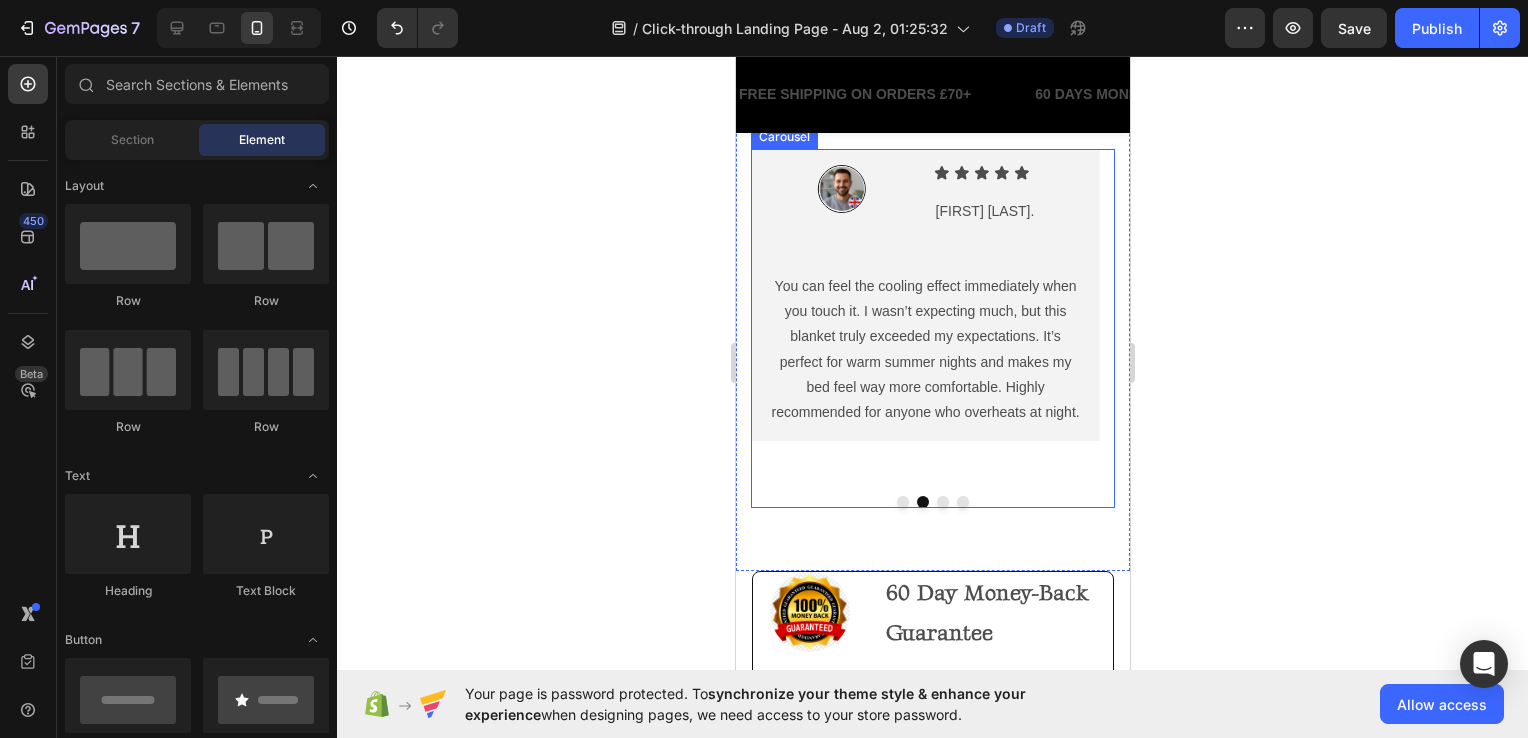 click 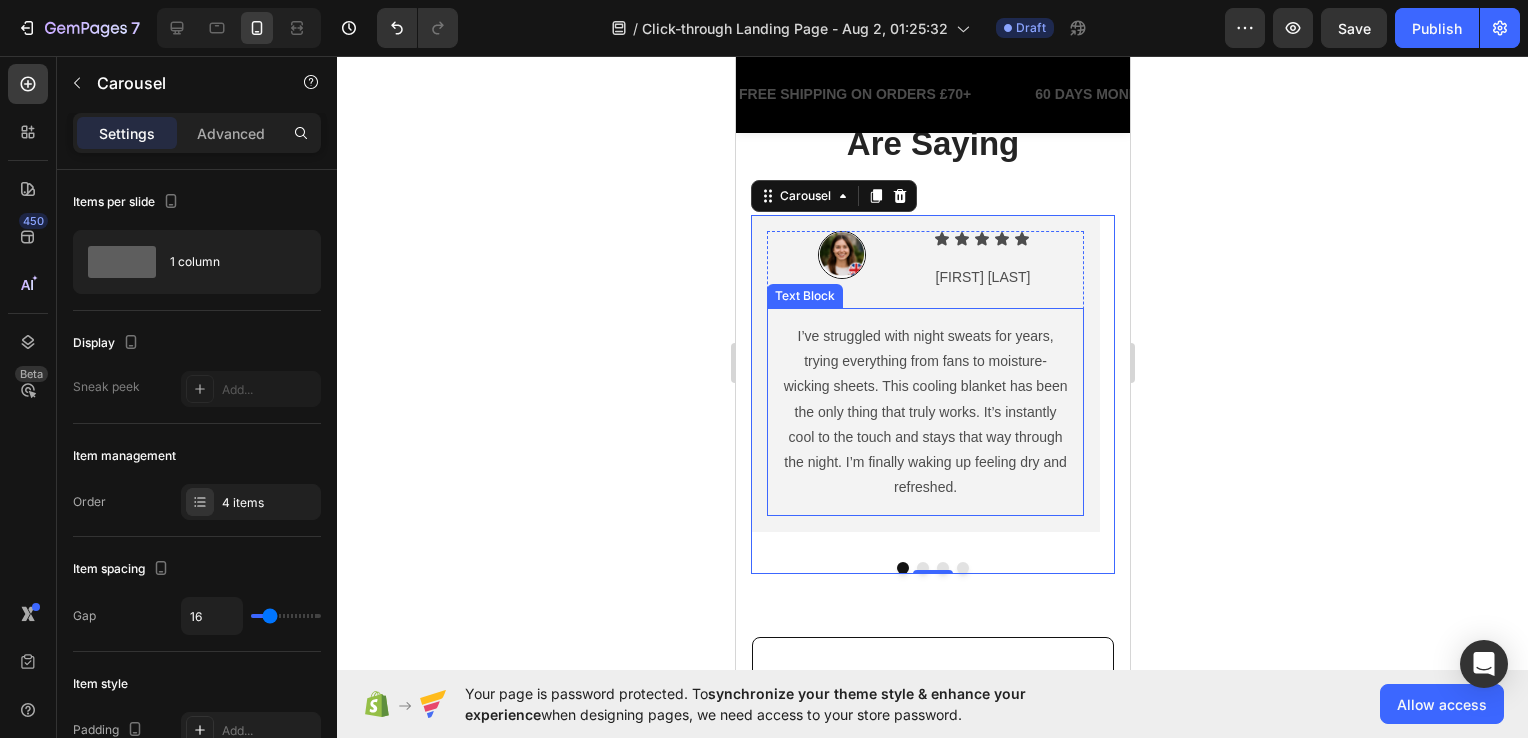scroll, scrollTop: 3900, scrollLeft: 0, axis: vertical 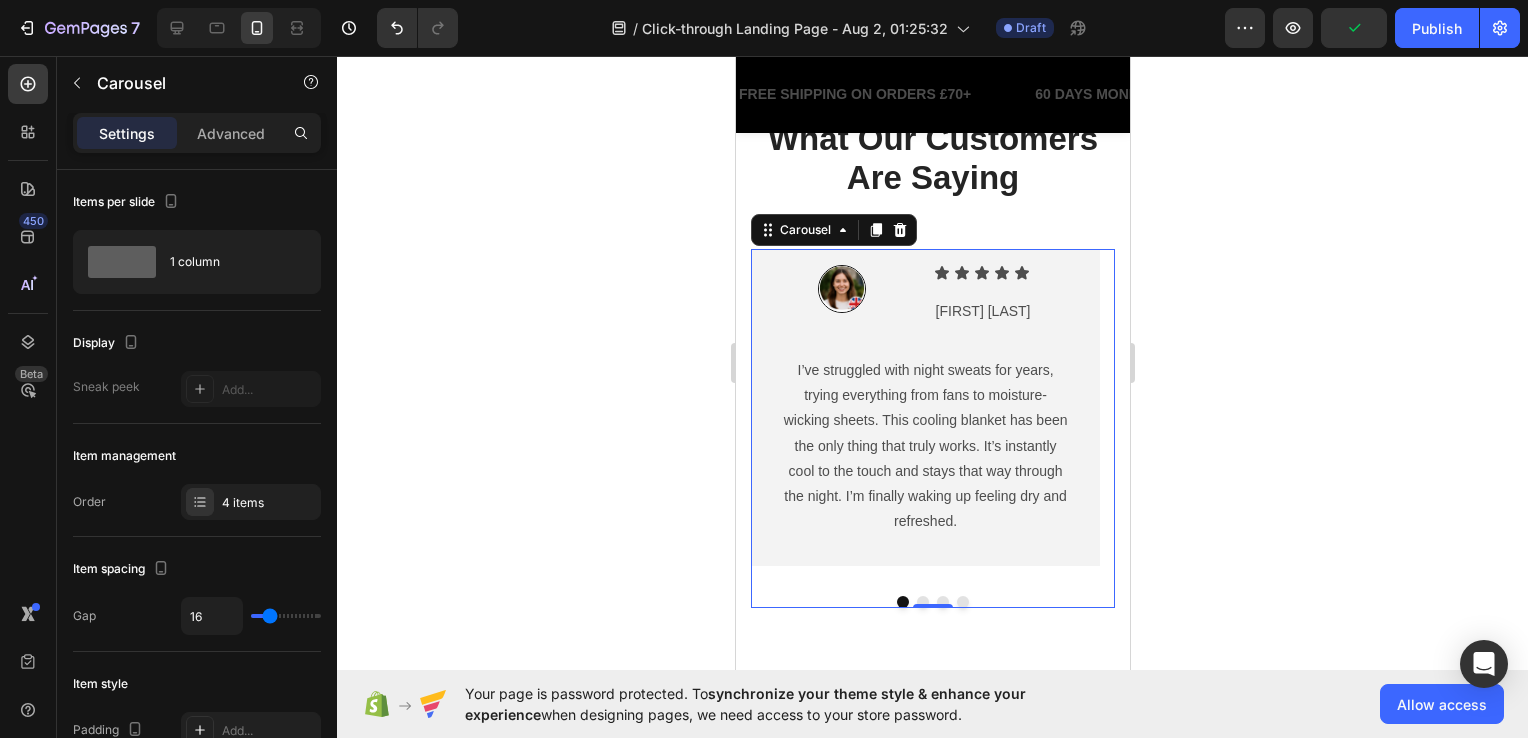 click 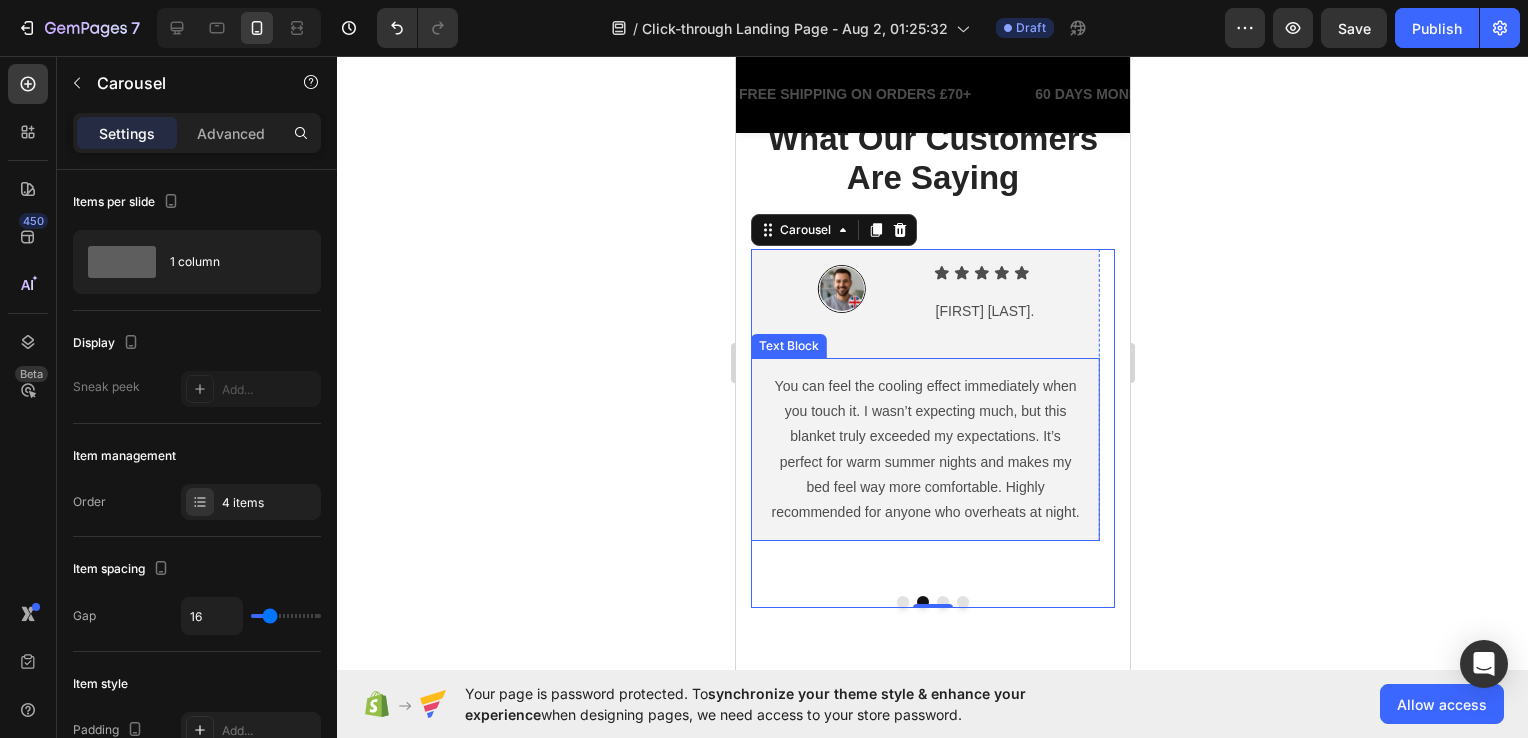 click on "You can feel the cooling effect immediately when you touch it. I wasn’t expecting much, but this blanket truly exceeded my expectations. It’s perfect for warm summer nights and makes my bed feel way more comfortable. Highly recommended for anyone who overheats at night." at bounding box center [924, 449] 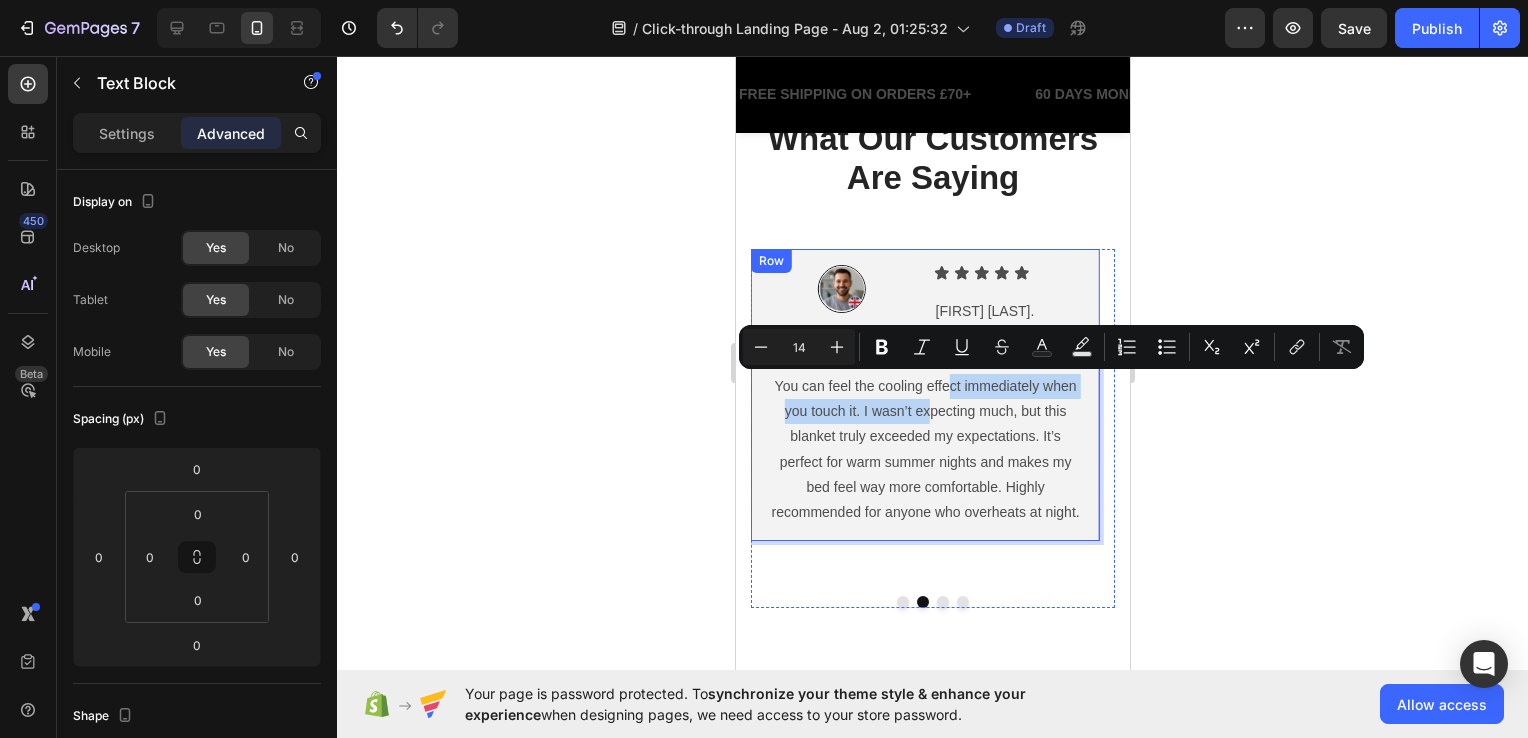 drag, startPoint x: 931, startPoint y: 401, endPoint x: 949, endPoint y: 342, distance: 61.68468 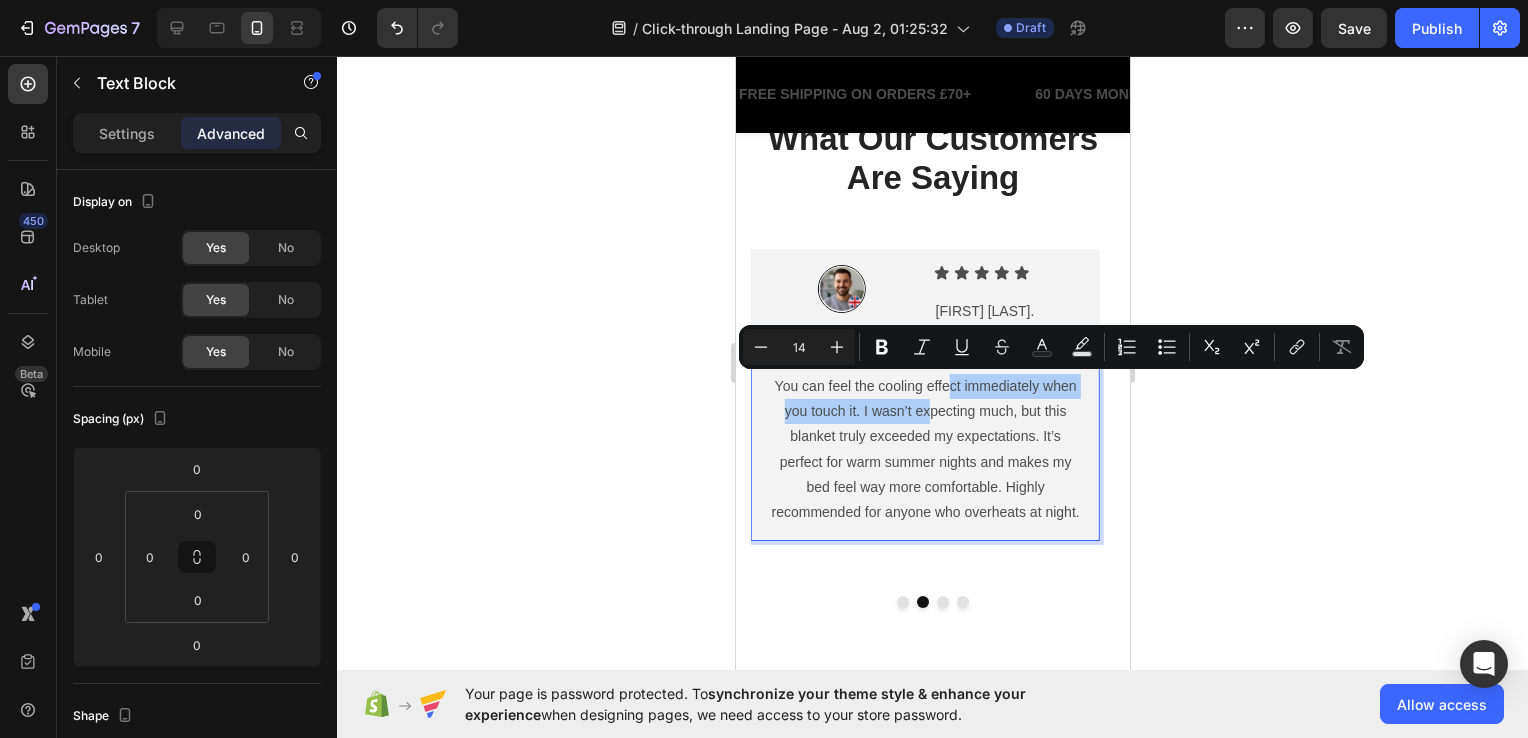 click 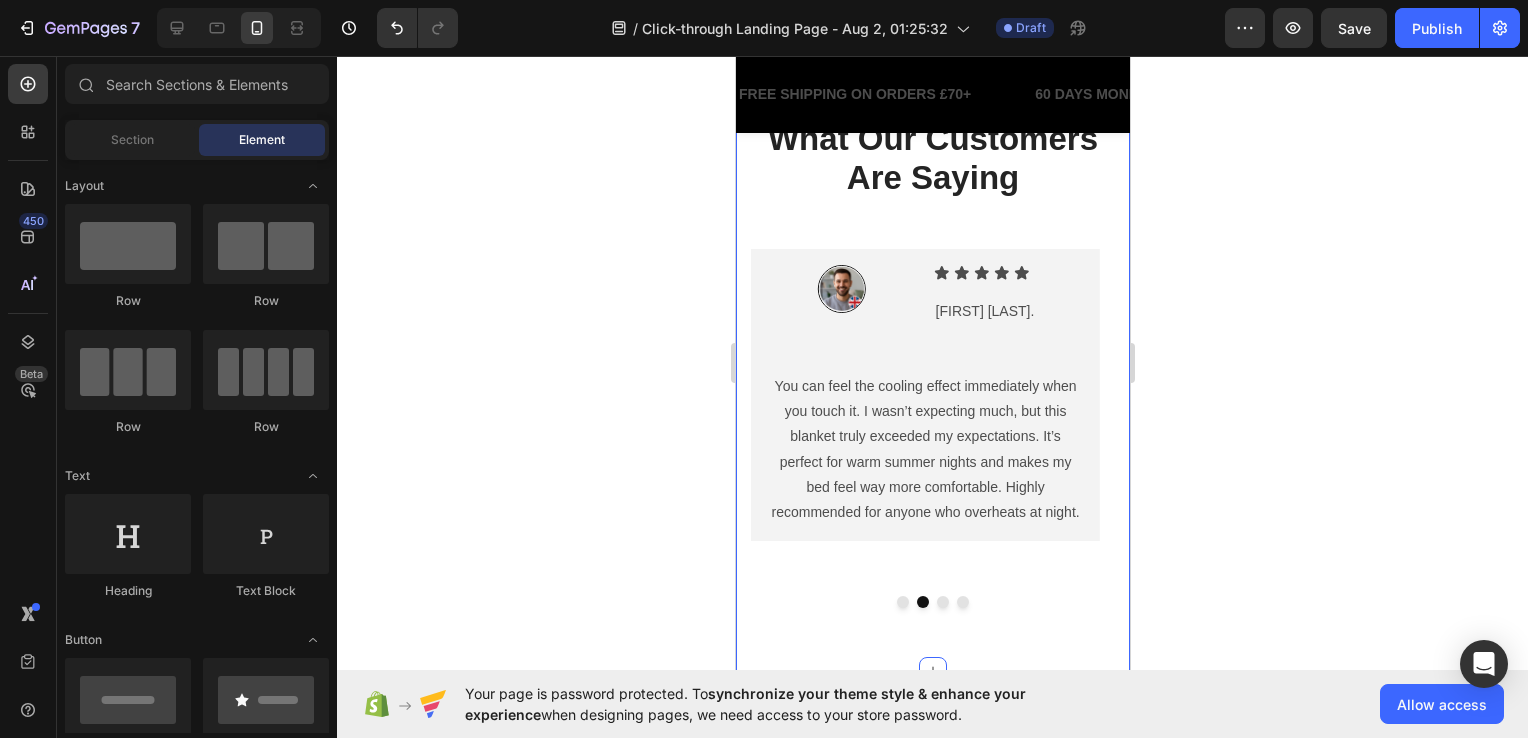 click at bounding box center [1087, 408] 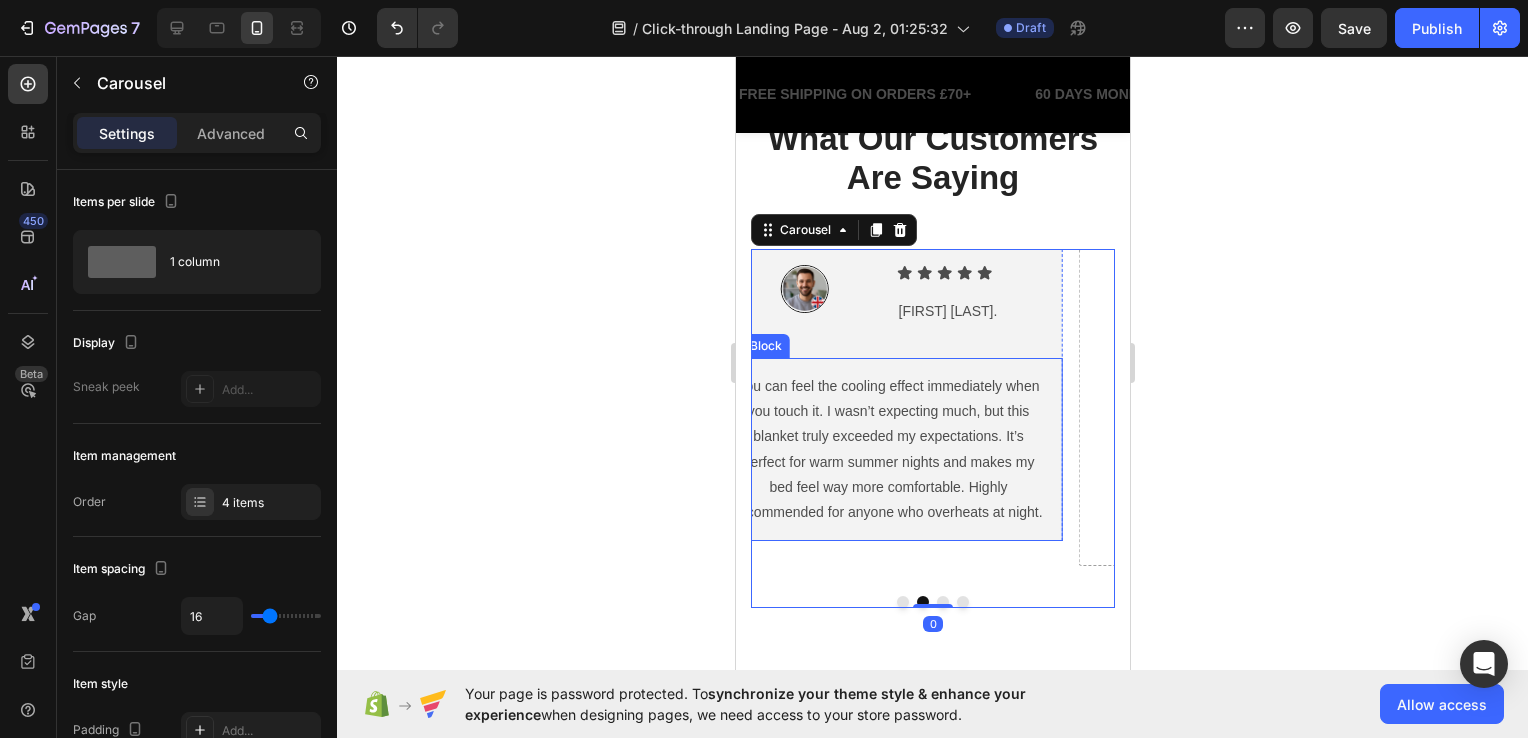 click on "Drop element here" at bounding box center [1252, 408] 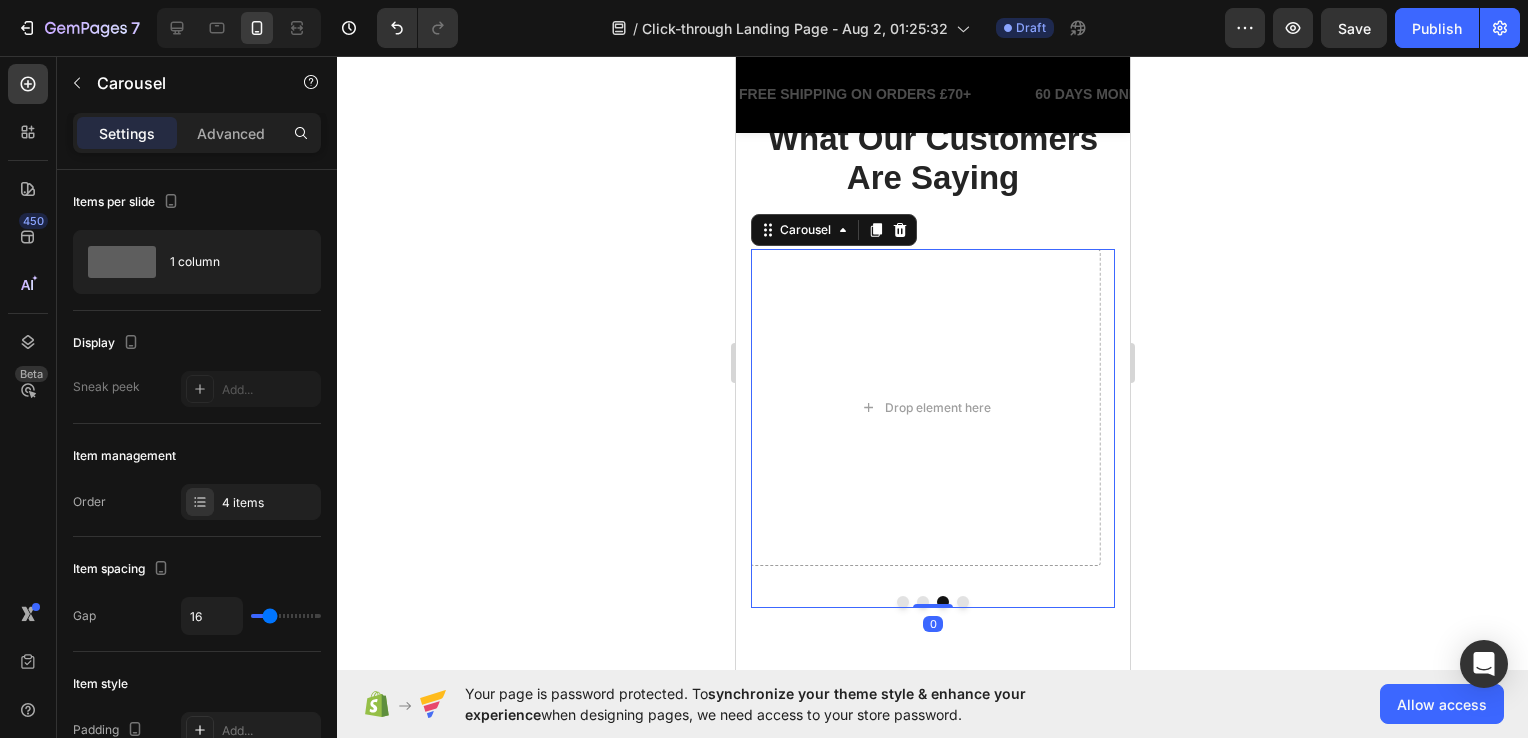 click 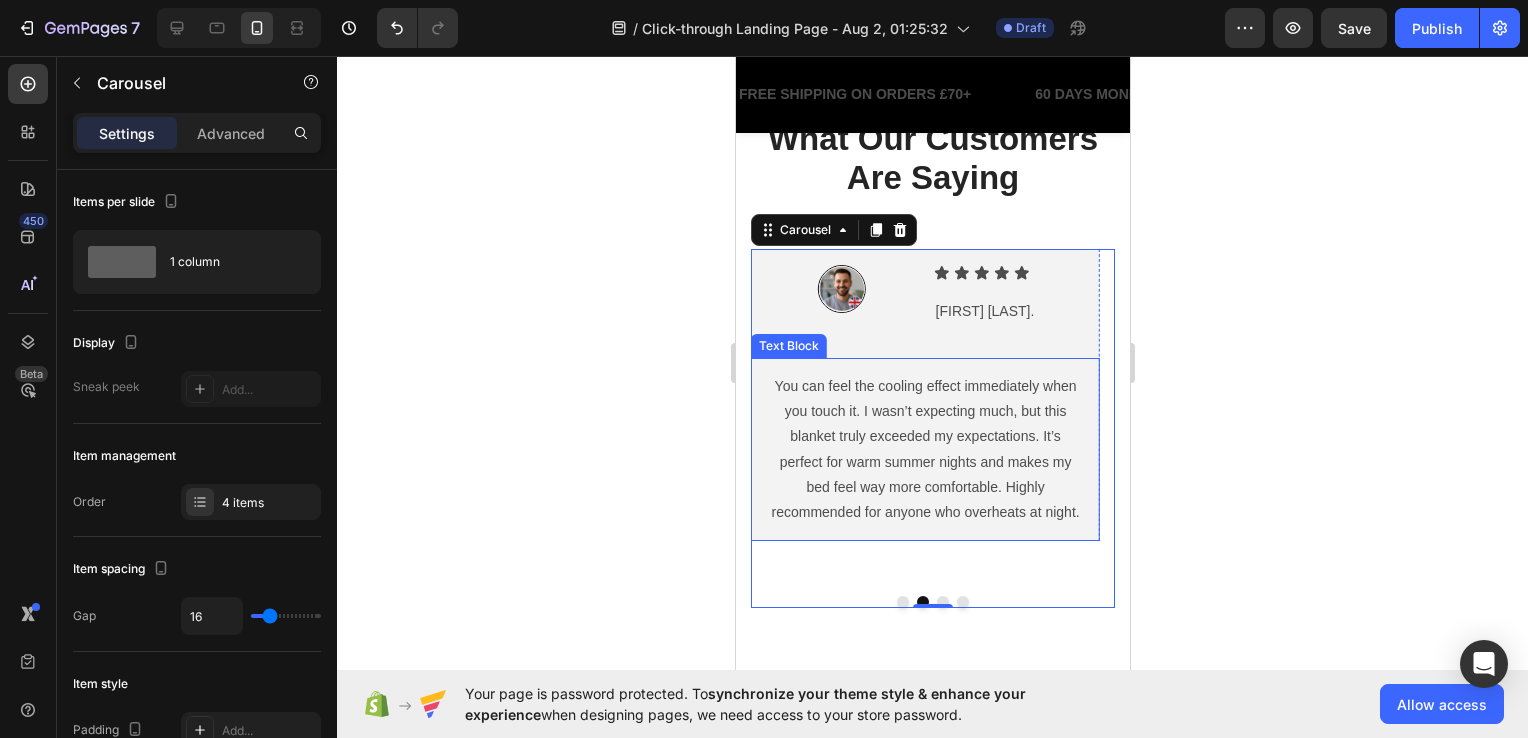 click on "You can feel the cooling effect immediately when you touch it. I wasn’t expecting much, but this blanket truly exceeded my expectations. It’s perfect for warm summer nights and makes my bed feel way more comfortable. Highly recommended for anyone who overheats at night." at bounding box center [924, 449] 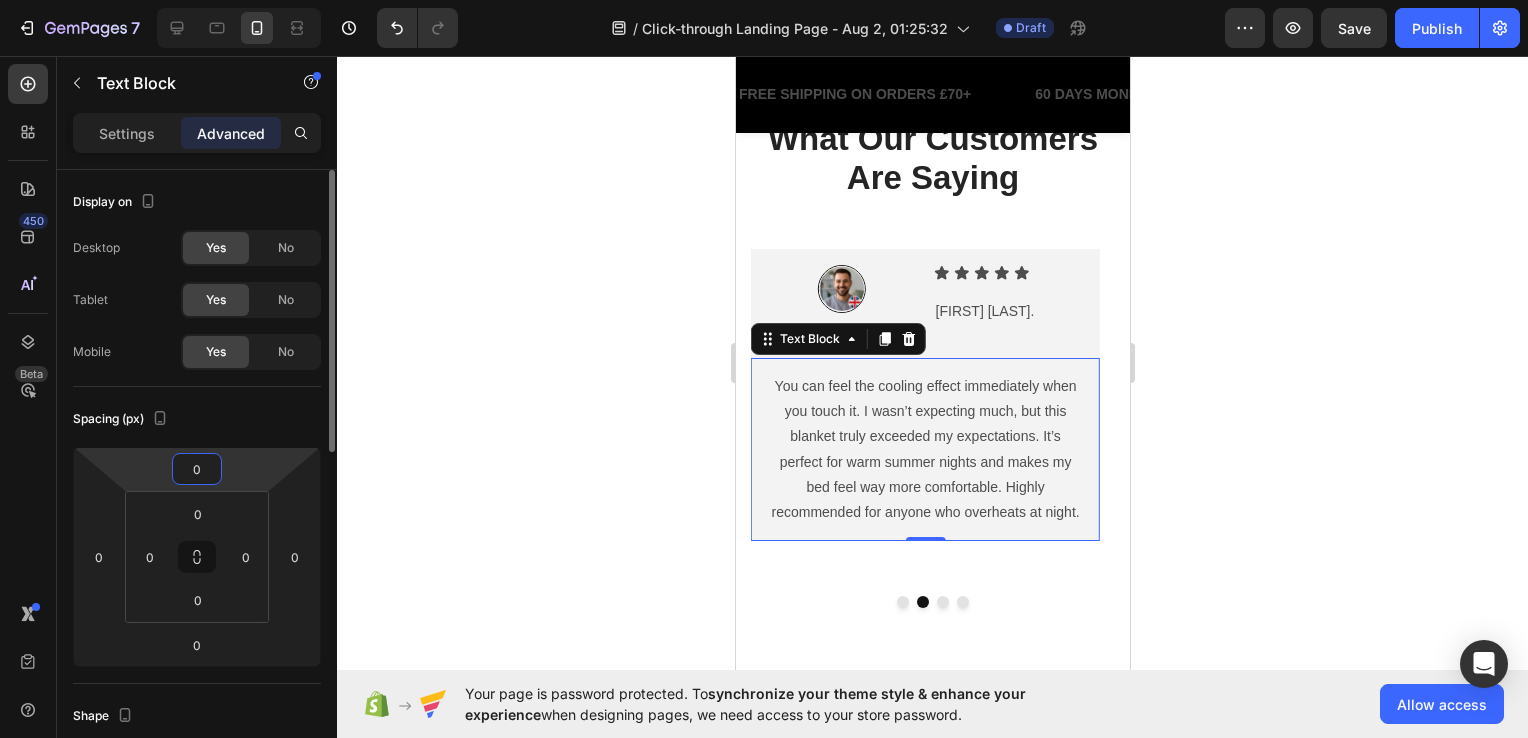 click on "0" at bounding box center [197, 469] 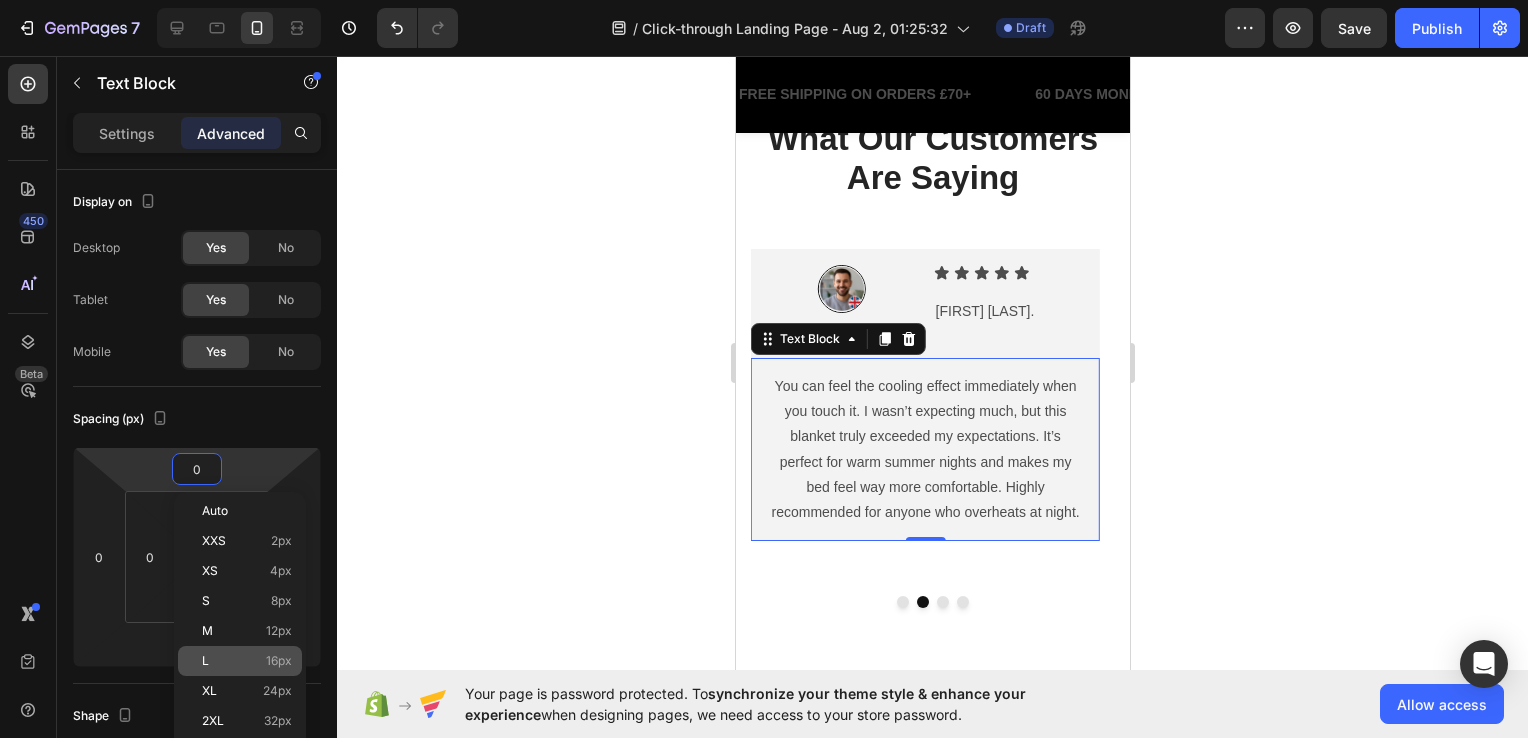 click on "L 16px" 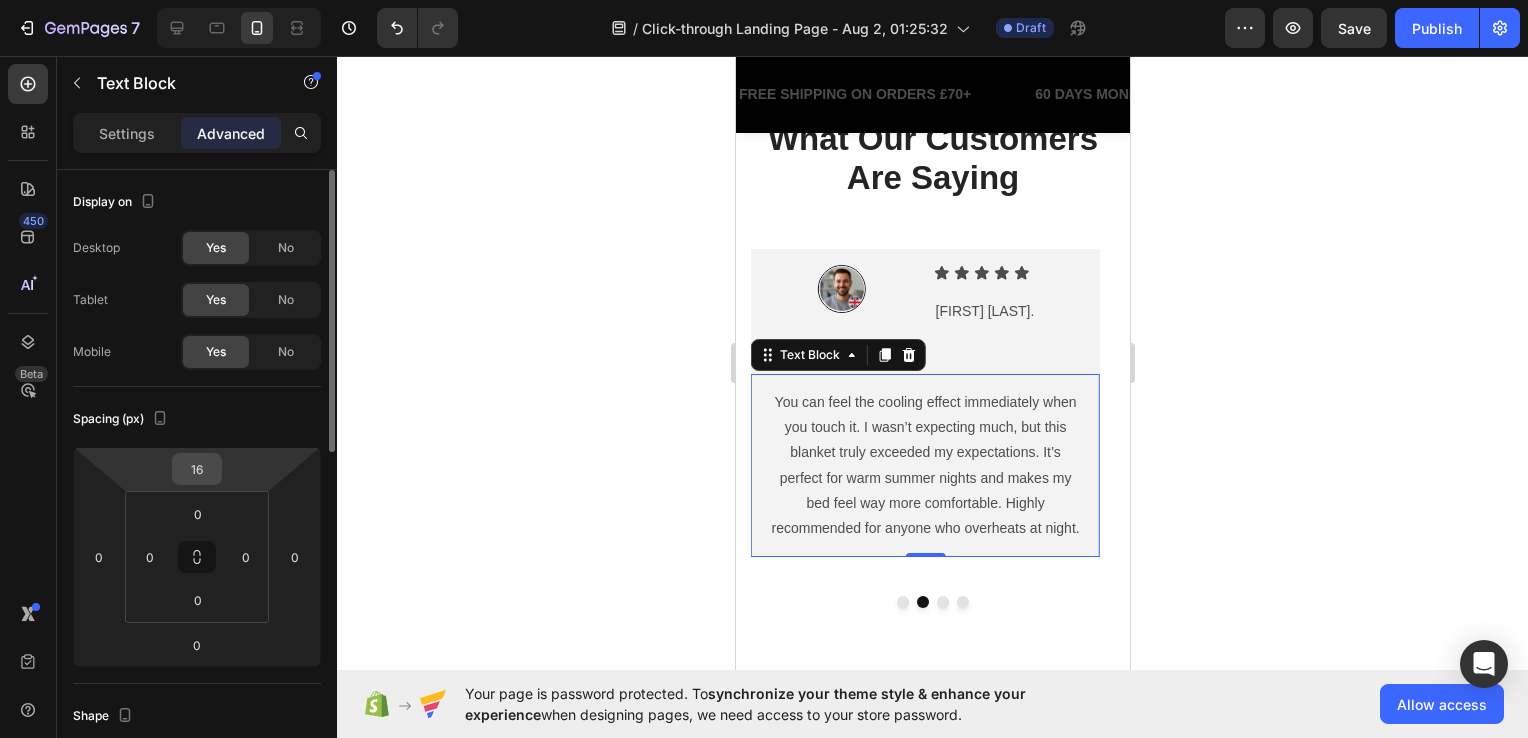click on "16" at bounding box center (197, 469) 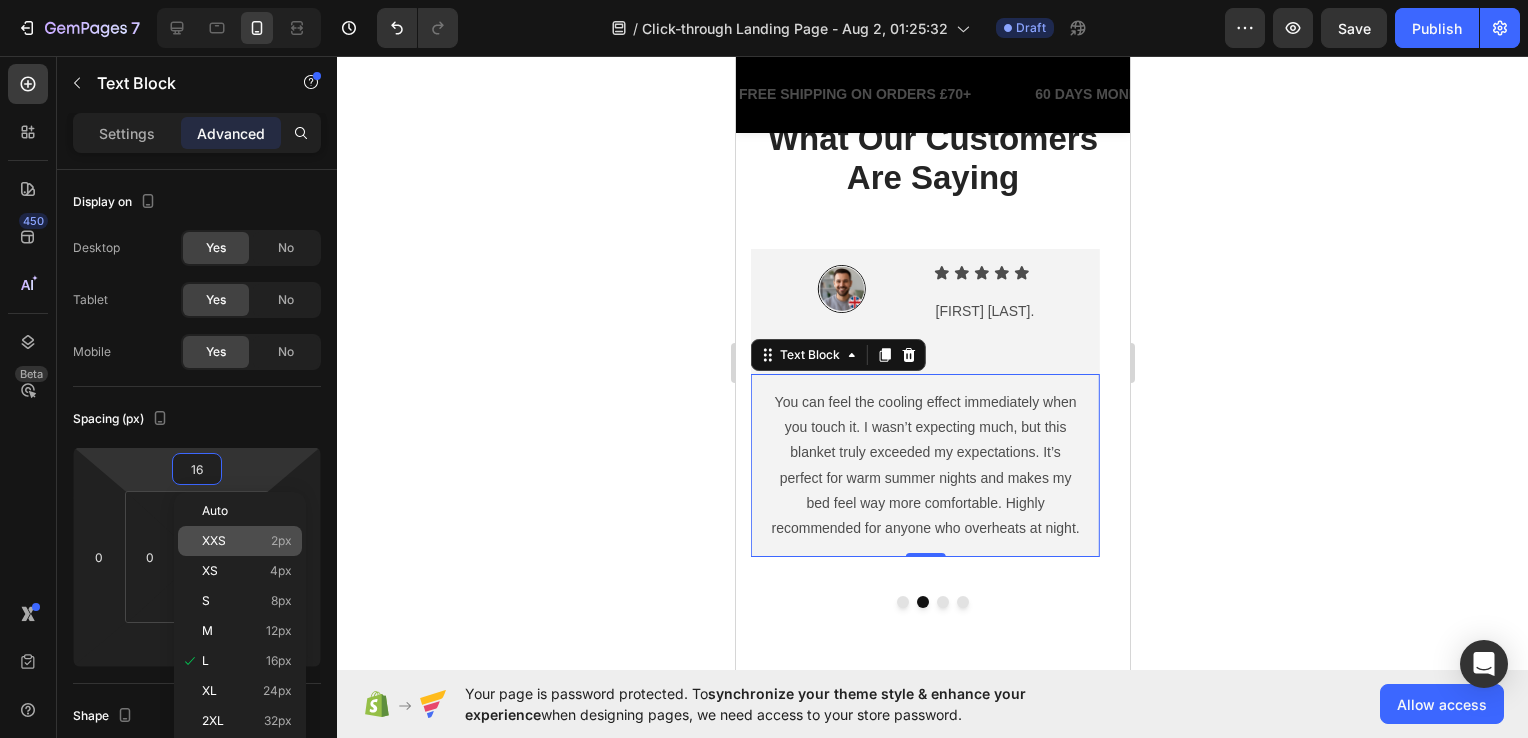 click on "XXS 2px" at bounding box center [247, 541] 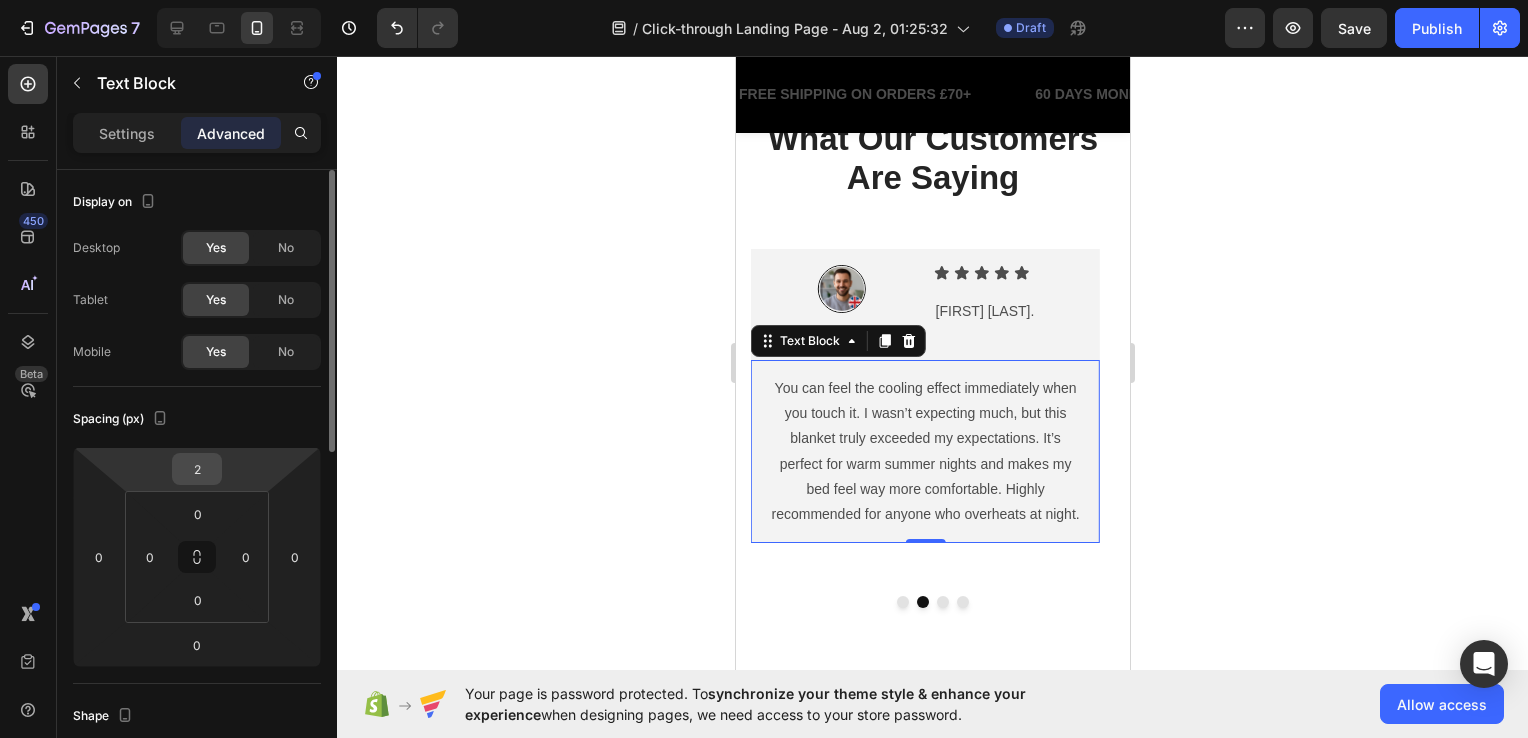 click on "2" at bounding box center (197, 469) 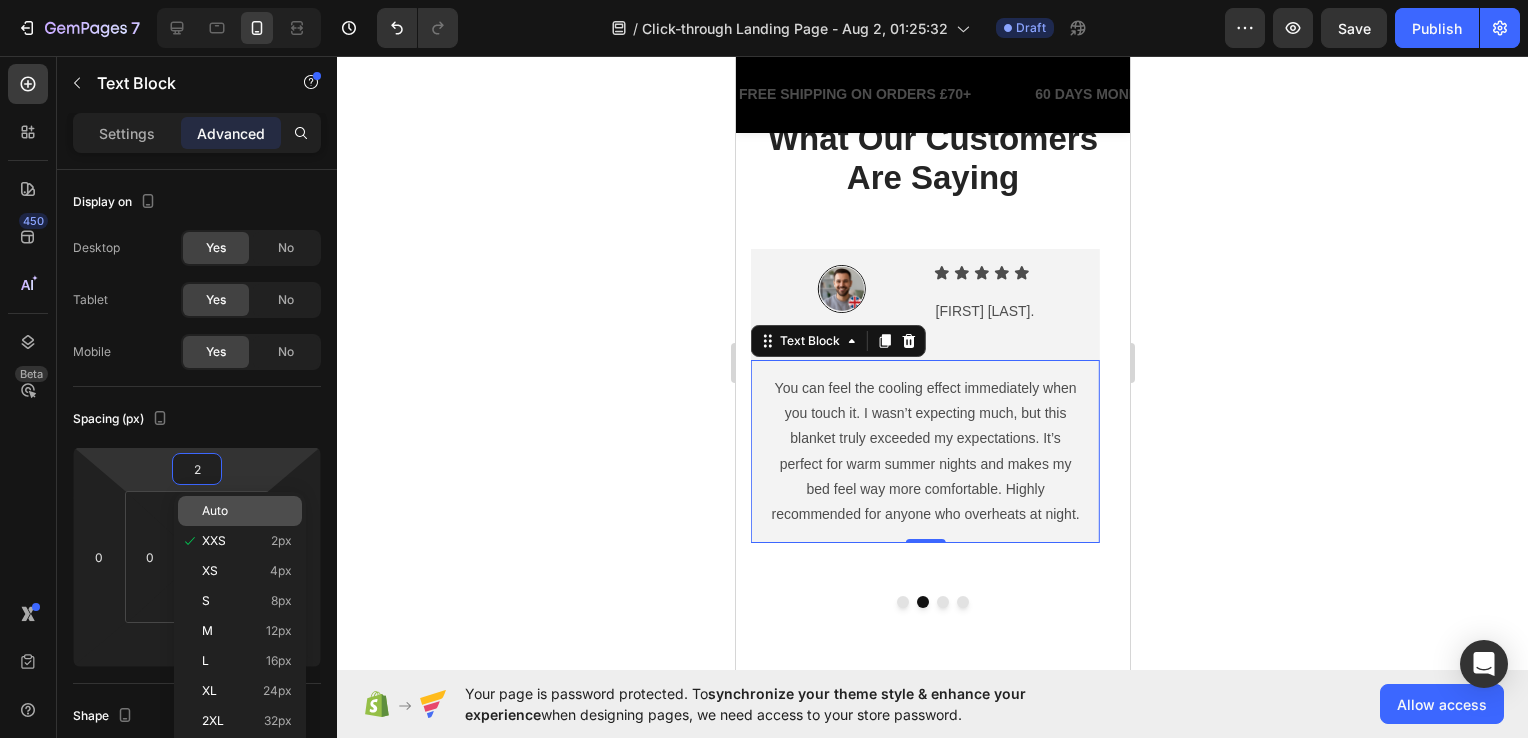 click on "Auto" 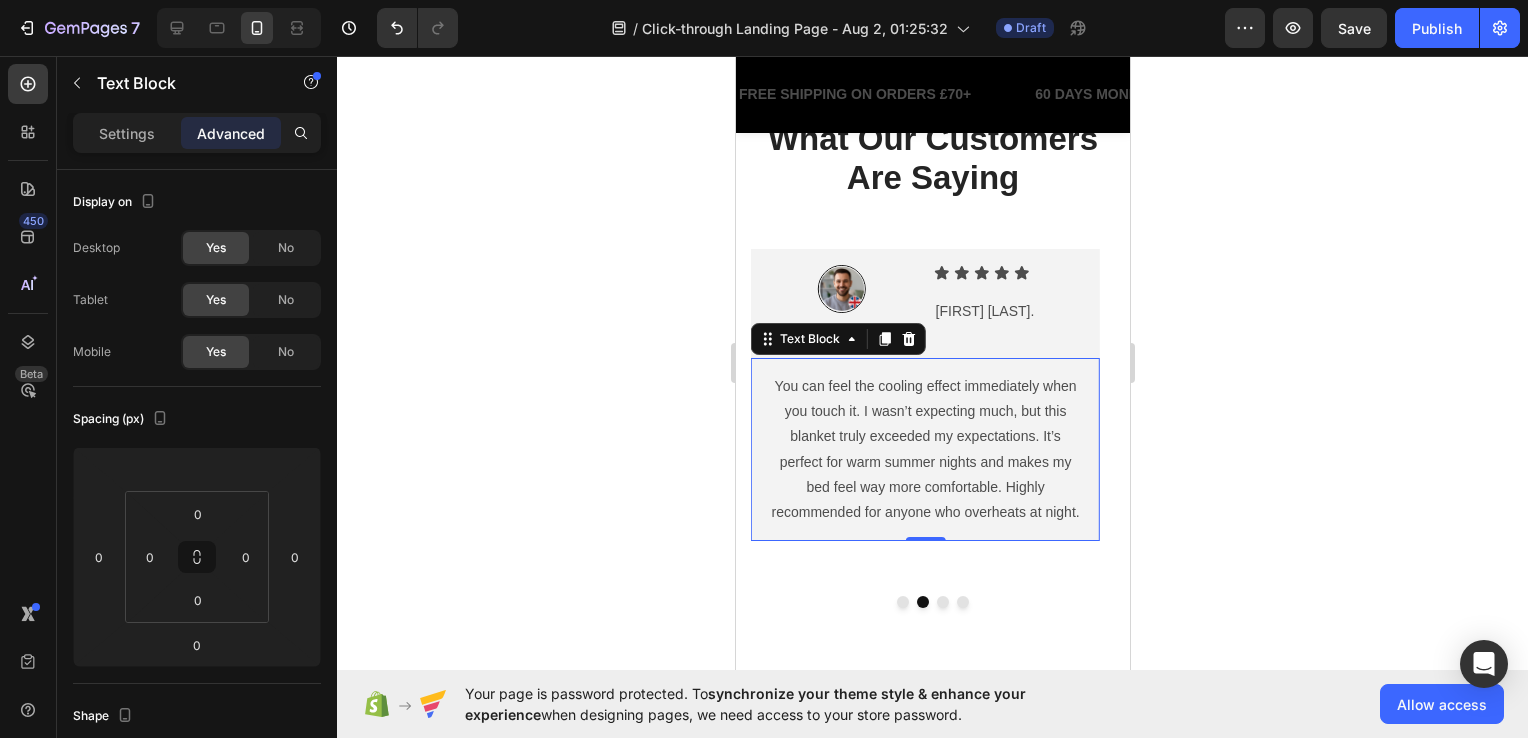 click 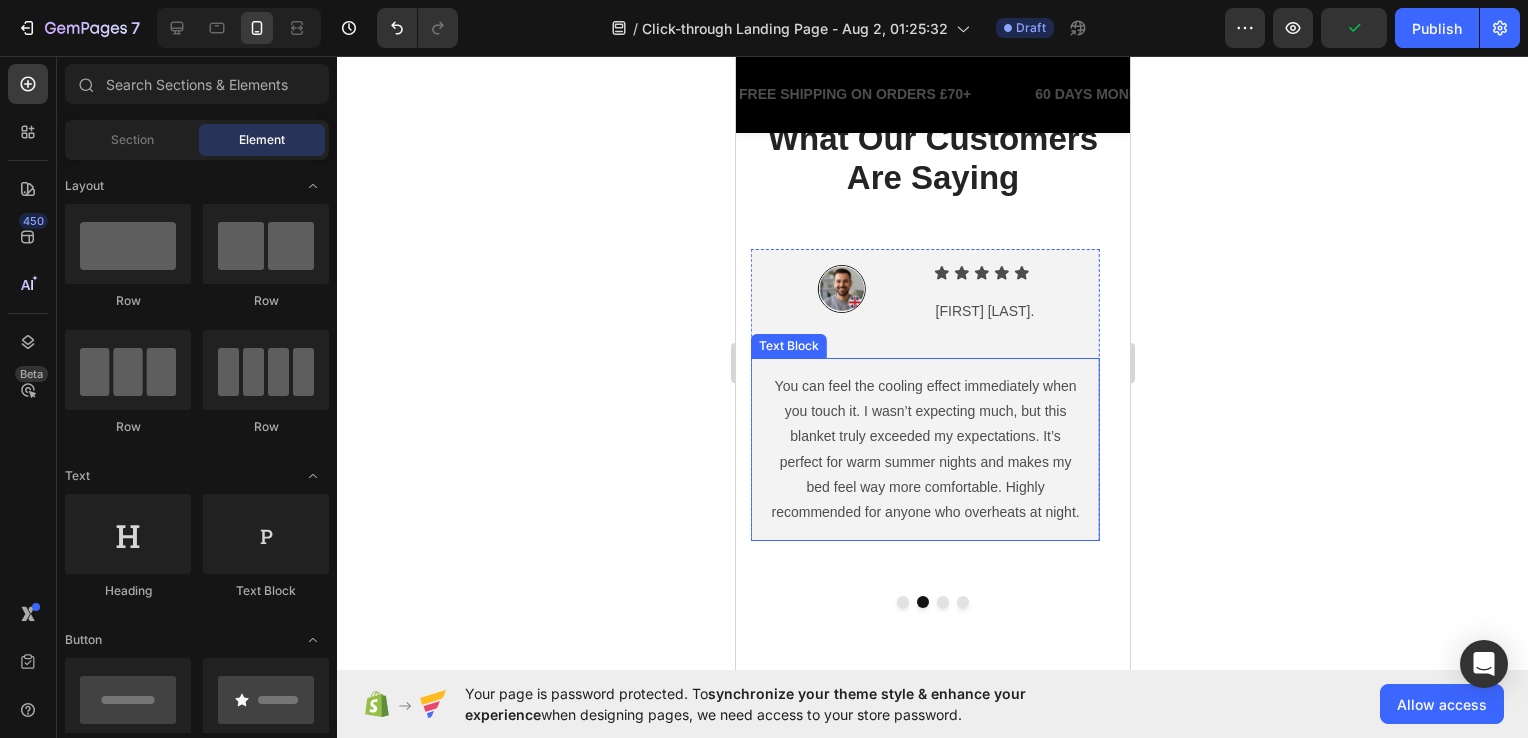 click on "You can feel the cooling effect immediately when you touch it. I wasn’t expecting much, but this blanket truly exceeded my expectations. It’s perfect for warm summer nights and makes my bed feel way more comfortable. Highly recommended for anyone who overheats at night." at bounding box center (924, 449) 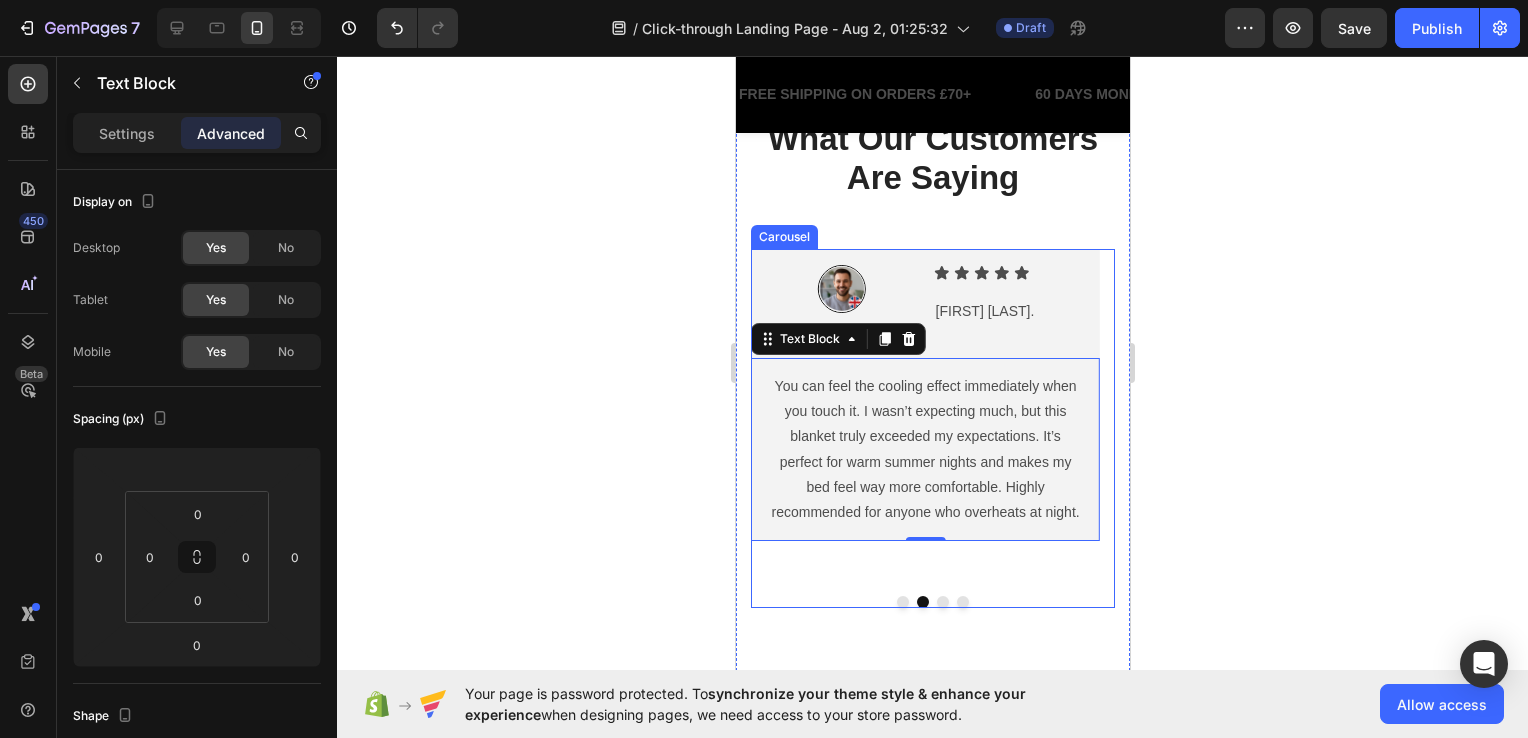 click 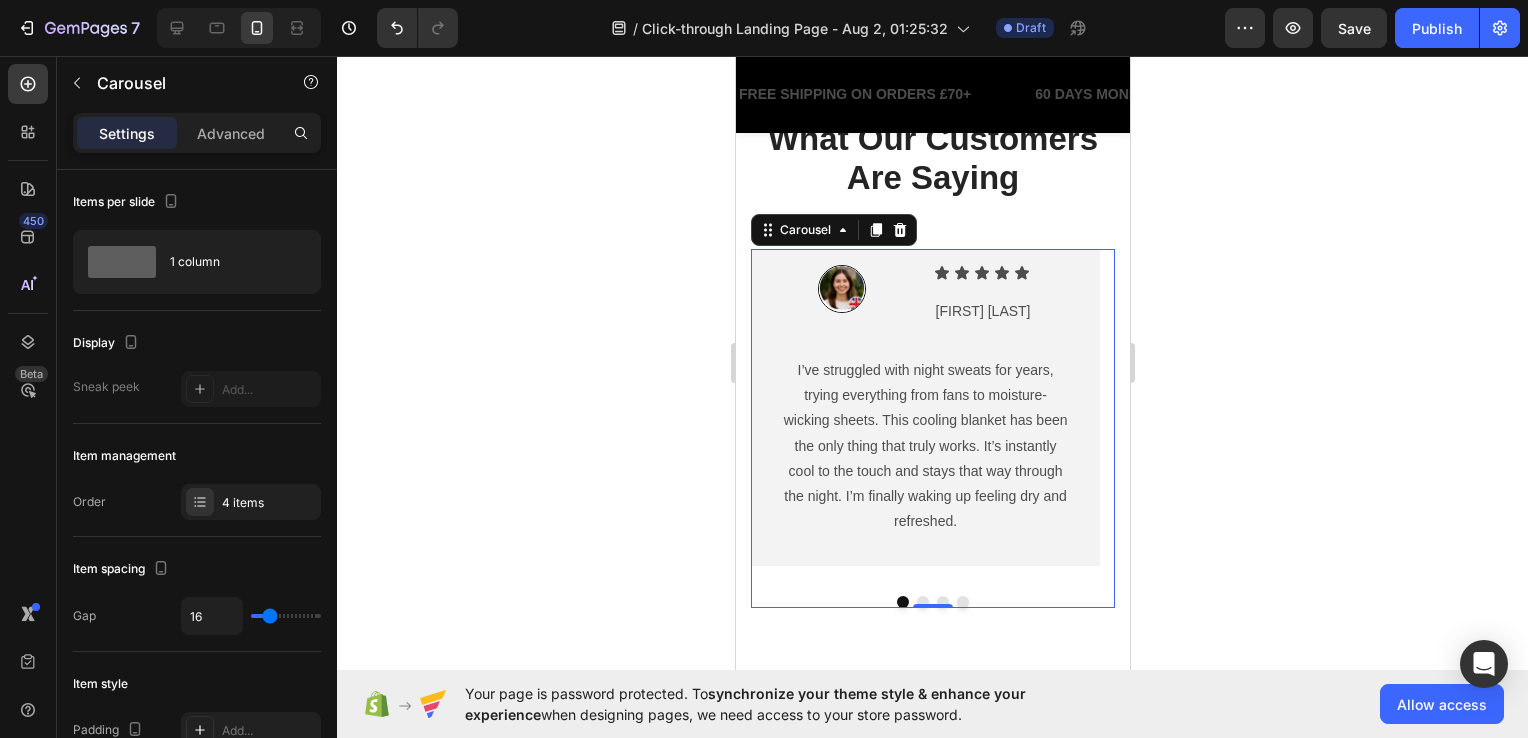click 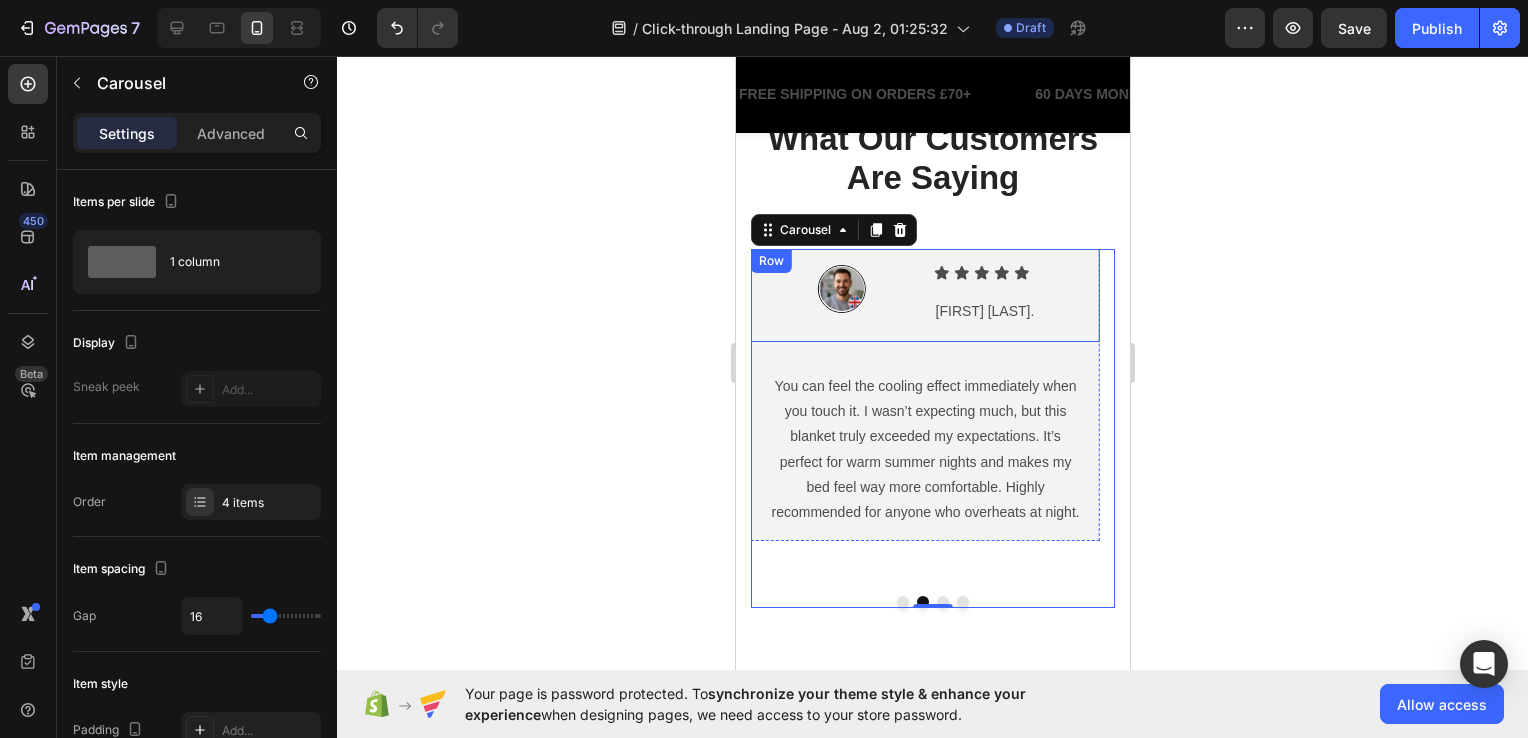 click on "Image Icon Icon Icon Icon
Icon Icon List James L. Text Block Row Row Row" at bounding box center (924, 295) 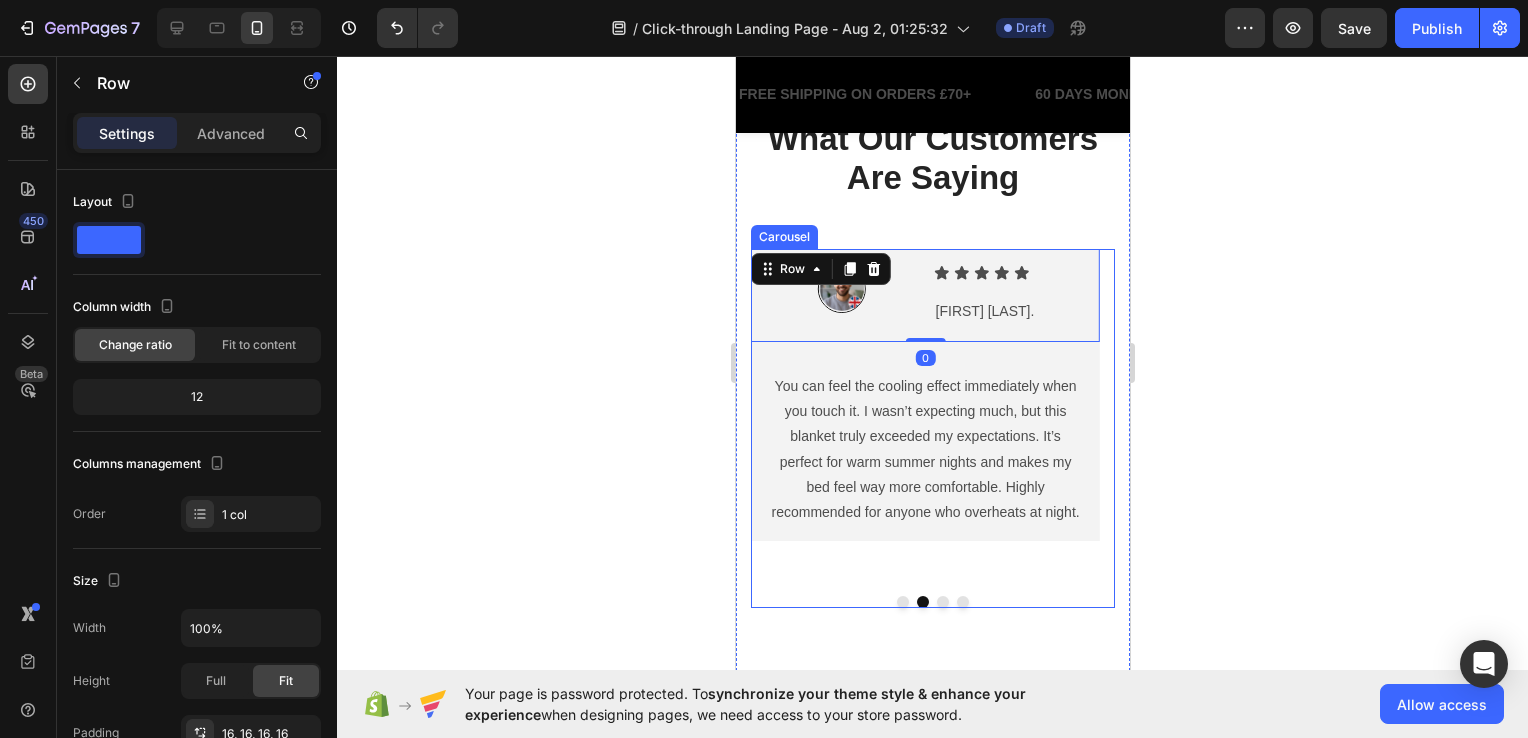 click 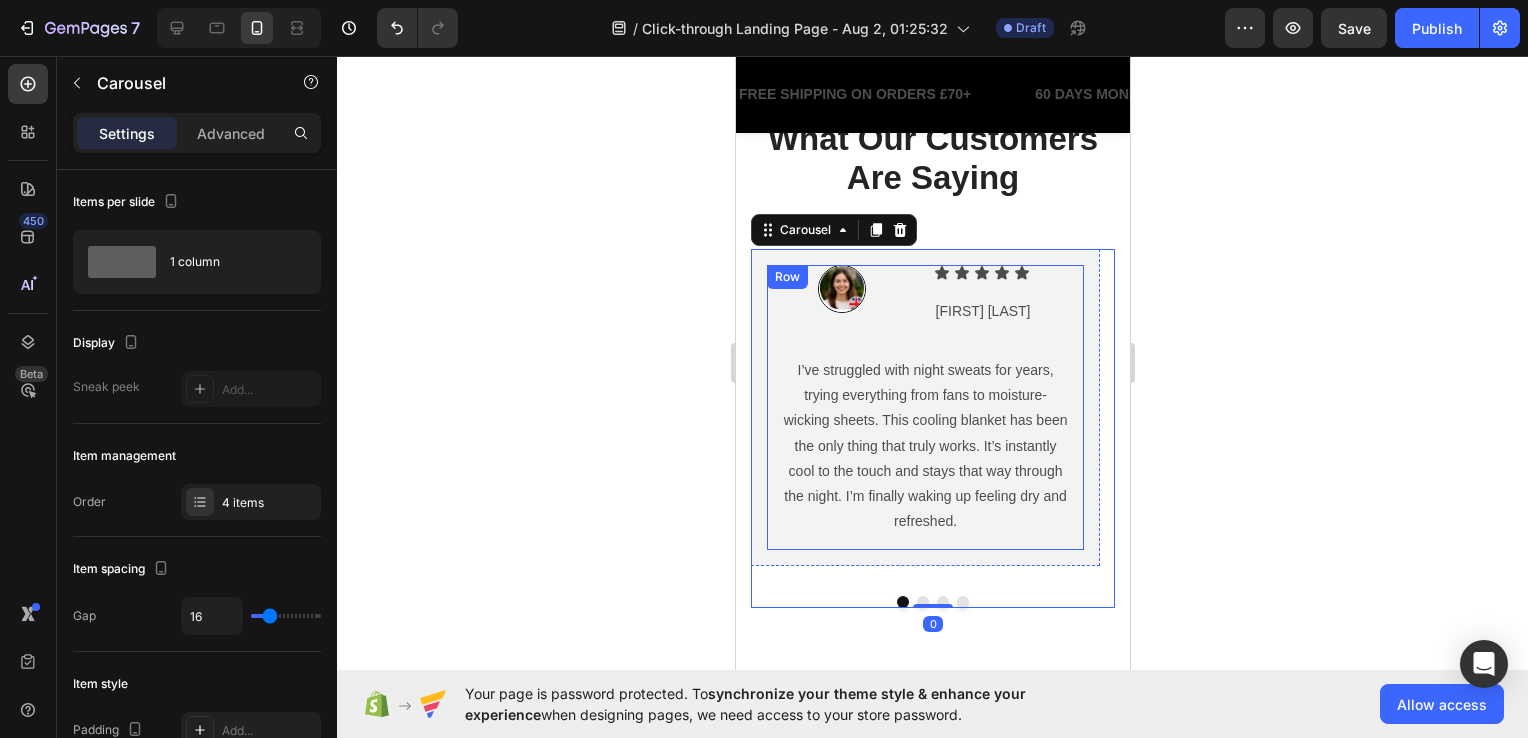 click on "Image Icon Icon Icon Icon
Icon Icon List Melissa J. Text Block Row Row I’ve struggled with night sweats for years, trying everything from fans to moisture-wicking sheets. This cooling blanket has been the only thing that truly works. It’s instantly cool to the touch and stays that way through the night. I’m finally waking up feeling dry and refreshed. Text Block Row" at bounding box center (924, 408) 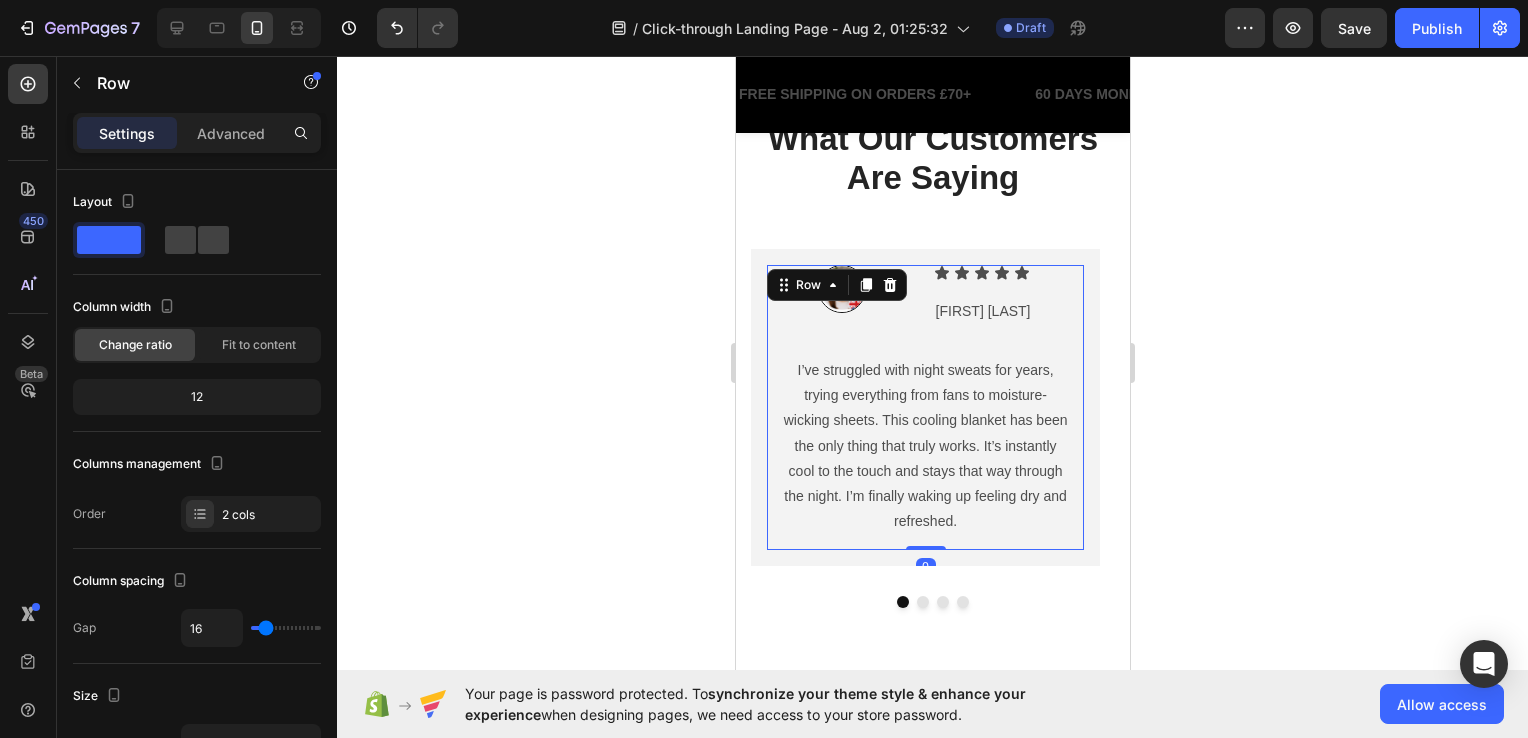 click on "Image Icon Icon Icon Icon
Icon Icon List Melissa J. Text Block Row Row I’ve struggled with night sweats for years, trying everything from fans to moisture-wicking sheets. This cooling blanket has been the only thing that truly works. It’s instantly cool to the touch and stays that way through the night. I’m finally waking up feeling dry and refreshed. Text Block Row   0" at bounding box center (924, 408) 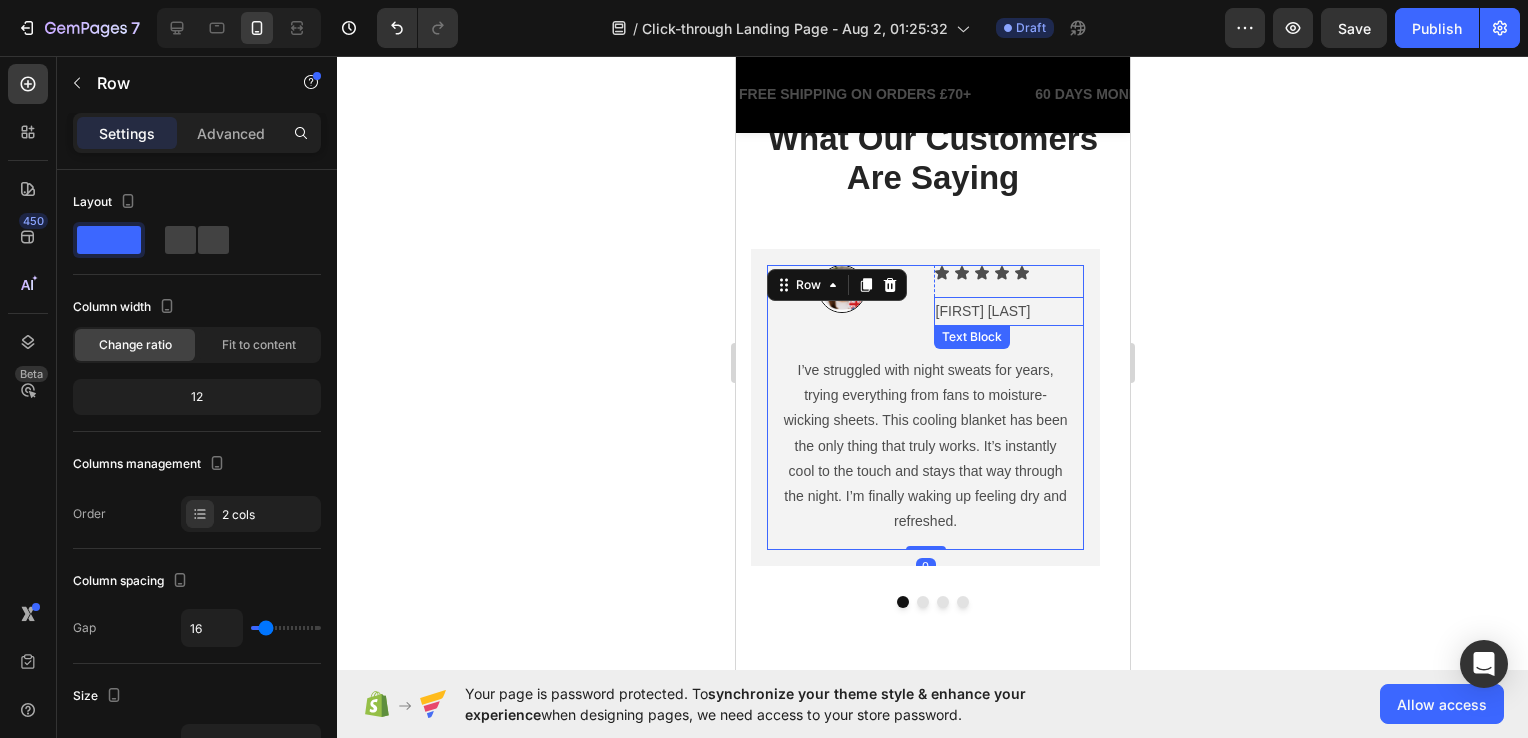 click on "[FIRST] J." at bounding box center [1008, 311] 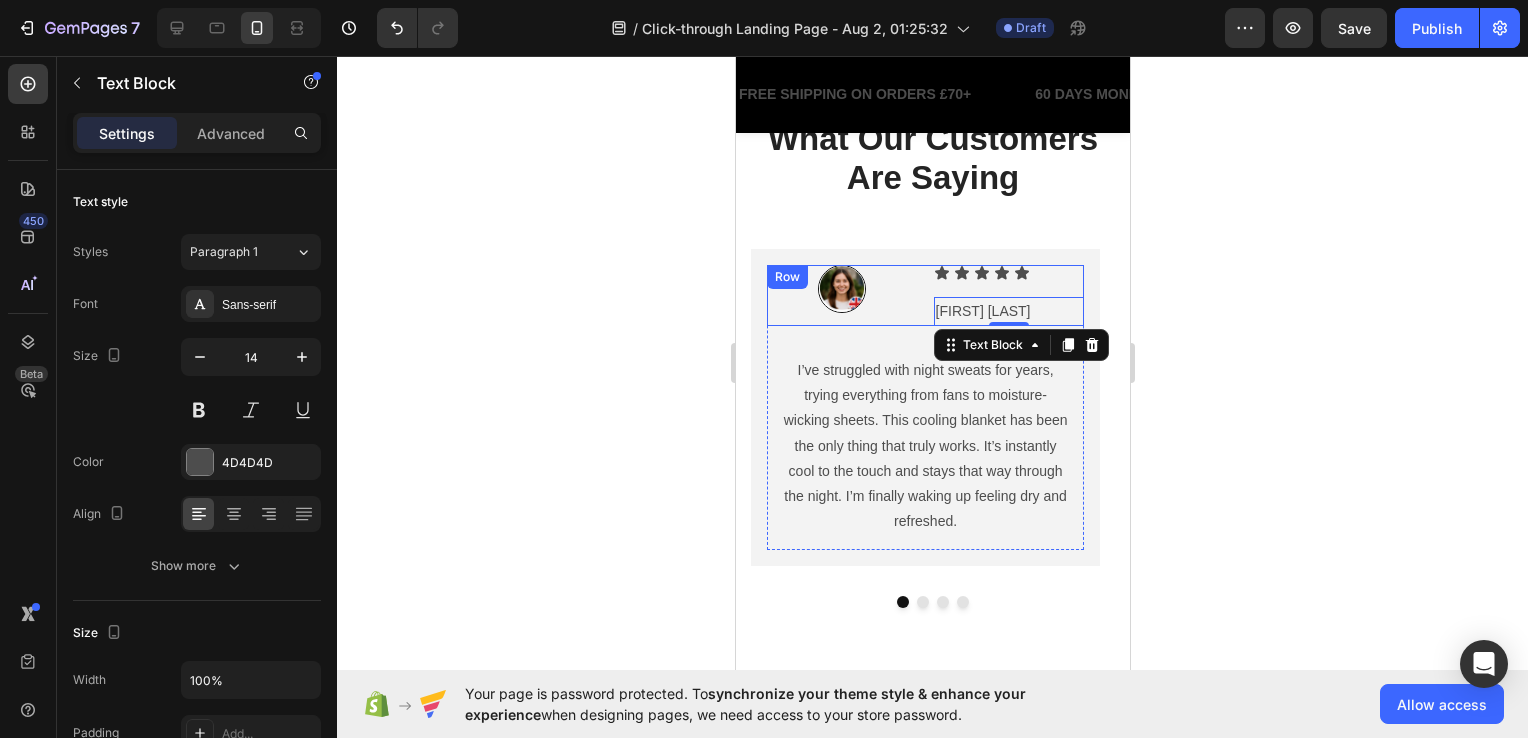 click on "Image" at bounding box center [841, 295] 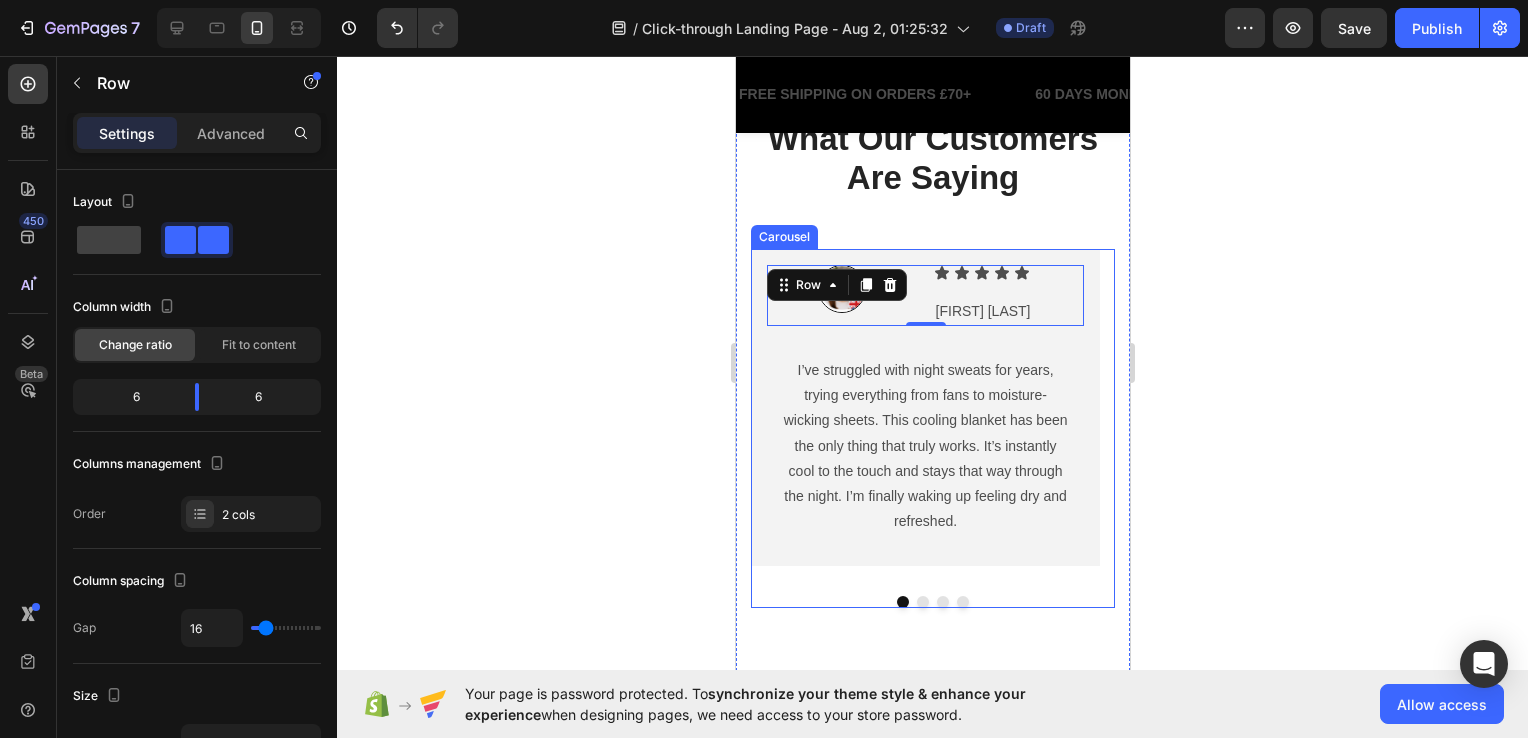 click 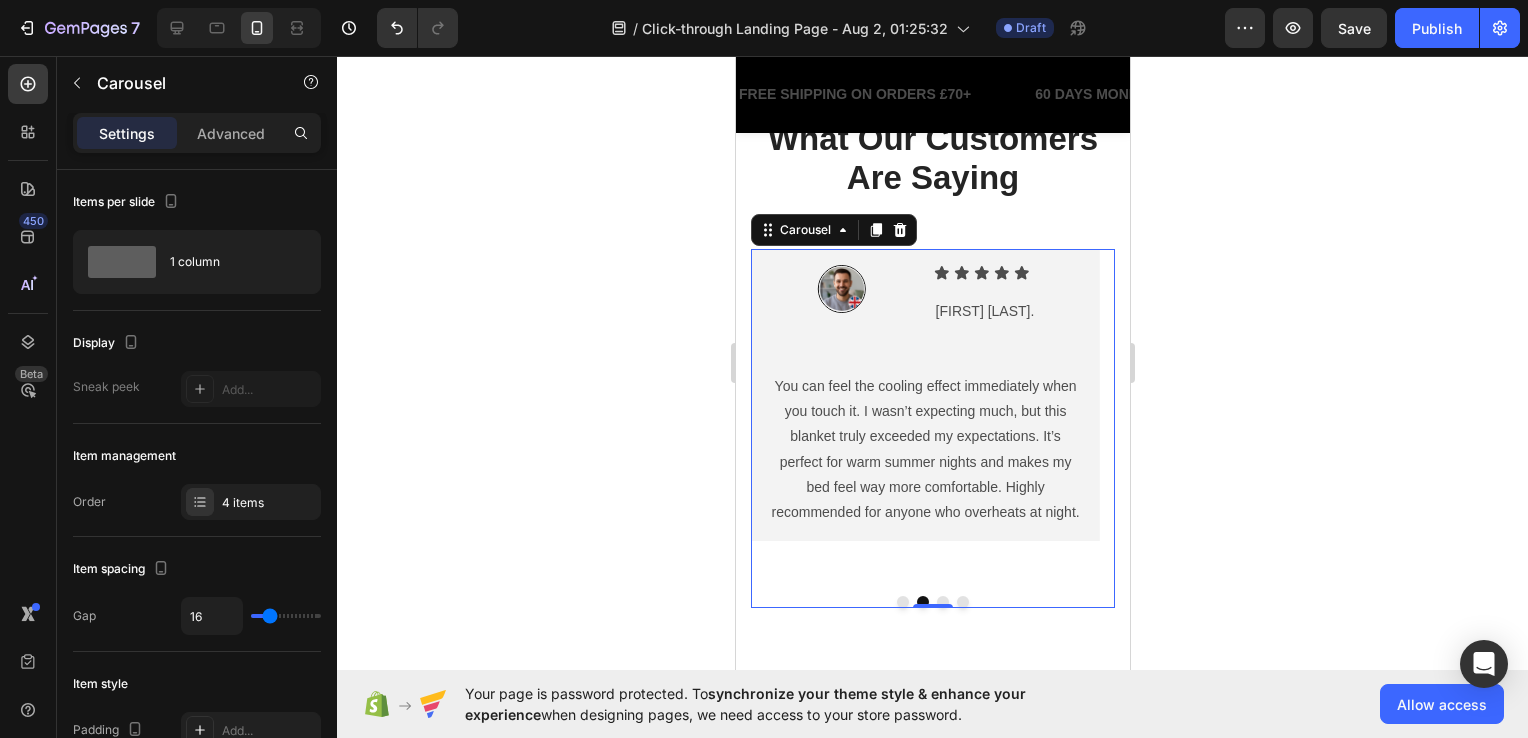 click 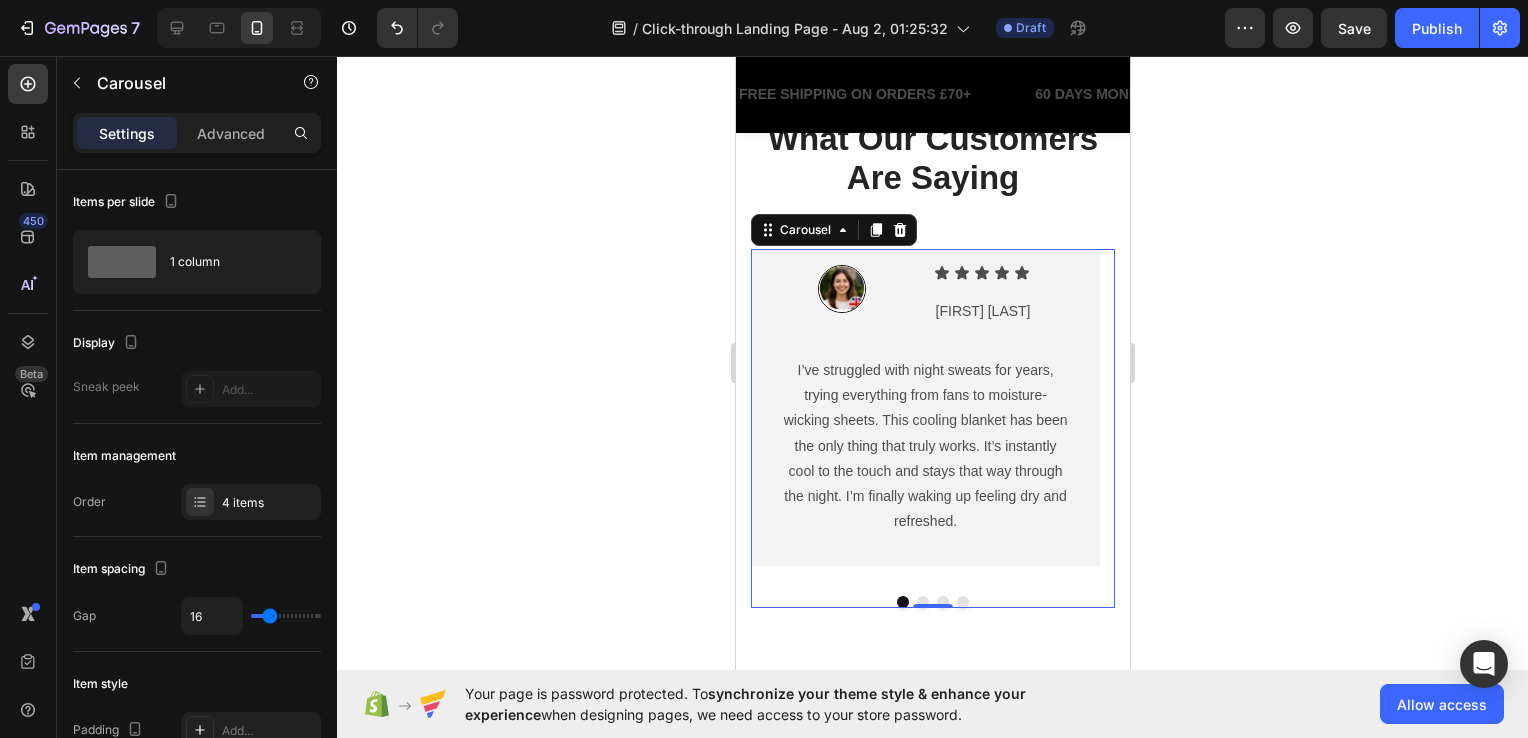 click 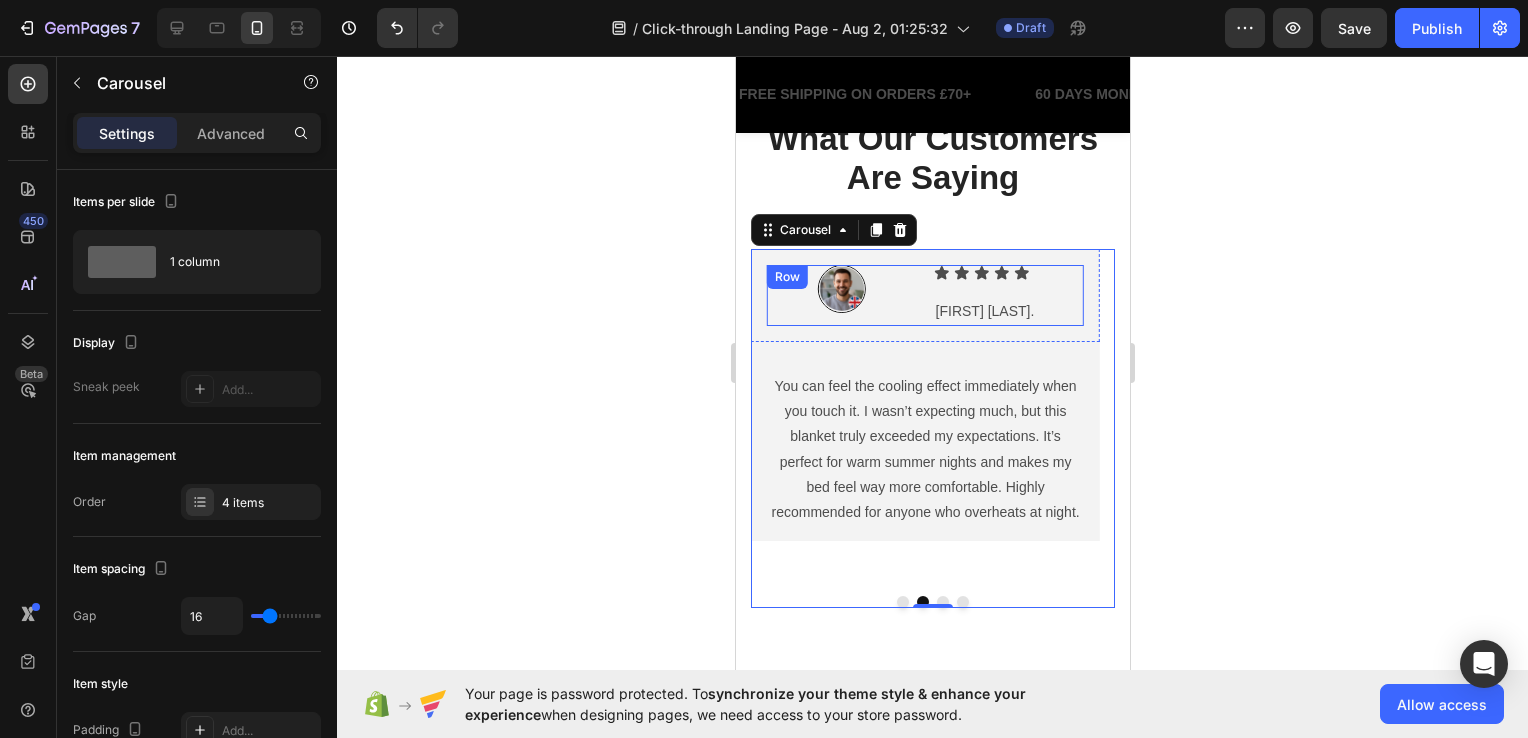 click on "Image" at bounding box center (841, 295) 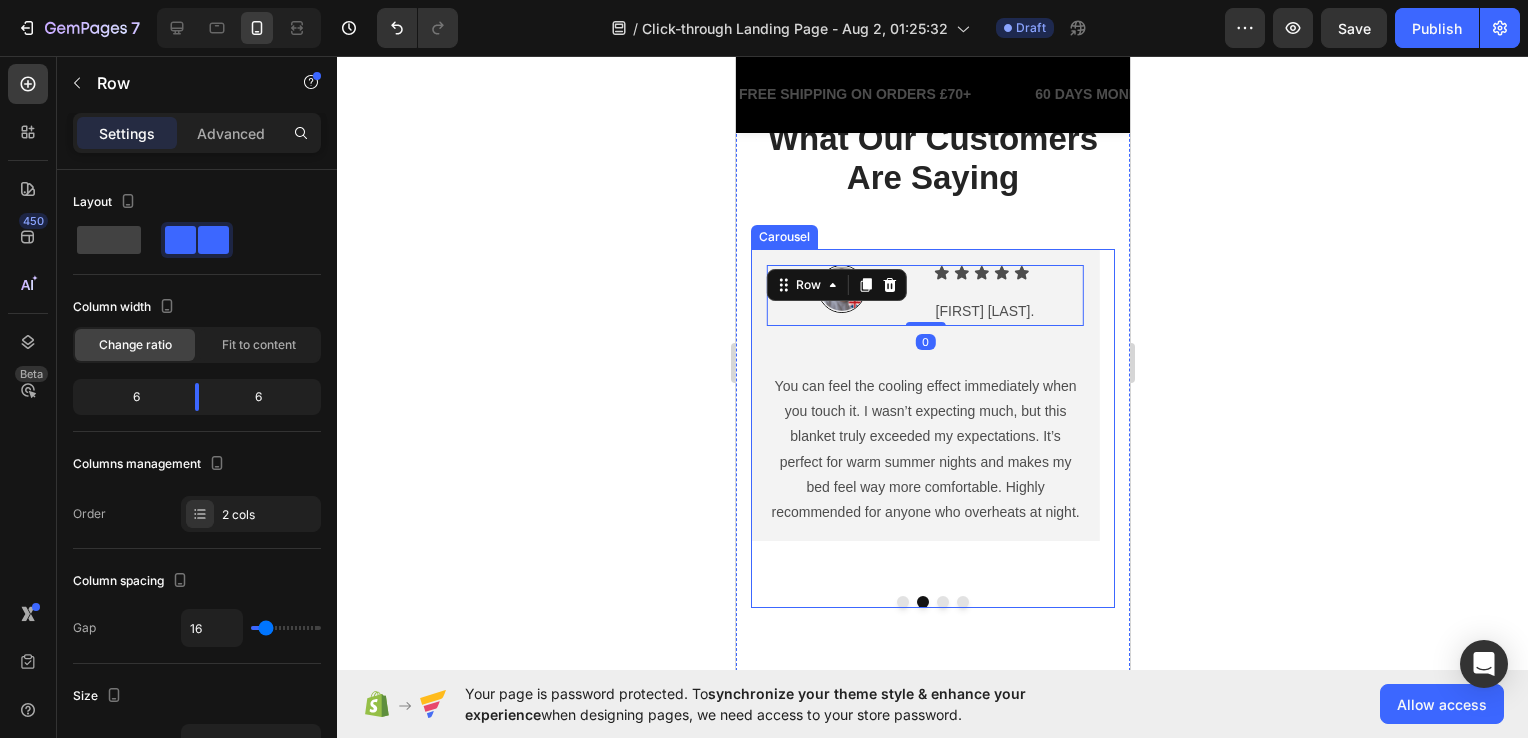 click 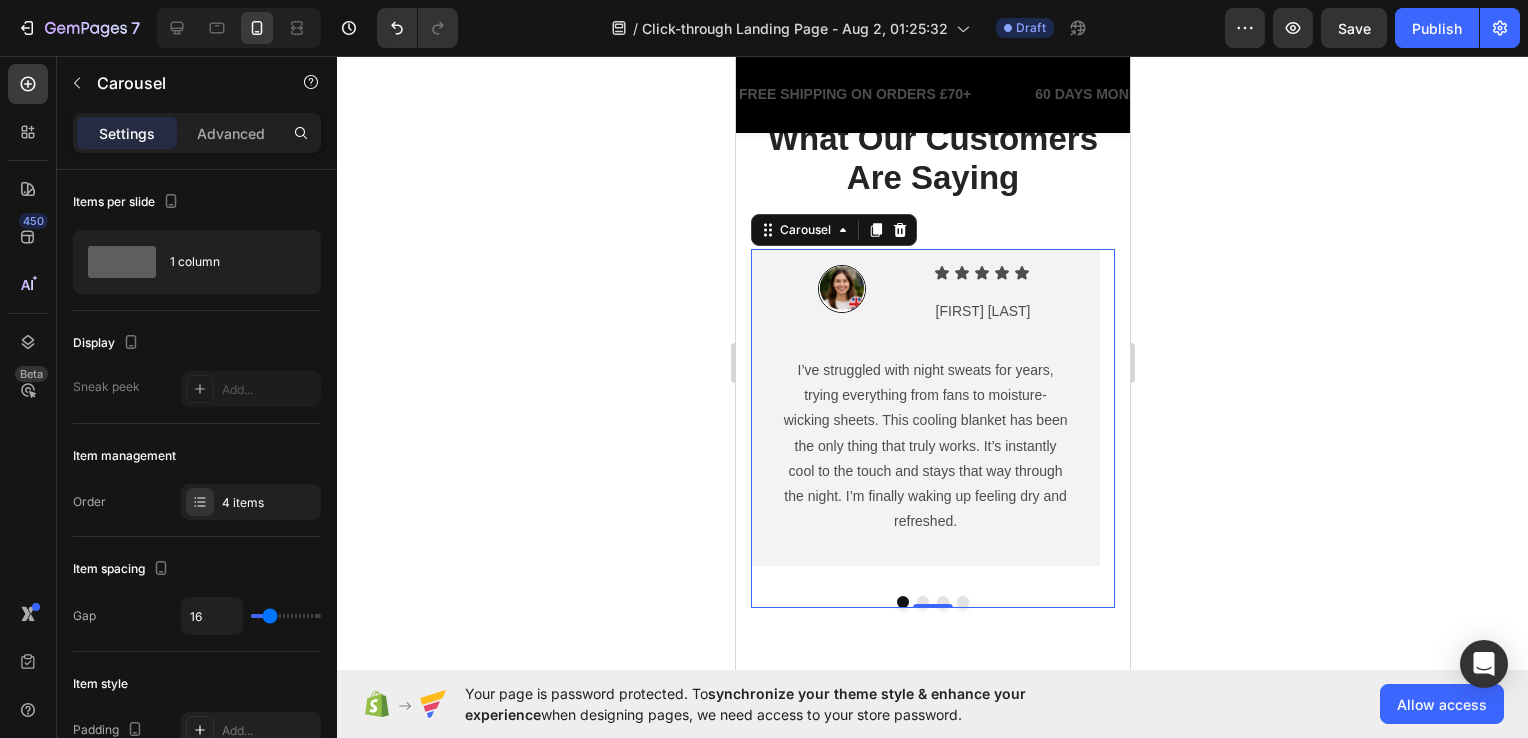 click 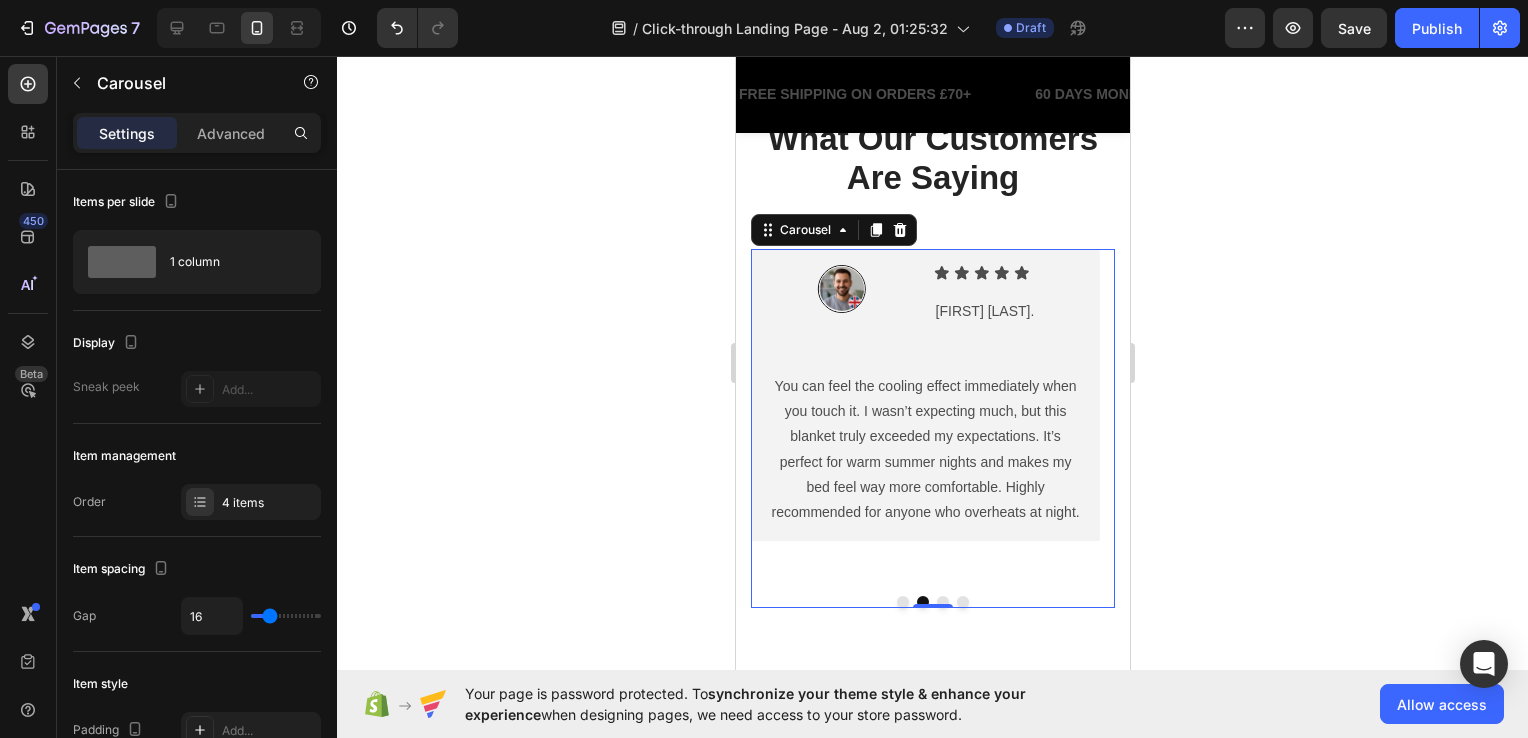 click 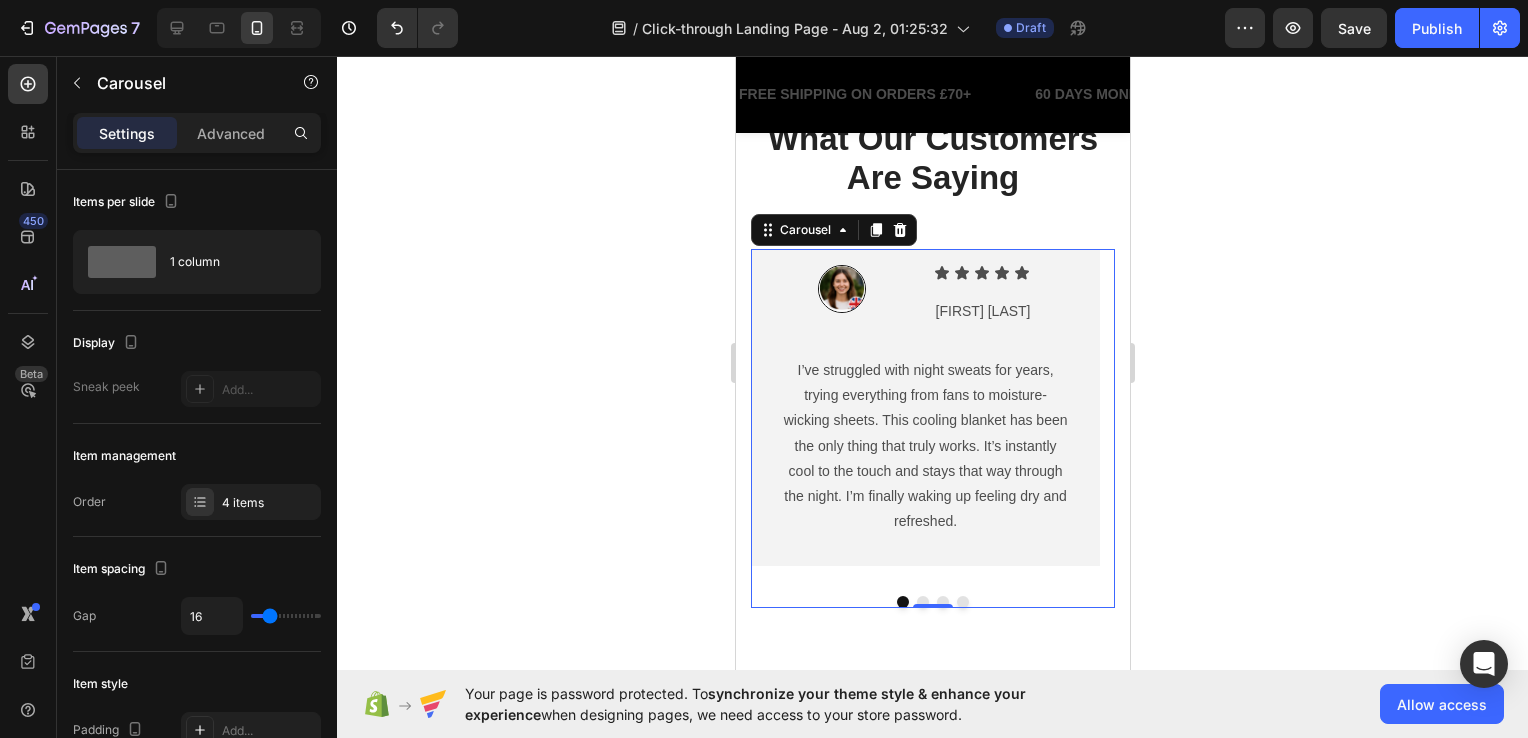 click 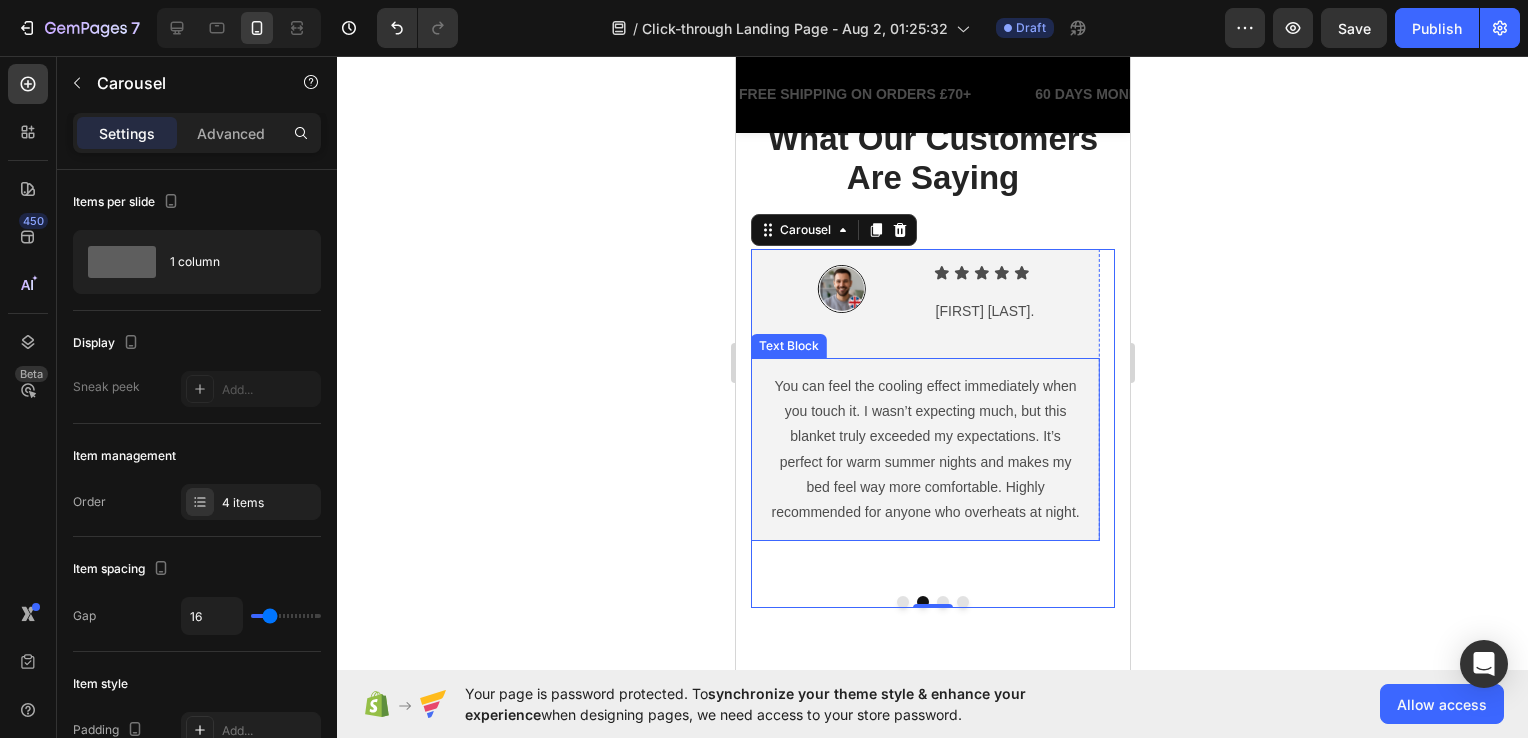 click on "You can feel the cooling effect immediately when you touch it. I wasn’t expecting much, but this blanket truly exceeded my expectations. It’s perfect for warm summer nights and makes my bed feel way more comfortable. Highly recommended for anyone who overheats at night." at bounding box center [924, 449] 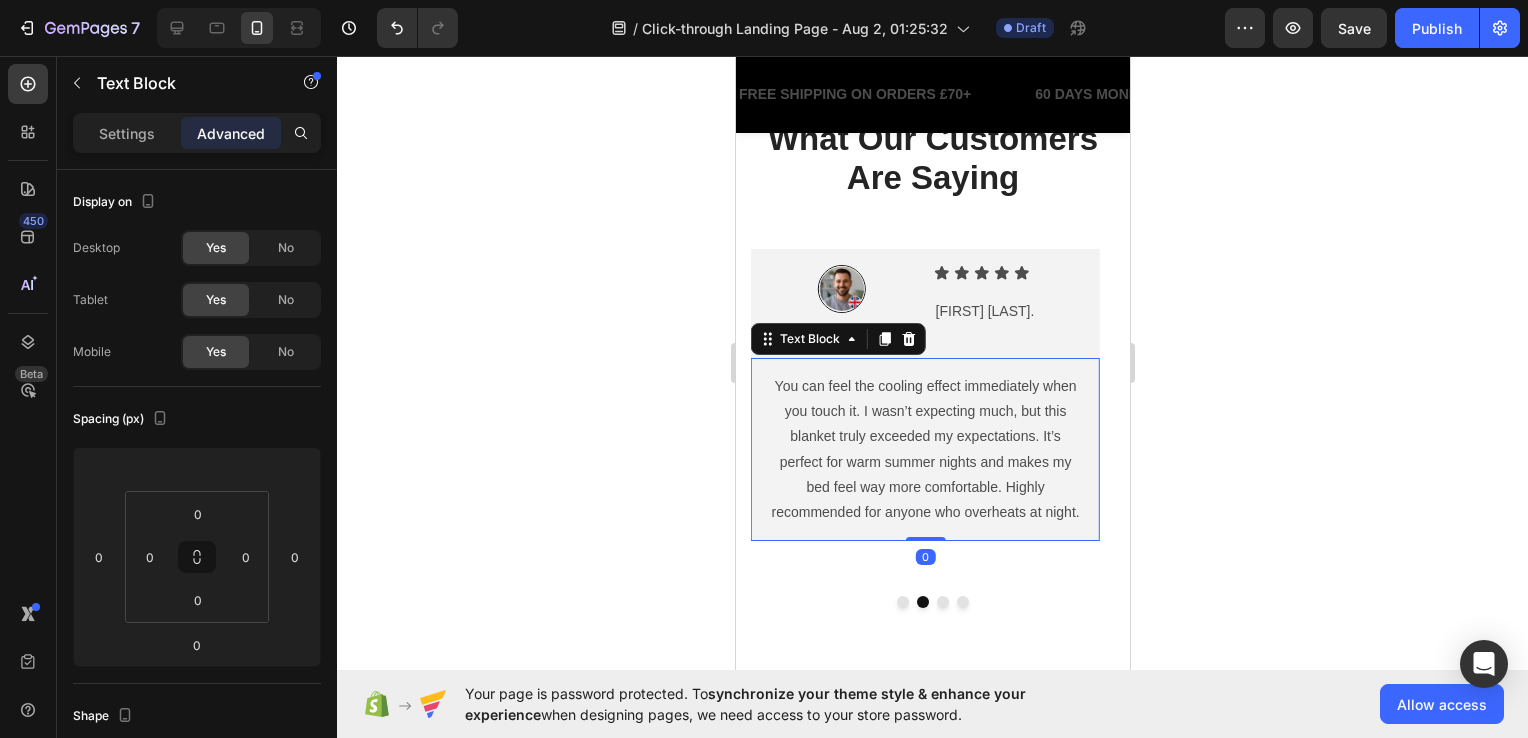 click 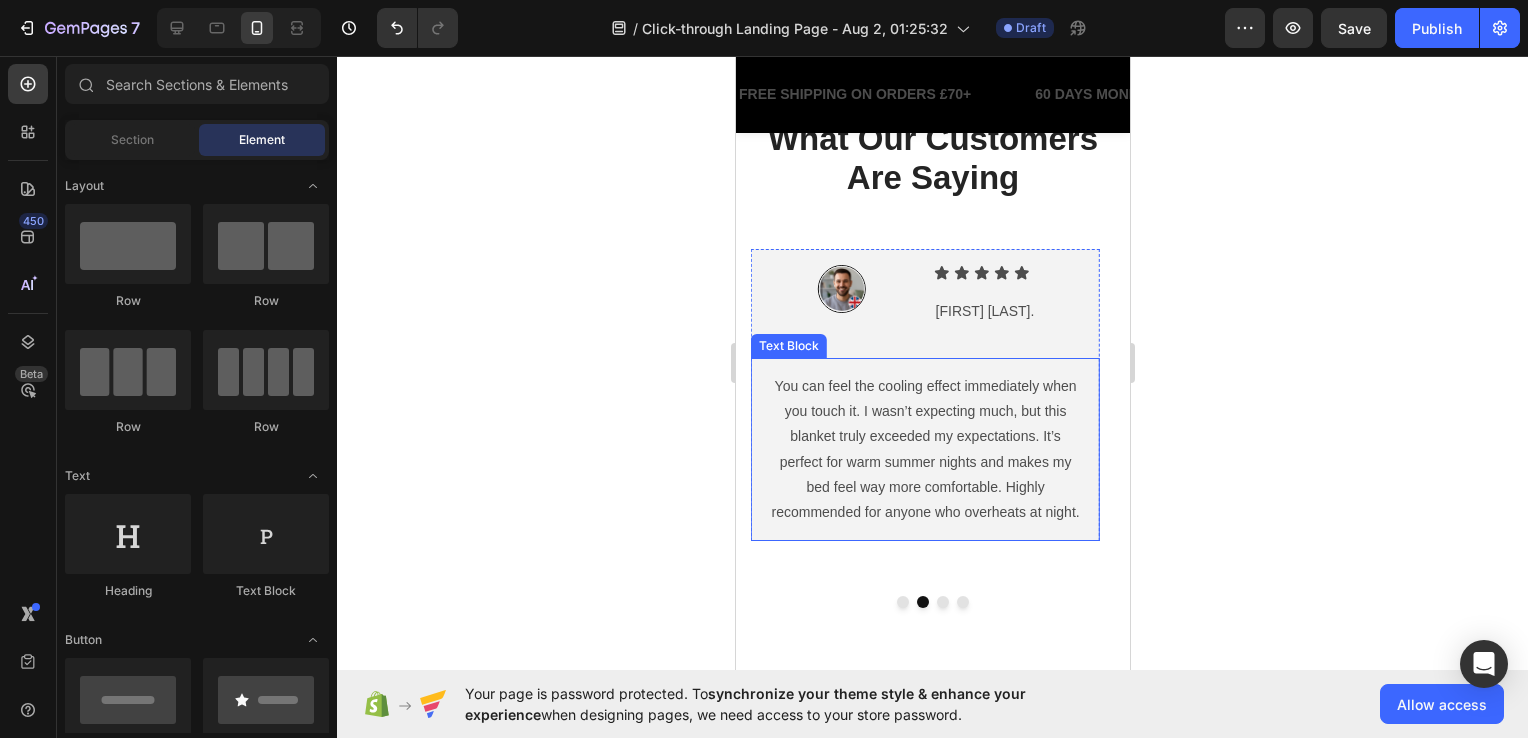 click on "You can feel the cooling effect immediately when you touch it. I wasn’t expecting much, but this blanket truly exceeded my expectations. It’s perfect for warm summer nights and makes my bed feel way more comfortable. Highly recommended for anyone who overheats at night." at bounding box center (924, 449) 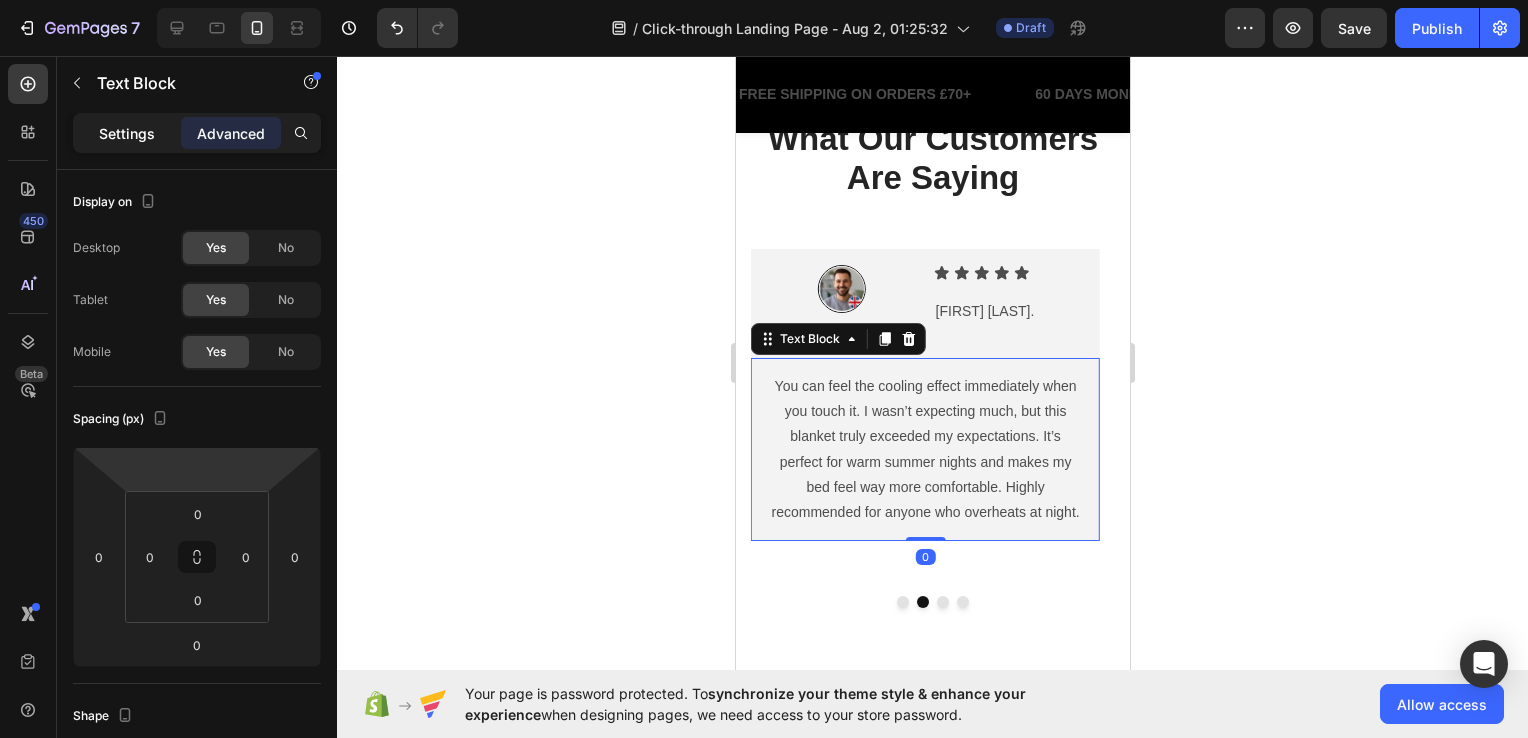 click on "Settings" 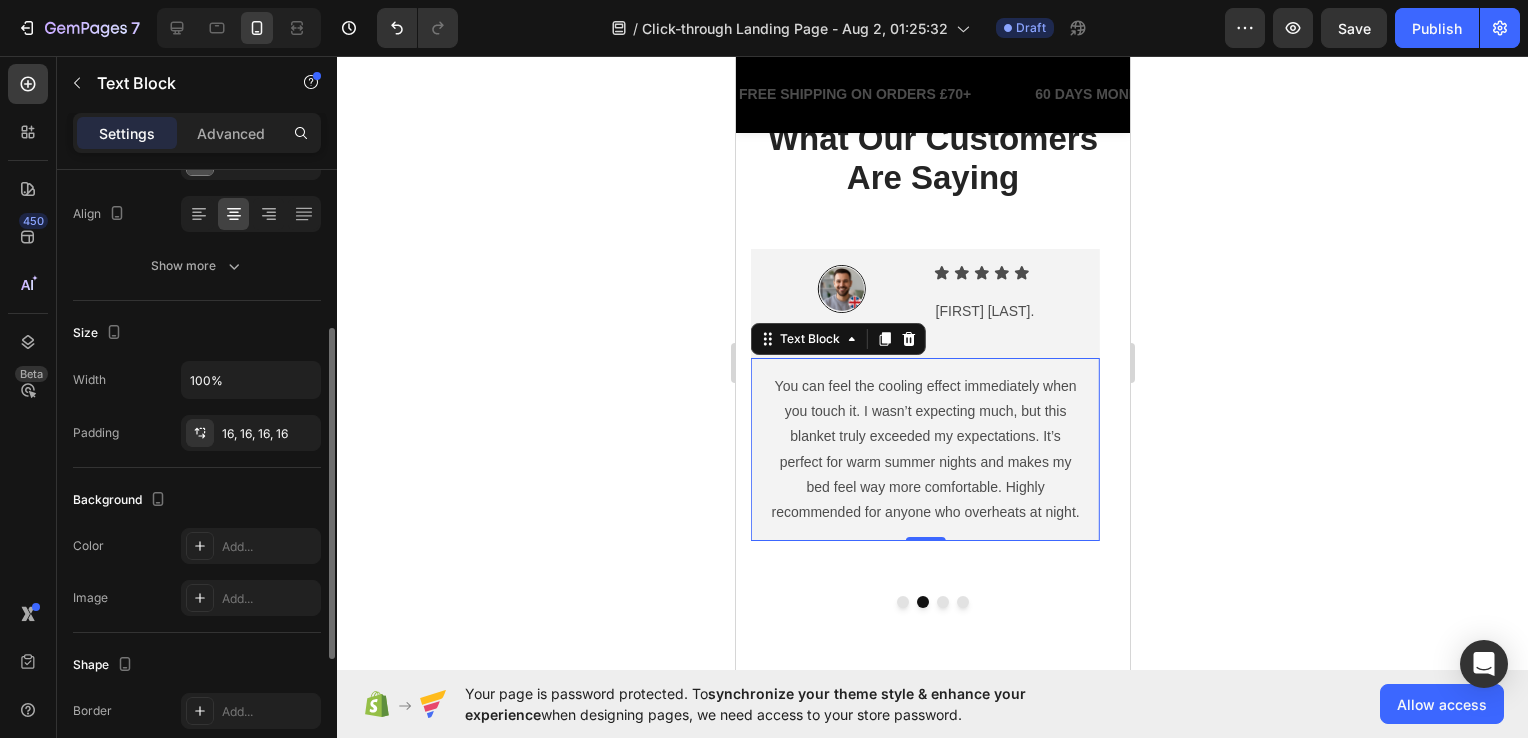 scroll, scrollTop: 200, scrollLeft: 0, axis: vertical 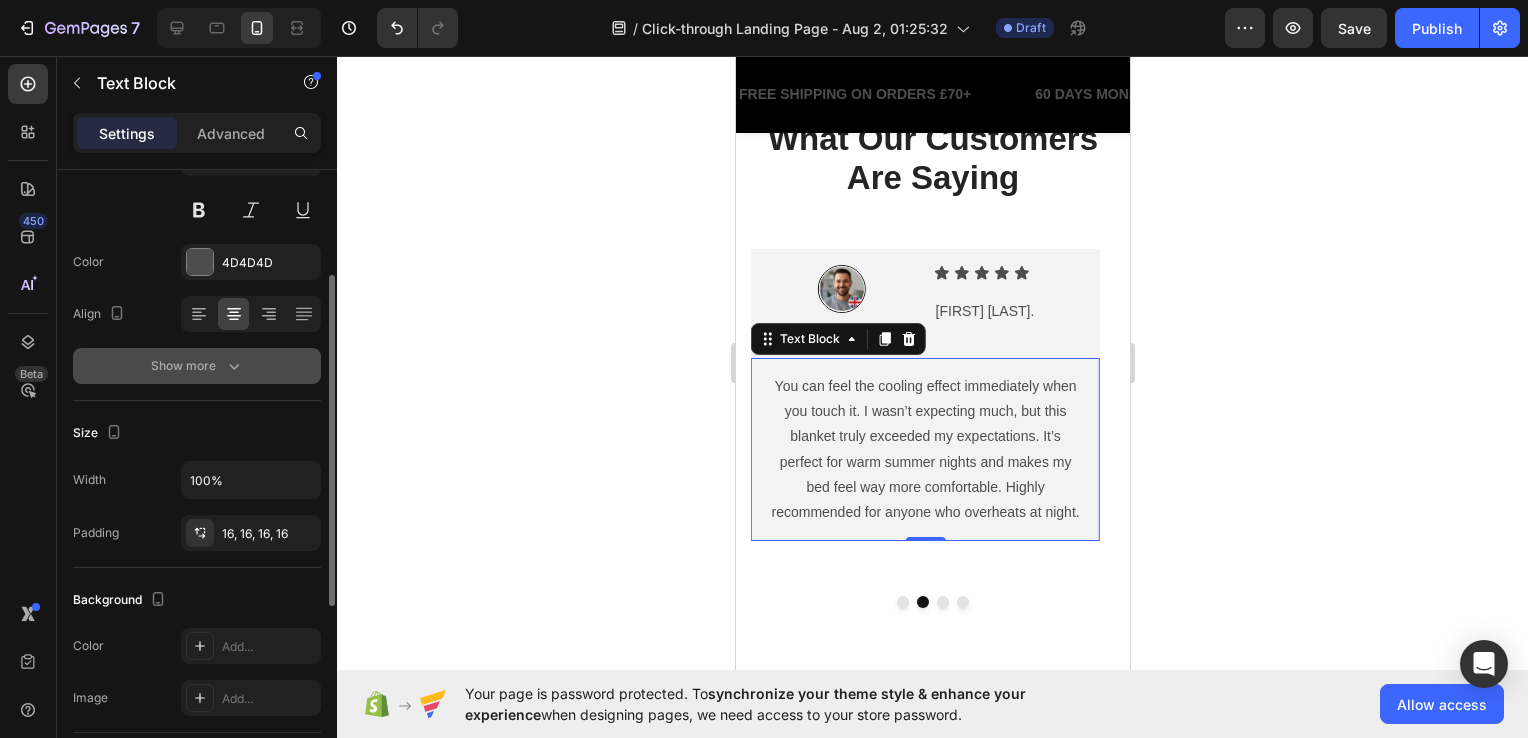 click on "Show more" at bounding box center [197, 366] 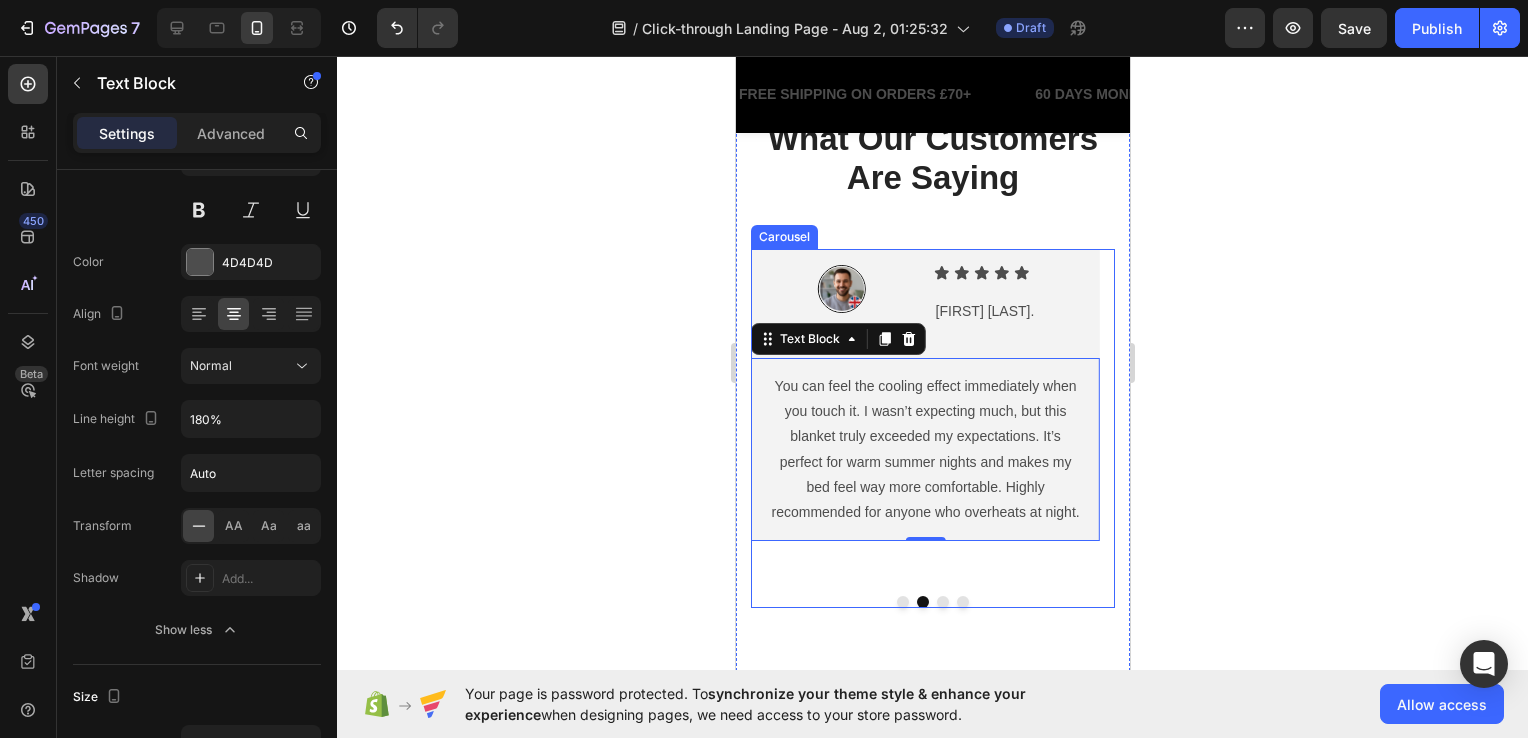 click 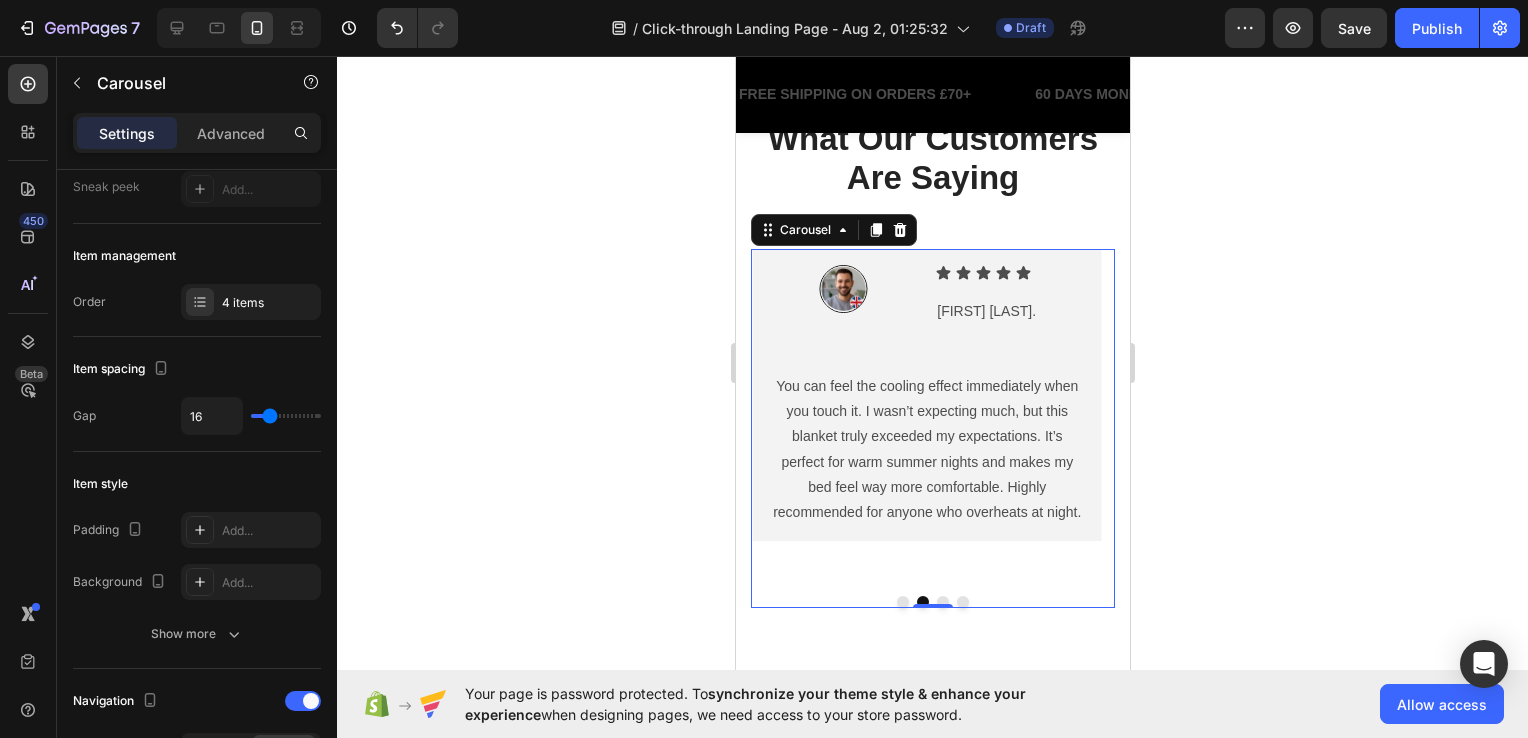 scroll, scrollTop: 0, scrollLeft: 0, axis: both 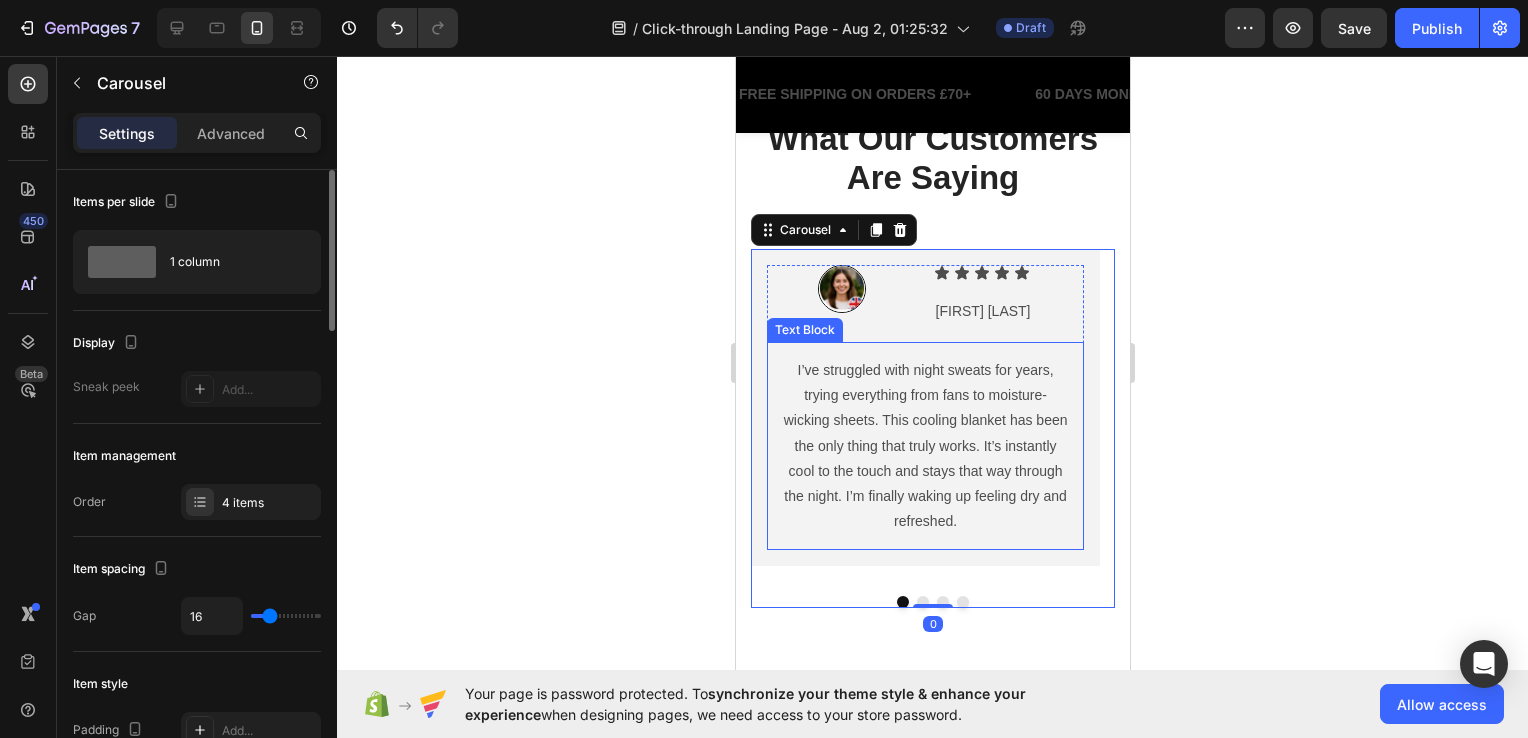 click on "I’ve struggled with night sweats for years, trying everything from fans to moisture-wicking sheets. This cooling blanket has been the only thing that truly works. It’s instantly cool to the touch and stays that way through the night. I’m finally waking up feeling dry and refreshed." at bounding box center [924, 446] 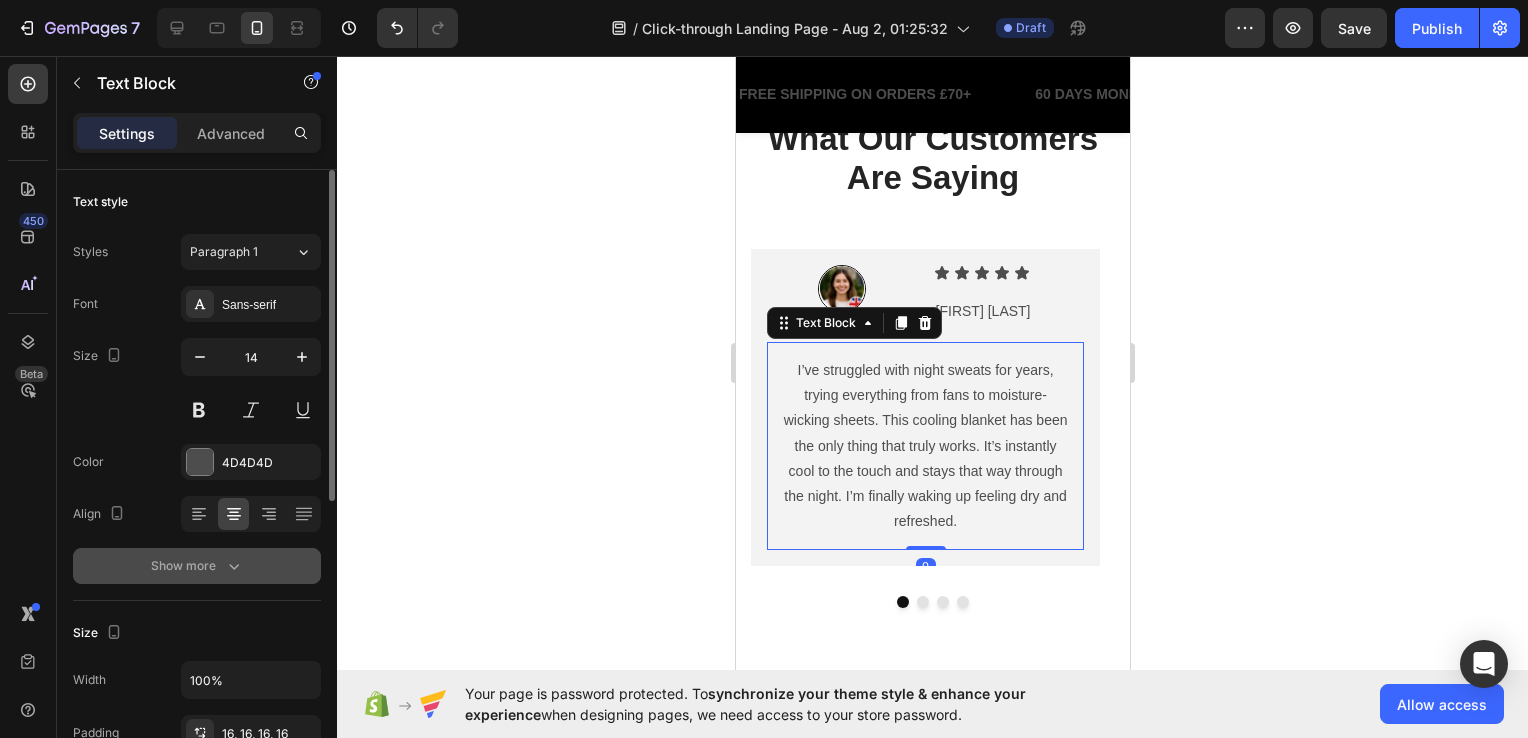 click on "Show more" at bounding box center [197, 566] 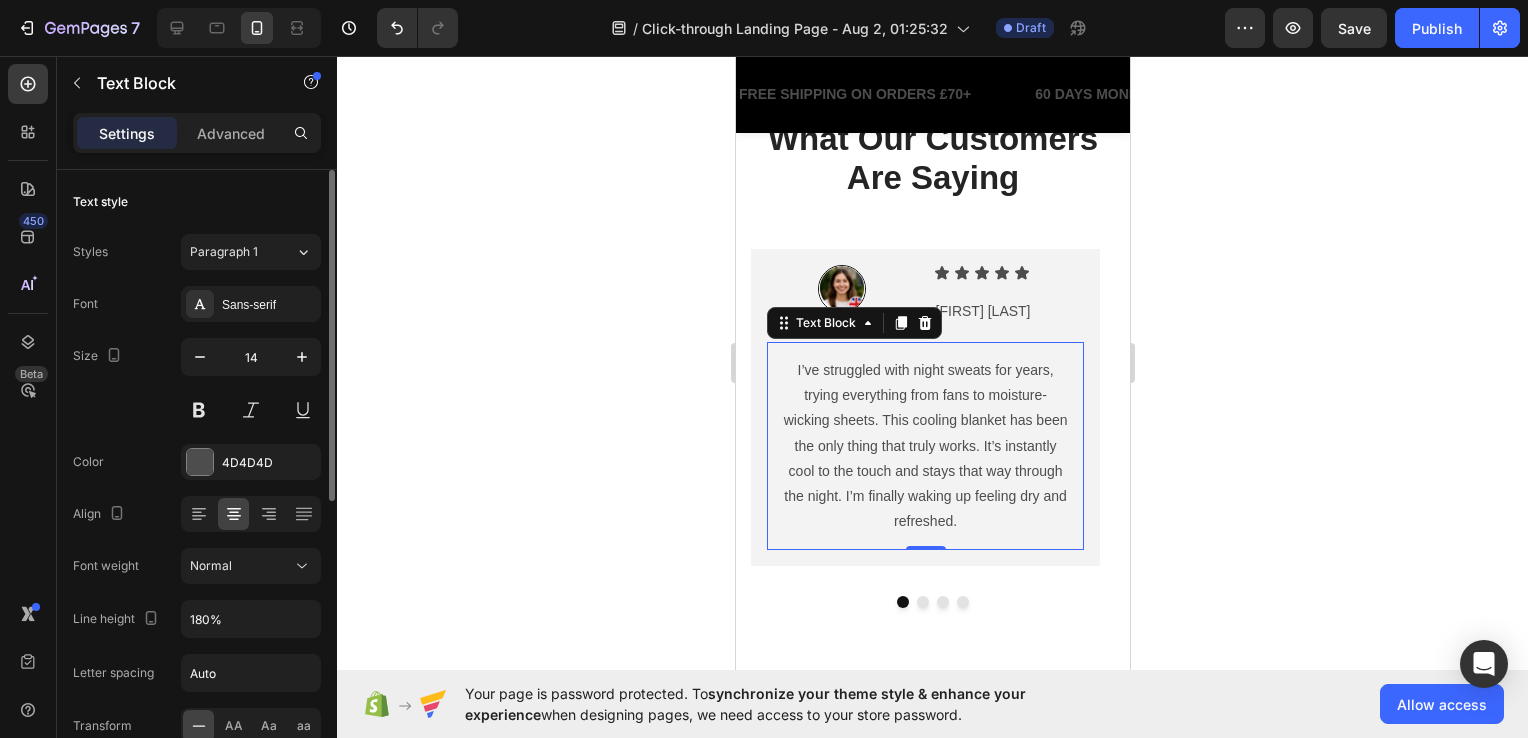 scroll, scrollTop: 200, scrollLeft: 0, axis: vertical 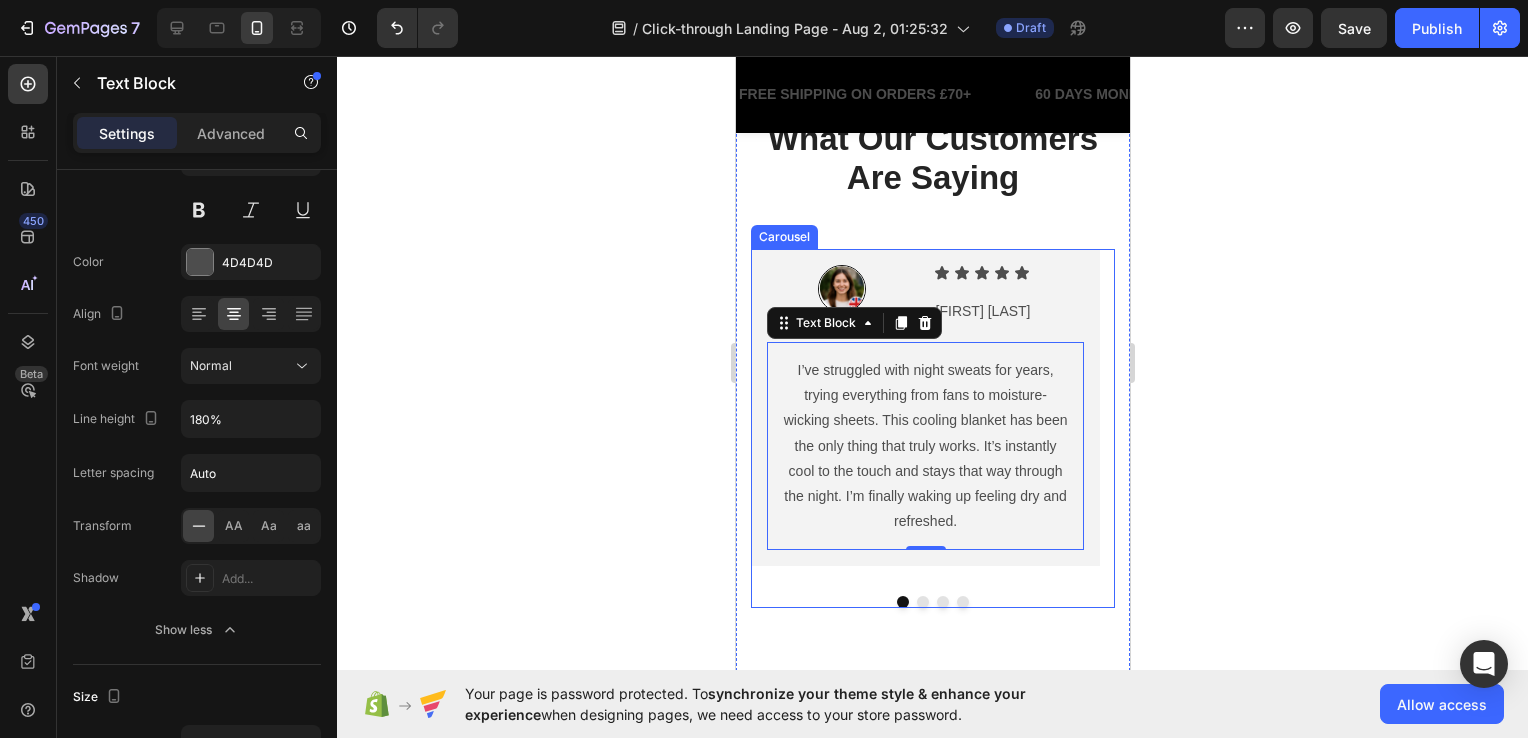 click 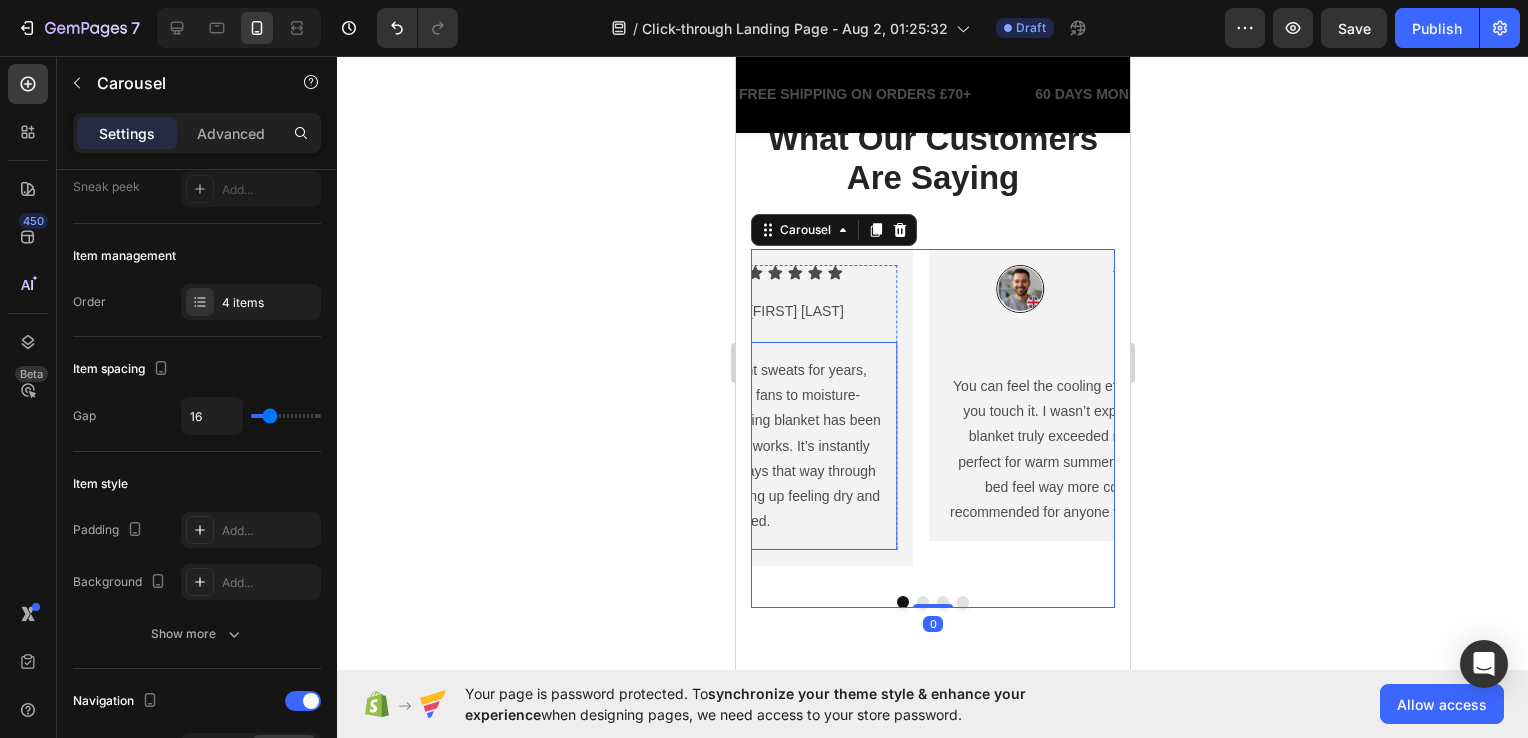 scroll, scrollTop: 0, scrollLeft: 0, axis: both 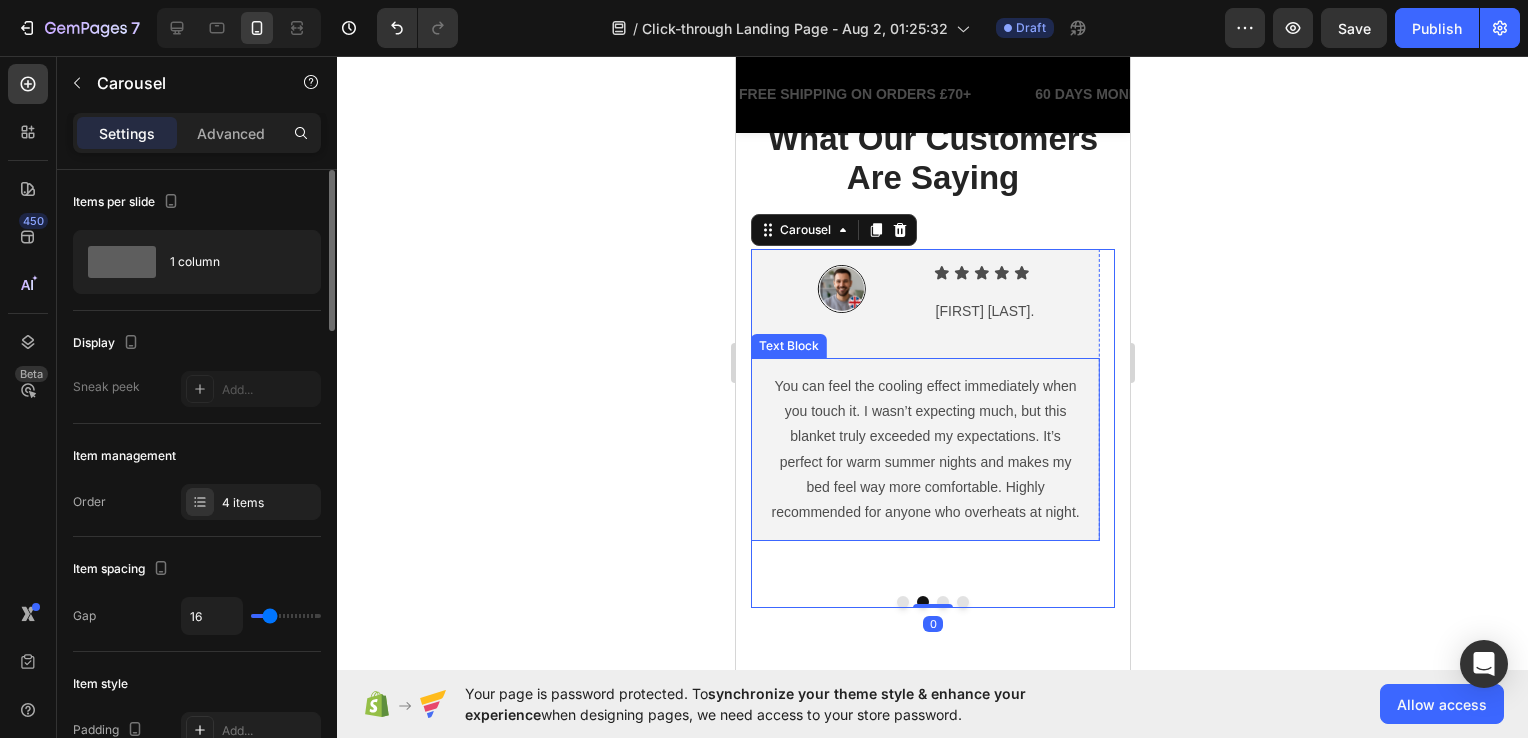 click on "You can feel the cooling effect immediately when you touch it. I wasn’t expecting much, but this blanket truly exceeded my expectations. It’s perfect for warm summer nights and makes my bed feel way more comfortable. Highly recommended for anyone who overheats at night." at bounding box center [924, 449] 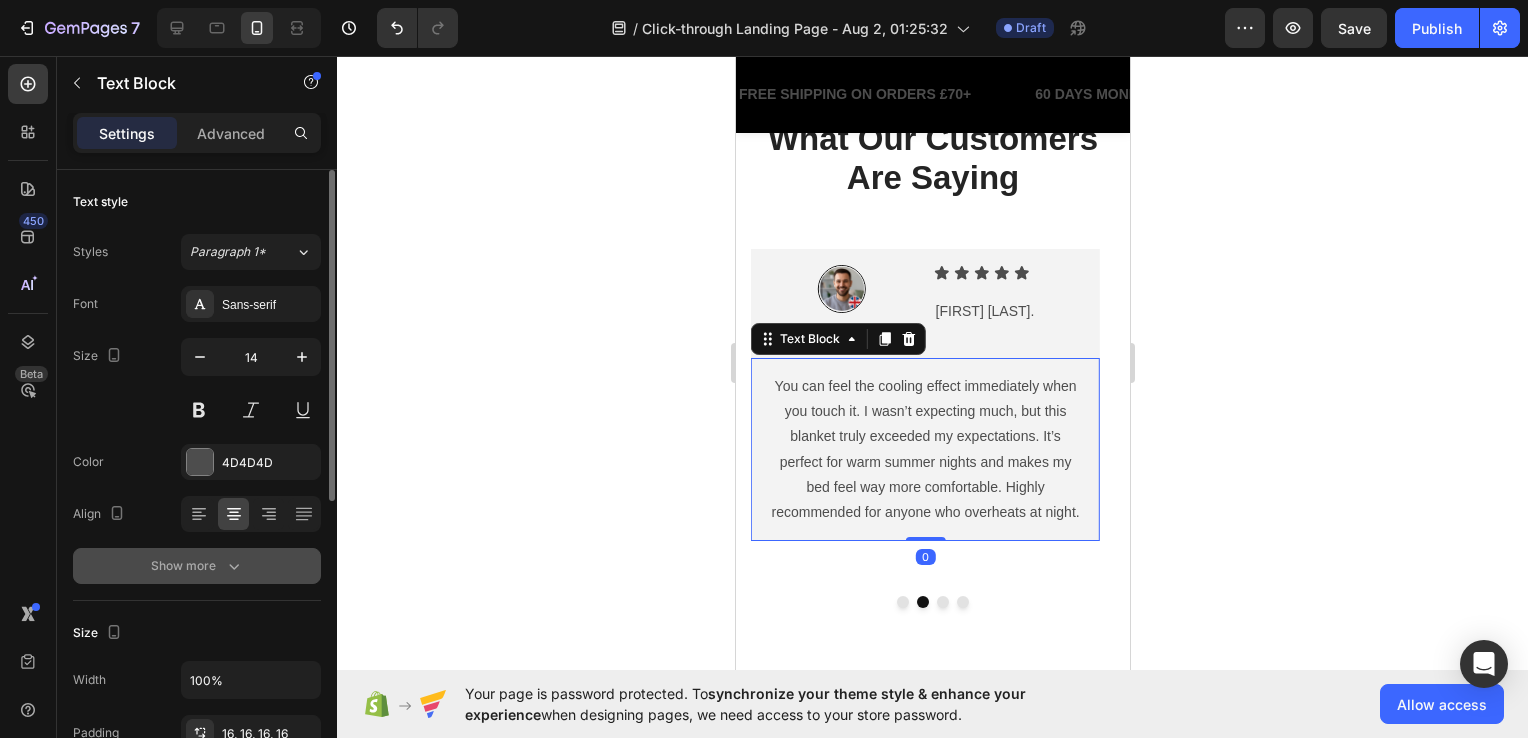 click on "Show more" at bounding box center (197, 566) 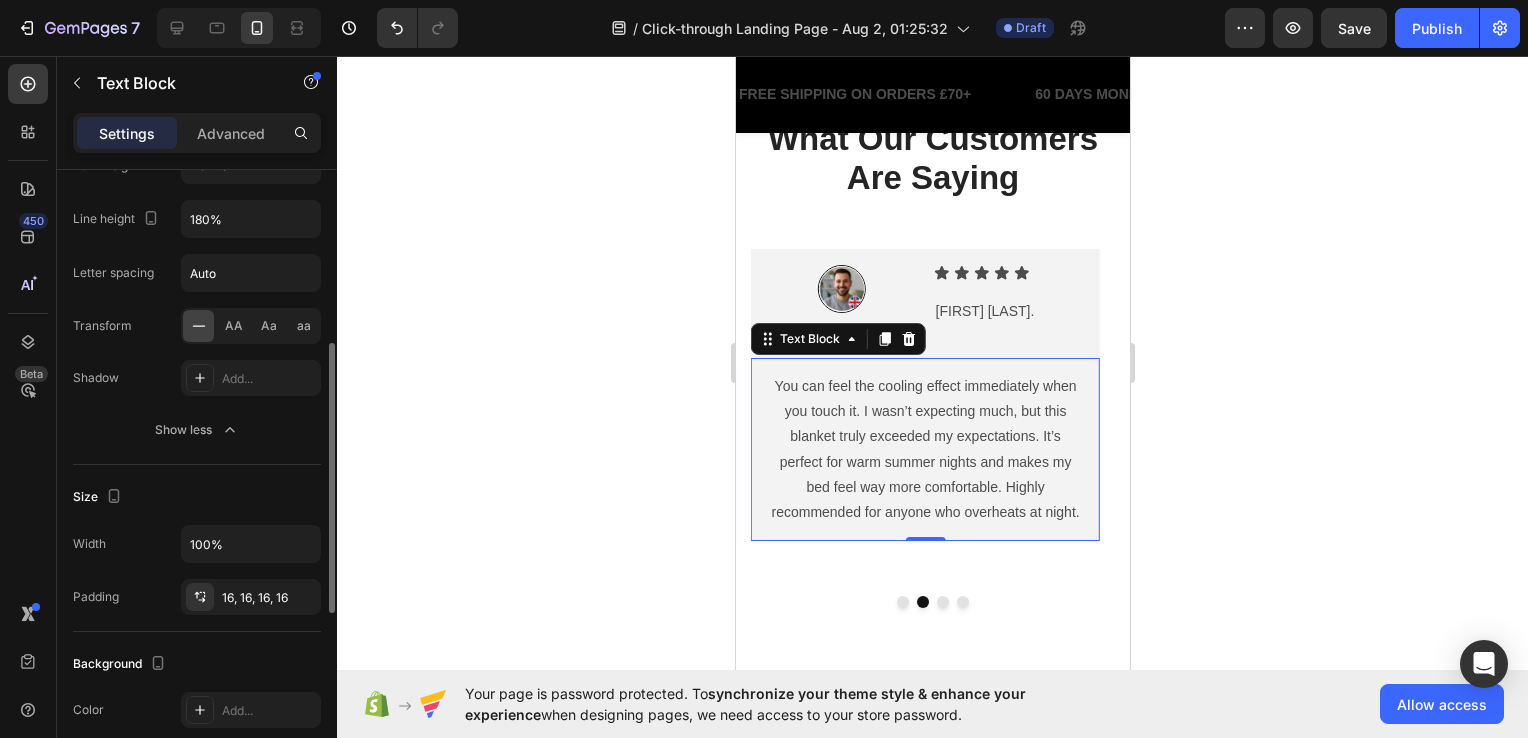 scroll, scrollTop: 500, scrollLeft: 0, axis: vertical 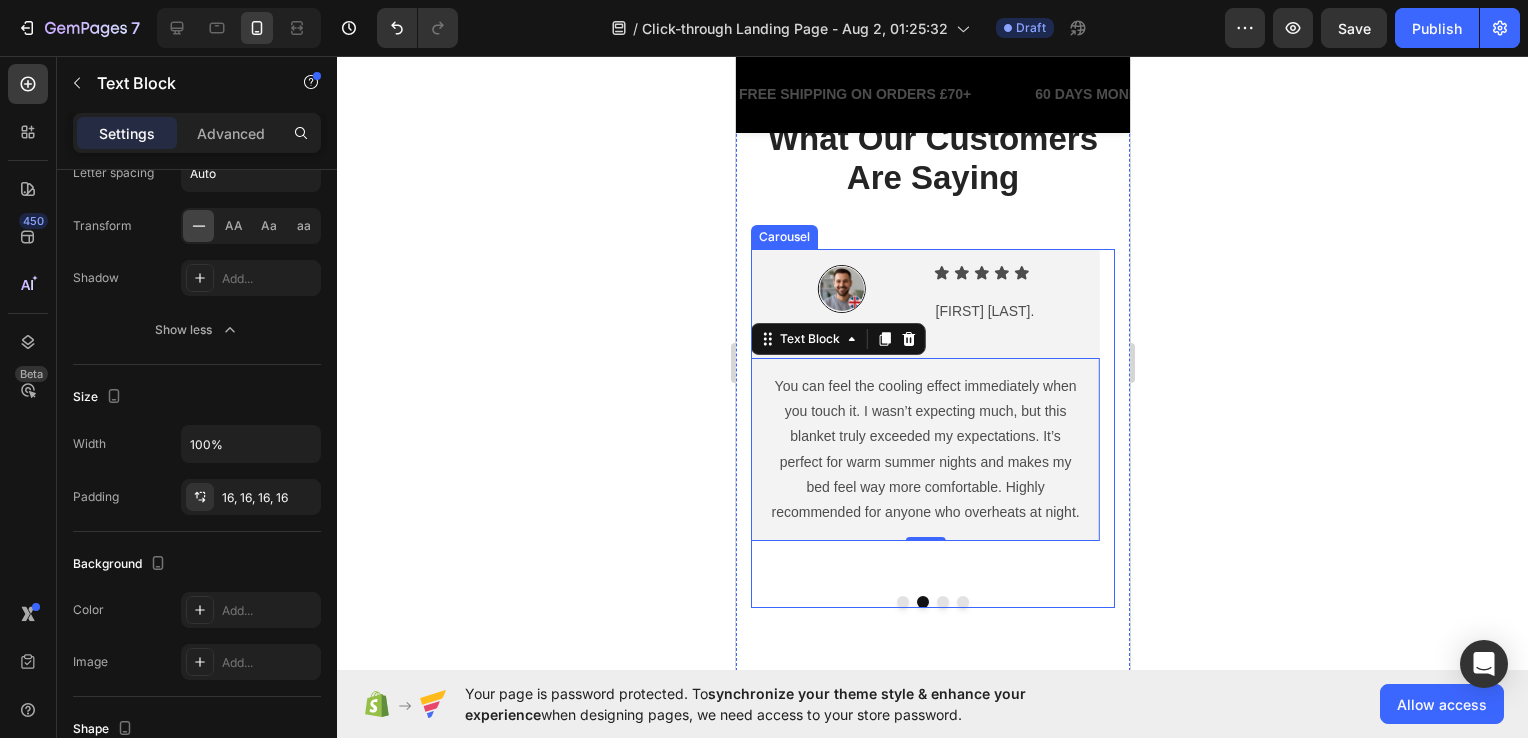 click 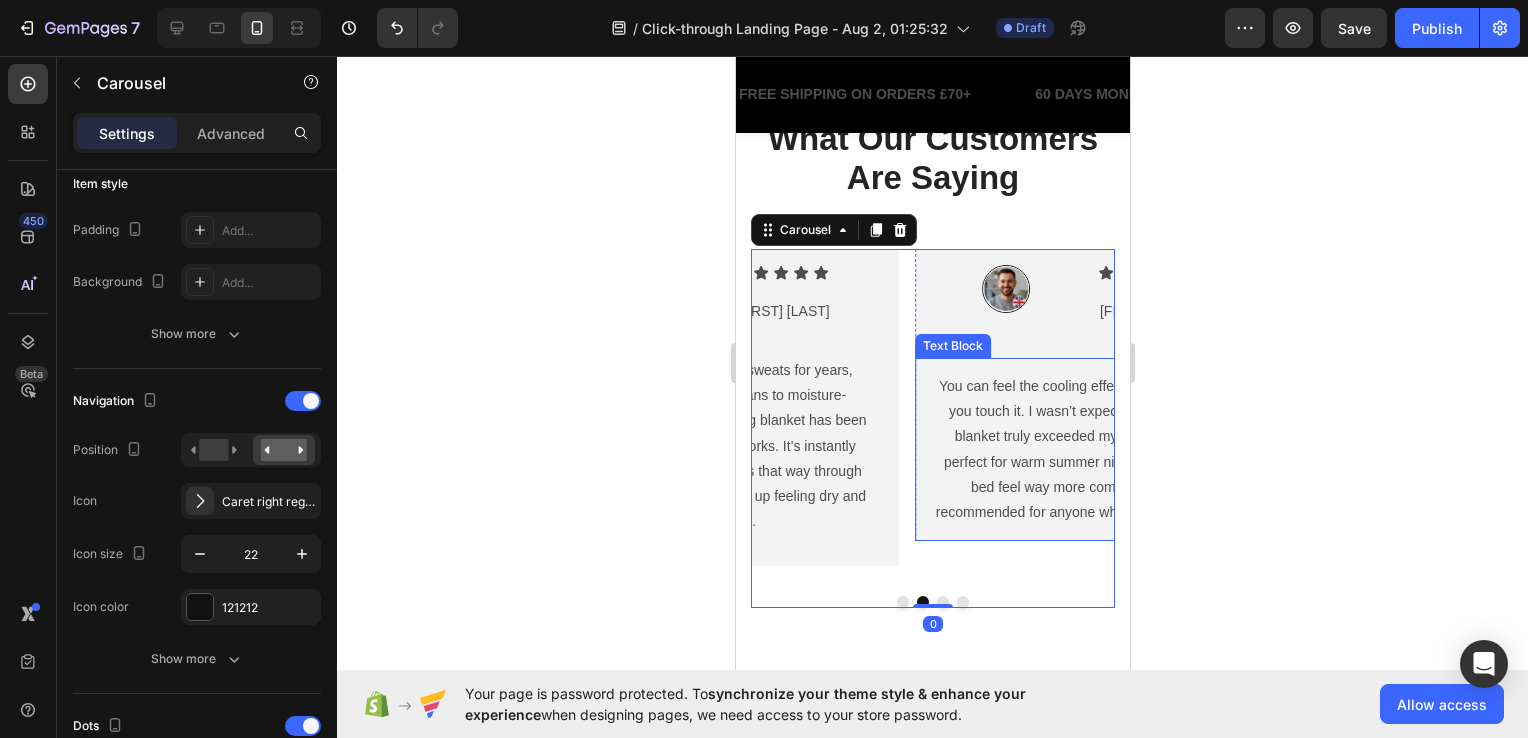 scroll, scrollTop: 0, scrollLeft: 0, axis: both 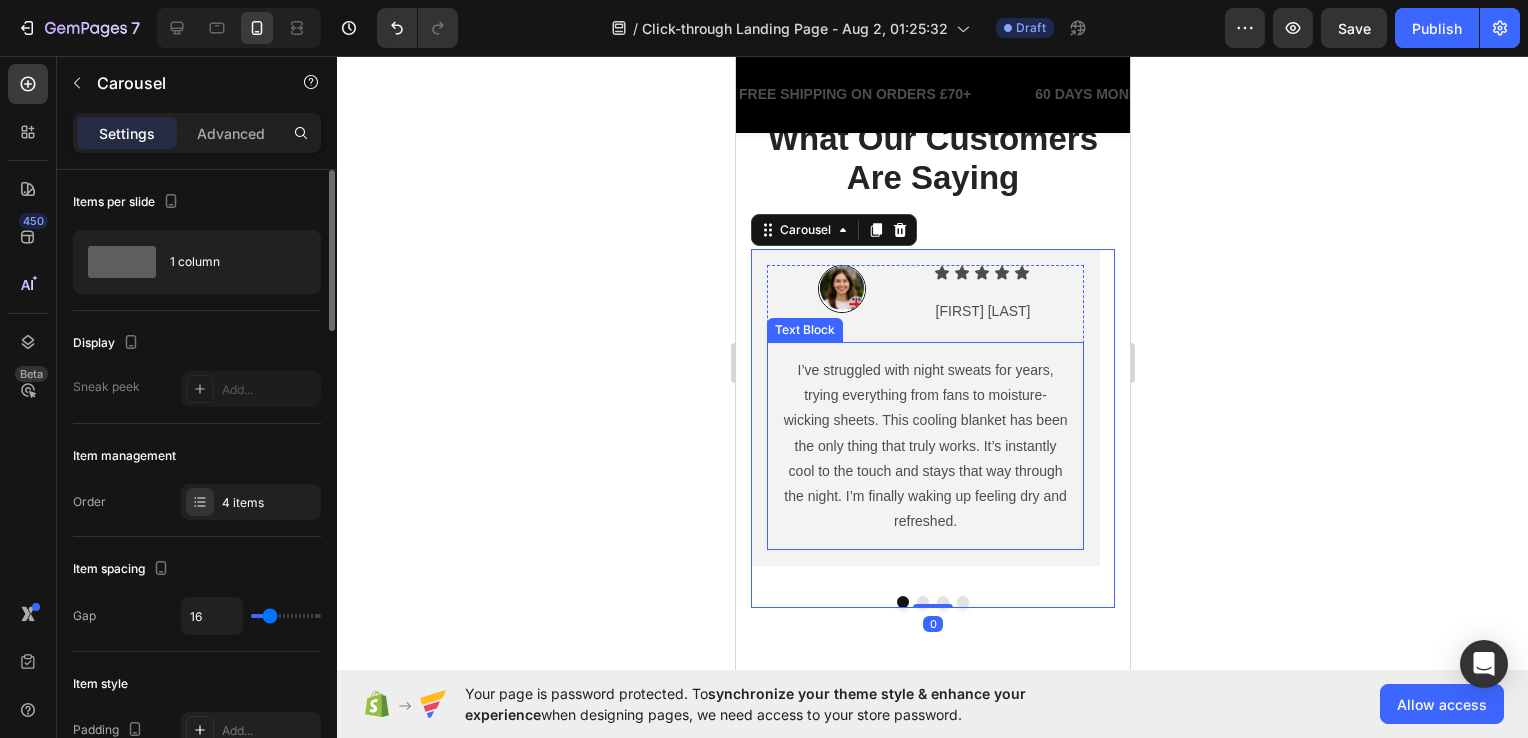 click on "I’ve struggled with night sweats for years, trying everything from fans to moisture-wicking sheets. This cooling blanket has been the only thing that truly works. It’s instantly cool to the touch and stays that way through the night. I’m finally waking up feeling dry and refreshed." at bounding box center [924, 446] 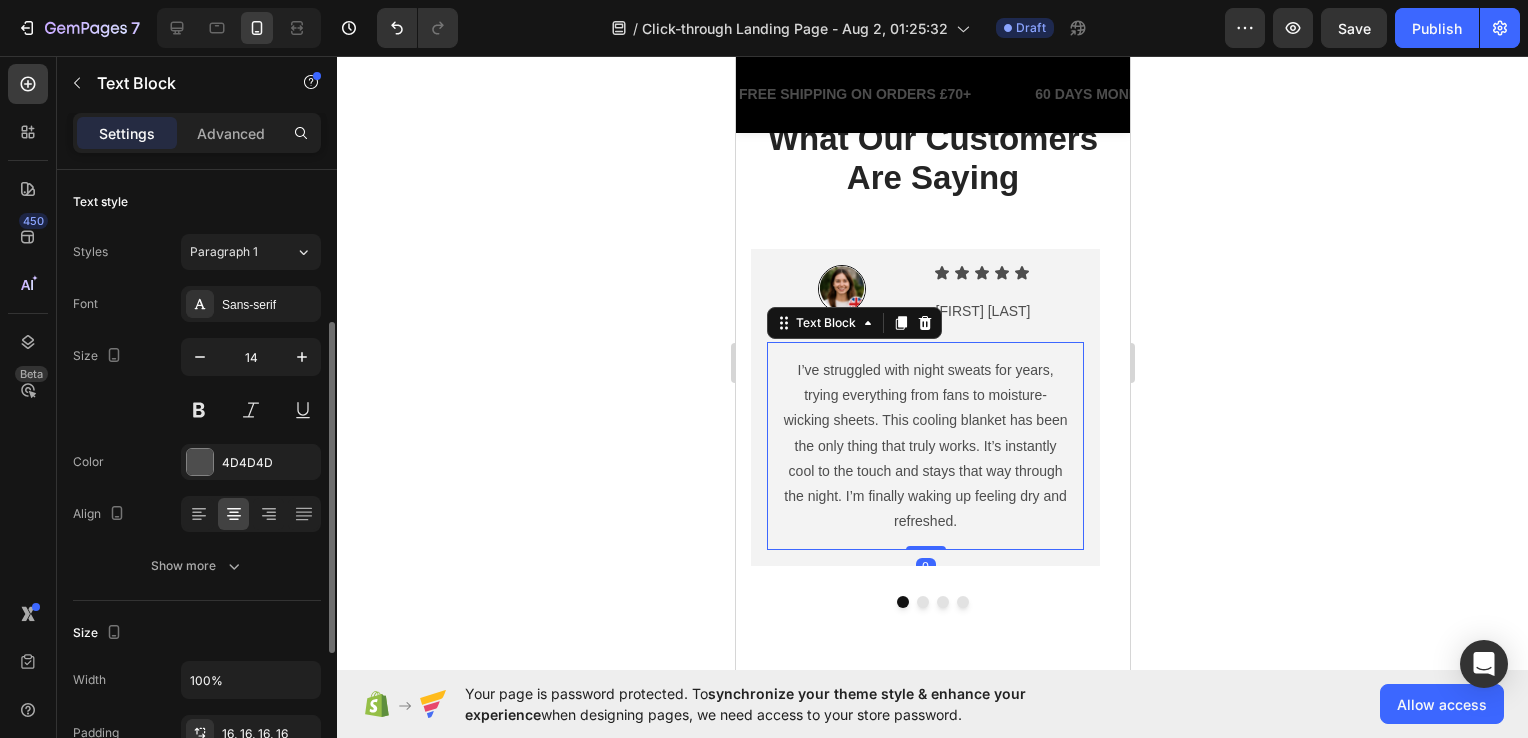 scroll, scrollTop: 200, scrollLeft: 0, axis: vertical 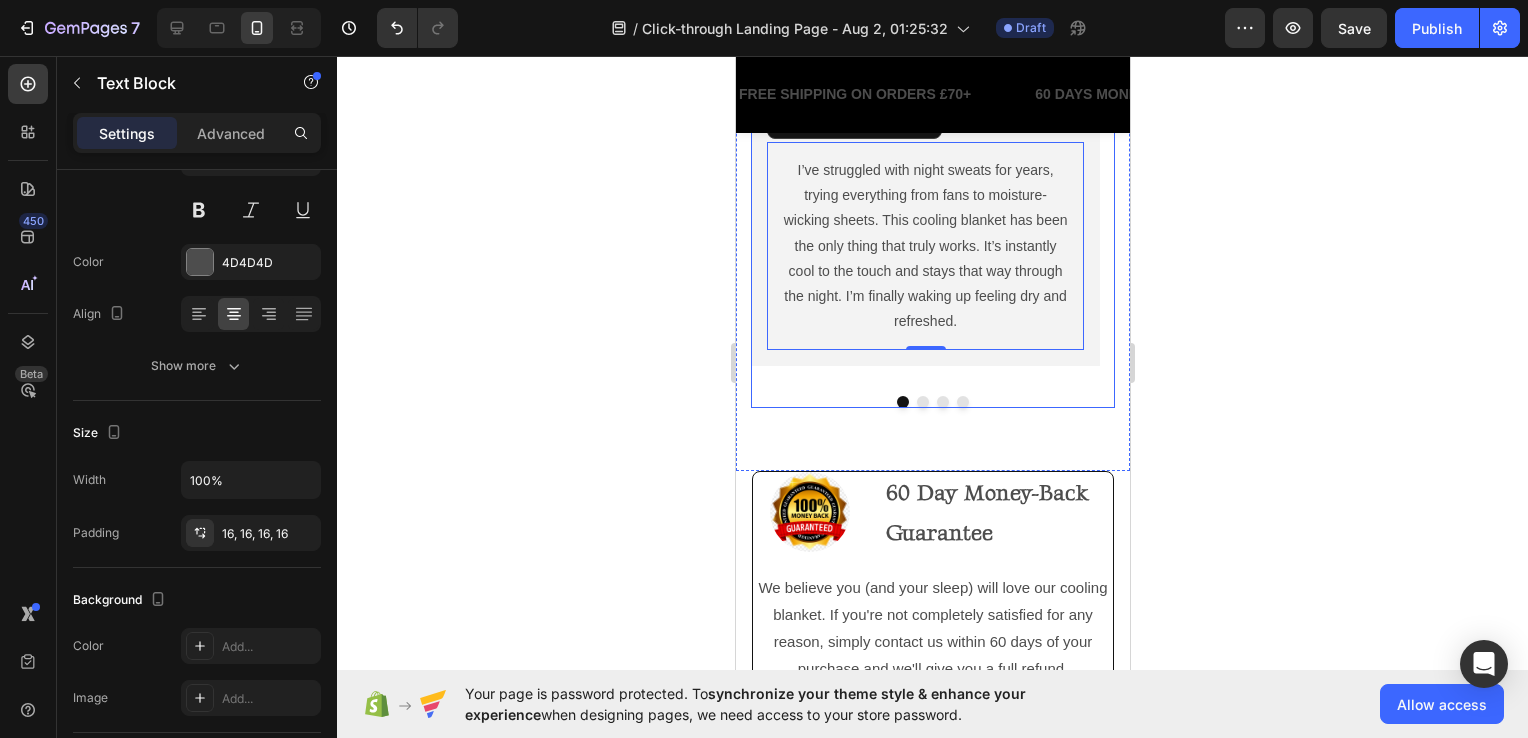 click 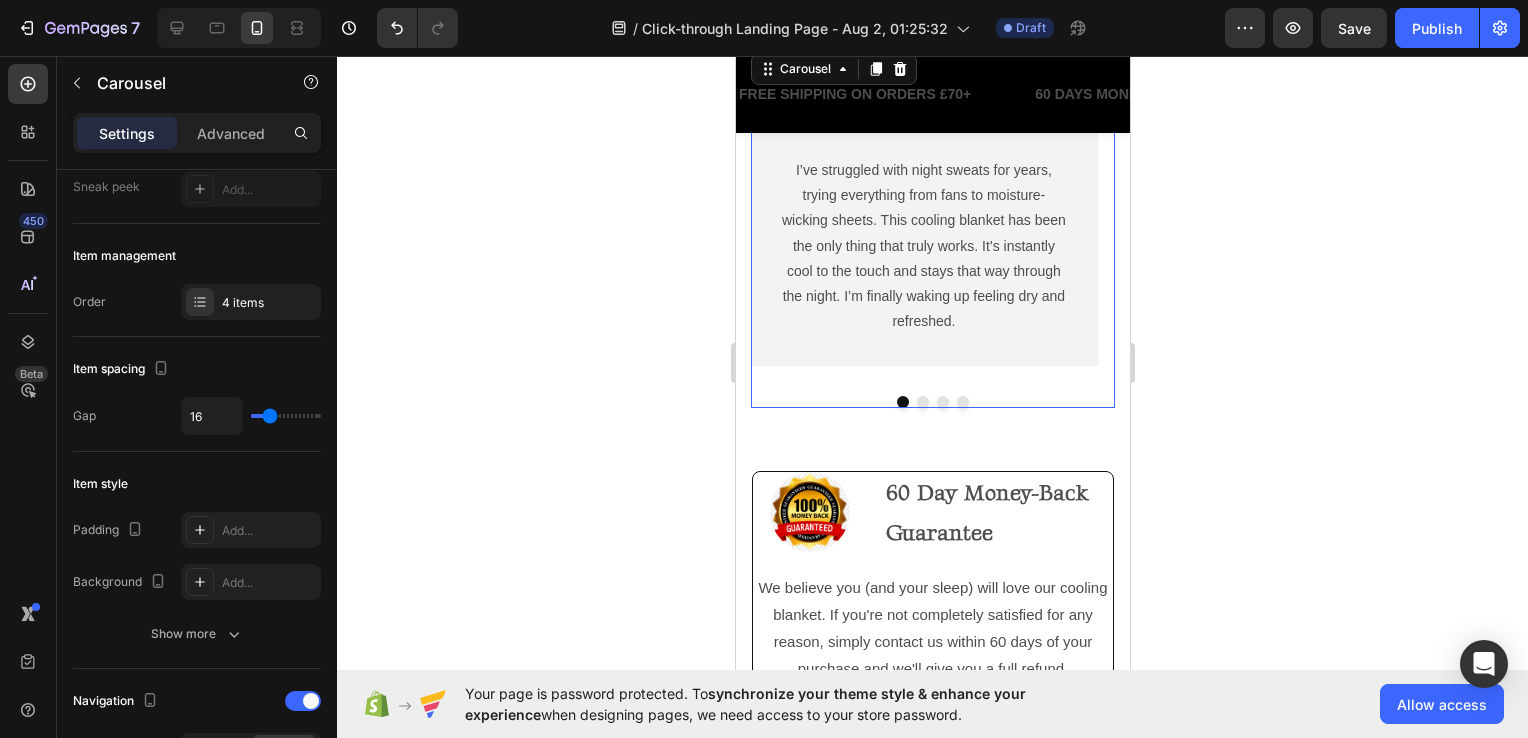 scroll, scrollTop: 0, scrollLeft: 0, axis: both 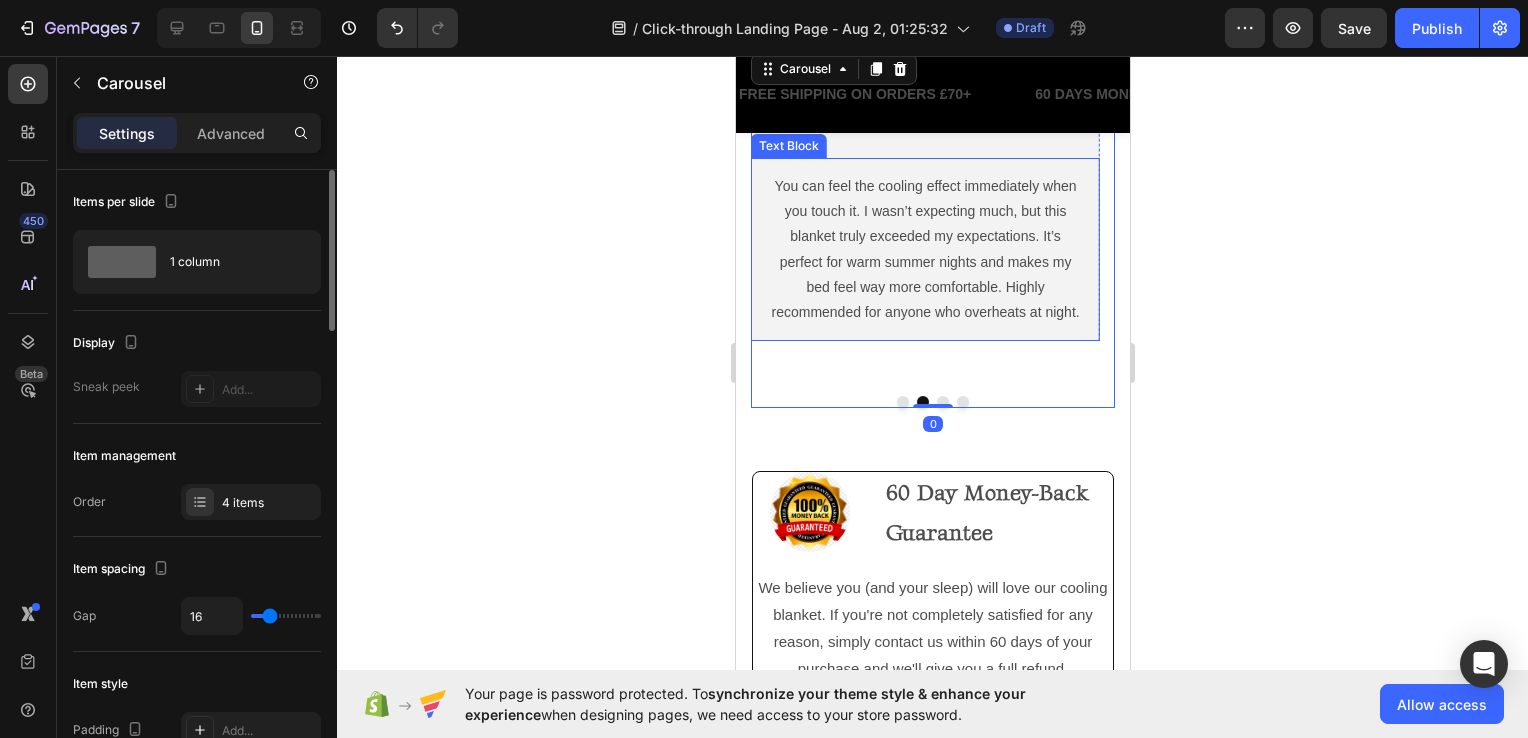 click on "You can feel the cooling effect immediately when you touch it. I wasn’t expecting much, but this blanket truly exceeded my expectations. It’s perfect for warm summer nights and makes my bed feel way more comfortable. Highly recommended for anyone who overheats at night." at bounding box center [924, 249] 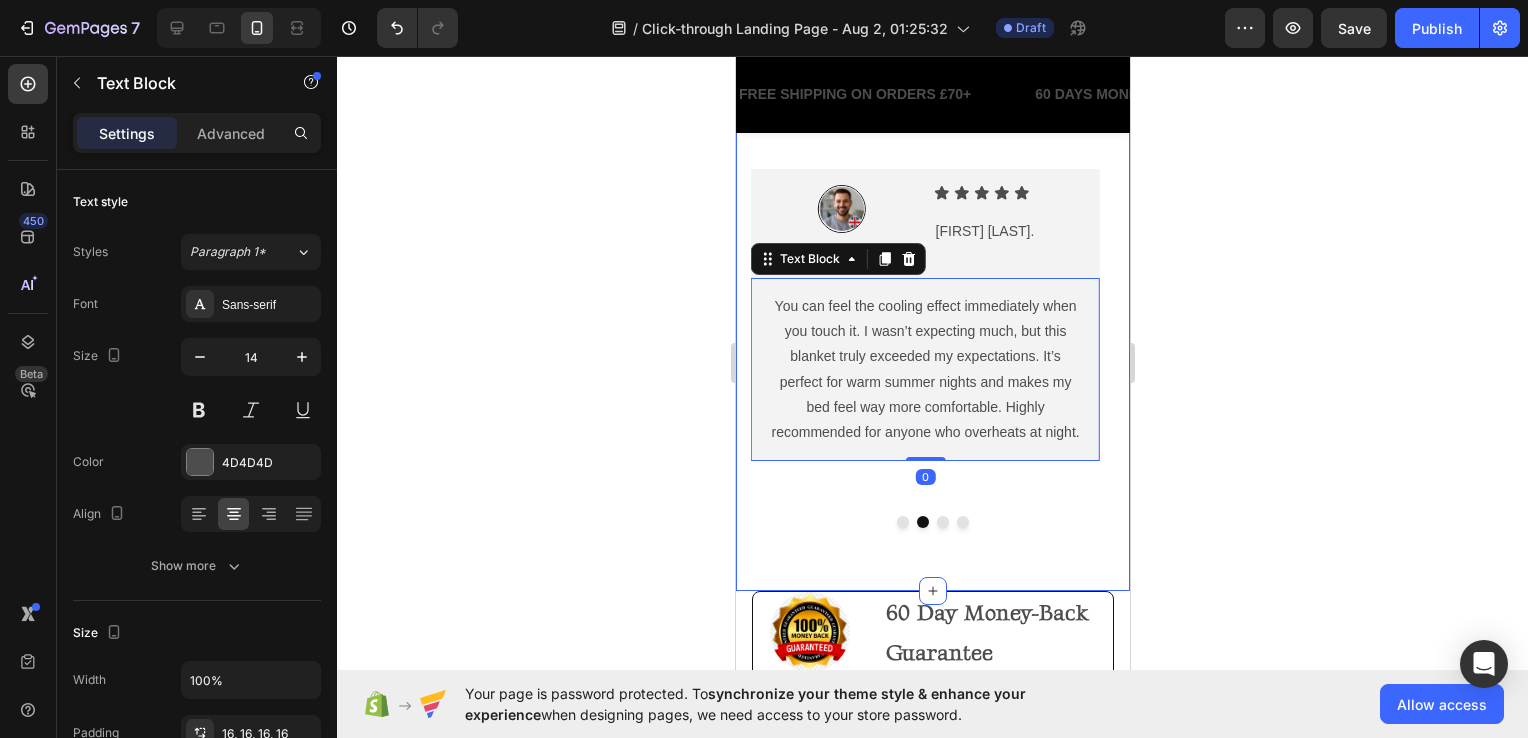scroll, scrollTop: 3900, scrollLeft: 0, axis: vertical 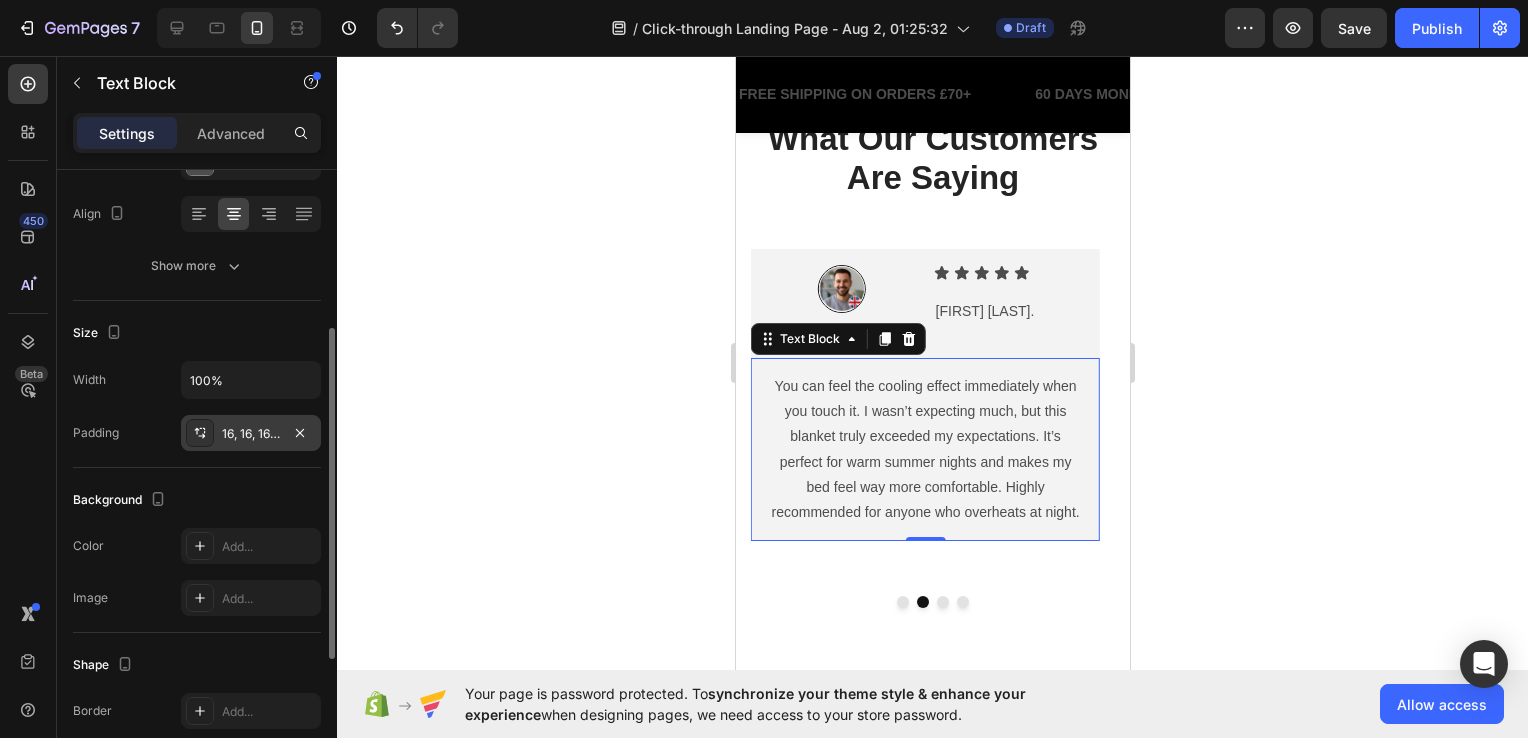 click on "16, 16, 16, 16" at bounding box center [251, 434] 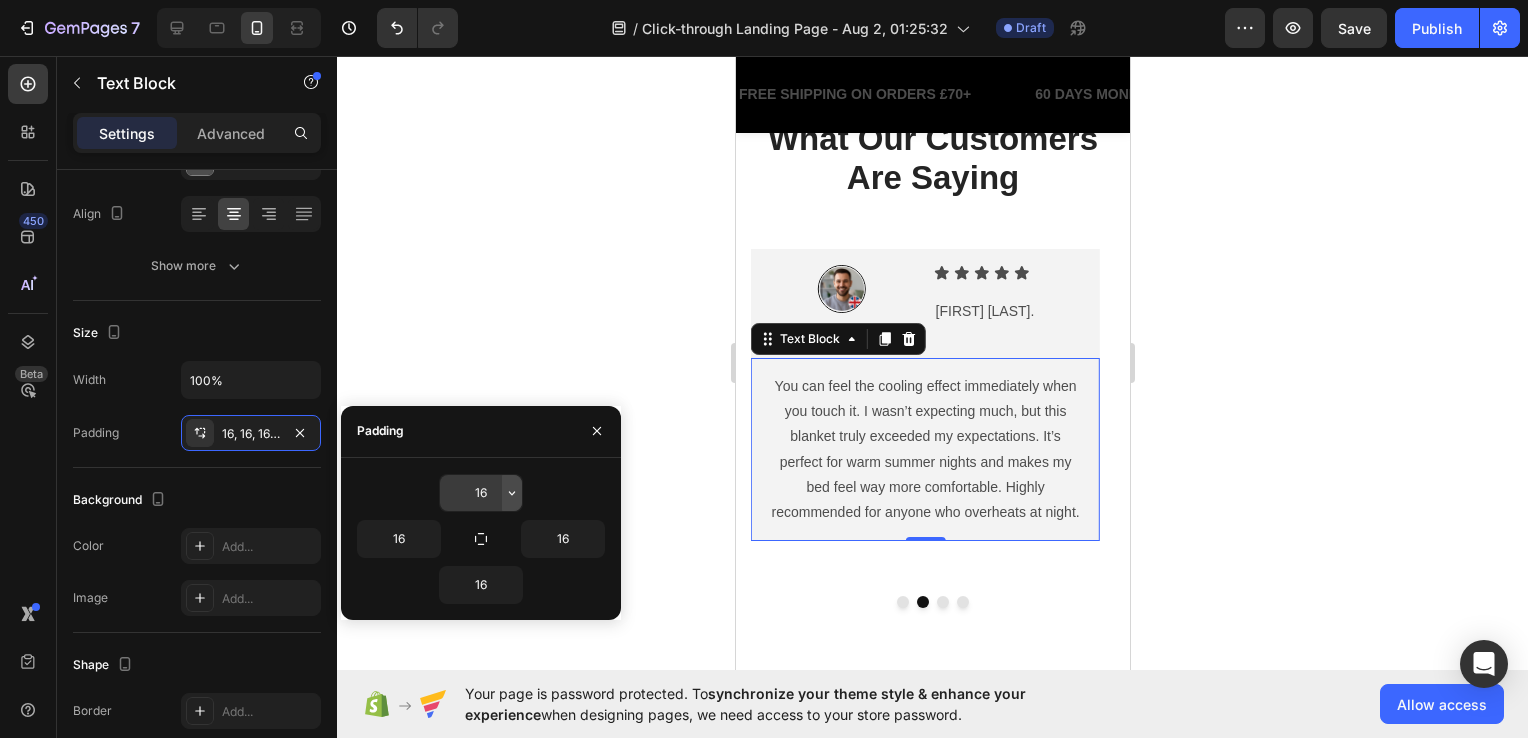 click 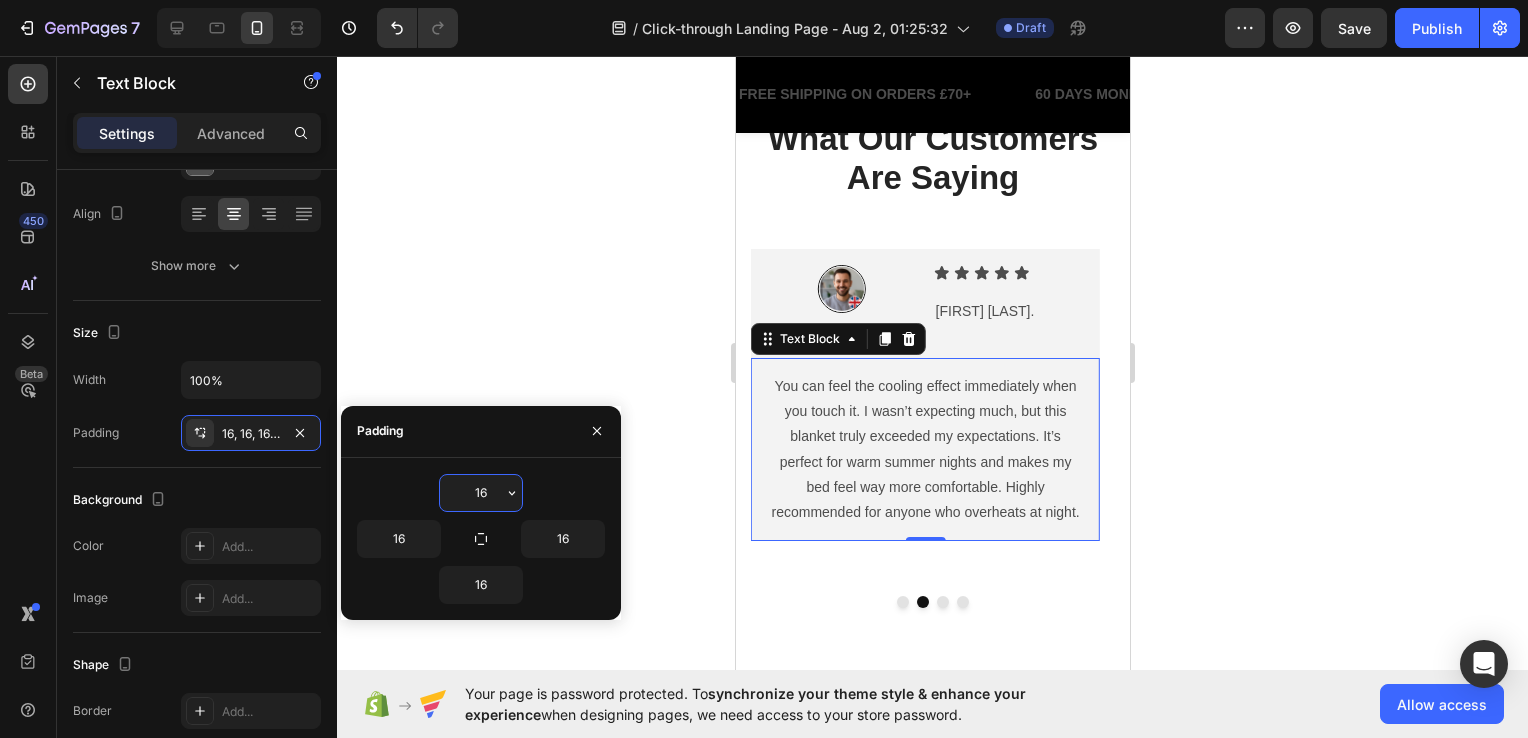 click on "16" at bounding box center (481, 493) 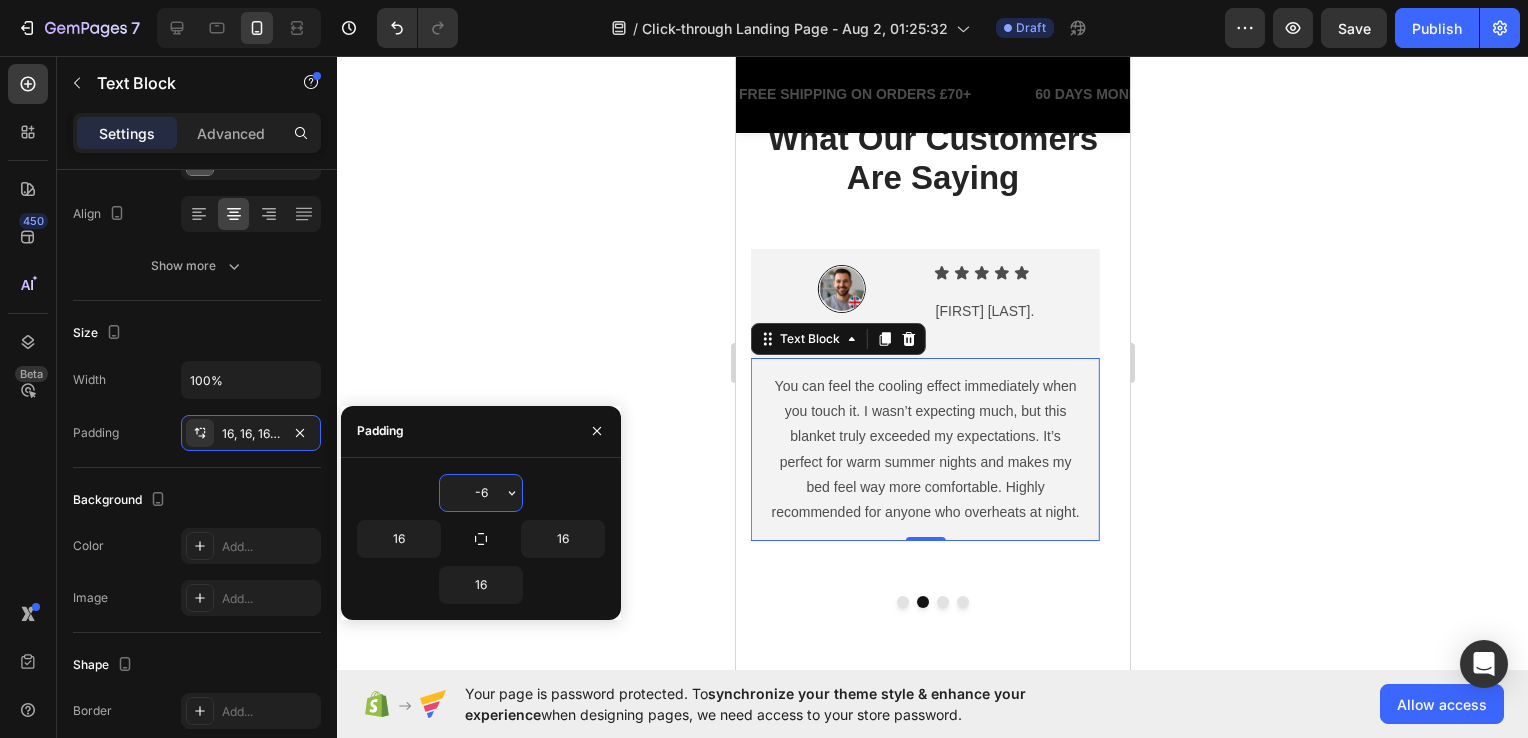 type on "-" 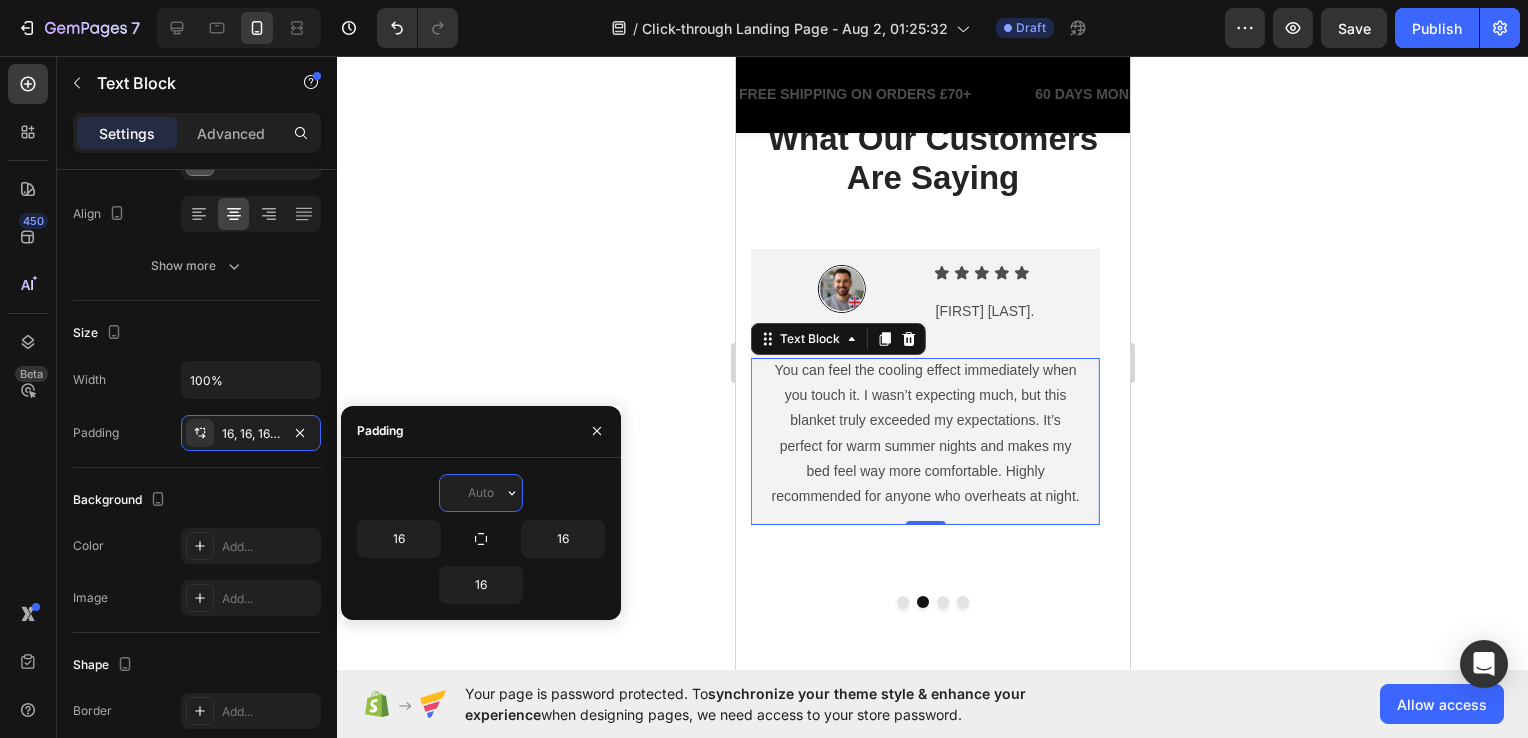 type on "6" 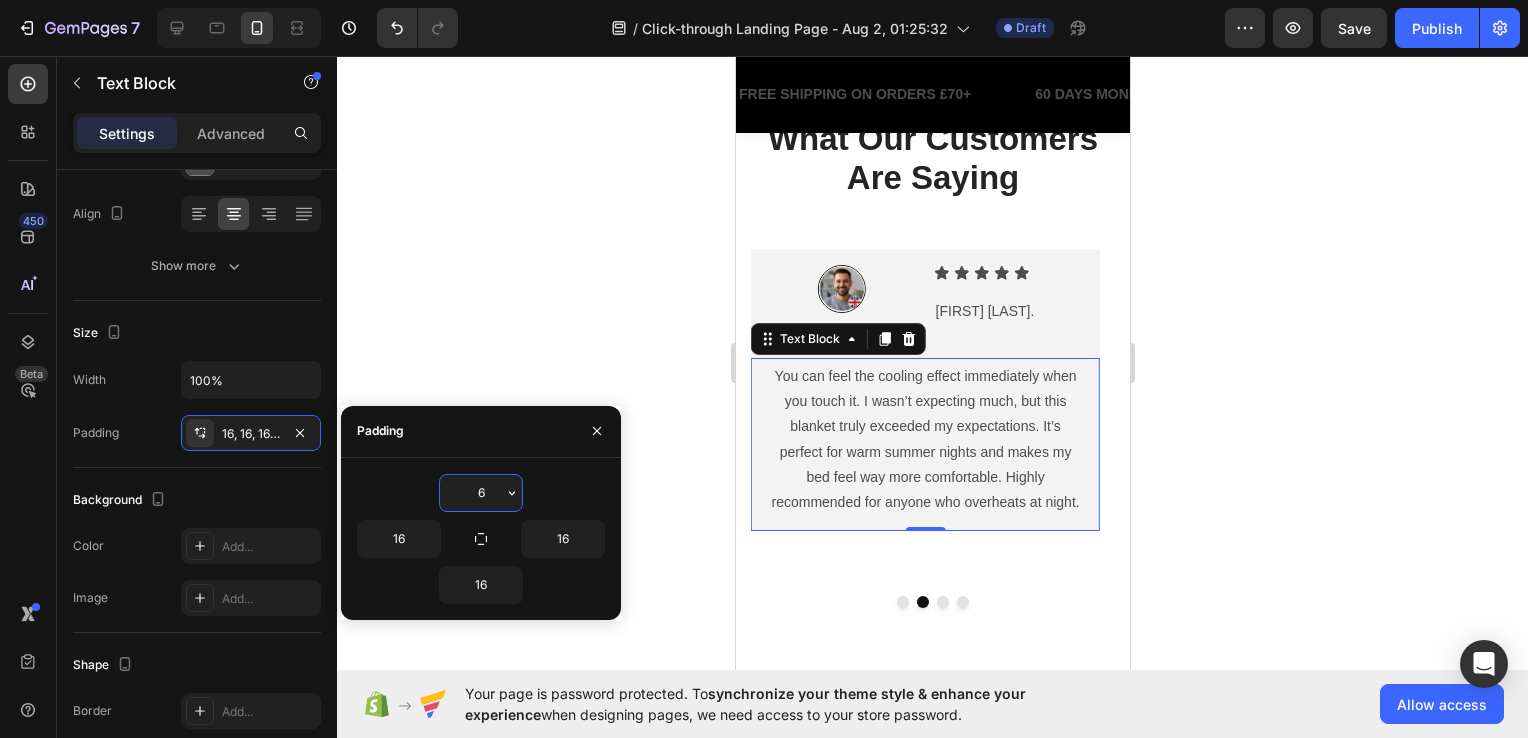 type 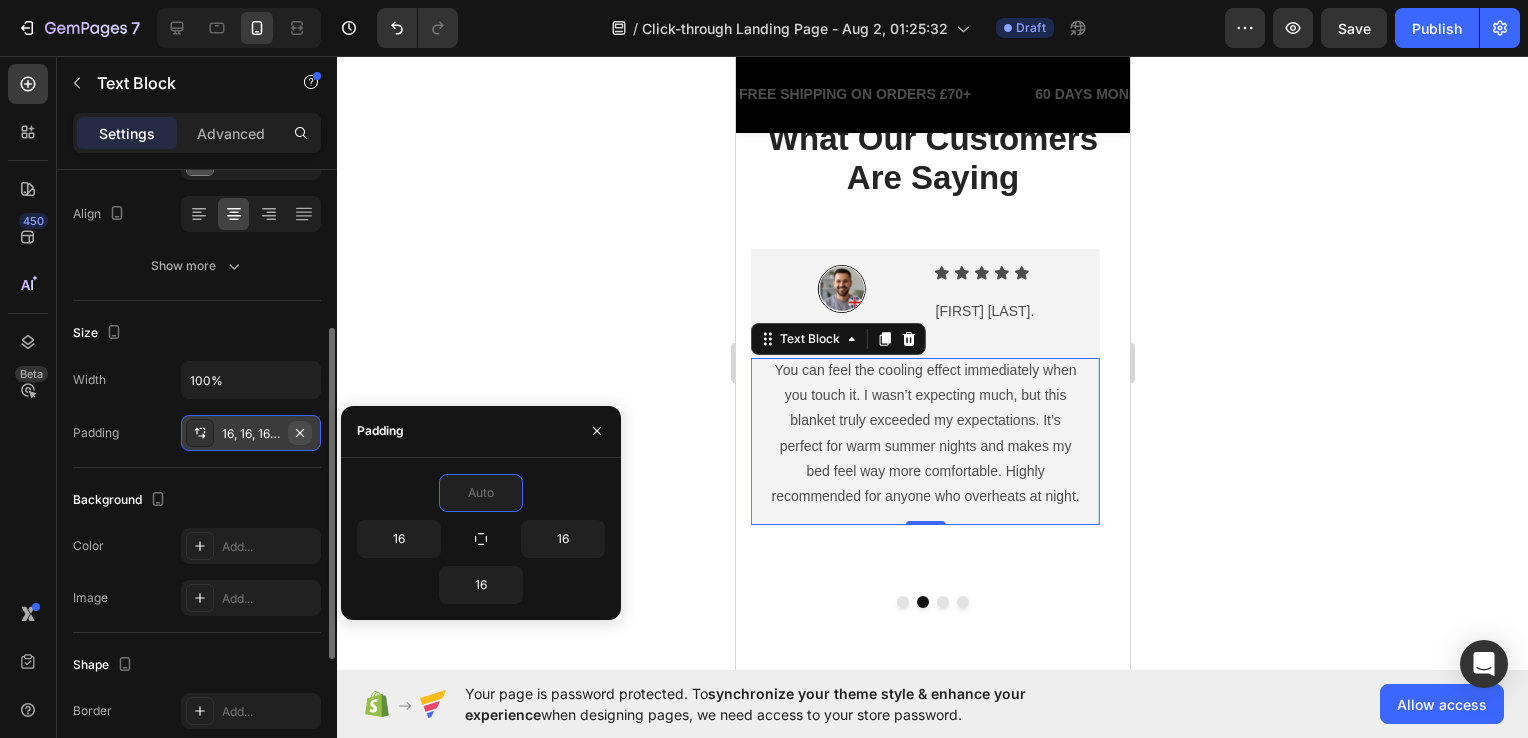 click 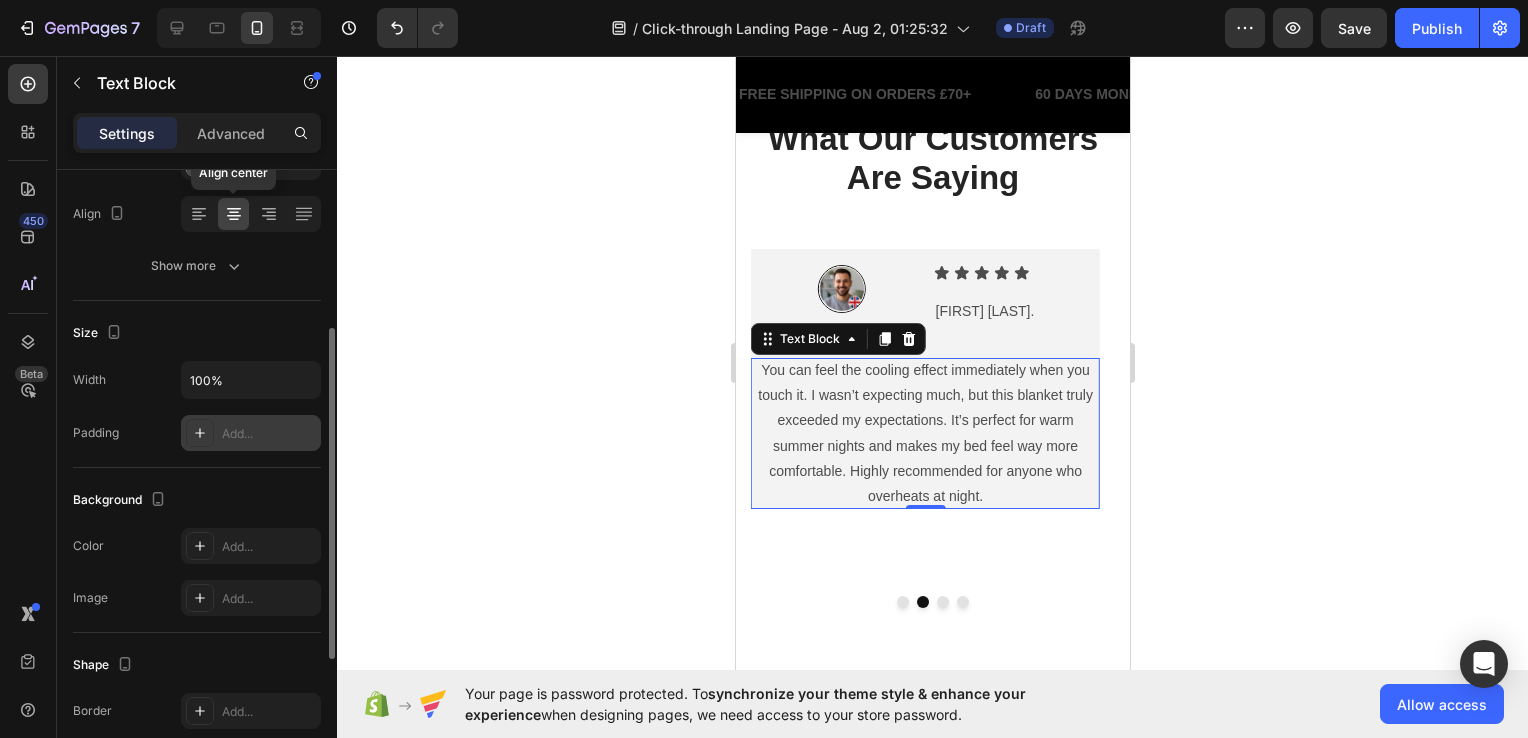 click 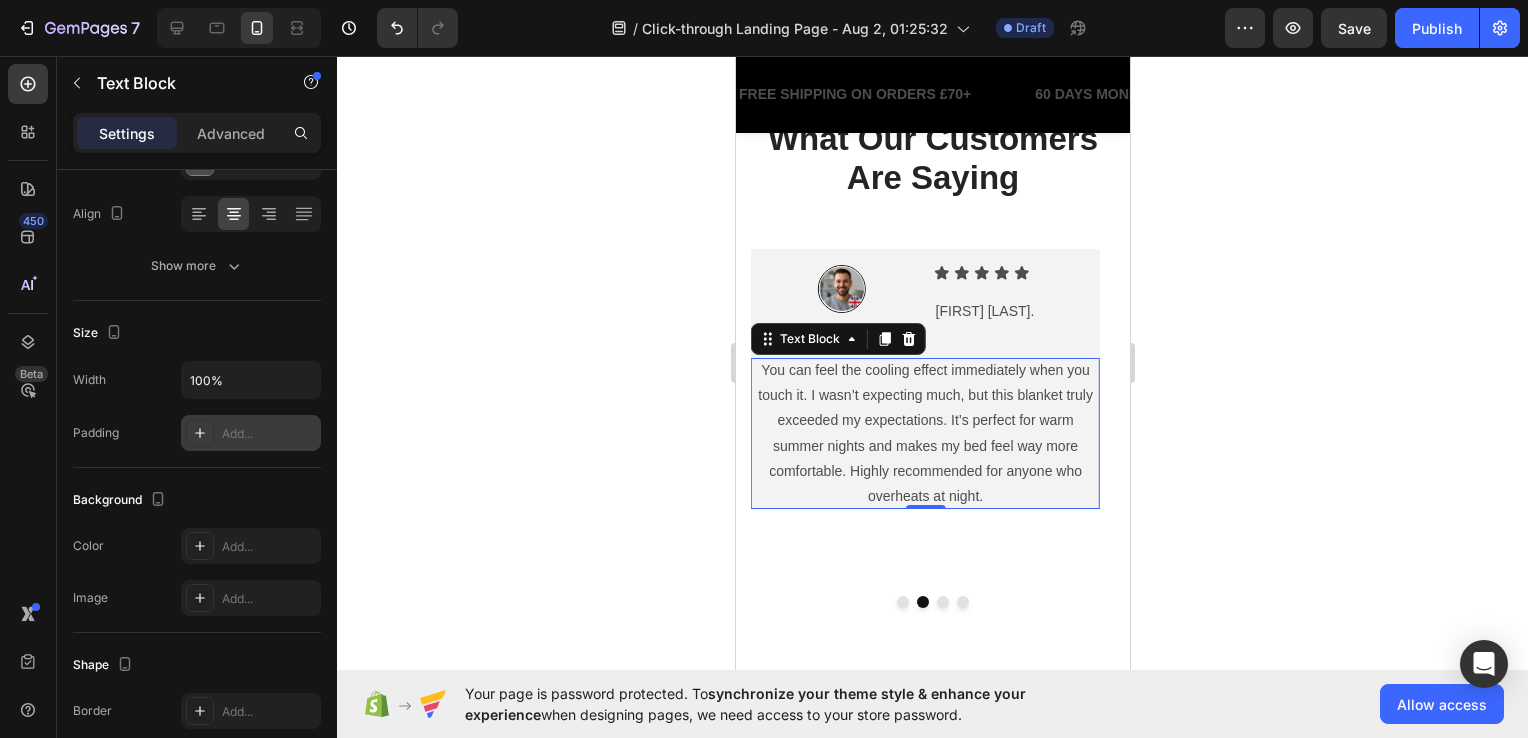 click 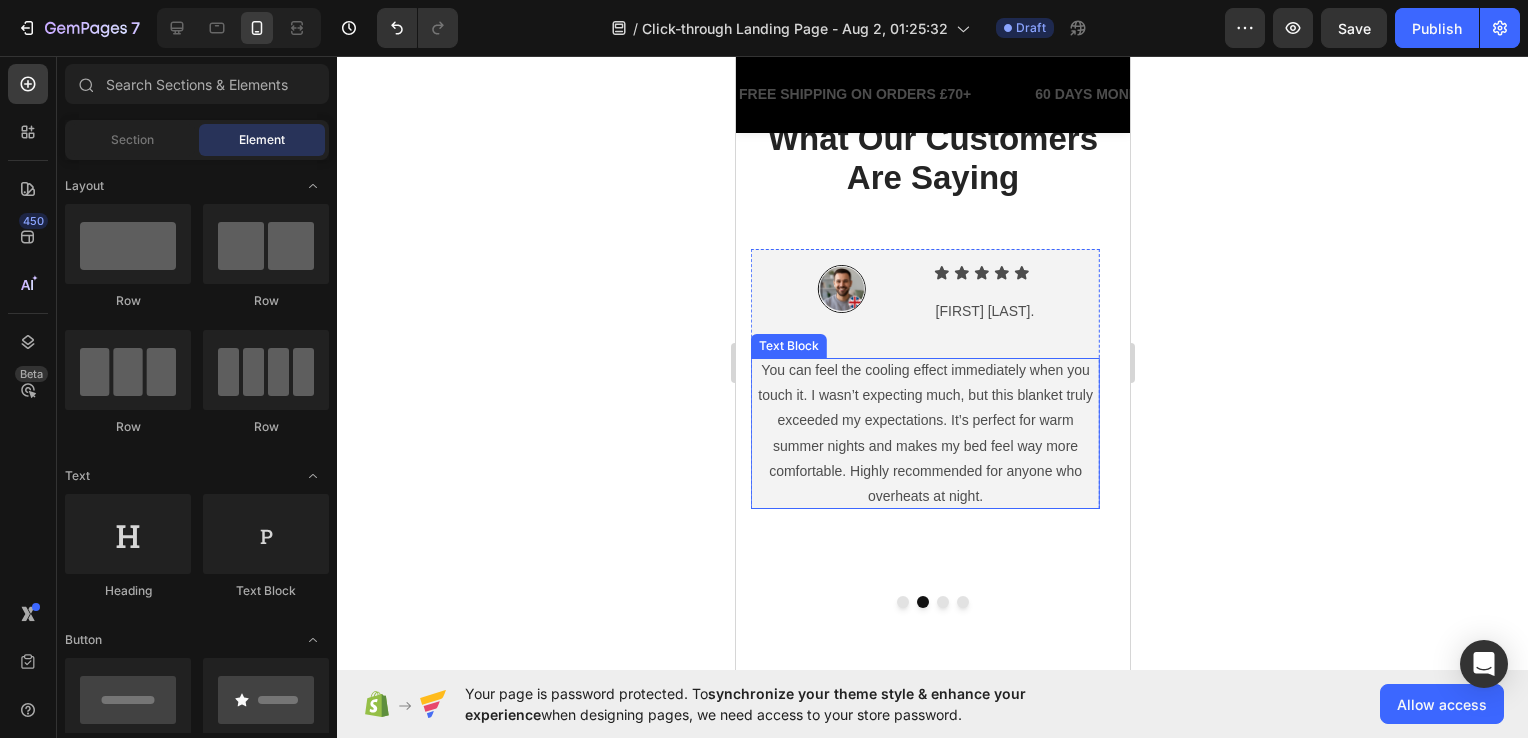 click on "You can feel the cooling effect immediately when you touch it. I wasn’t expecting much, but this blanket truly exceeded my expectations. It’s perfect for warm summer nights and makes my bed feel way more comfortable. Highly recommended for anyone who overheats at night." at bounding box center [924, 433] 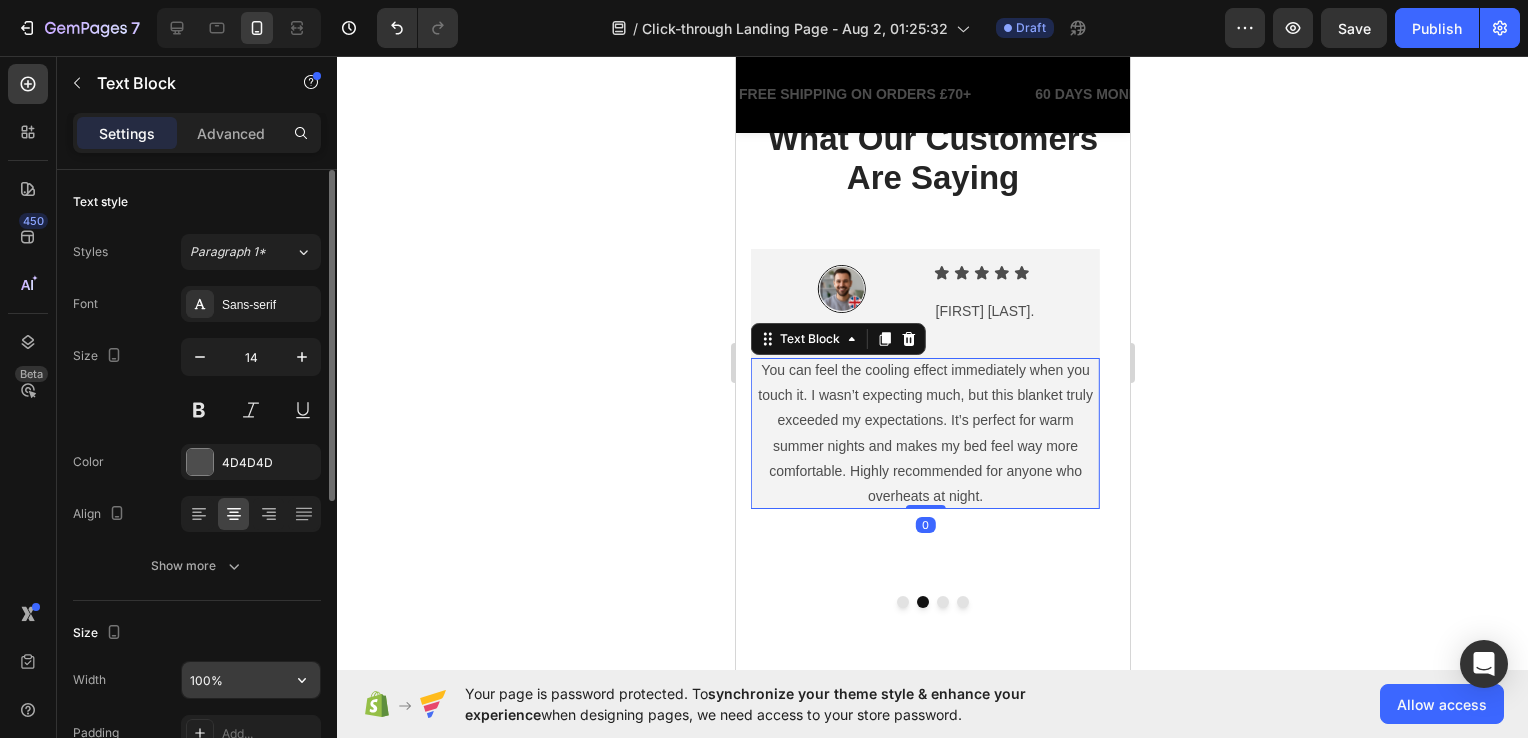 scroll, scrollTop: 100, scrollLeft: 0, axis: vertical 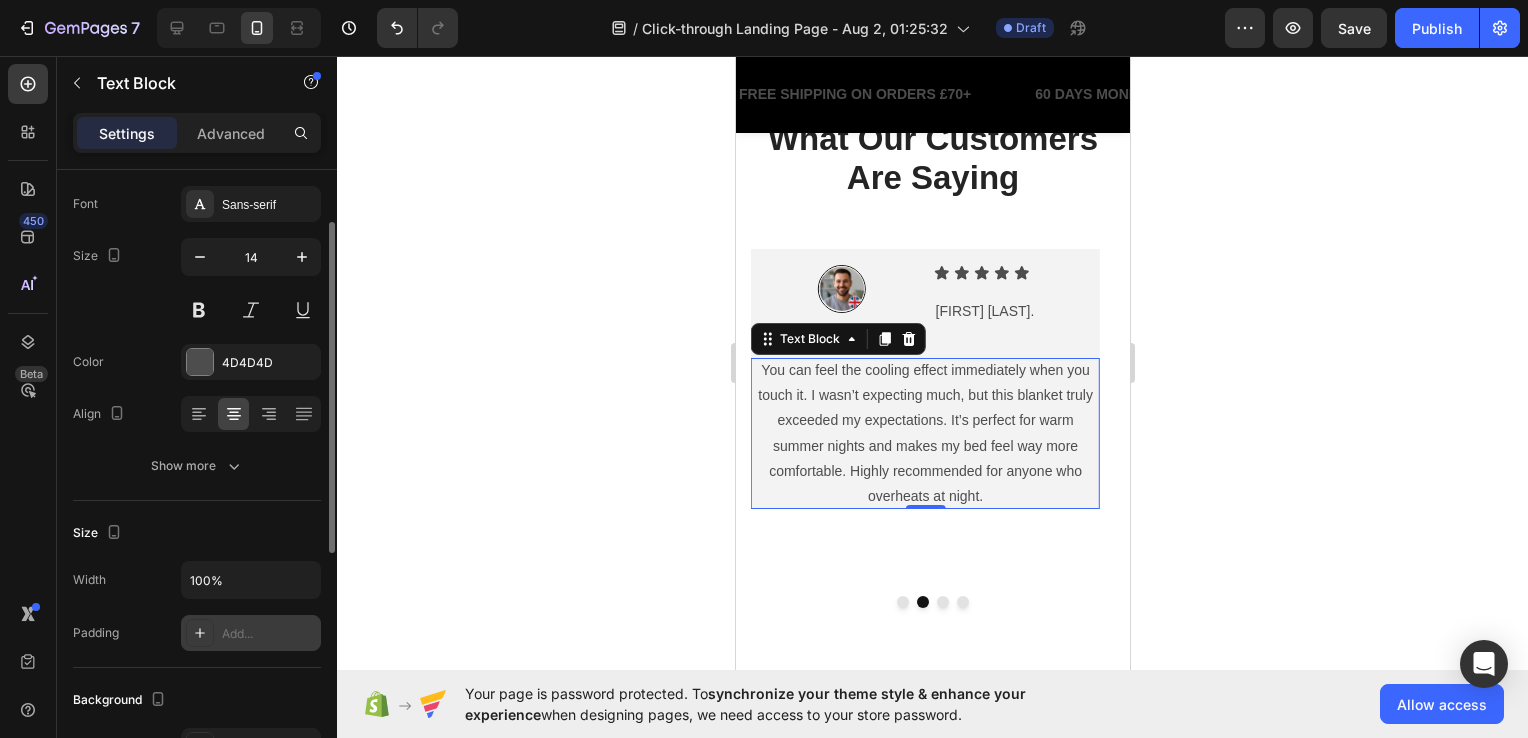 click on "Add..." at bounding box center (269, 634) 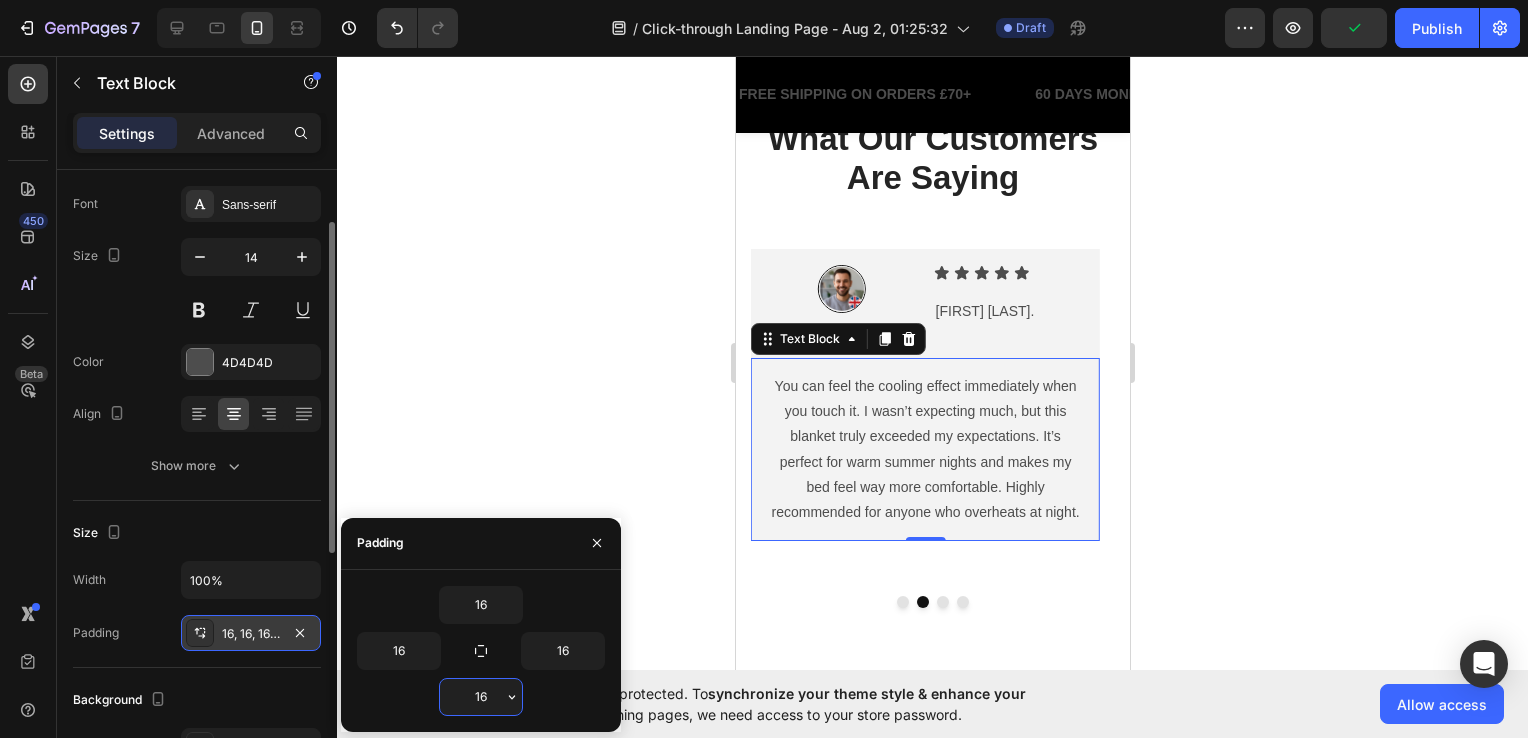 click on "16" at bounding box center [481, 697] 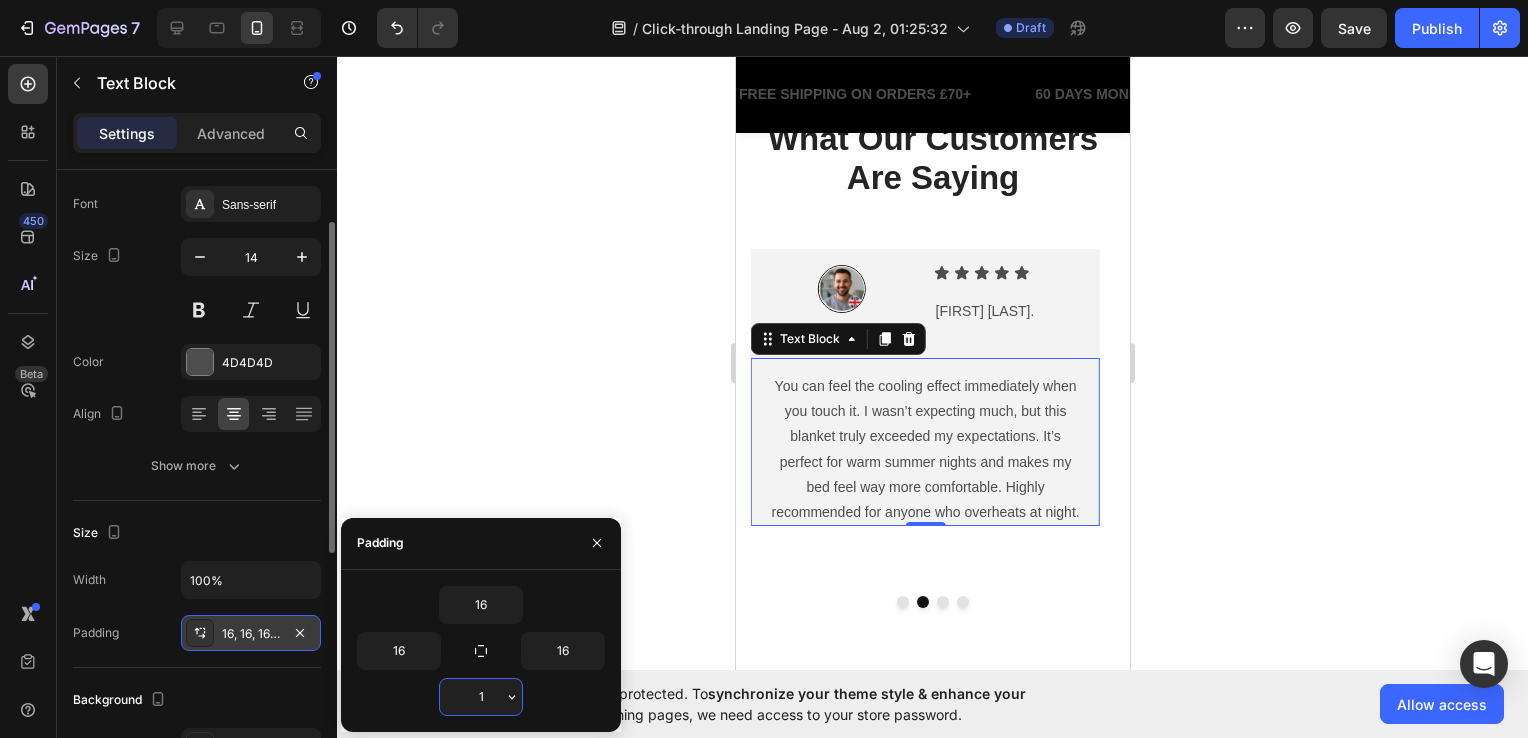 type on "16" 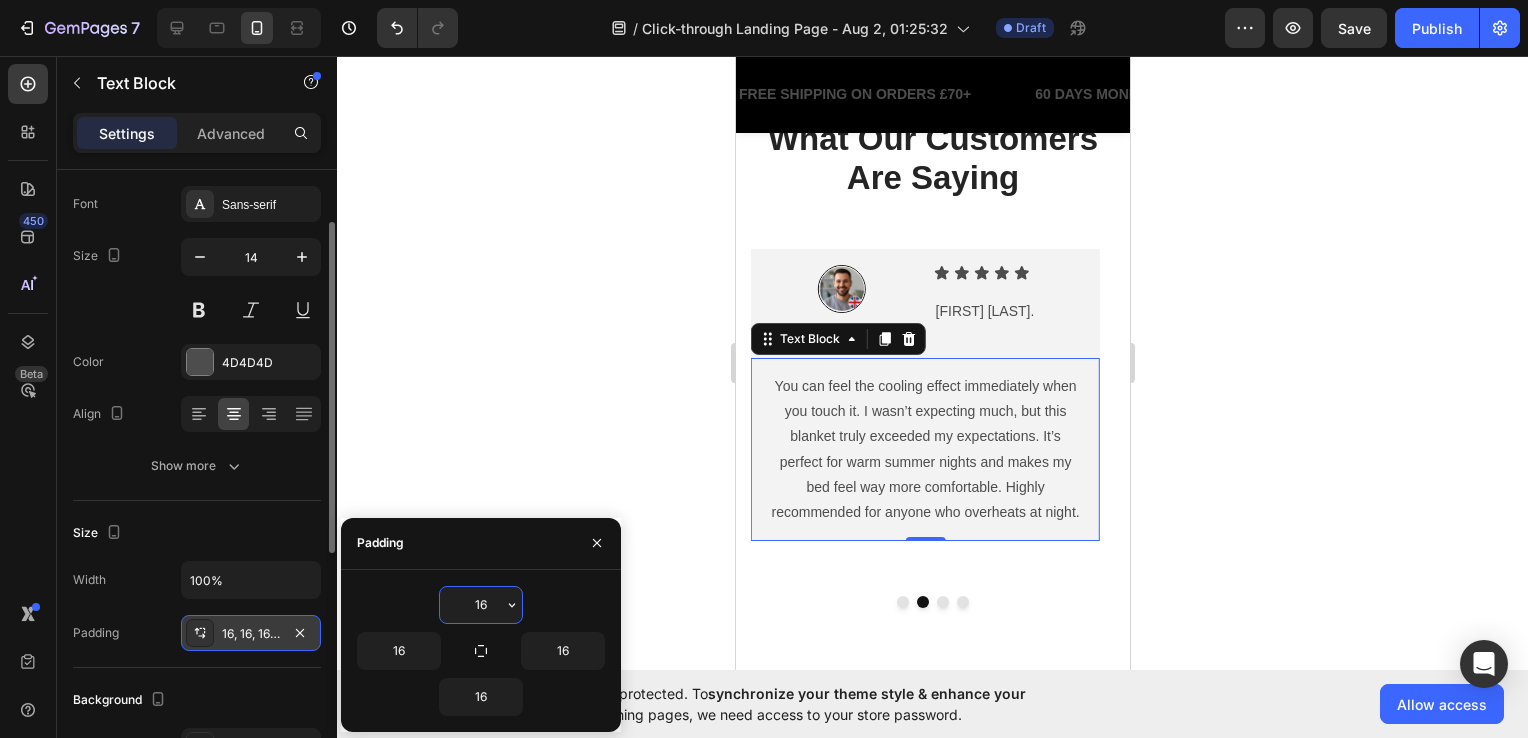 click on "16" at bounding box center [481, 605] 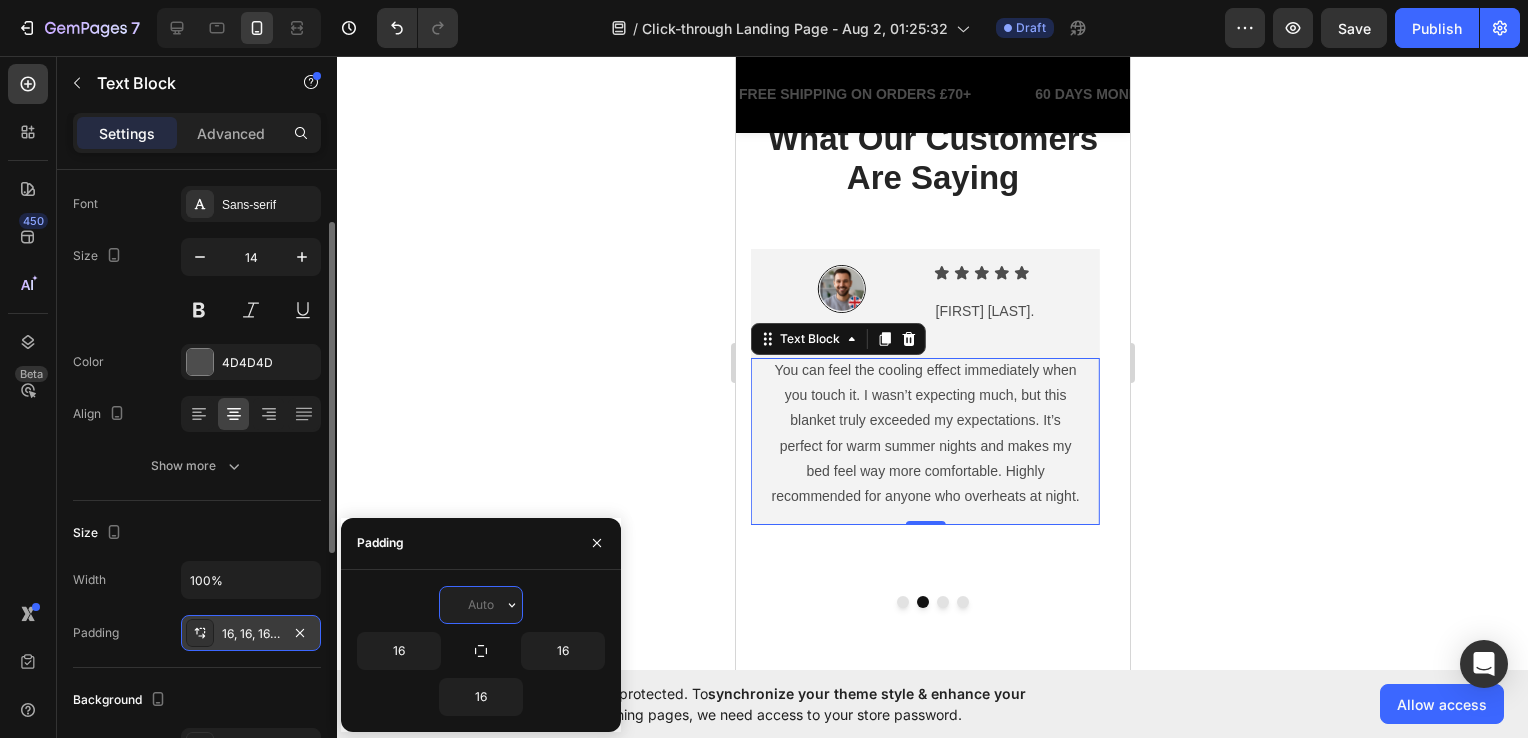 type on "6" 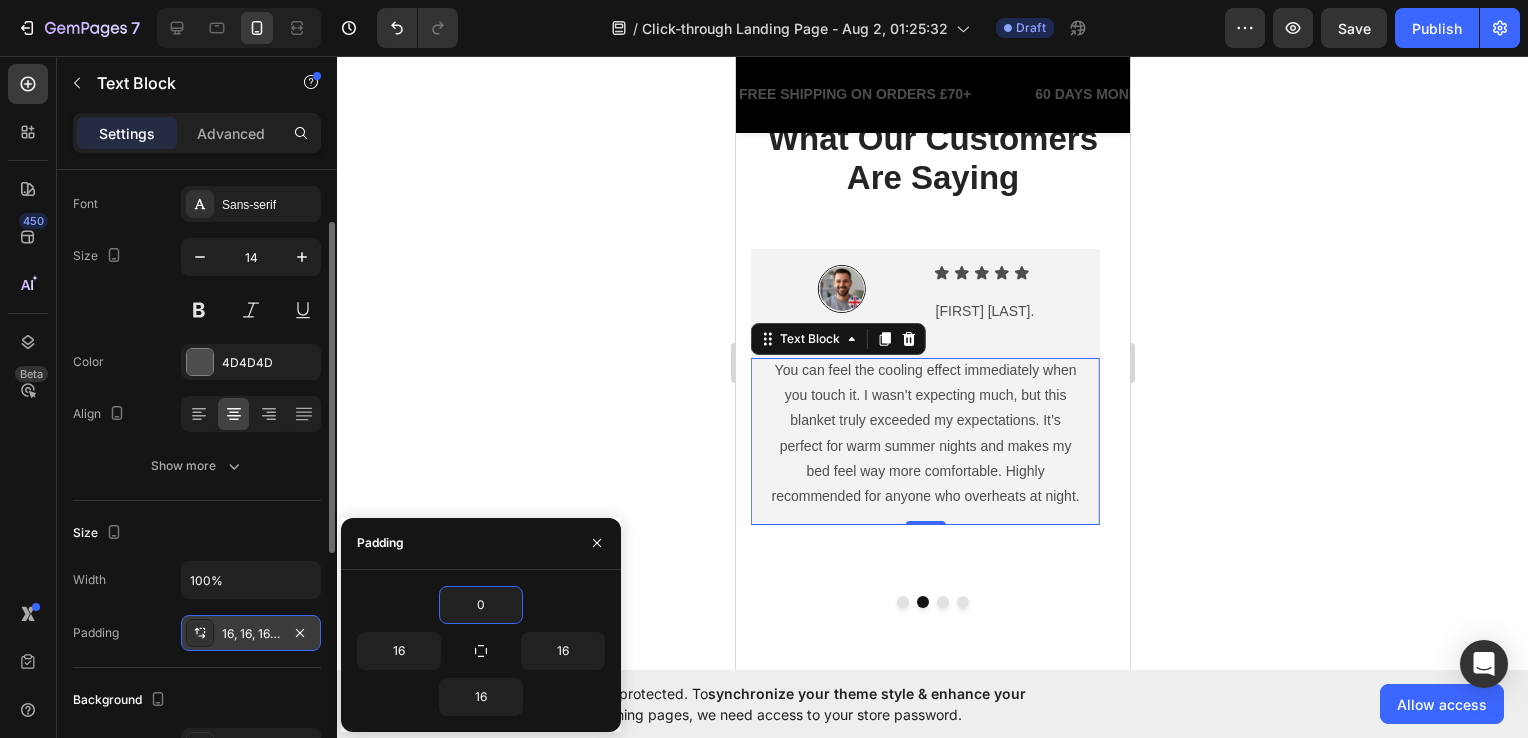 click 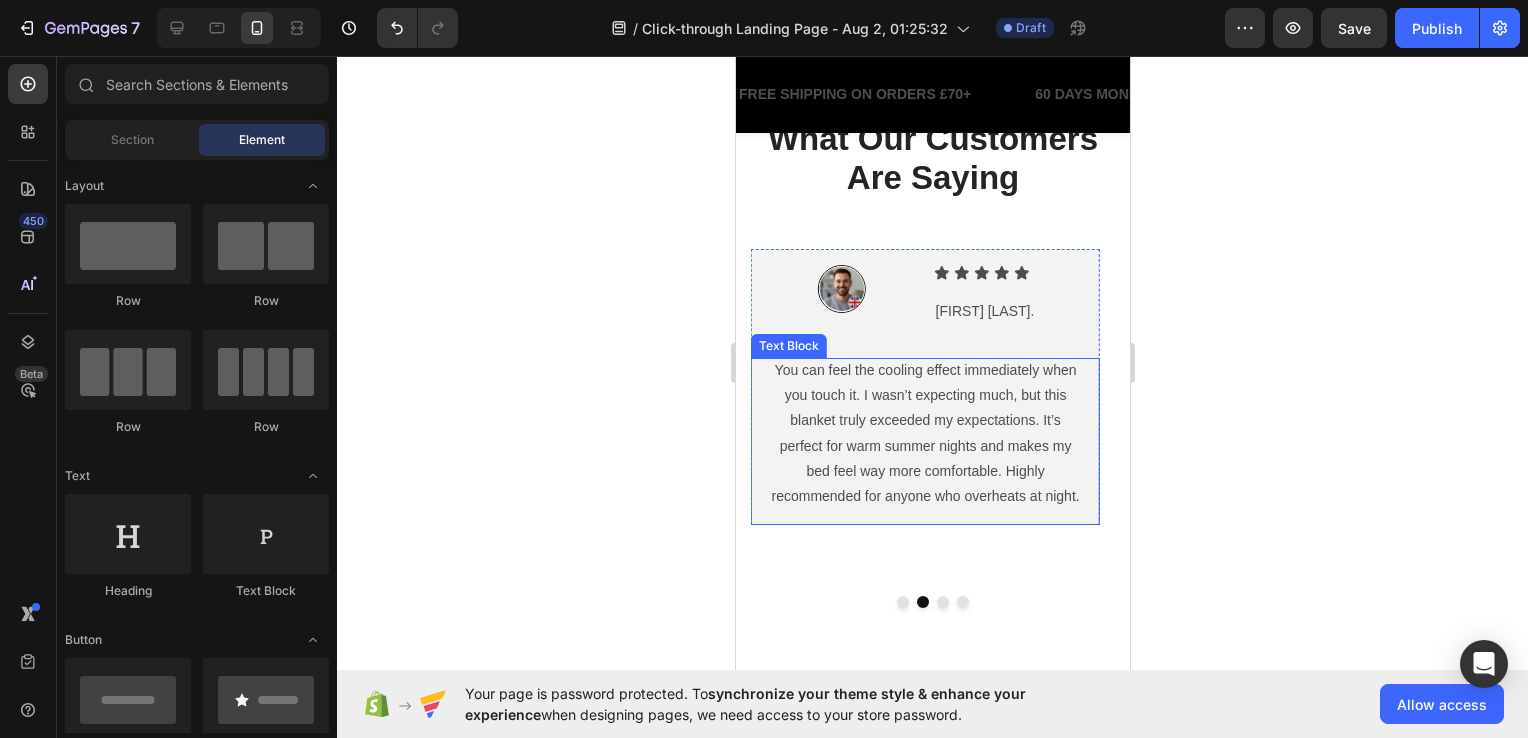 click on "You can feel the cooling effect immediately when you touch it. I wasn’t expecting much, but this blanket truly exceeded my expectations. It’s perfect for warm summer nights and makes my bed feel way more comfortable. Highly recommended for anyone who overheats at night." at bounding box center [924, 433] 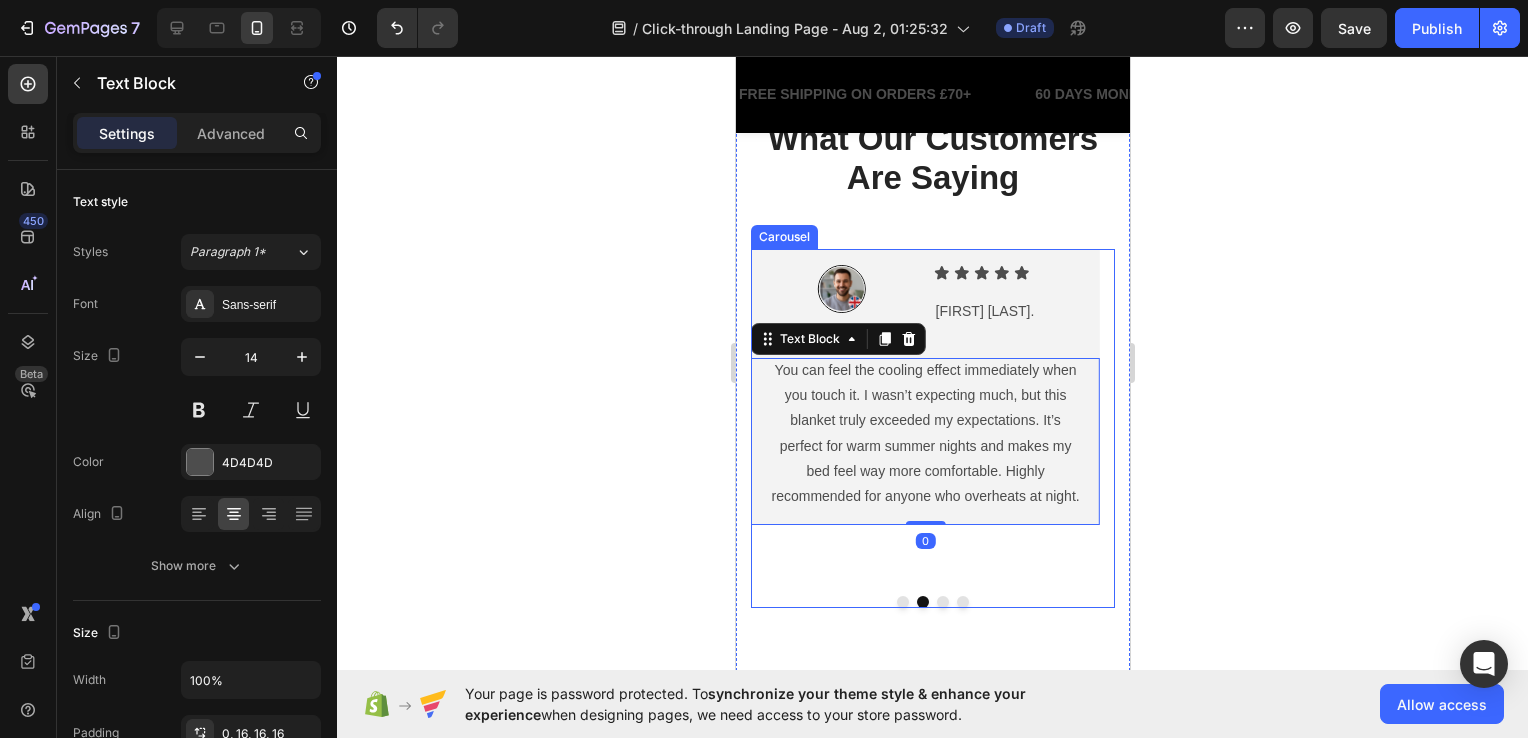 click 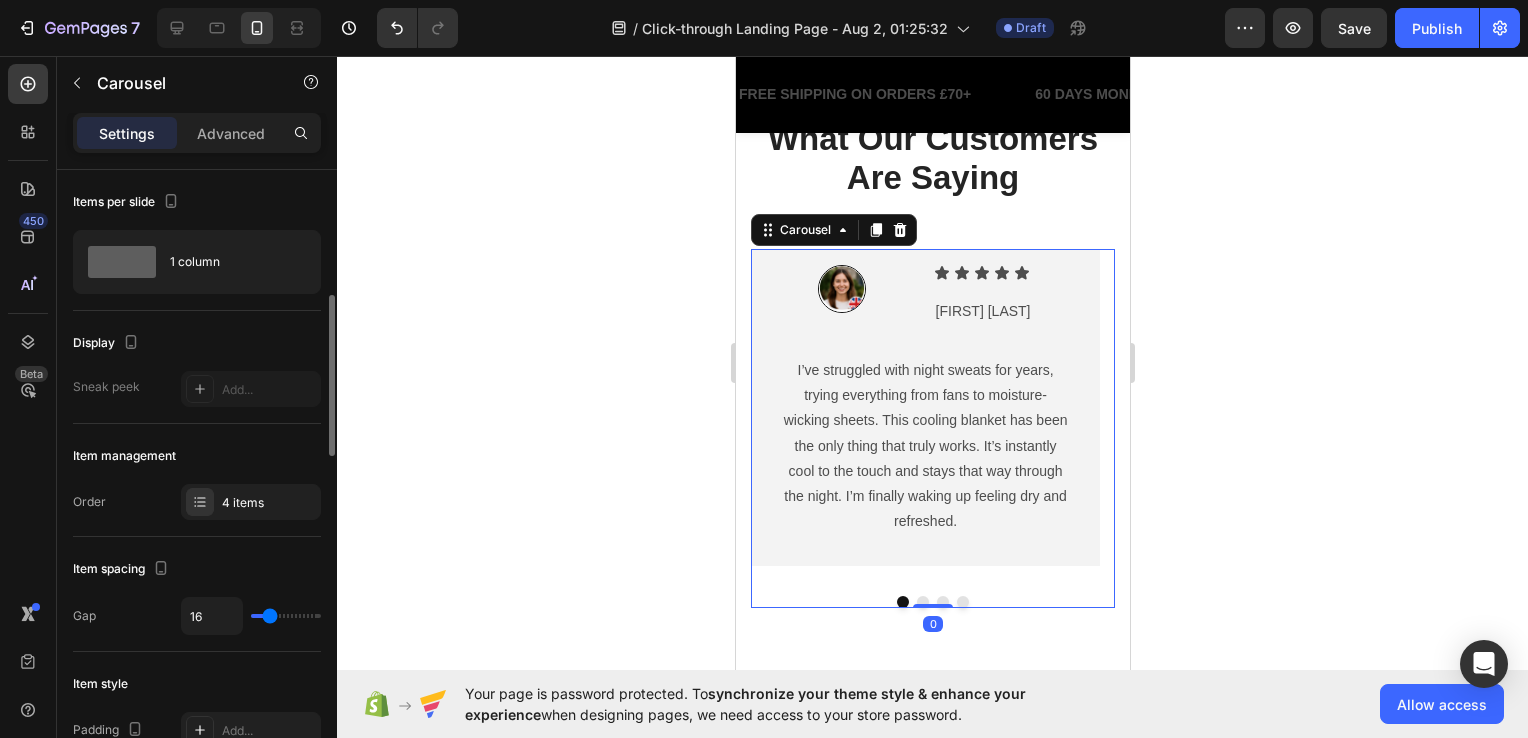 scroll, scrollTop: 200, scrollLeft: 0, axis: vertical 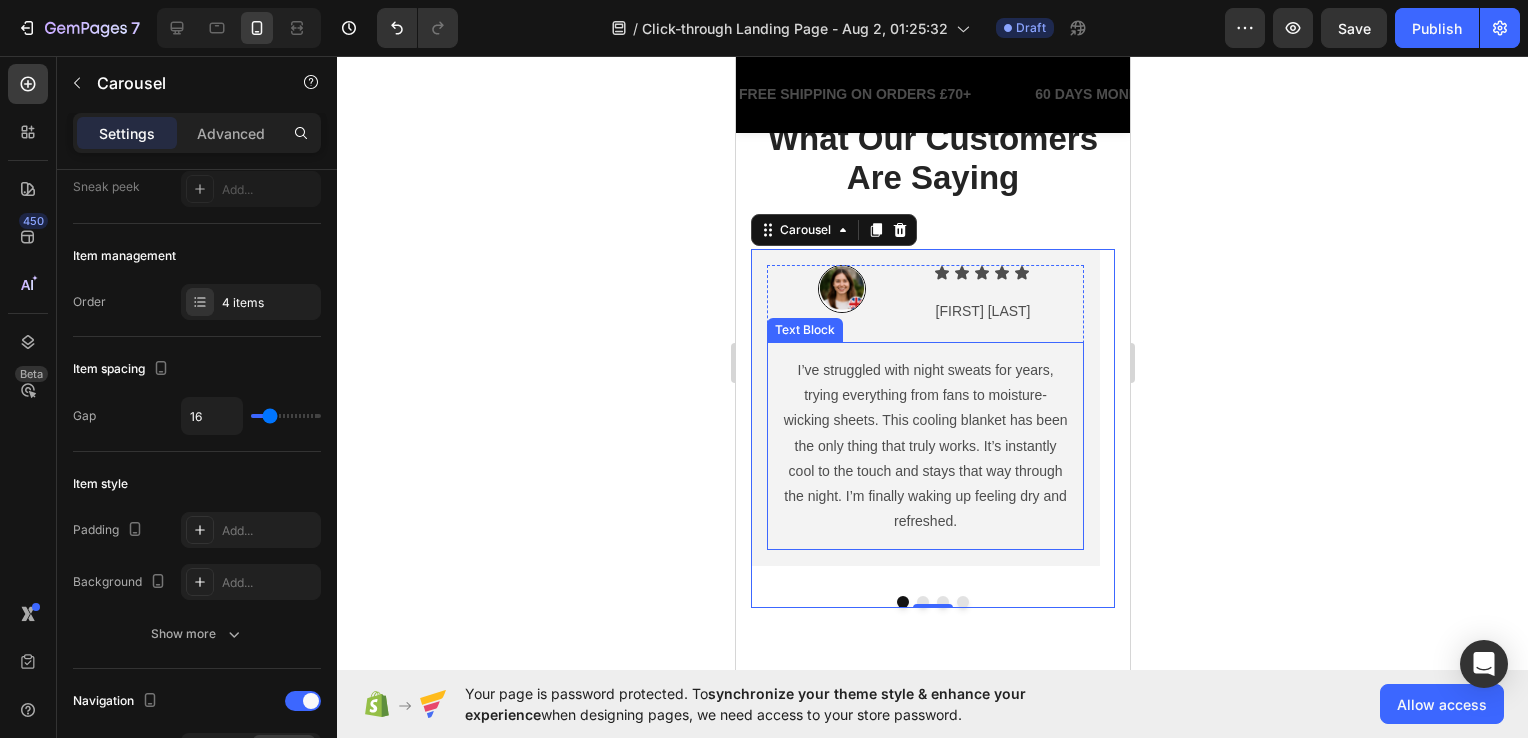 click on "I’ve struggled with night sweats for years, trying everything from fans to moisture-wicking sheets. This cooling blanket has been the only thing that truly works. It’s instantly cool to the touch and stays that way through the night. I’m finally waking up feeling dry and refreshed." at bounding box center [924, 446] 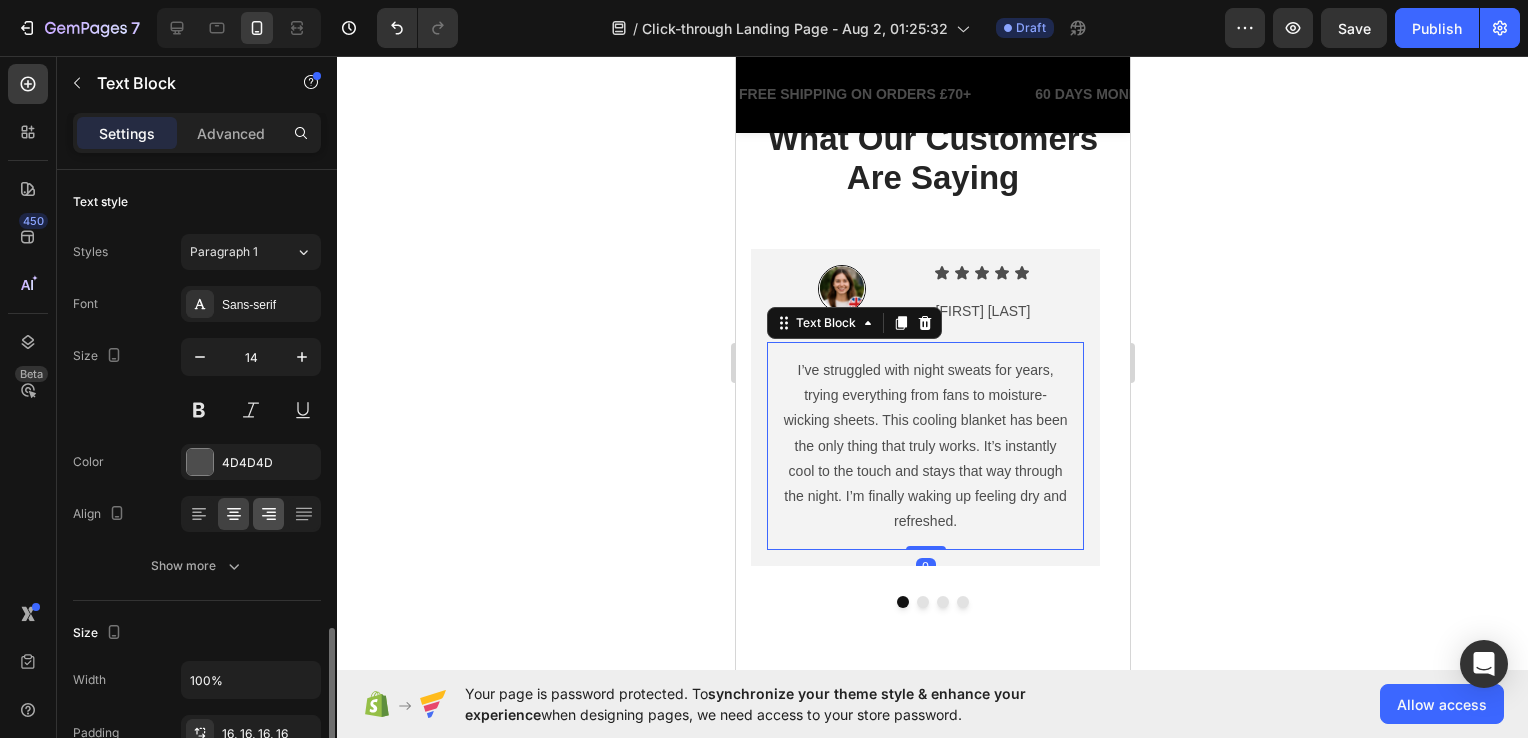 scroll, scrollTop: 300, scrollLeft: 0, axis: vertical 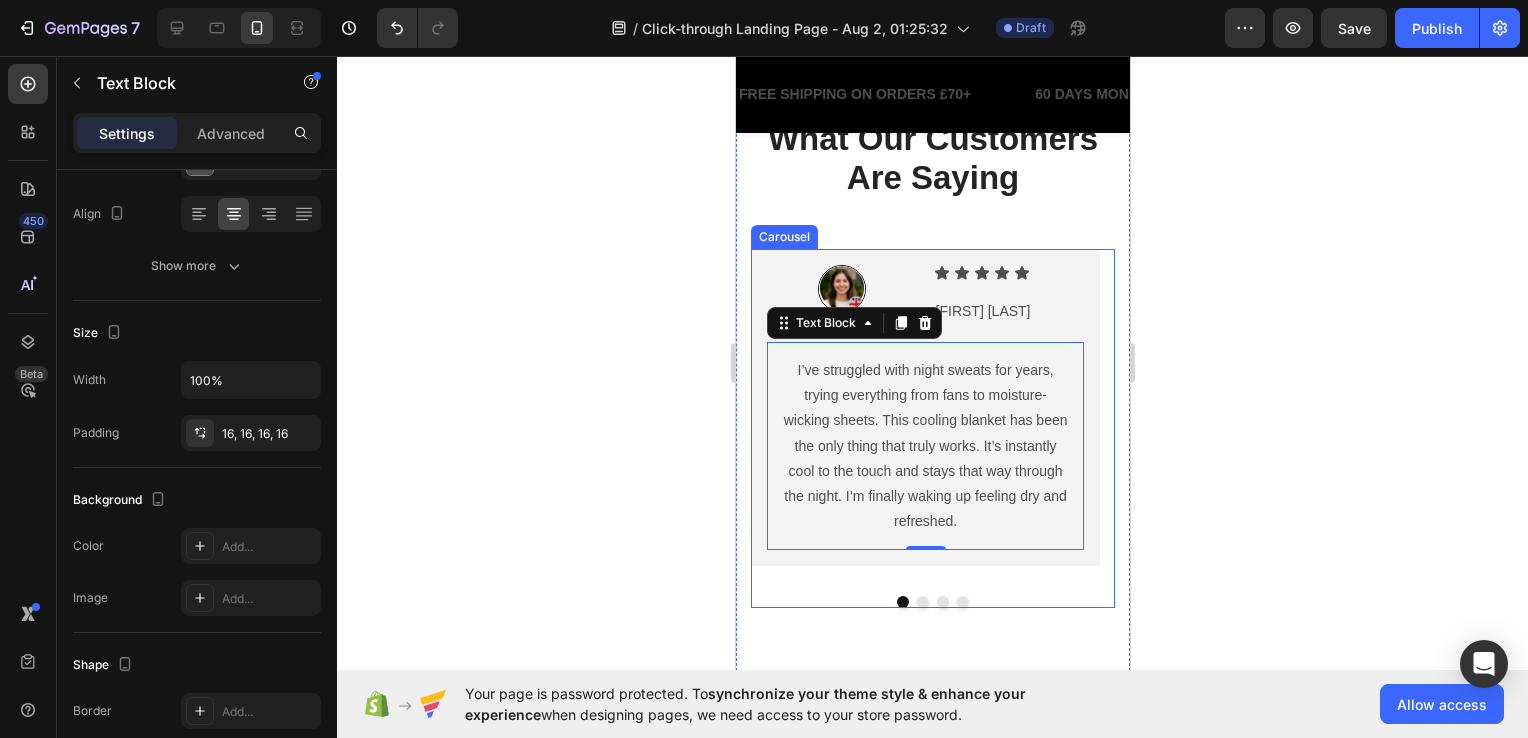 click 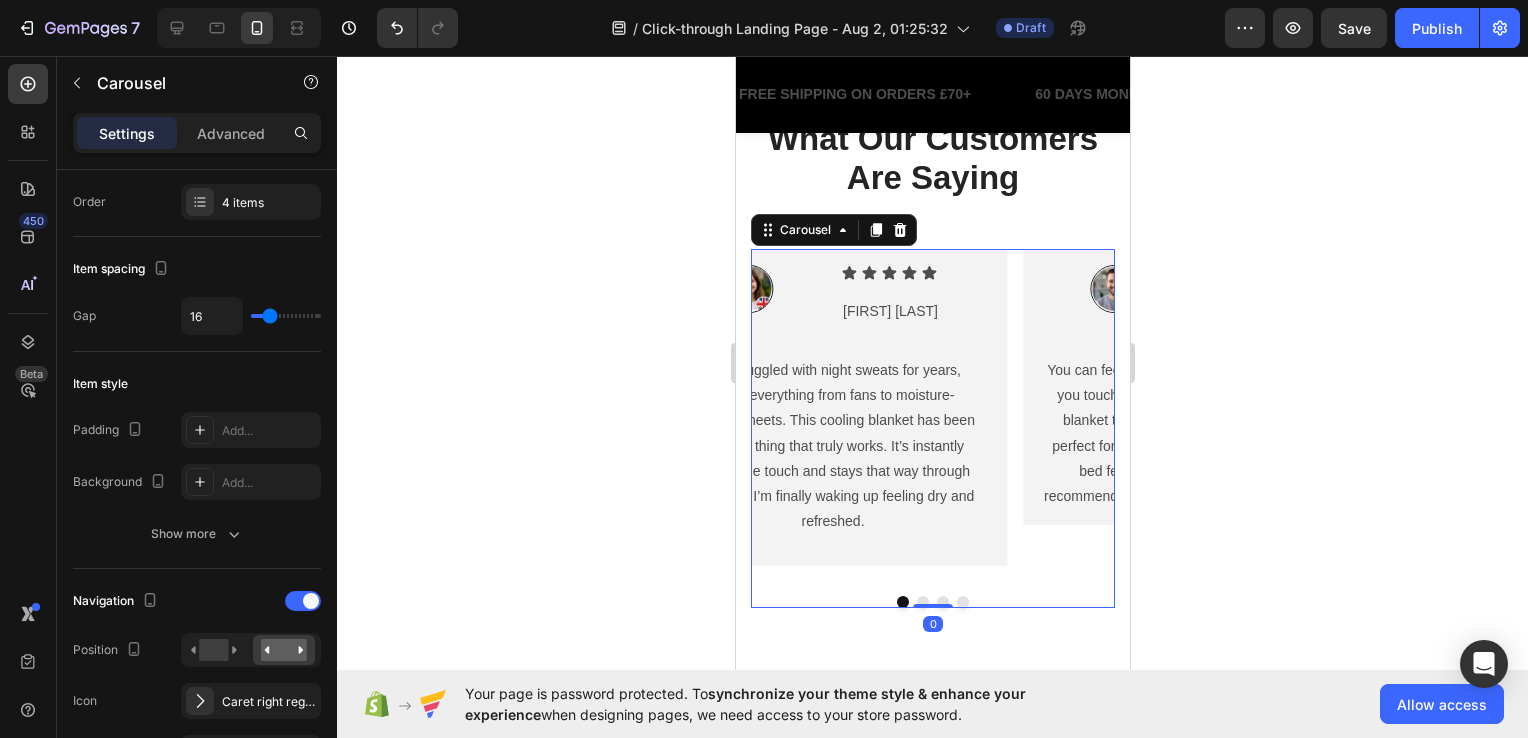 scroll, scrollTop: 0, scrollLeft: 0, axis: both 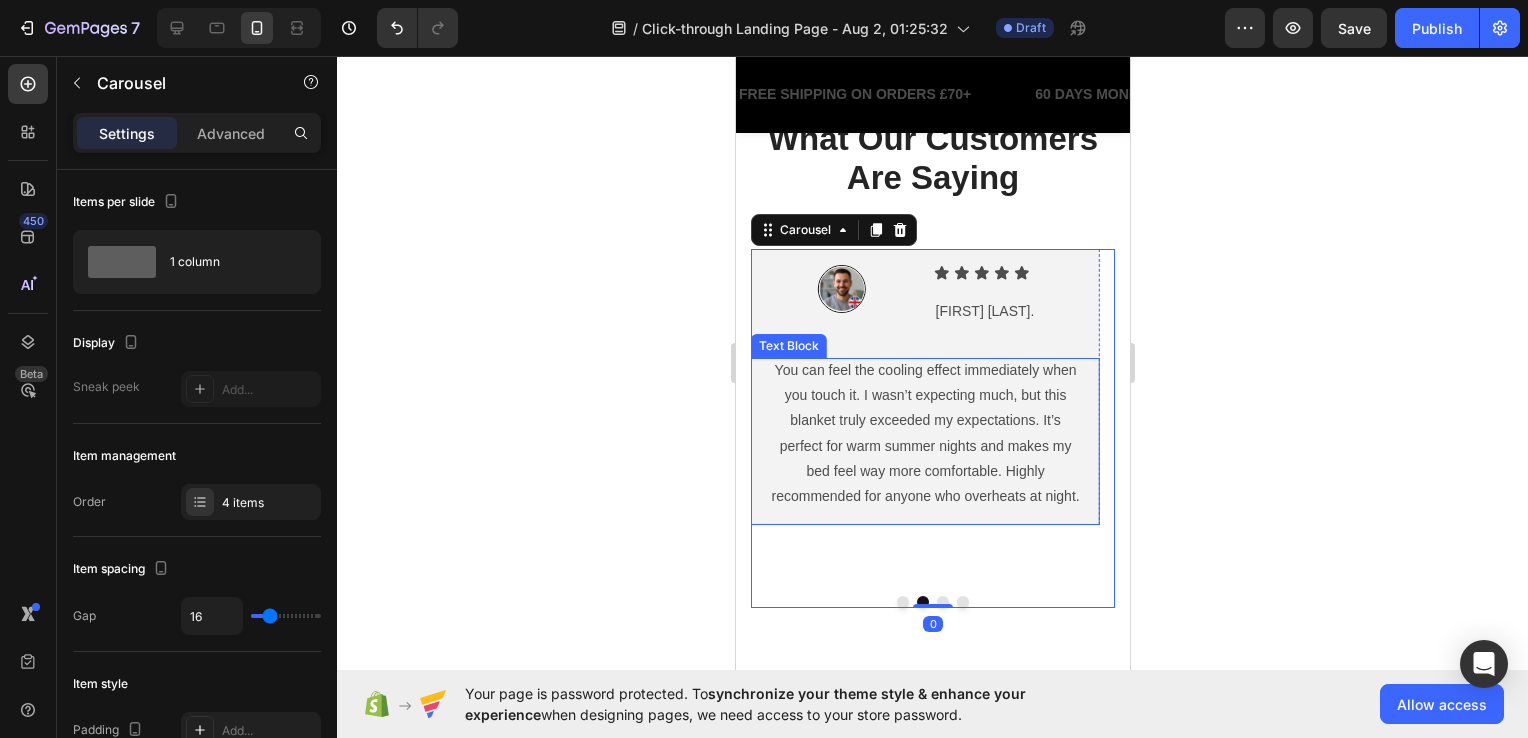 click on "You can feel the cooling effect immediately when you touch it. I wasn’t expecting much, but this blanket truly exceeded my expectations. It’s perfect for warm summer nights and makes my bed feel way more comfortable. Highly recommended for anyone who overheats at night." at bounding box center [924, 433] 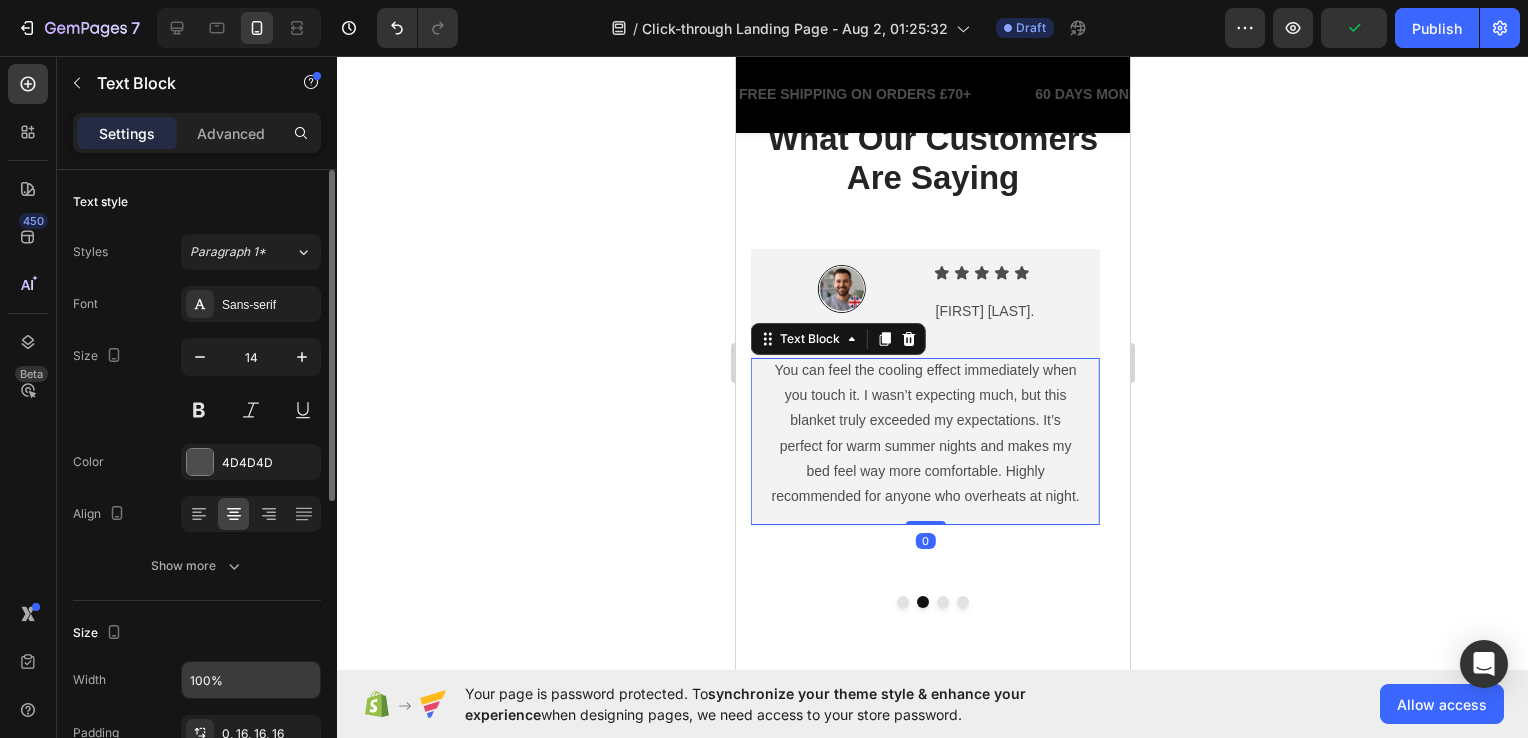 scroll, scrollTop: 100, scrollLeft: 0, axis: vertical 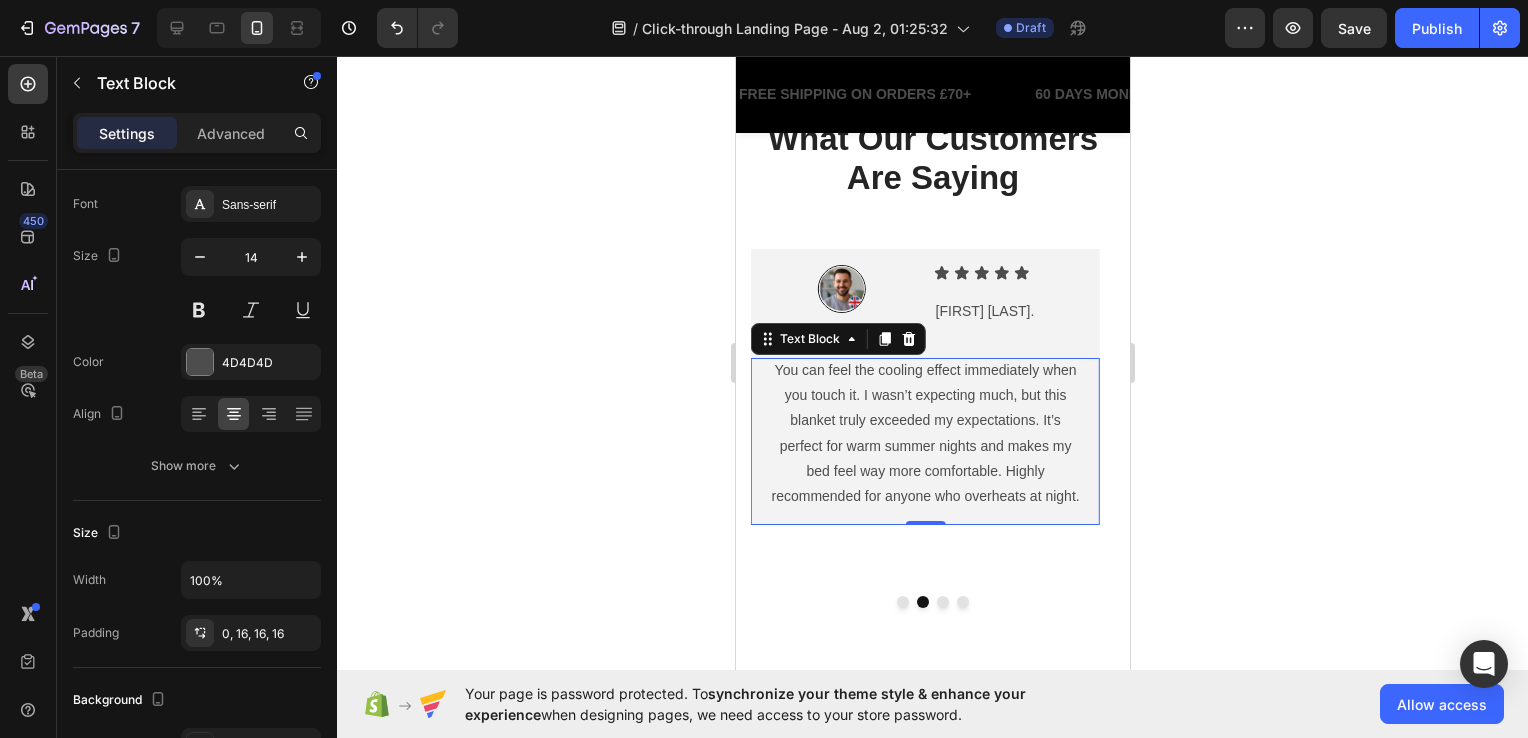 click 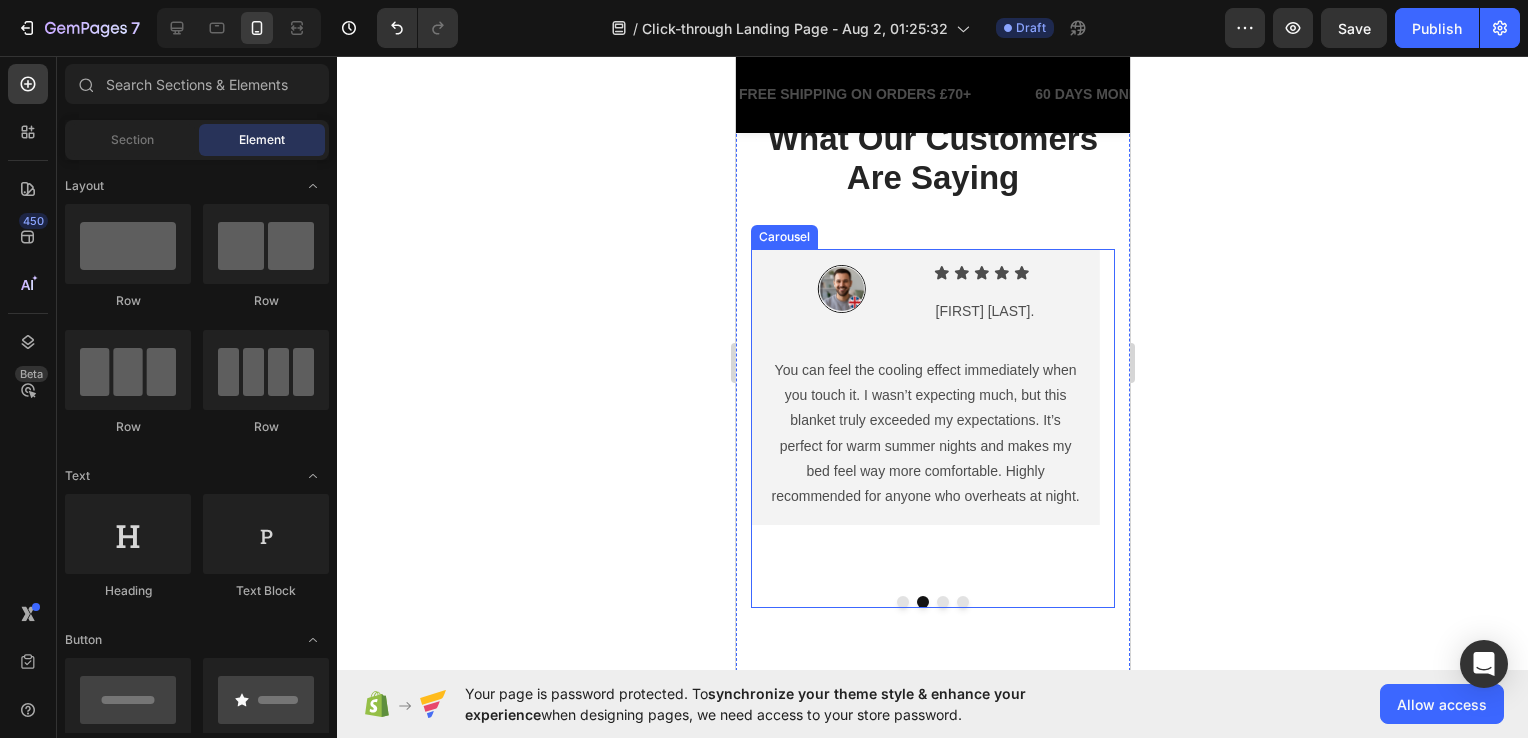 click 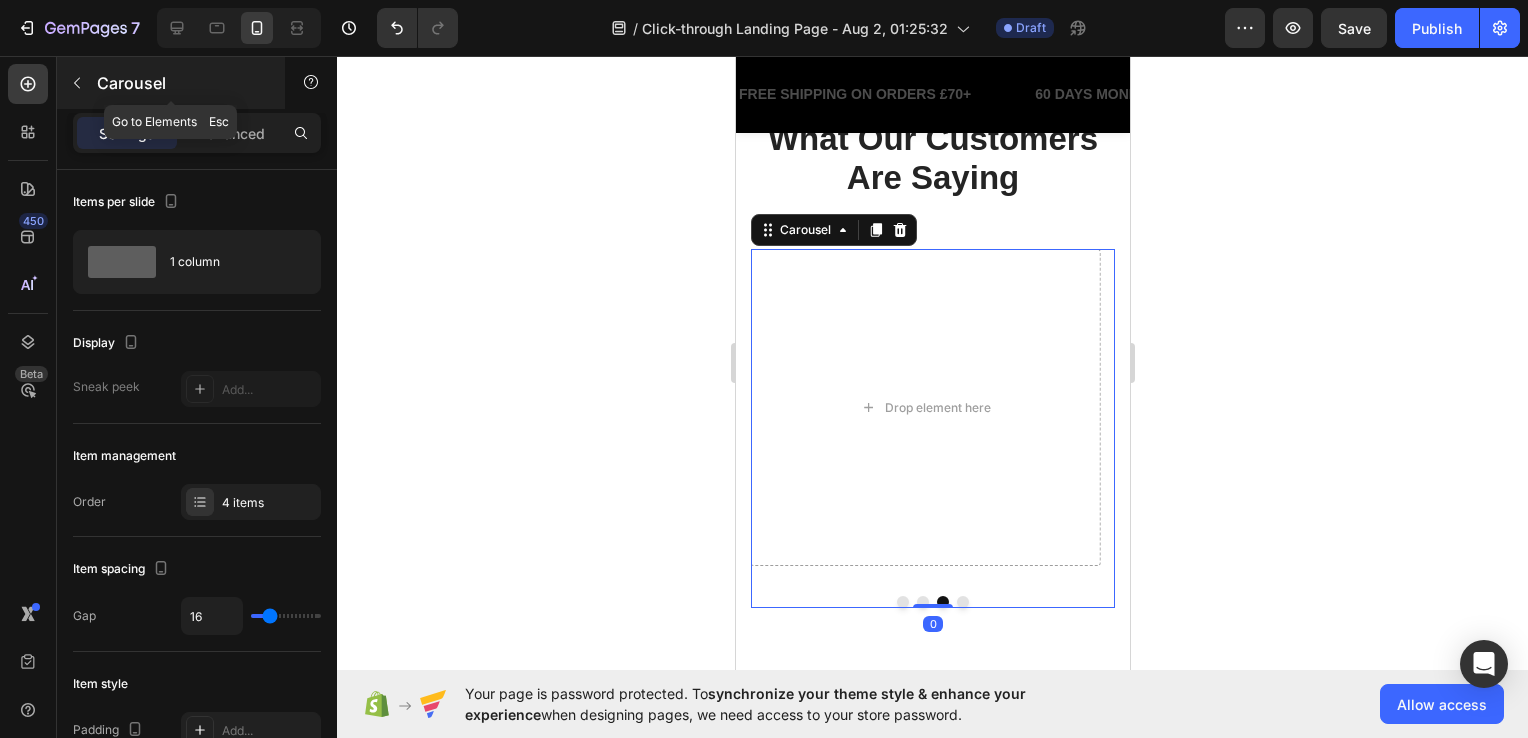 click on "Carousel" at bounding box center (171, 83) 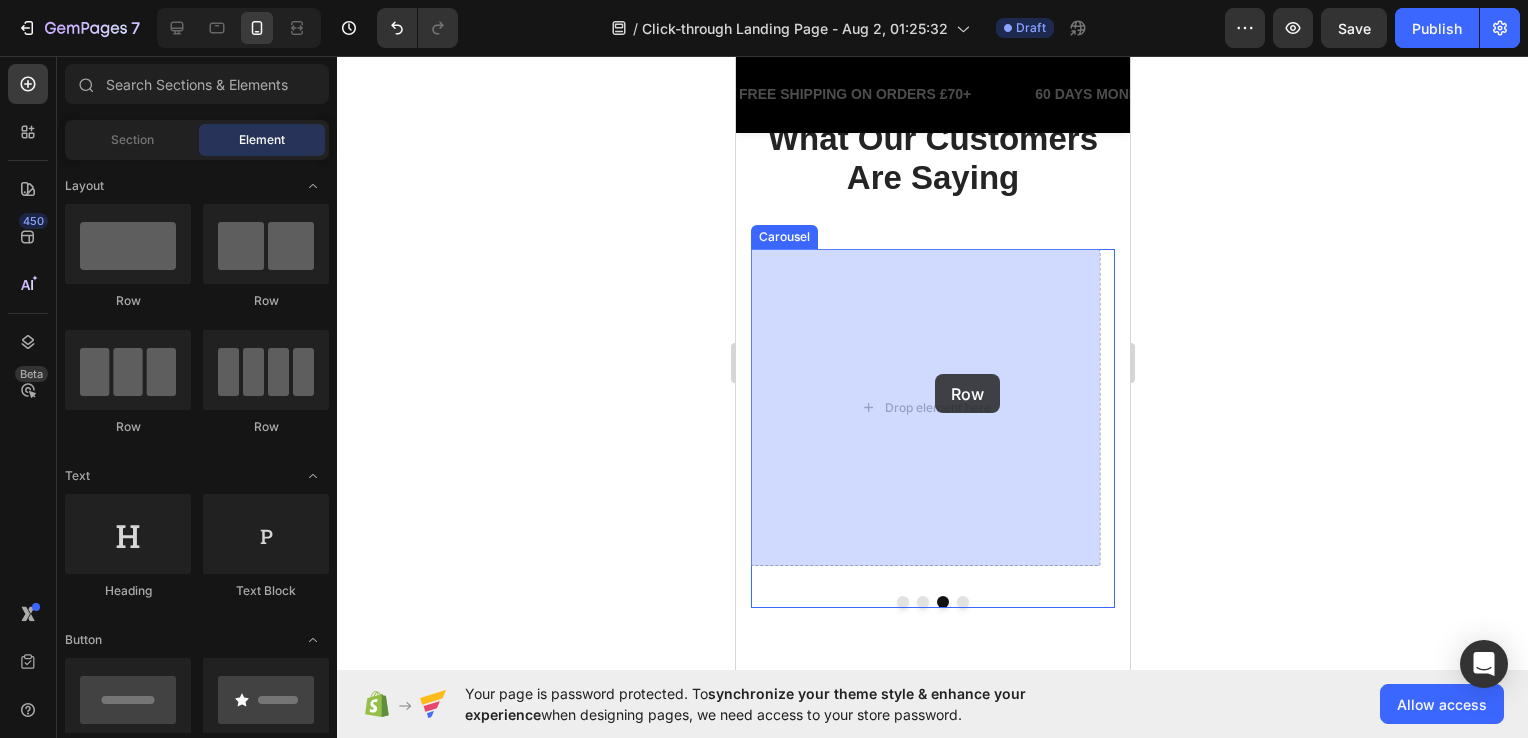 drag, startPoint x: 980, startPoint y: 315, endPoint x: 741, endPoint y: 410, distance: 257.18866 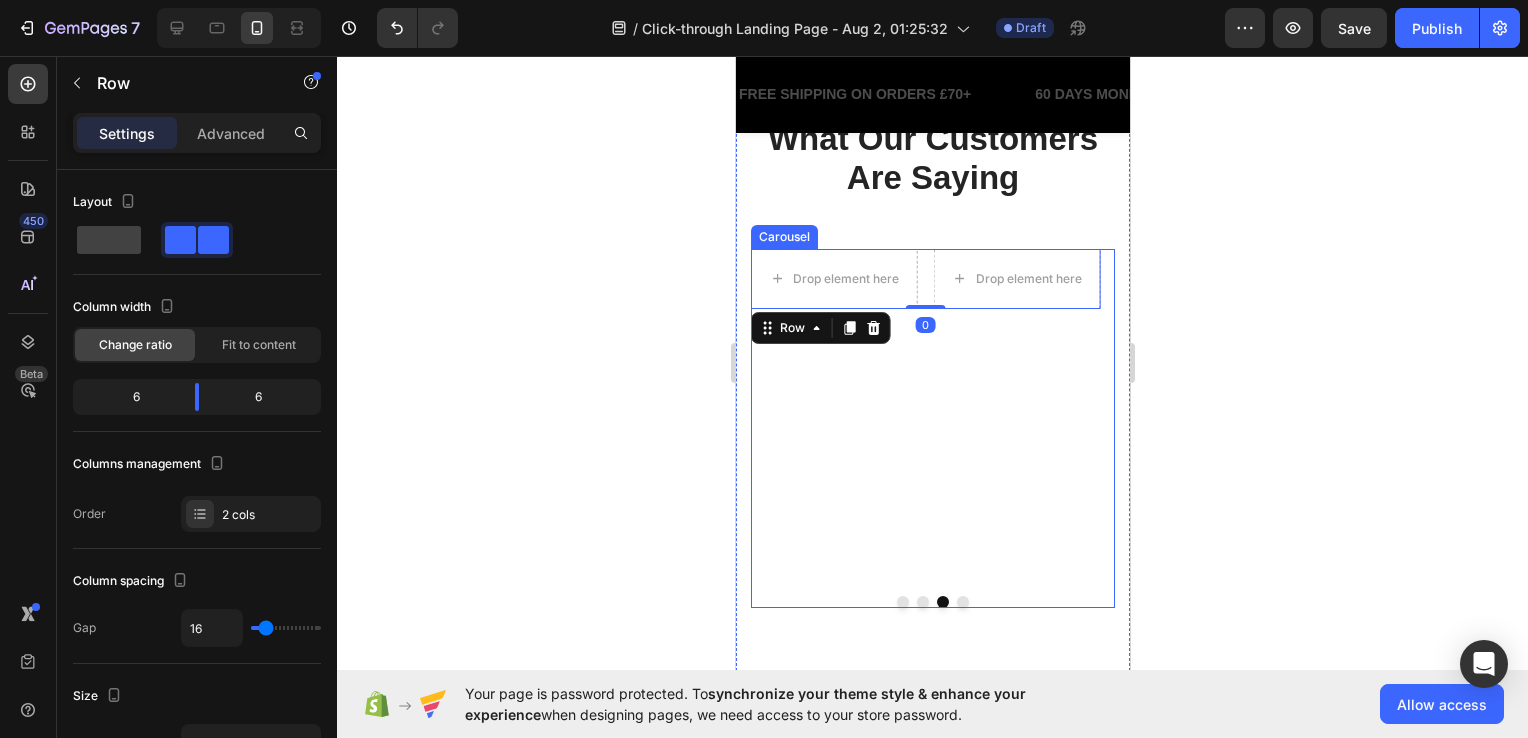 click 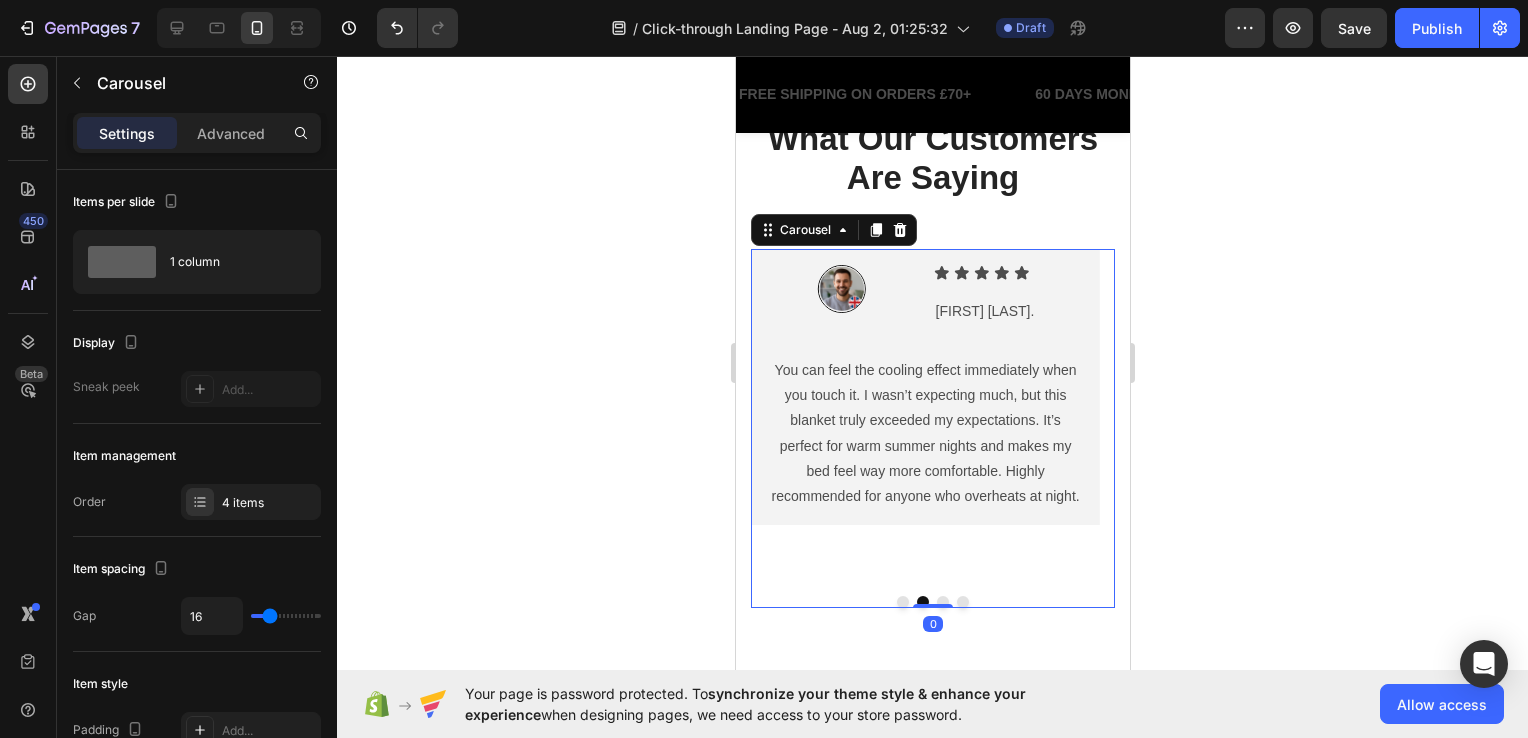 click 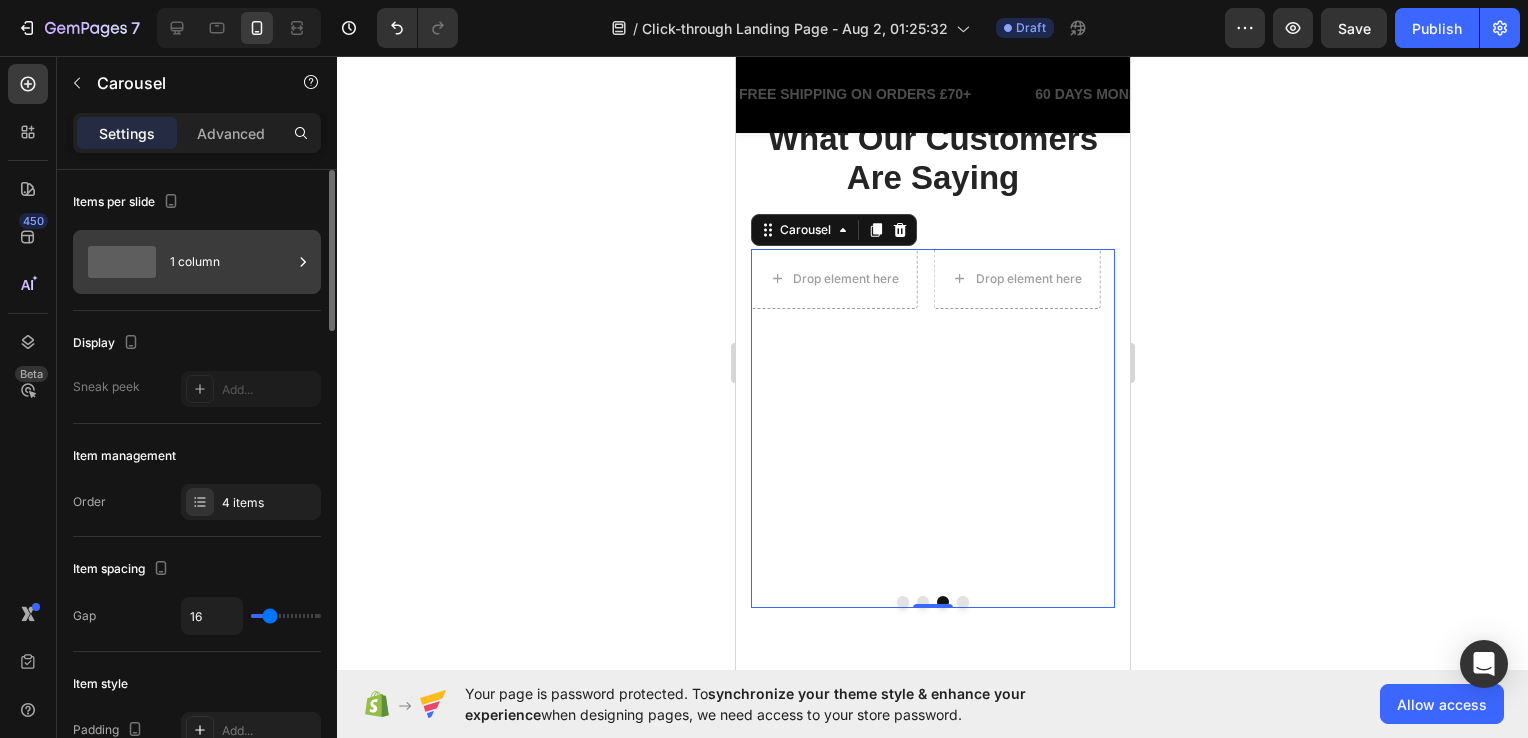 click on "1 column" at bounding box center [231, 262] 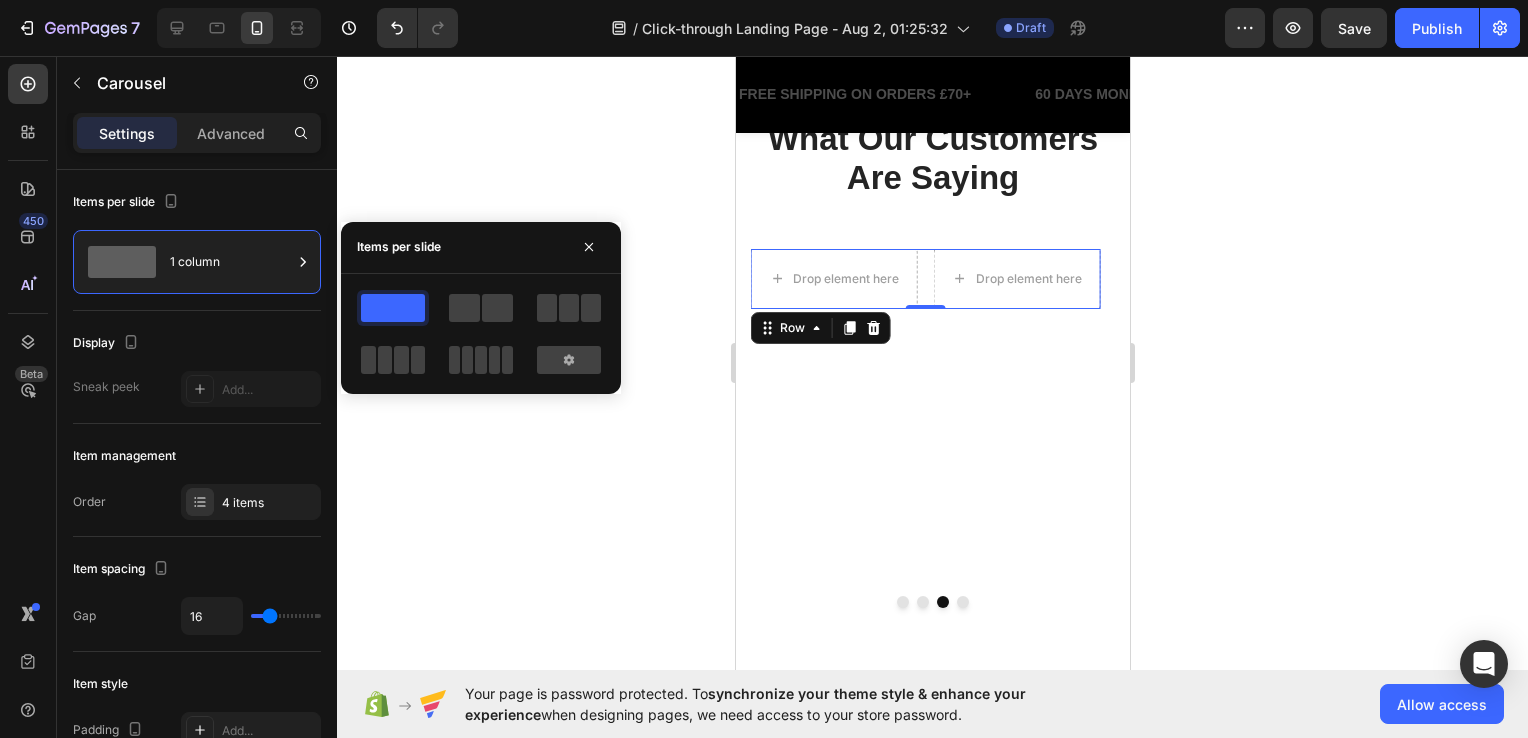 click on "Drop element here
Drop element here Row   0" at bounding box center [924, 279] 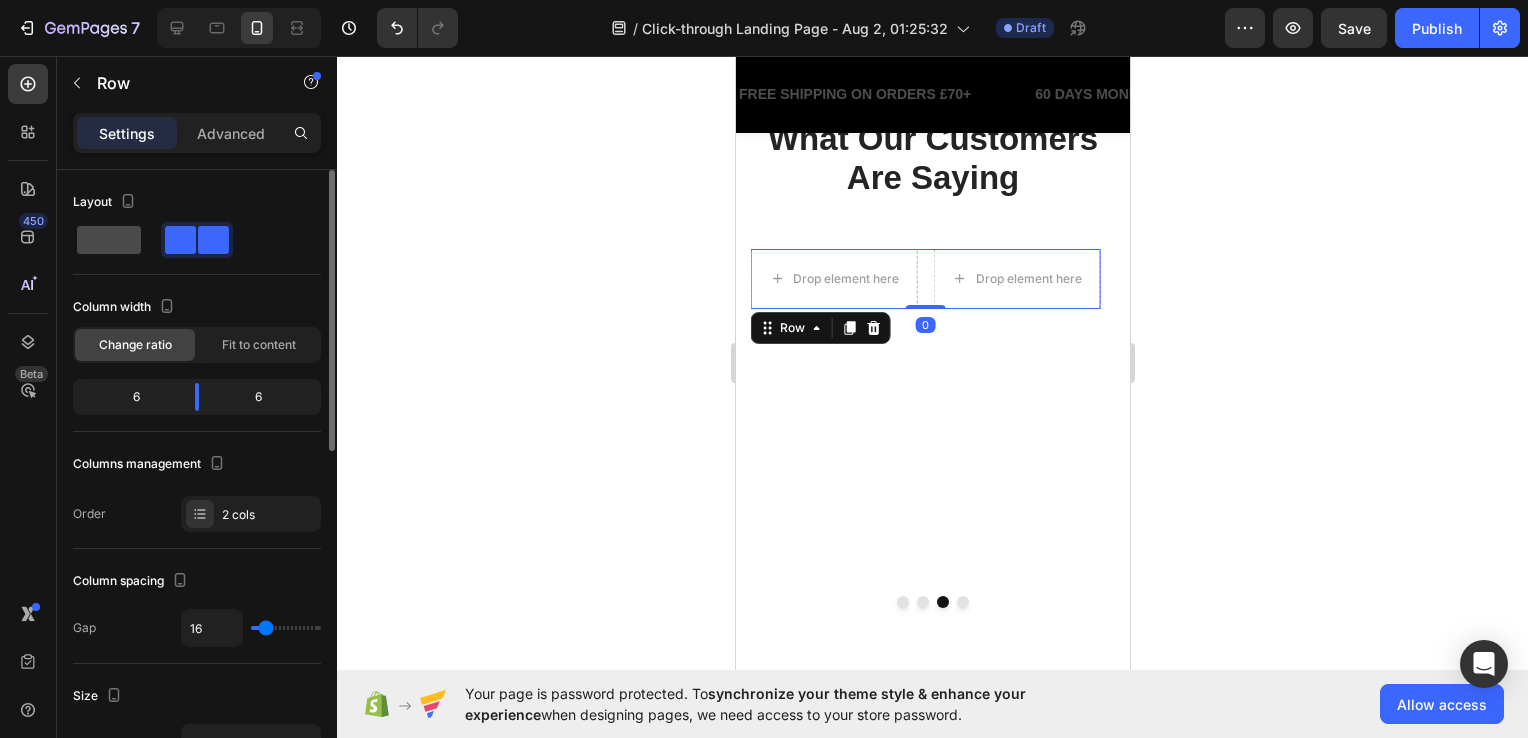 click 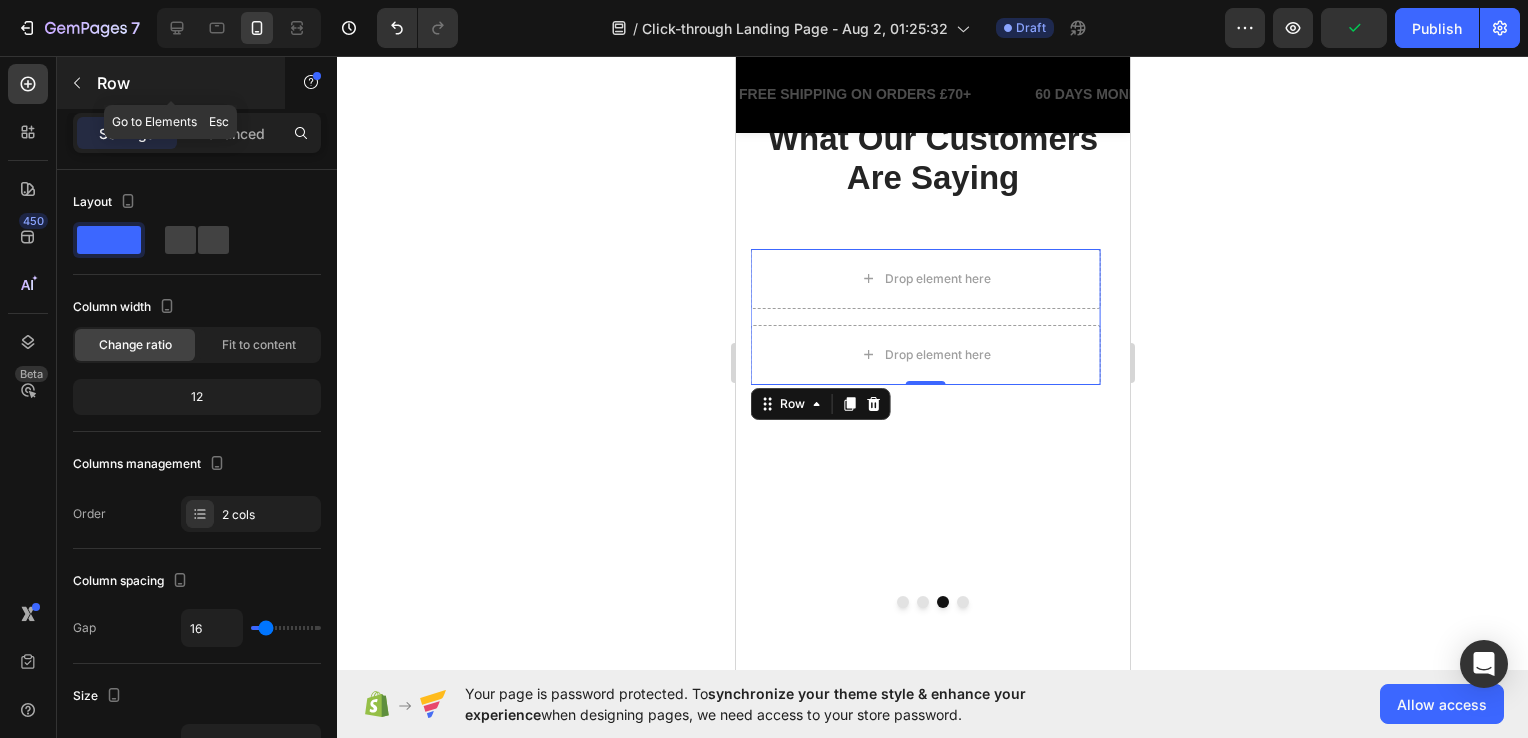 click on "Row" at bounding box center (171, 83) 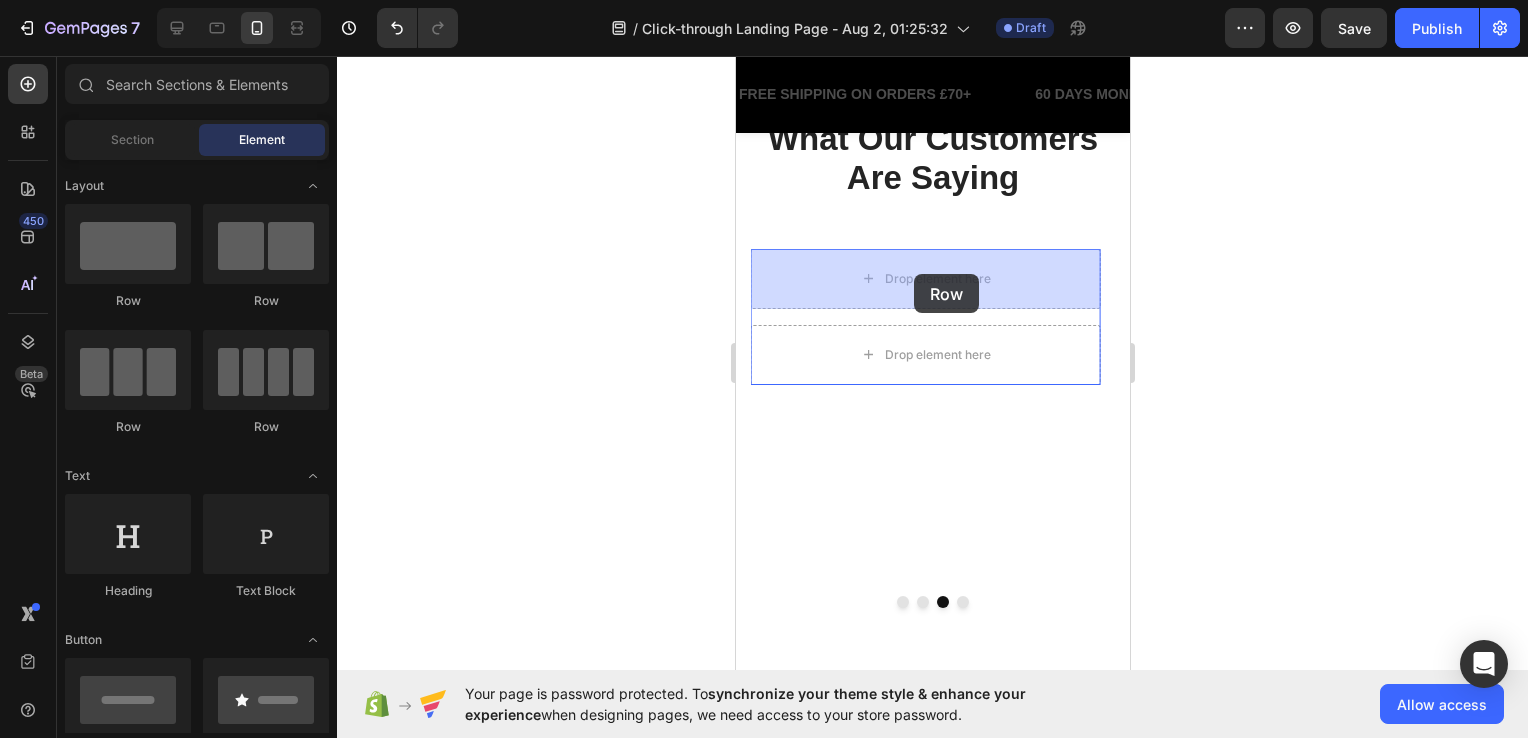 drag, startPoint x: 875, startPoint y: 291, endPoint x: 913, endPoint y: 274, distance: 41.62932 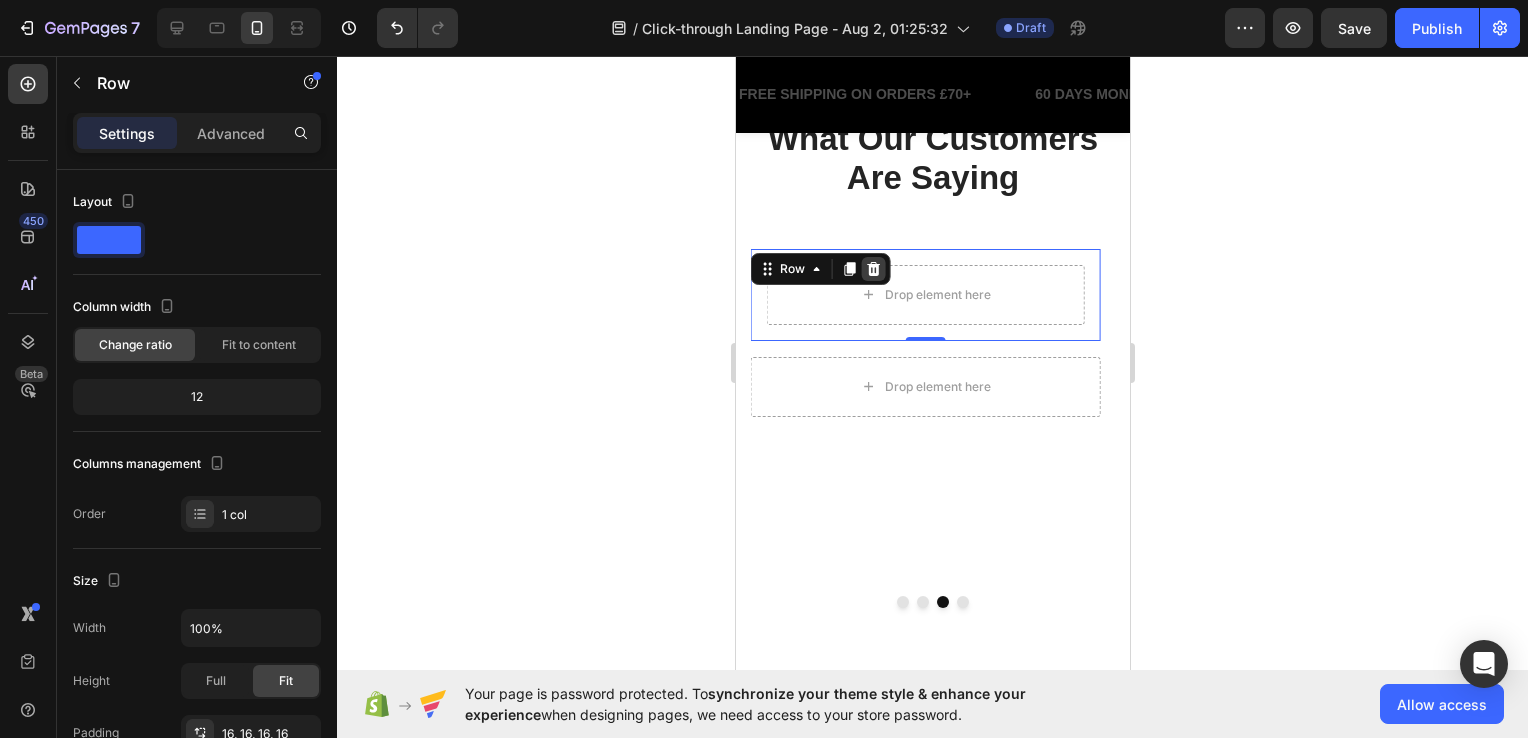 click 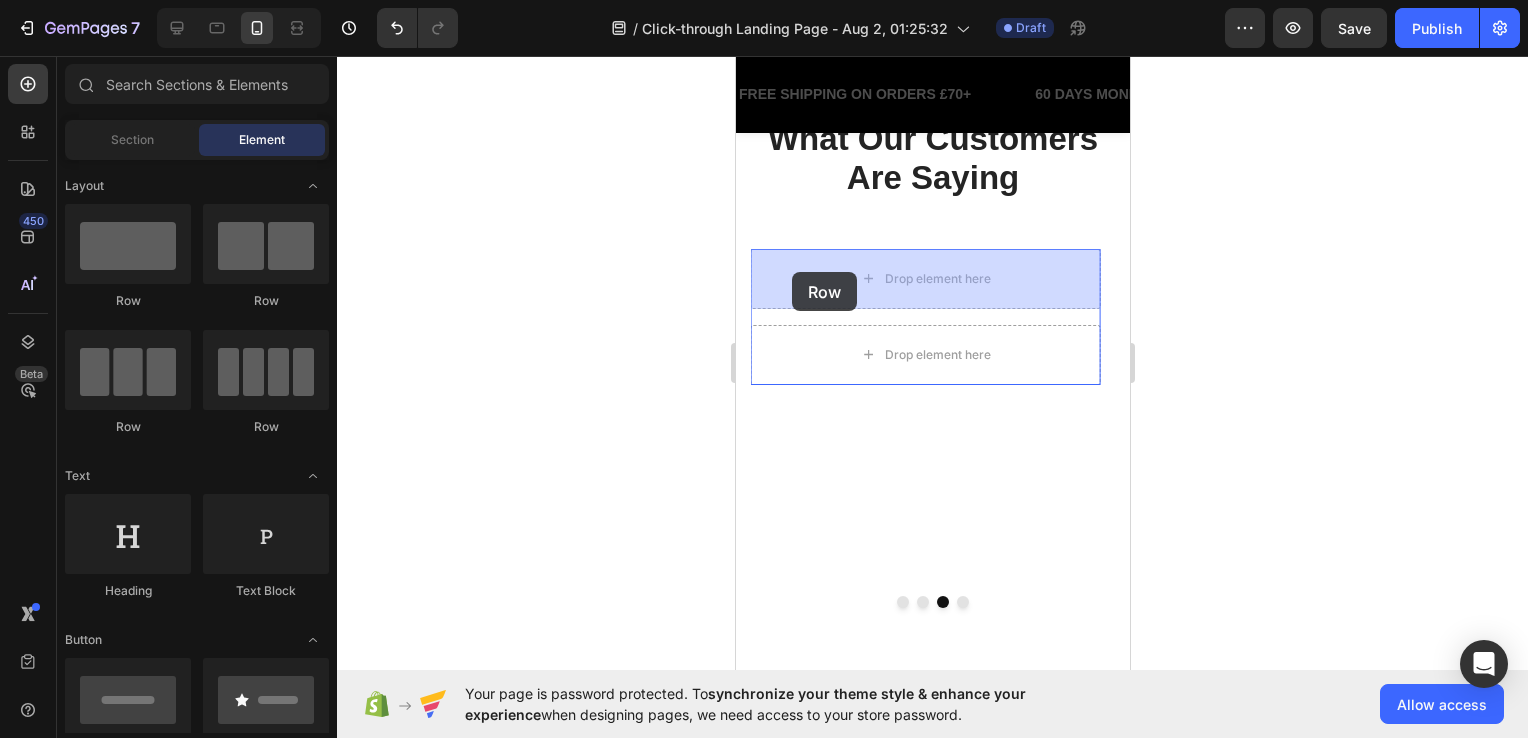 drag, startPoint x: 999, startPoint y: 314, endPoint x: 805, endPoint y: 266, distance: 199.84995 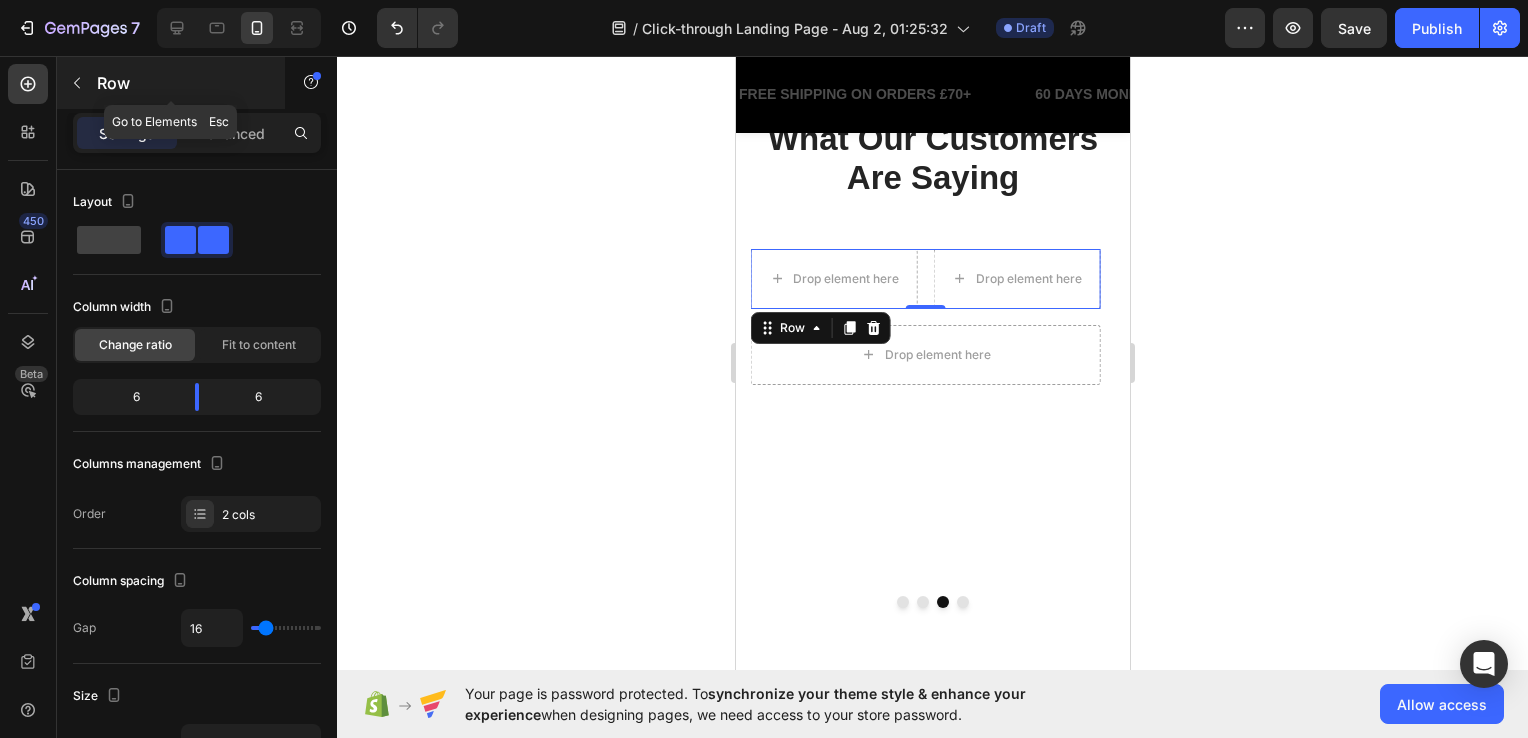 click 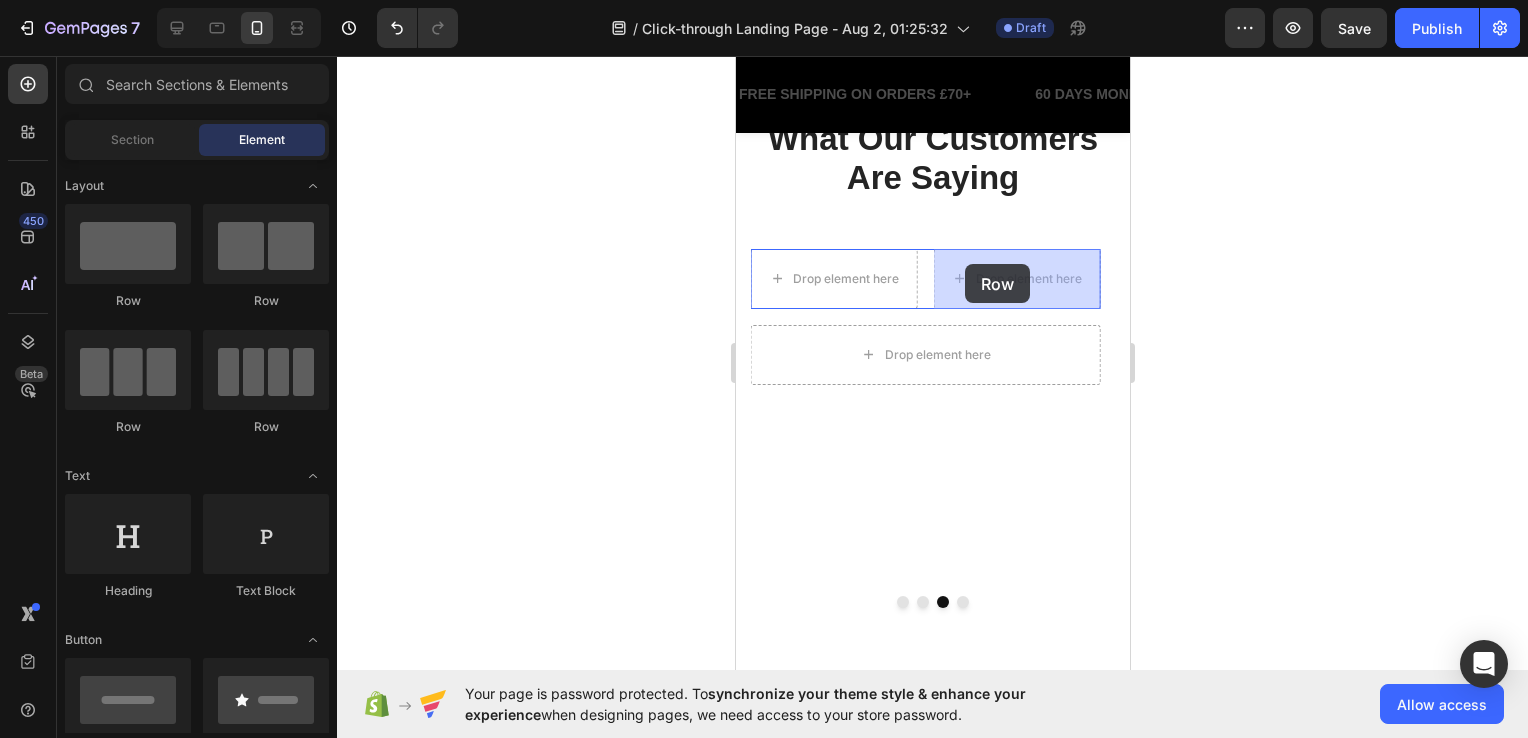 drag, startPoint x: 989, startPoint y: 323, endPoint x: 1017, endPoint y: 385, distance: 68.0294 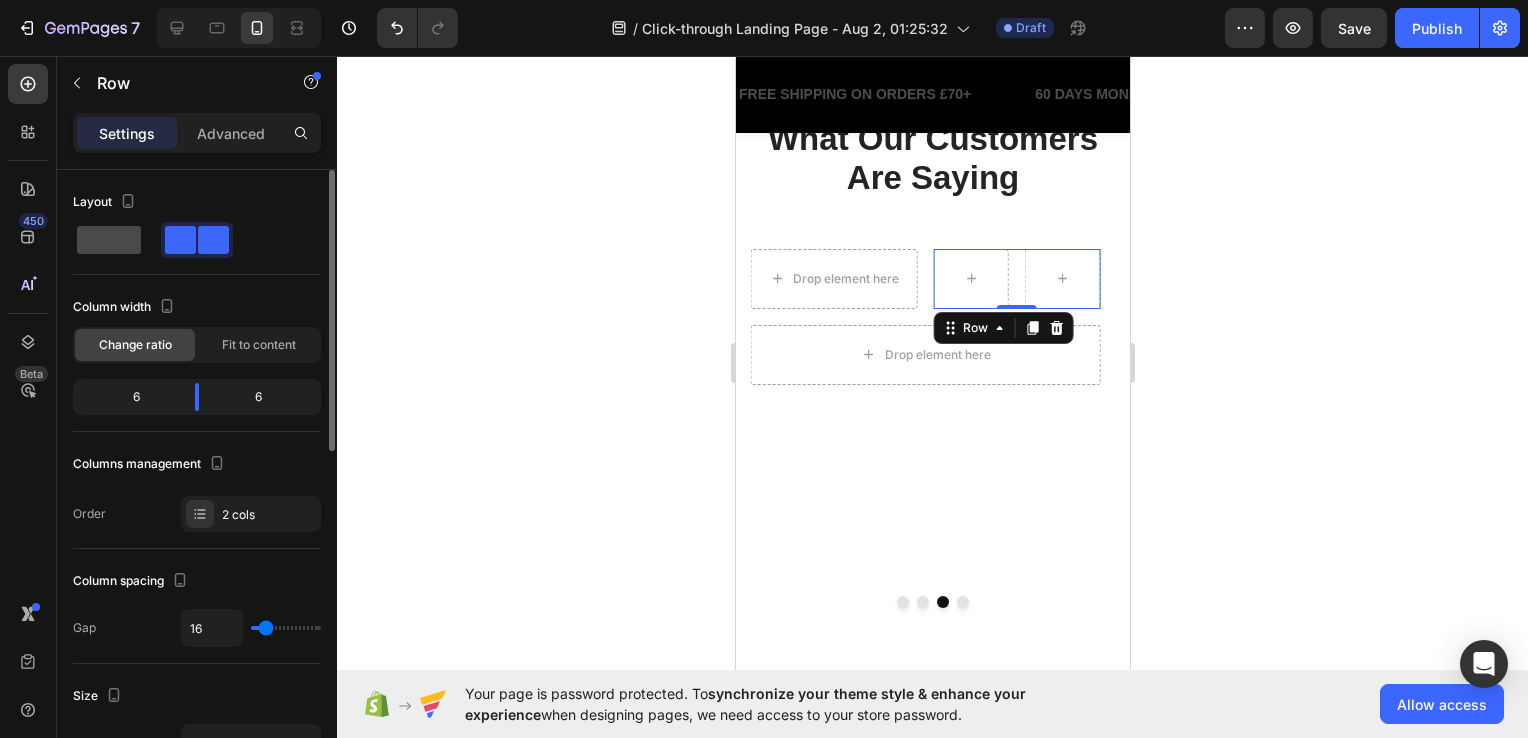 click 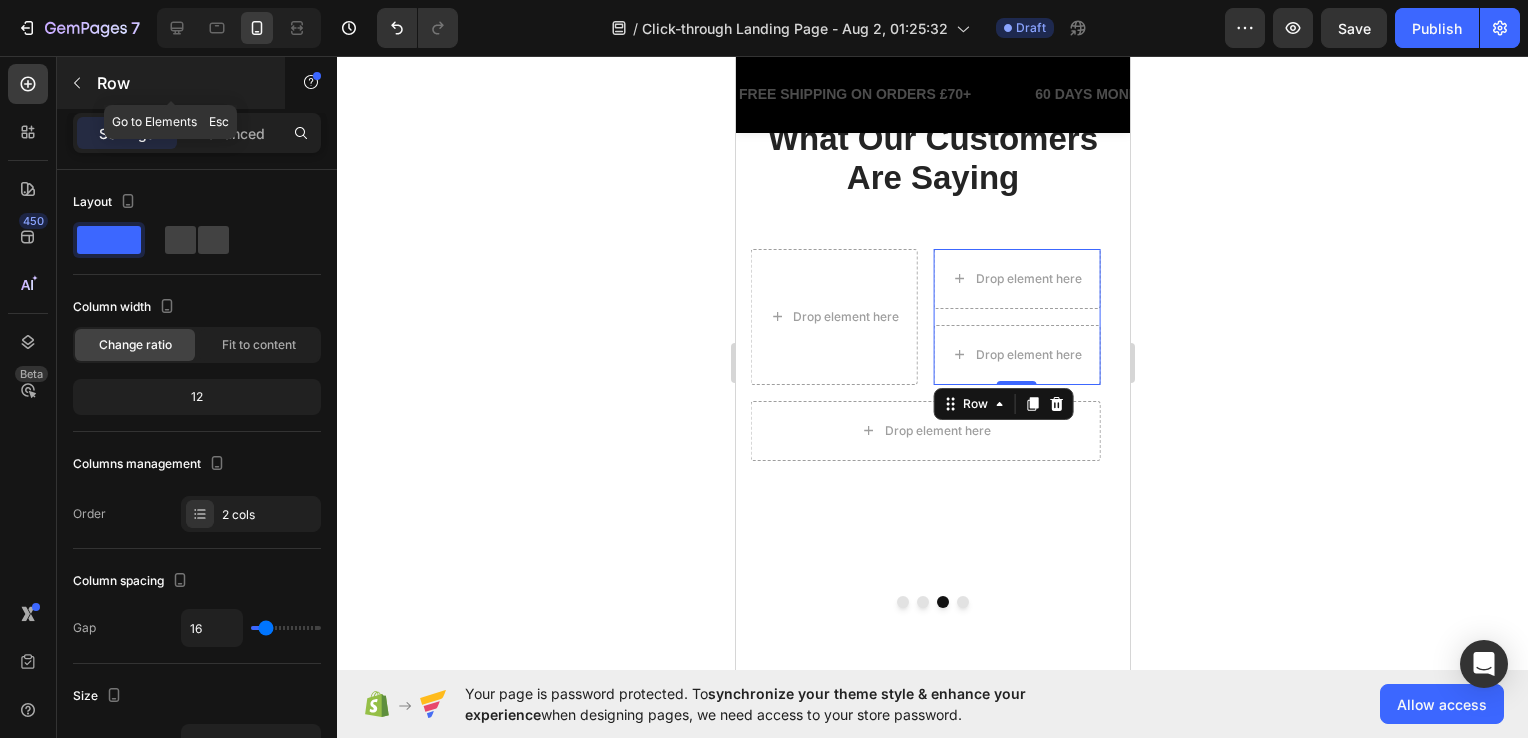 click on "Row" at bounding box center [182, 83] 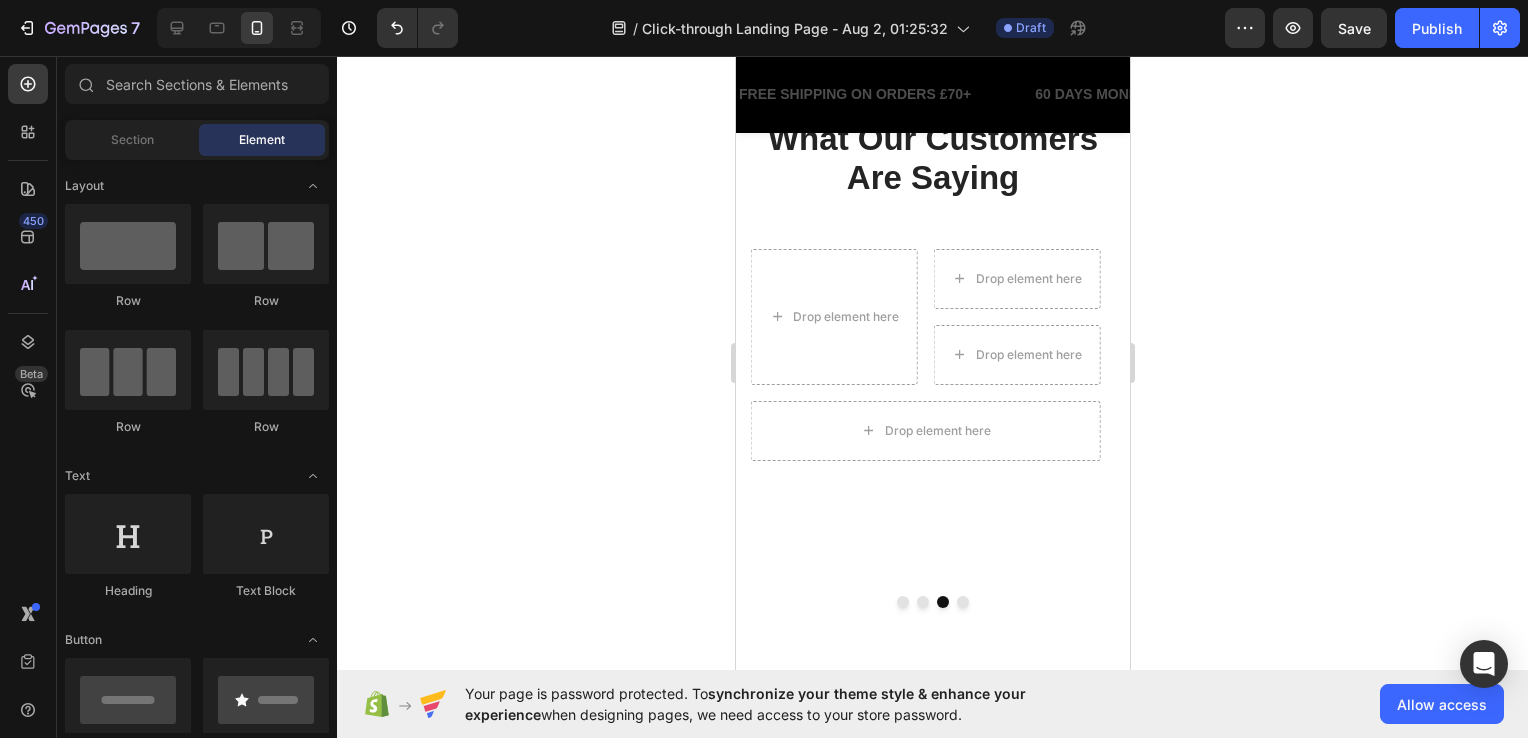 scroll, scrollTop: 300, scrollLeft: 0, axis: vertical 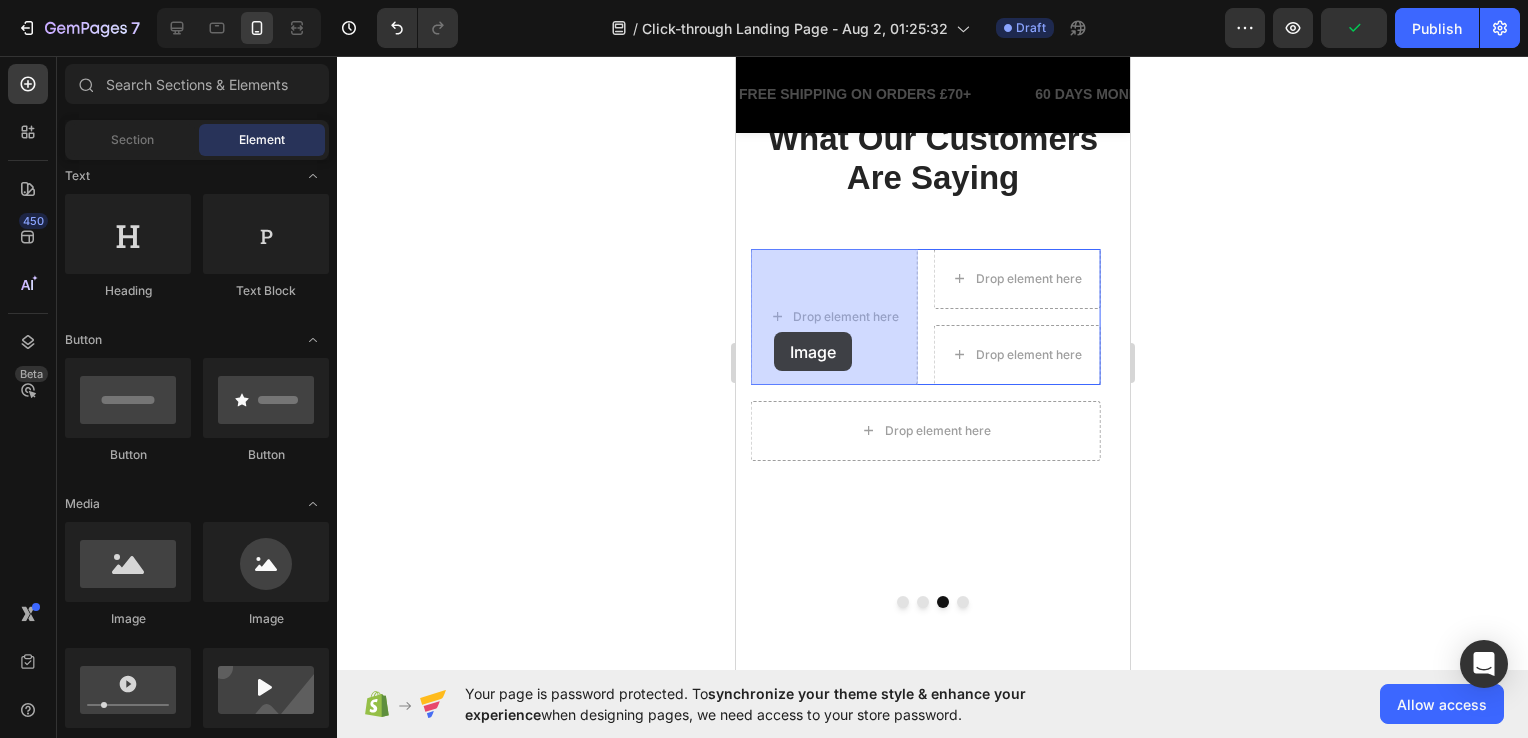 drag, startPoint x: 1015, startPoint y: 662, endPoint x: 1117, endPoint y: 603, distance: 117.83463 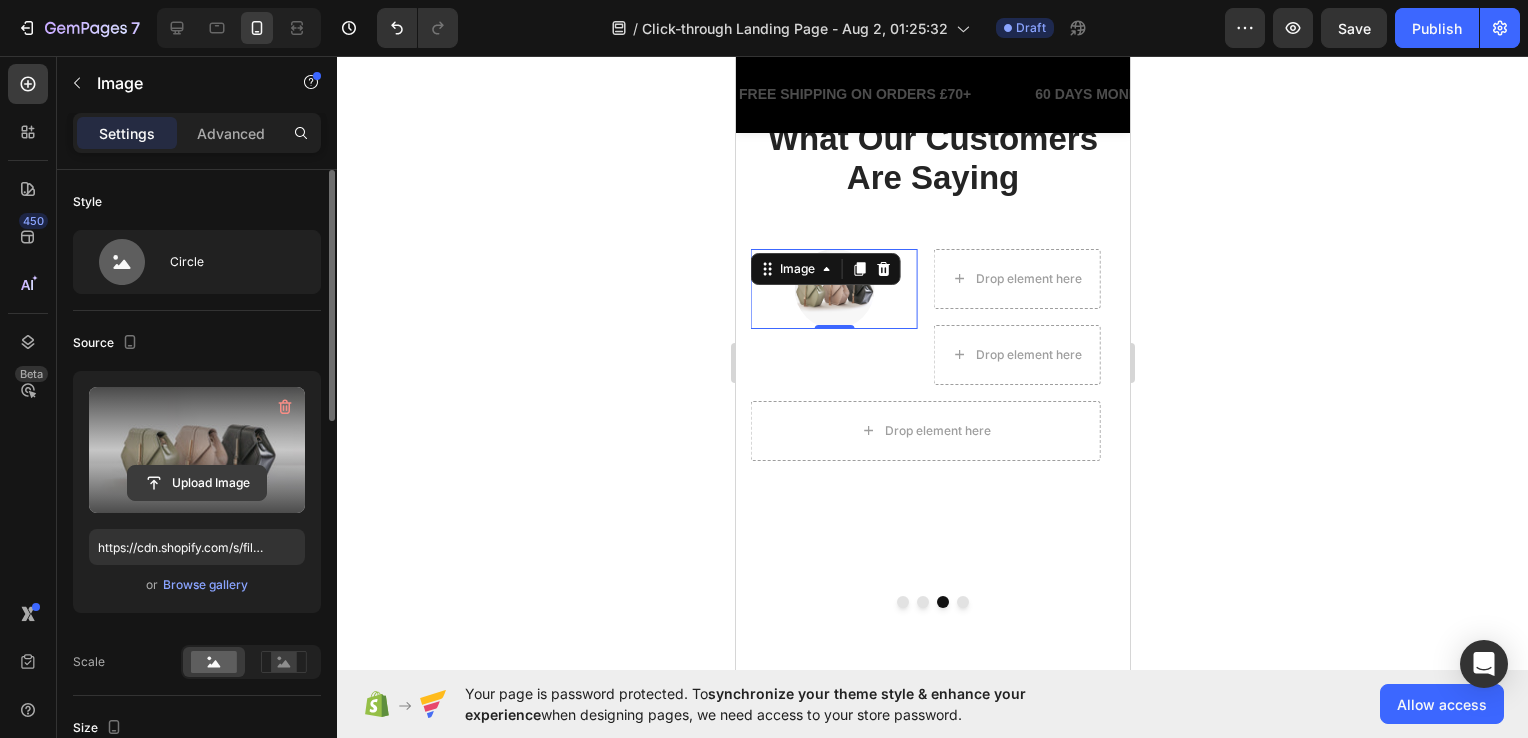 click 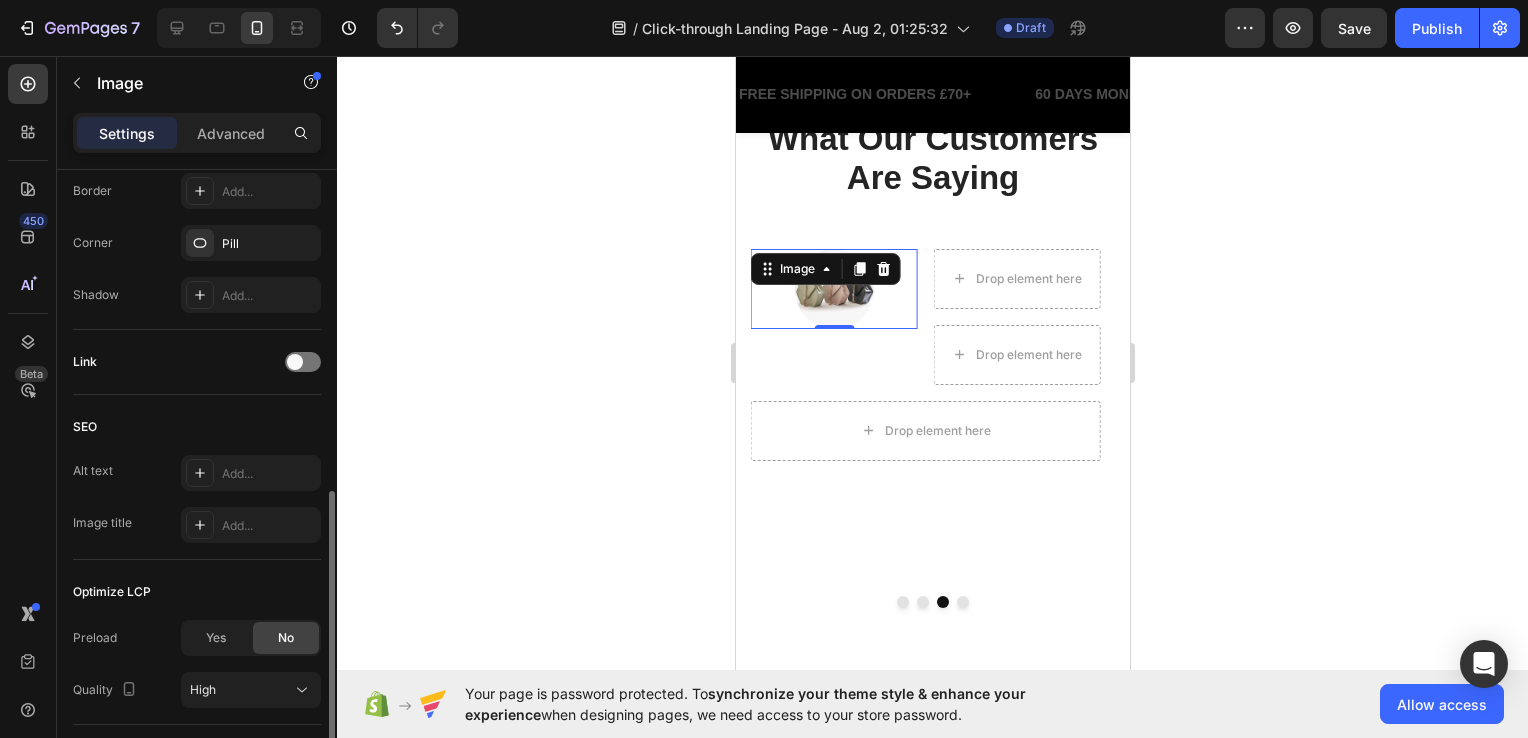 scroll, scrollTop: 600, scrollLeft: 0, axis: vertical 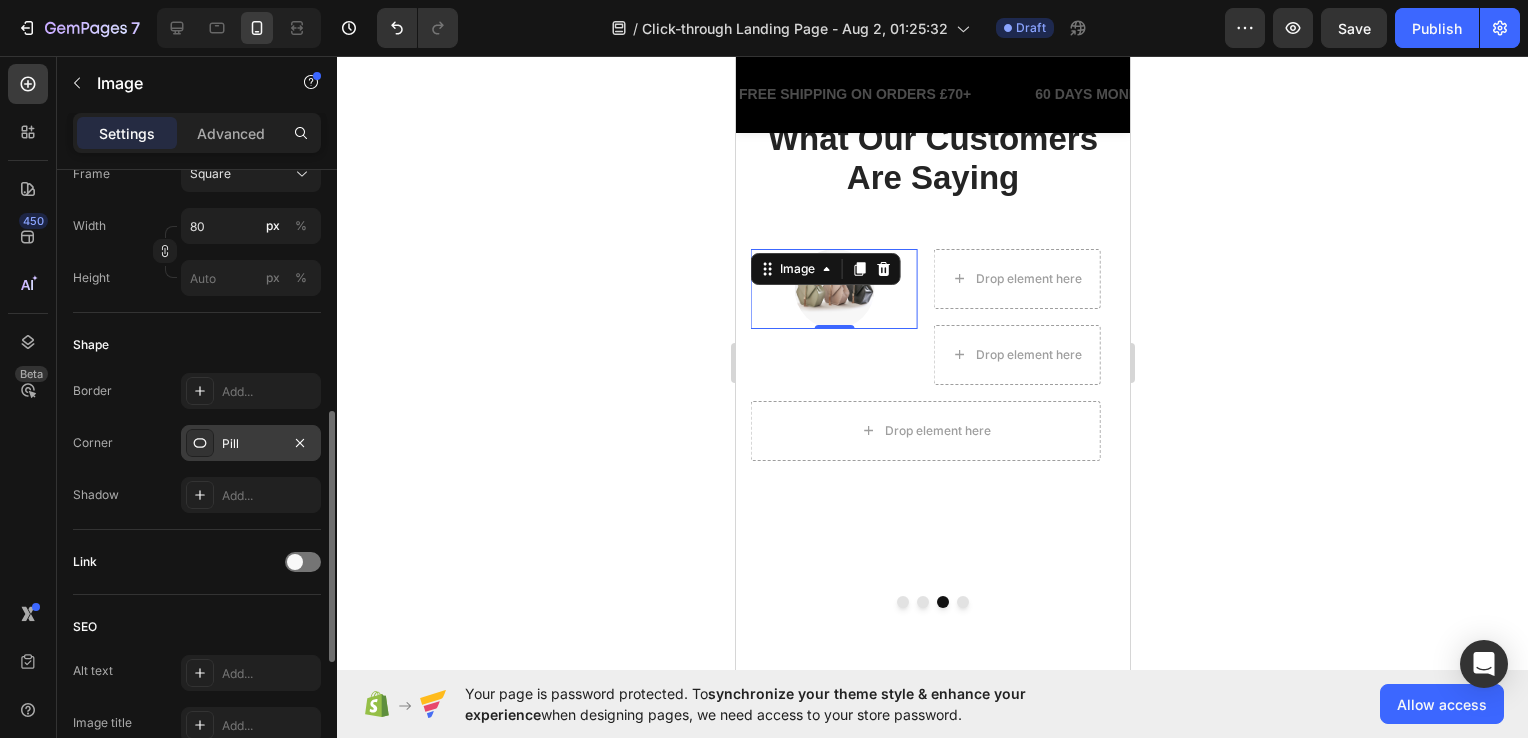 click on "Pill" at bounding box center [251, 444] 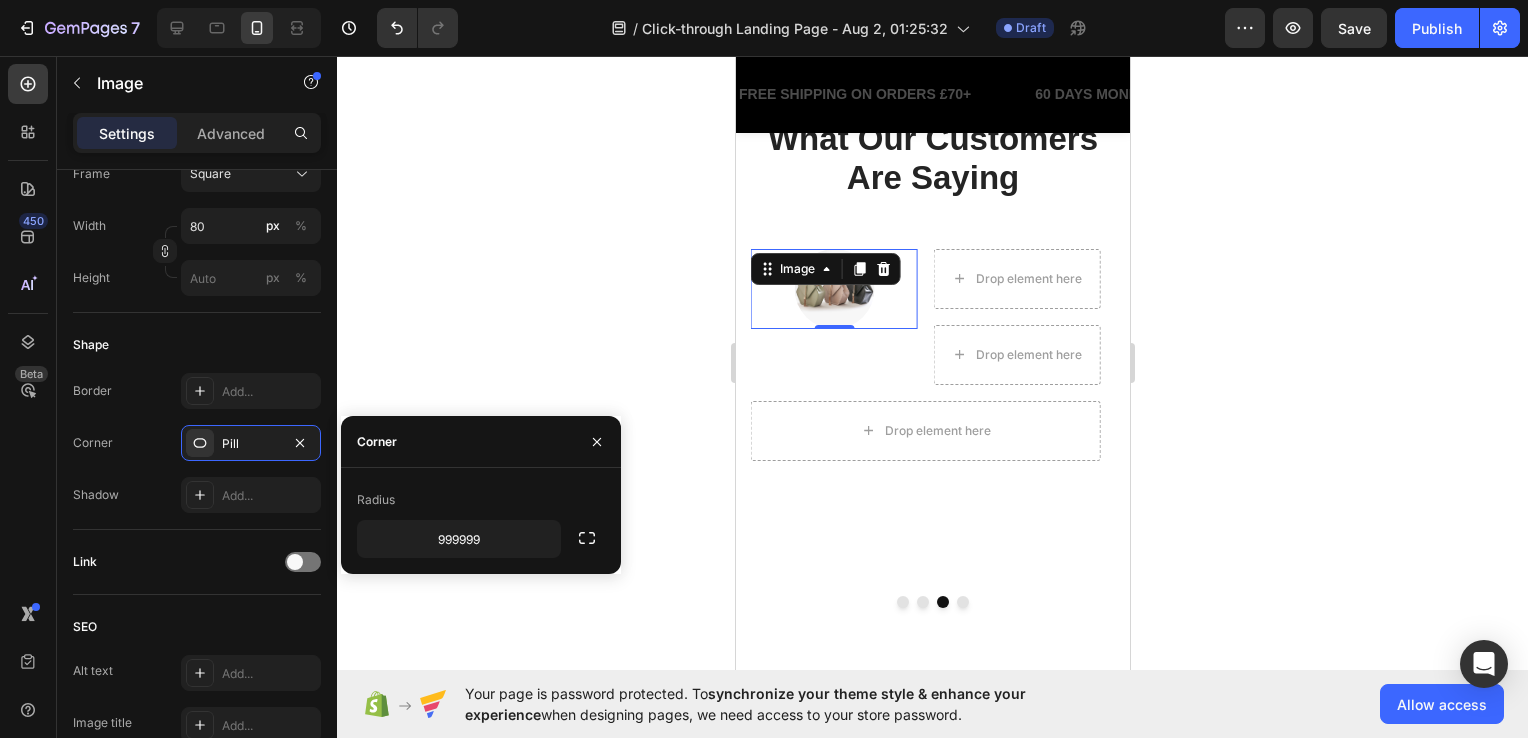 click 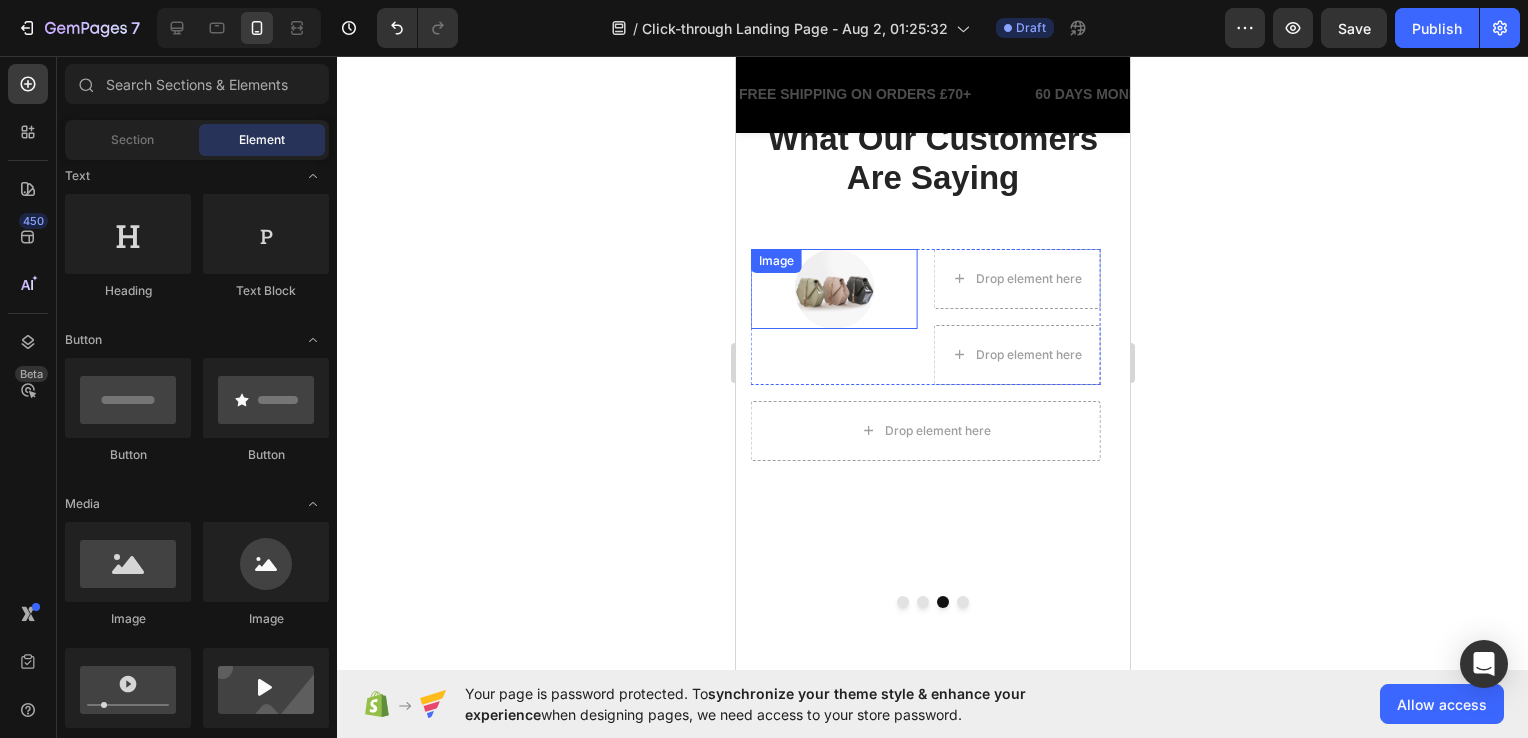 click at bounding box center (833, 289) 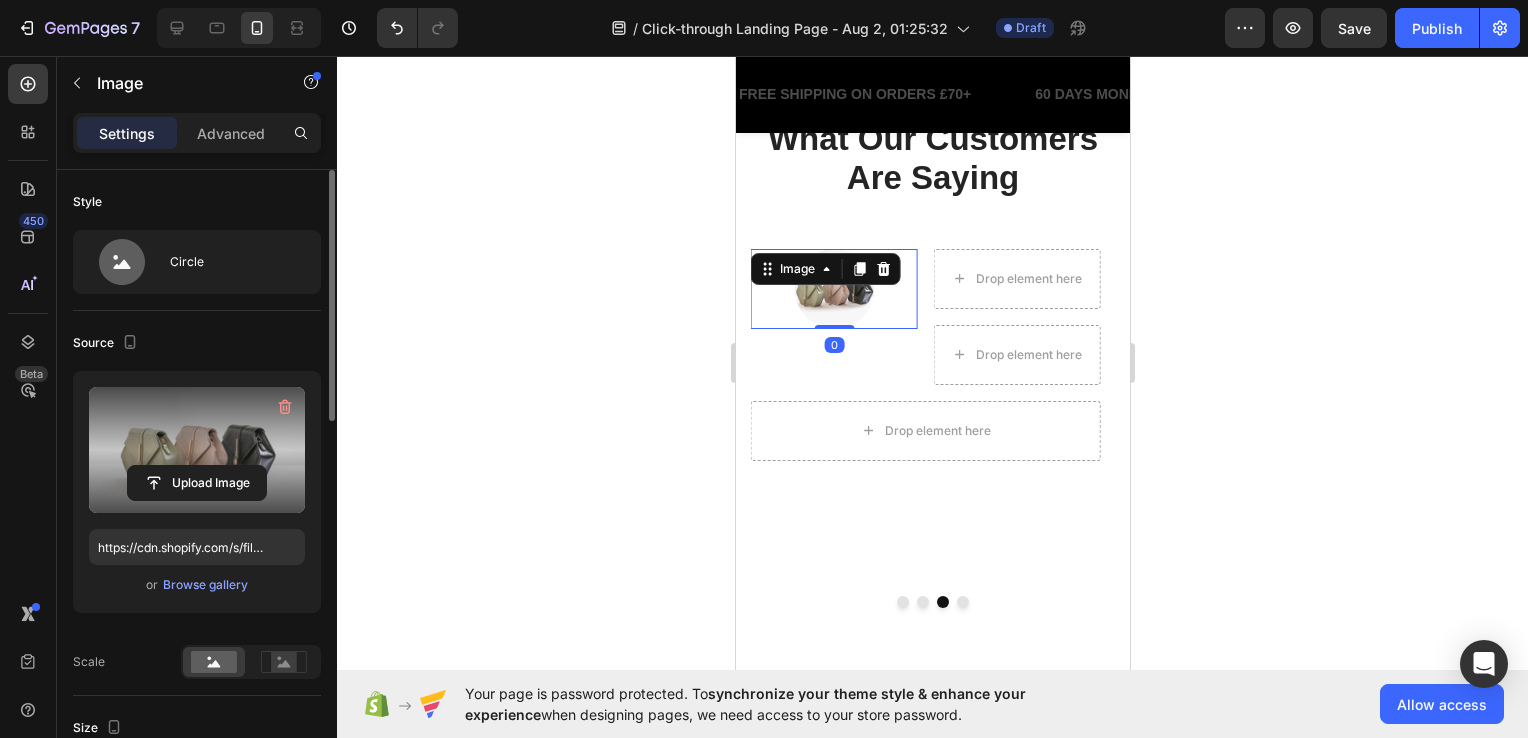 click at bounding box center [197, 450] 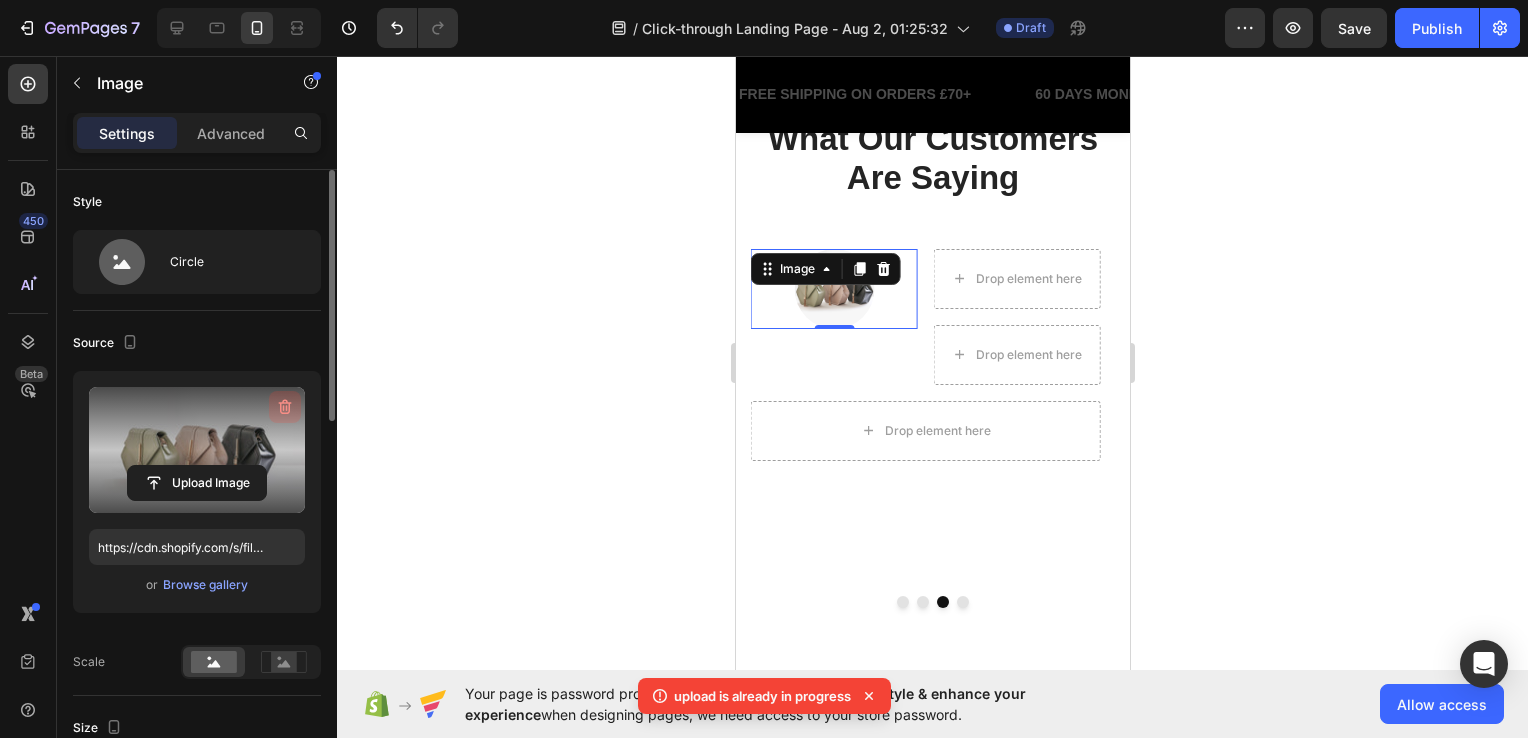 click 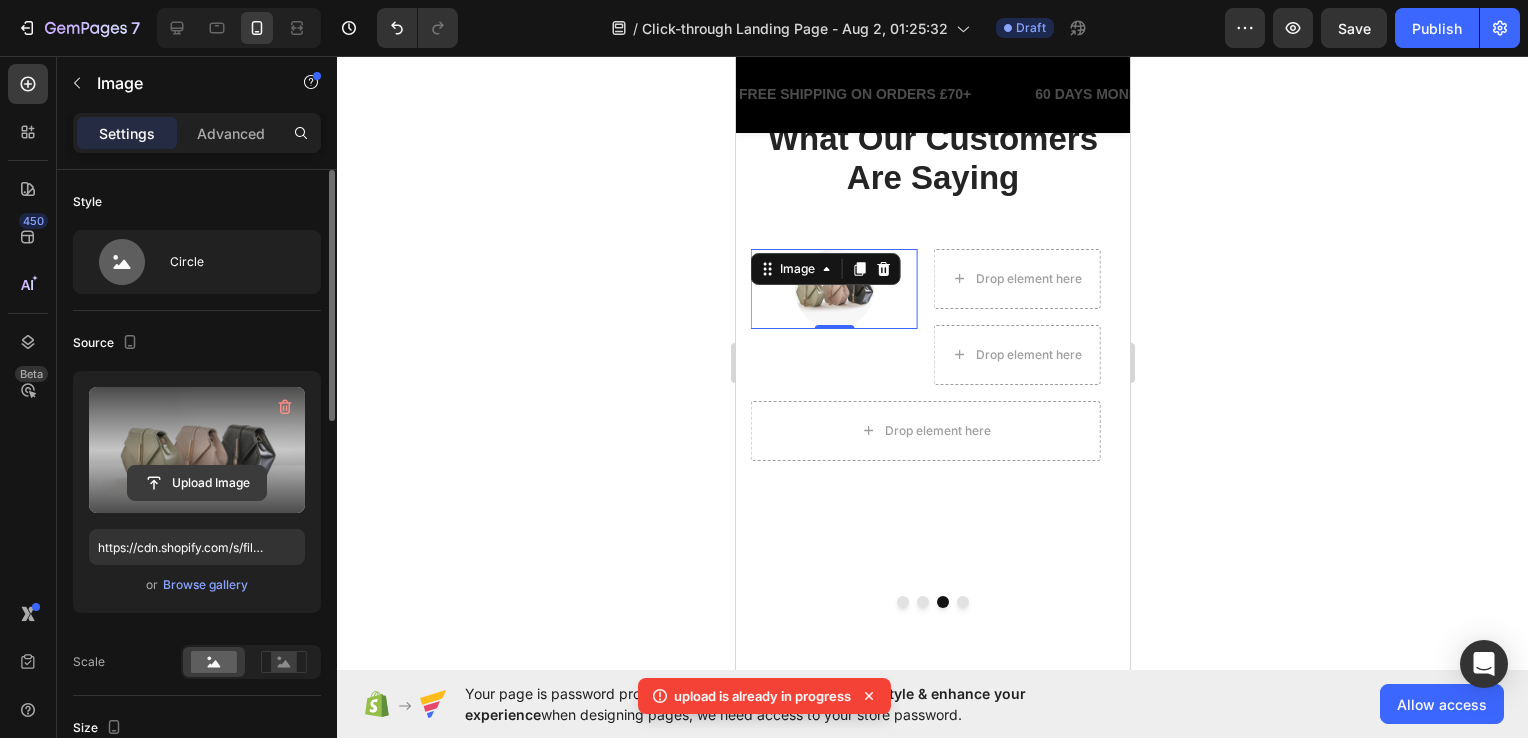 type 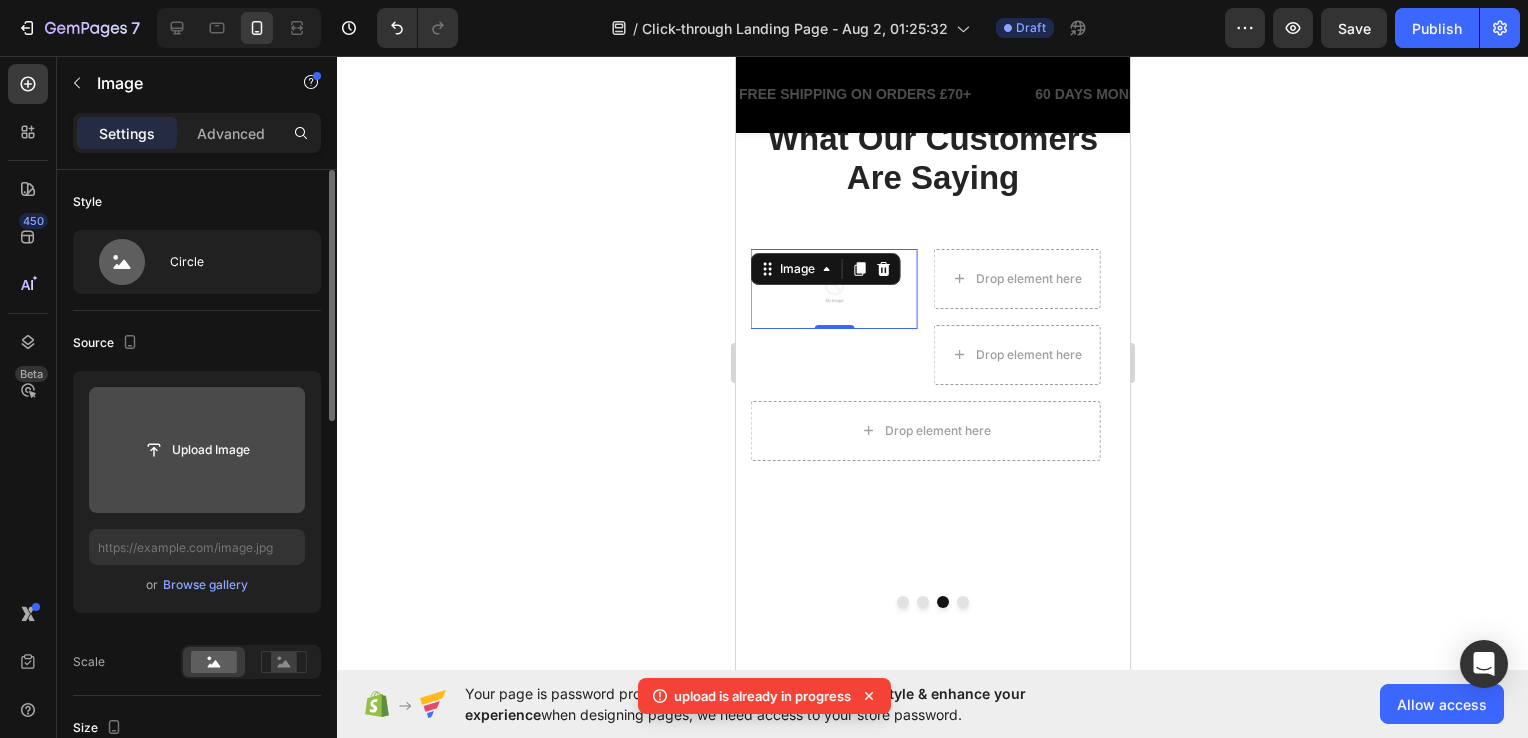 click 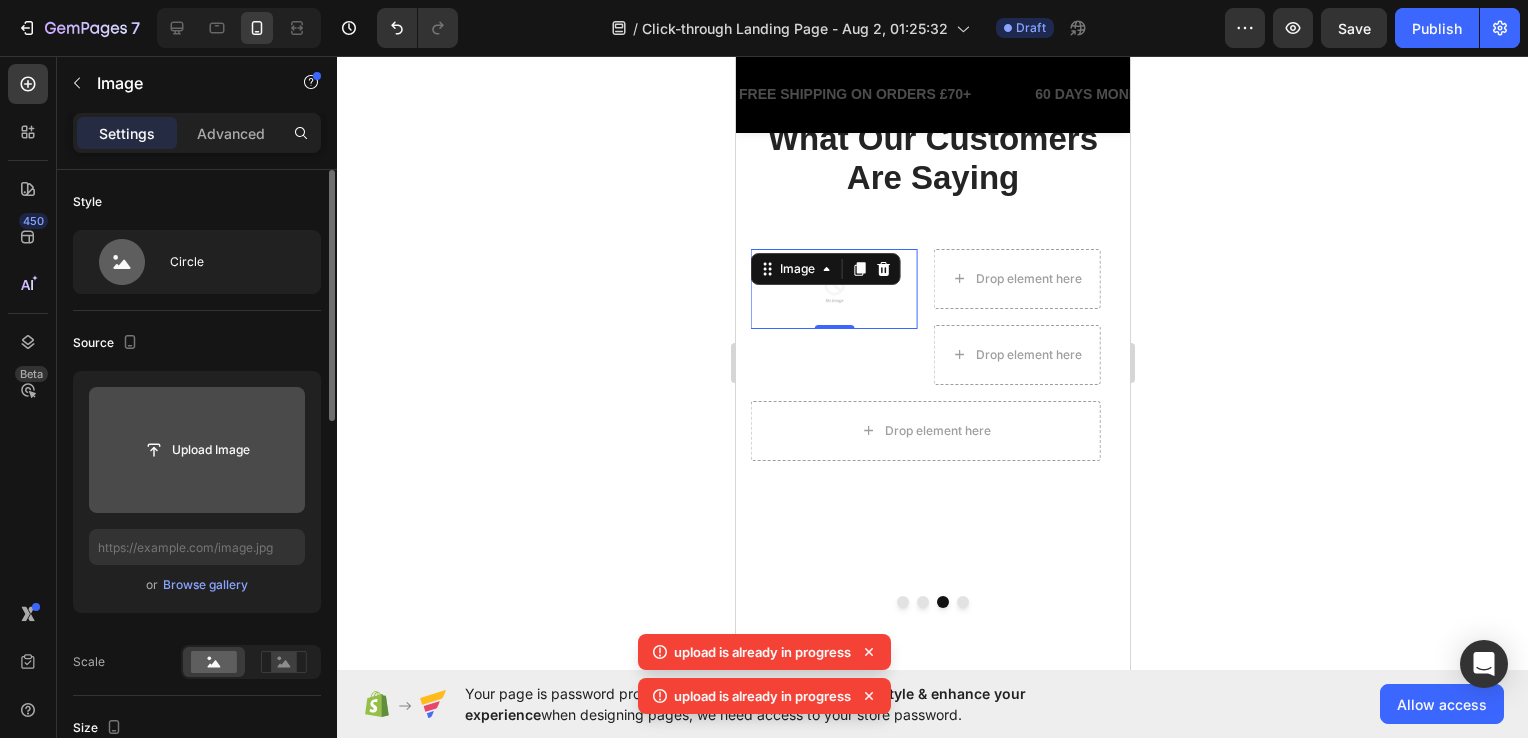click 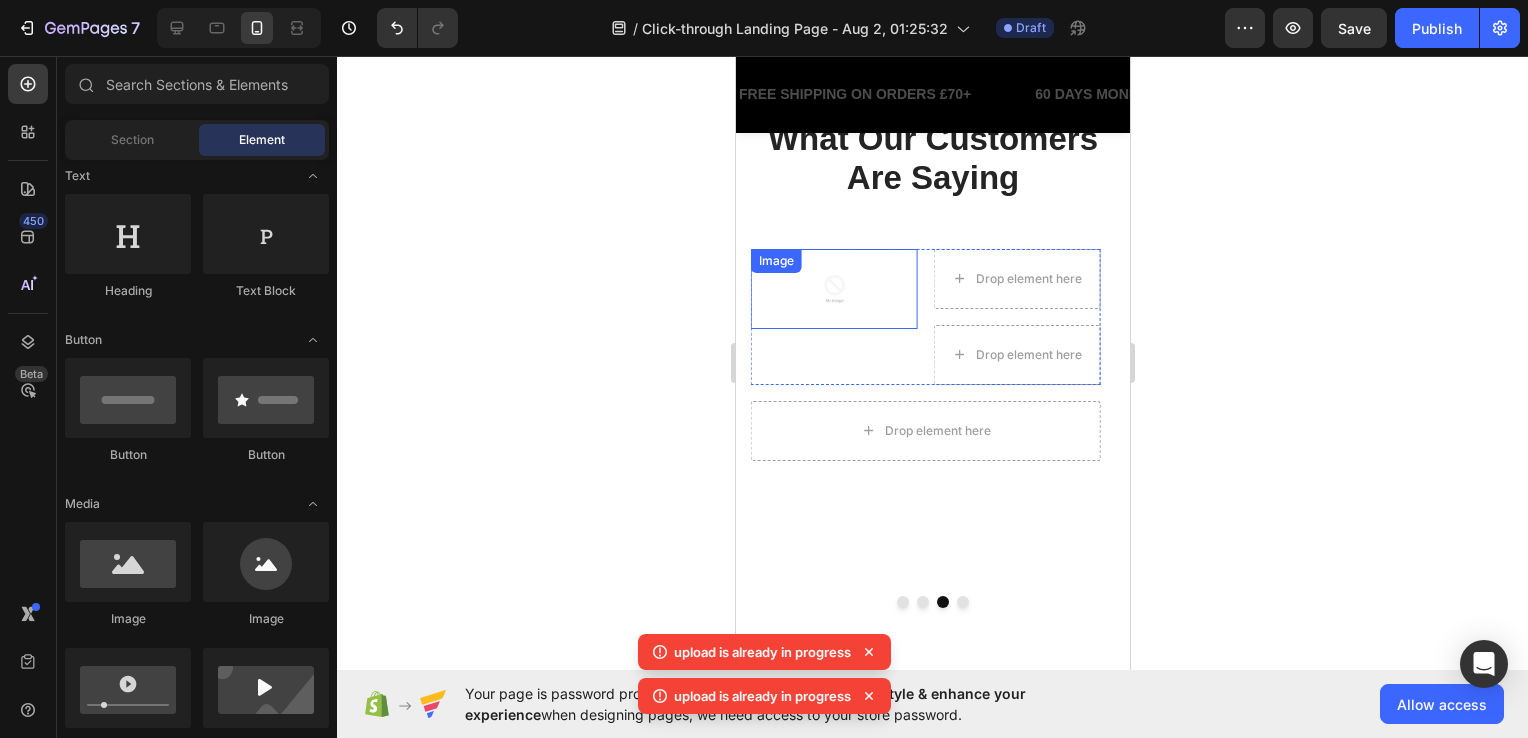 click at bounding box center [833, 289] 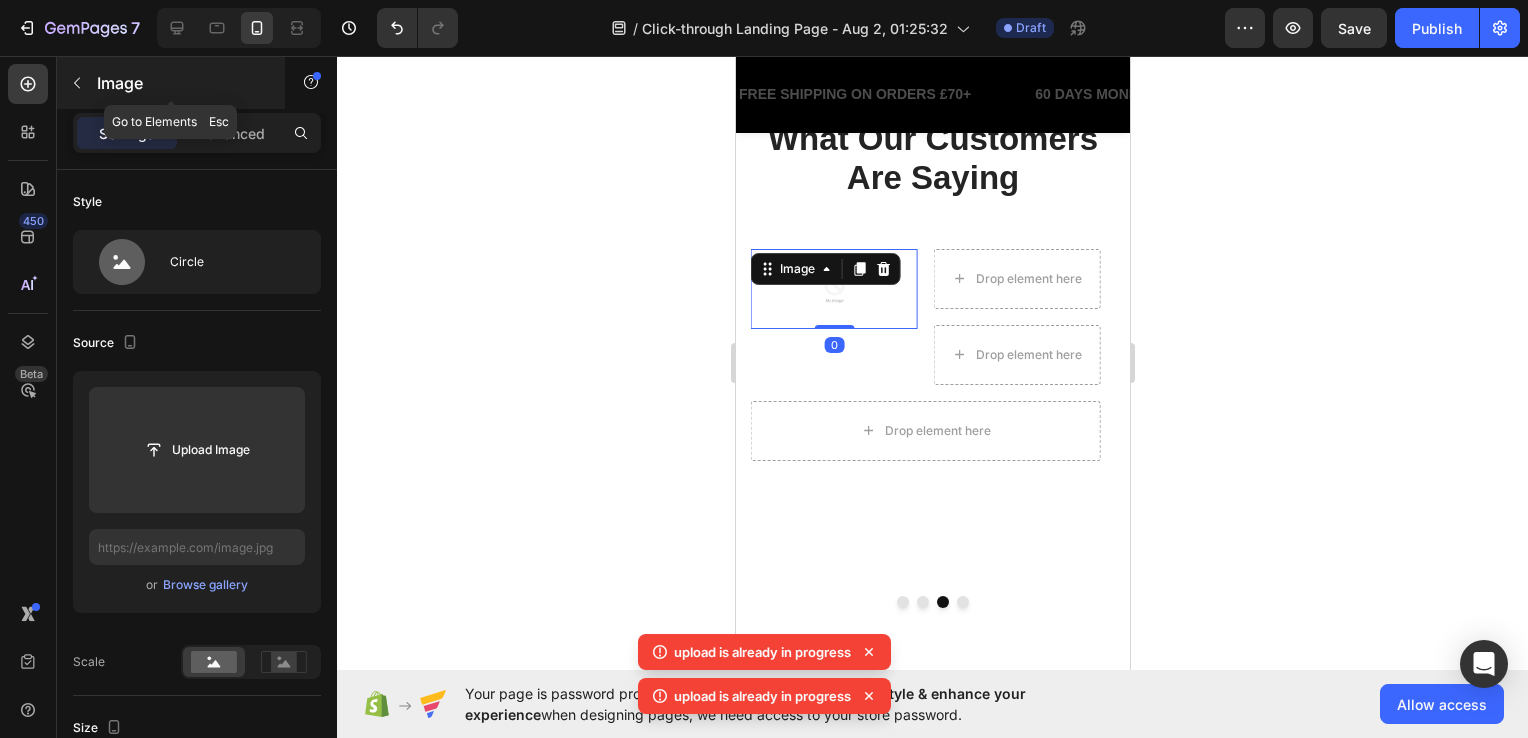 click at bounding box center (77, 83) 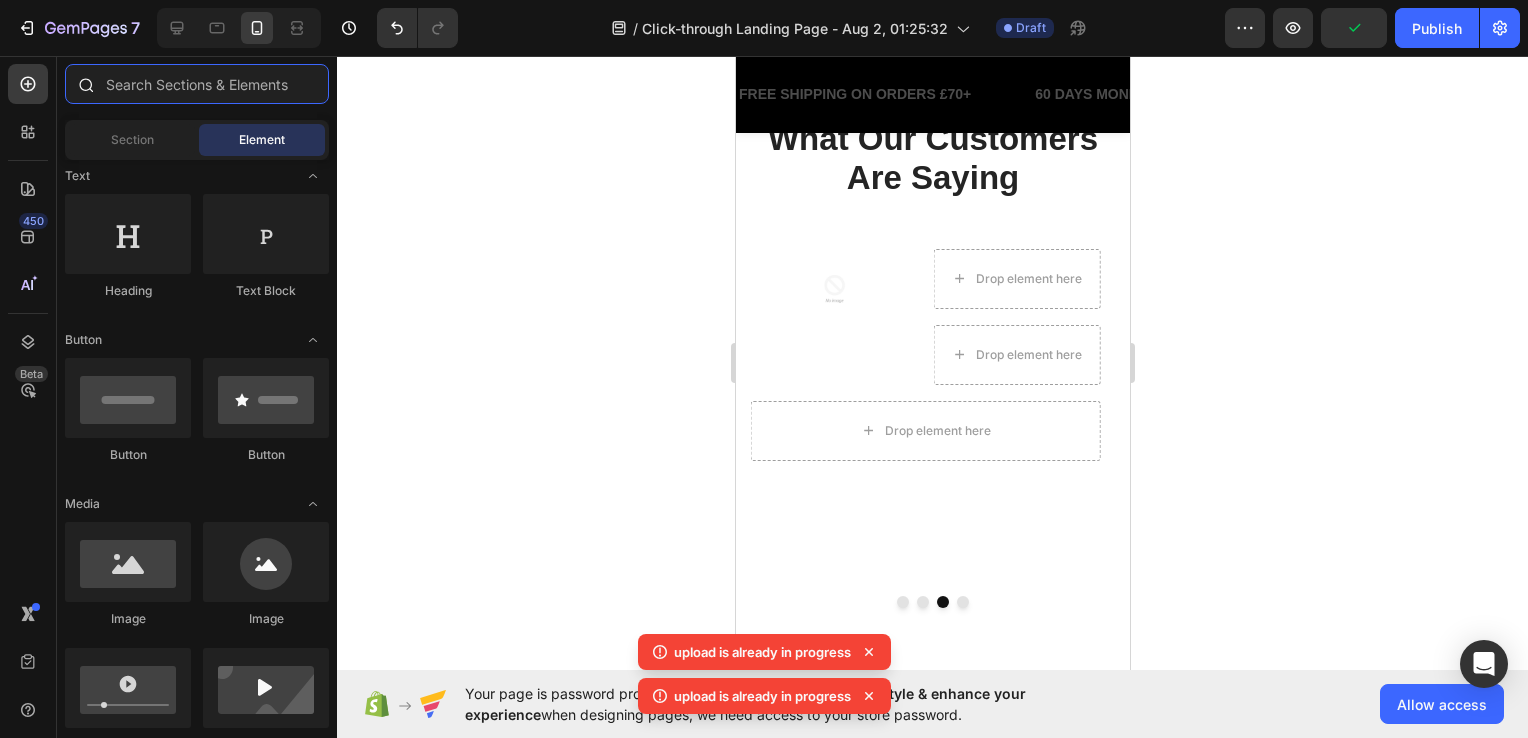 click at bounding box center (197, 84) 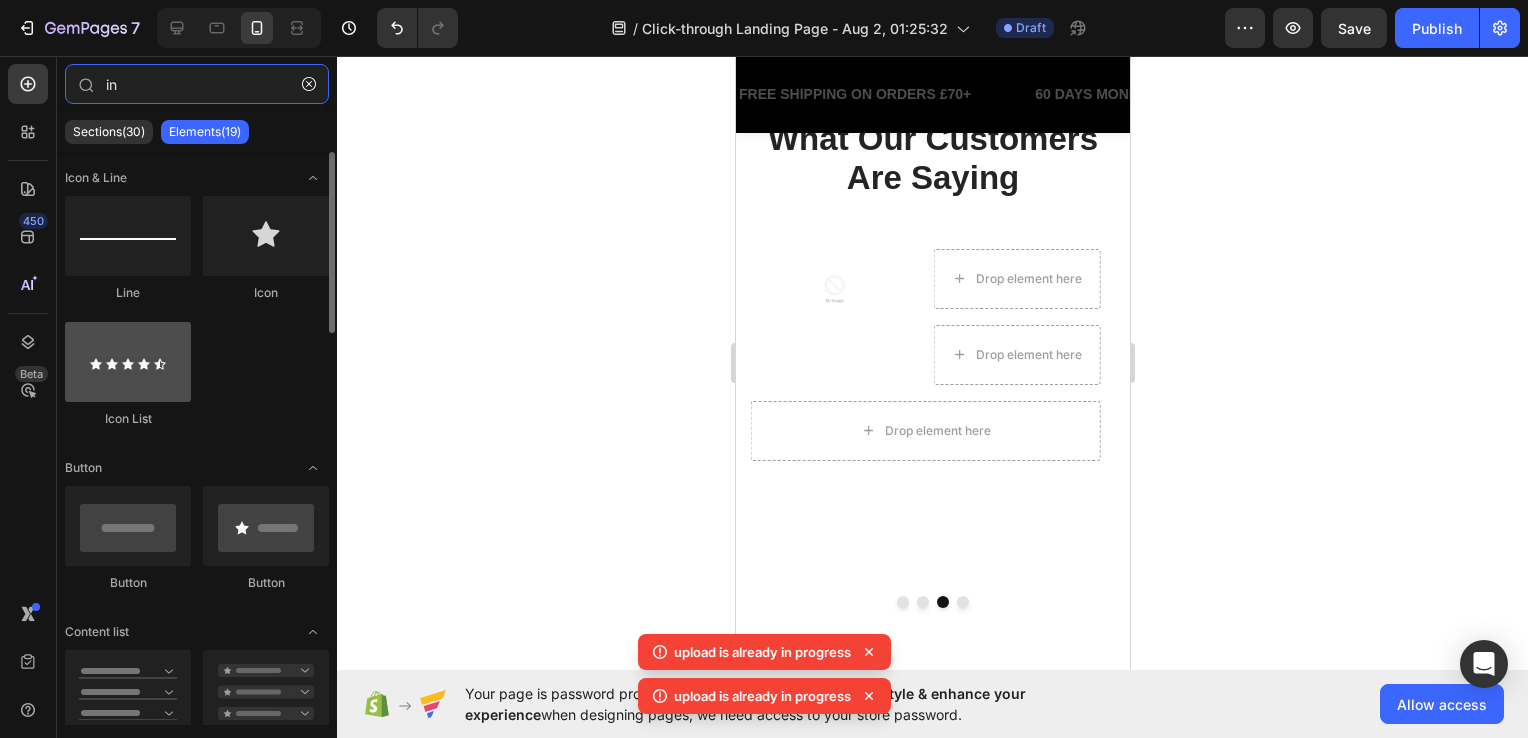 type on "in" 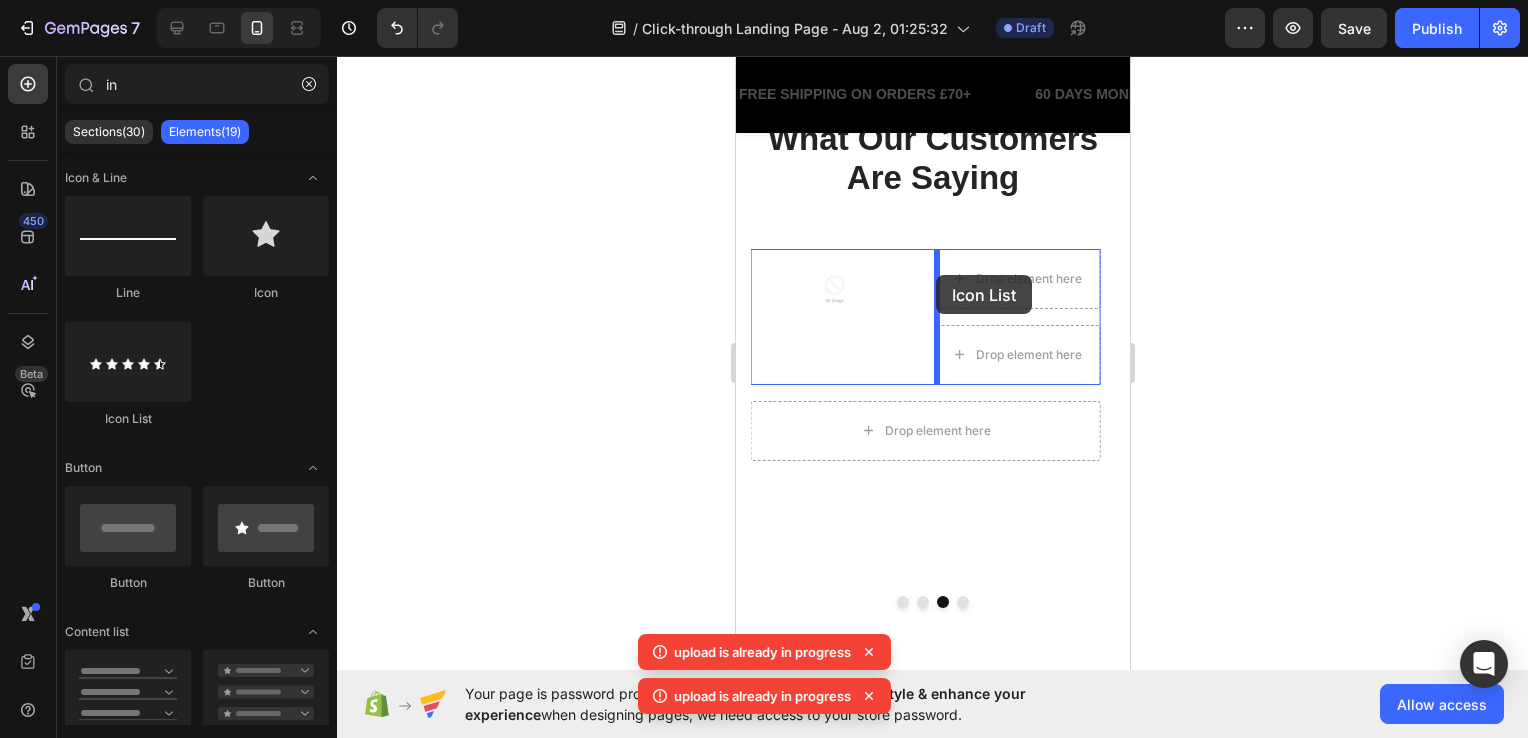 drag, startPoint x: 840, startPoint y: 434, endPoint x: 1055, endPoint y: 266, distance: 272.85345 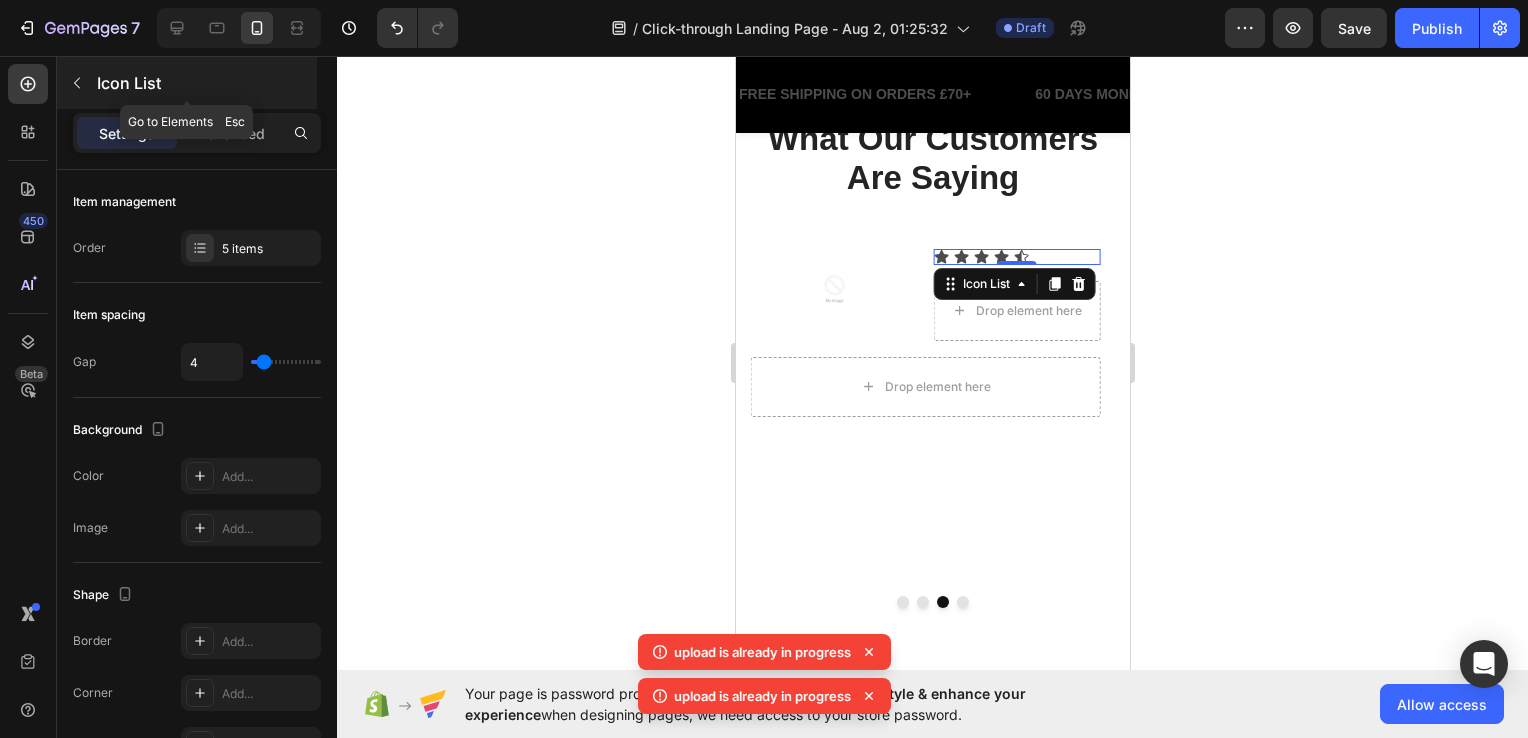 click on "Icon List" at bounding box center [187, 83] 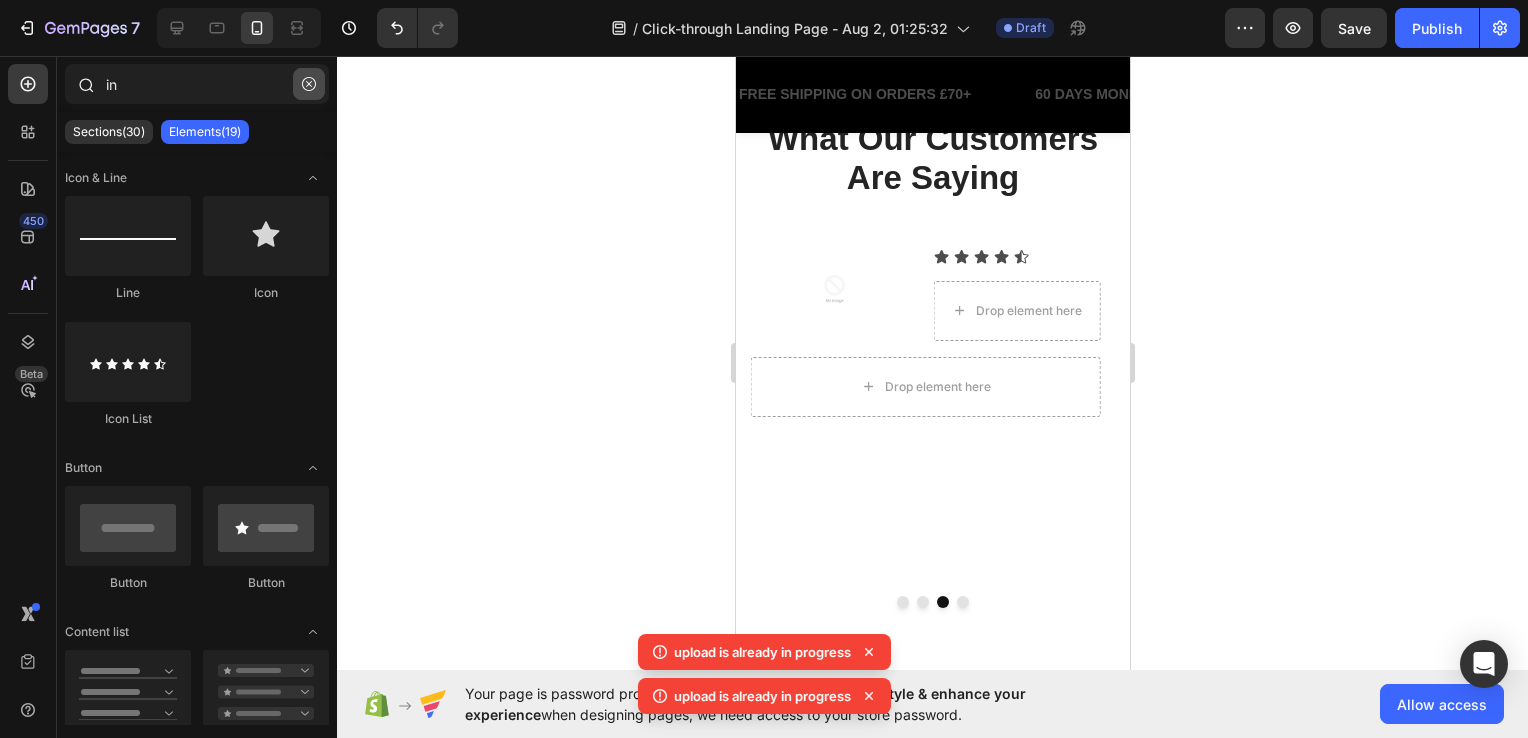 click 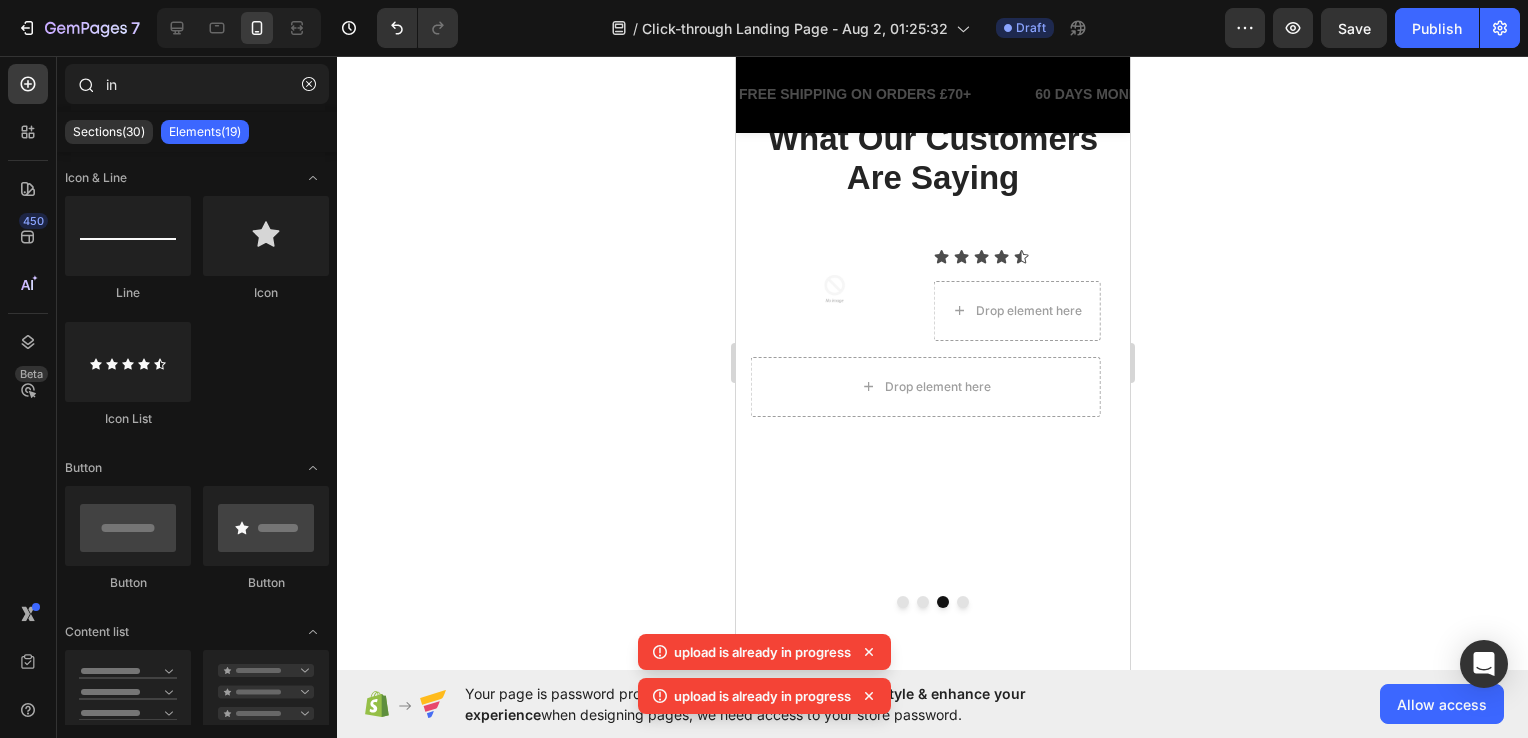 type 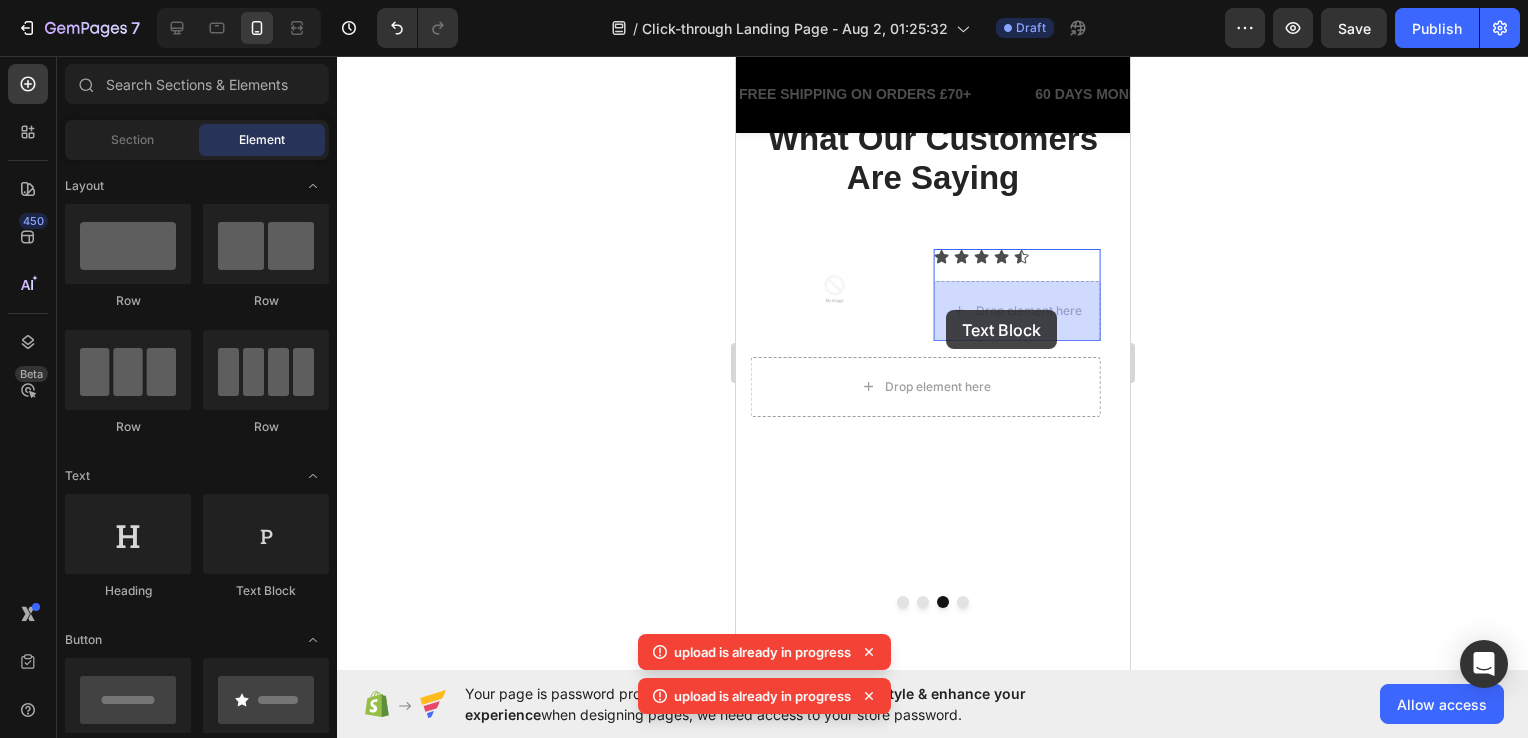 drag, startPoint x: 1012, startPoint y: 594, endPoint x: 952, endPoint y: 308, distance: 292.22595 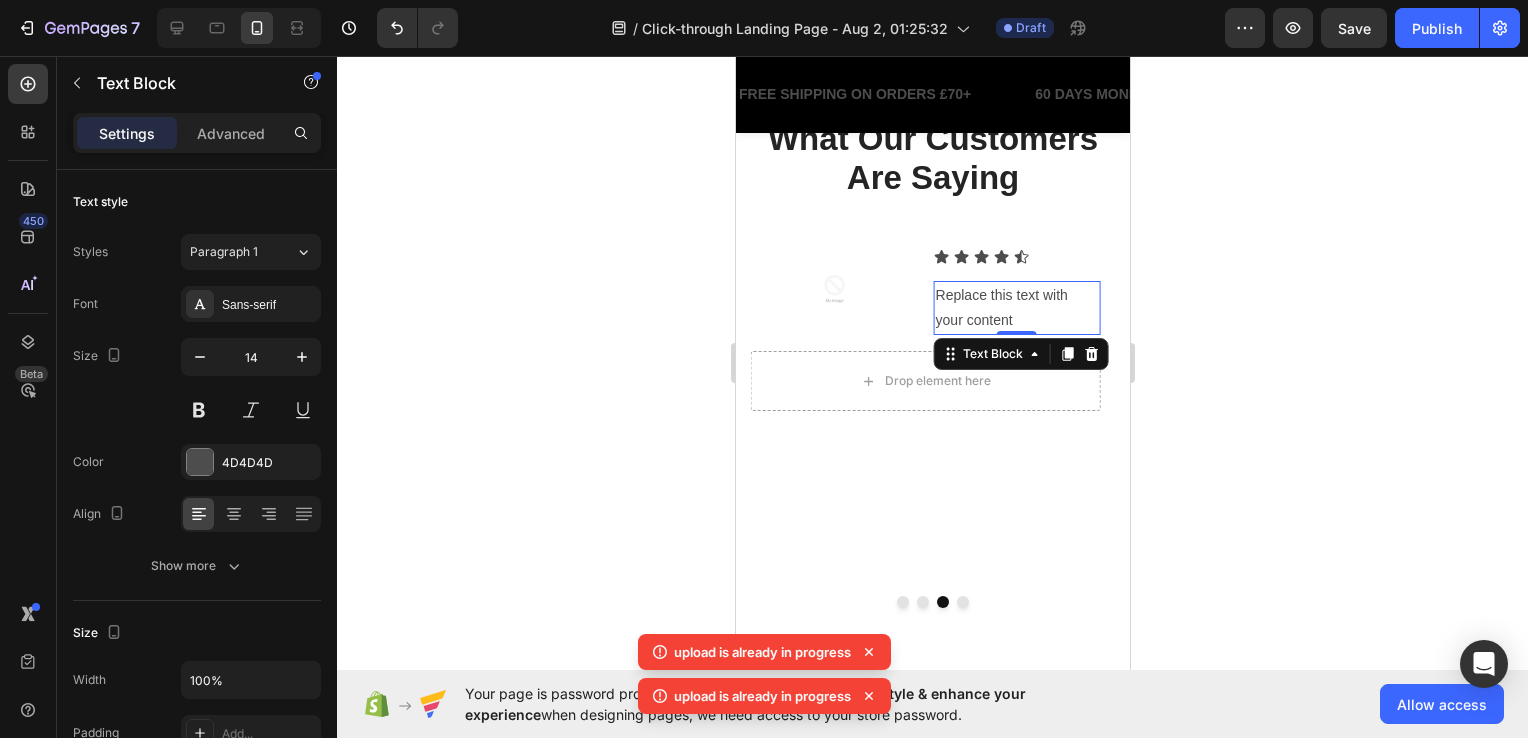 click on "Replace this text with your content" at bounding box center (1016, 308) 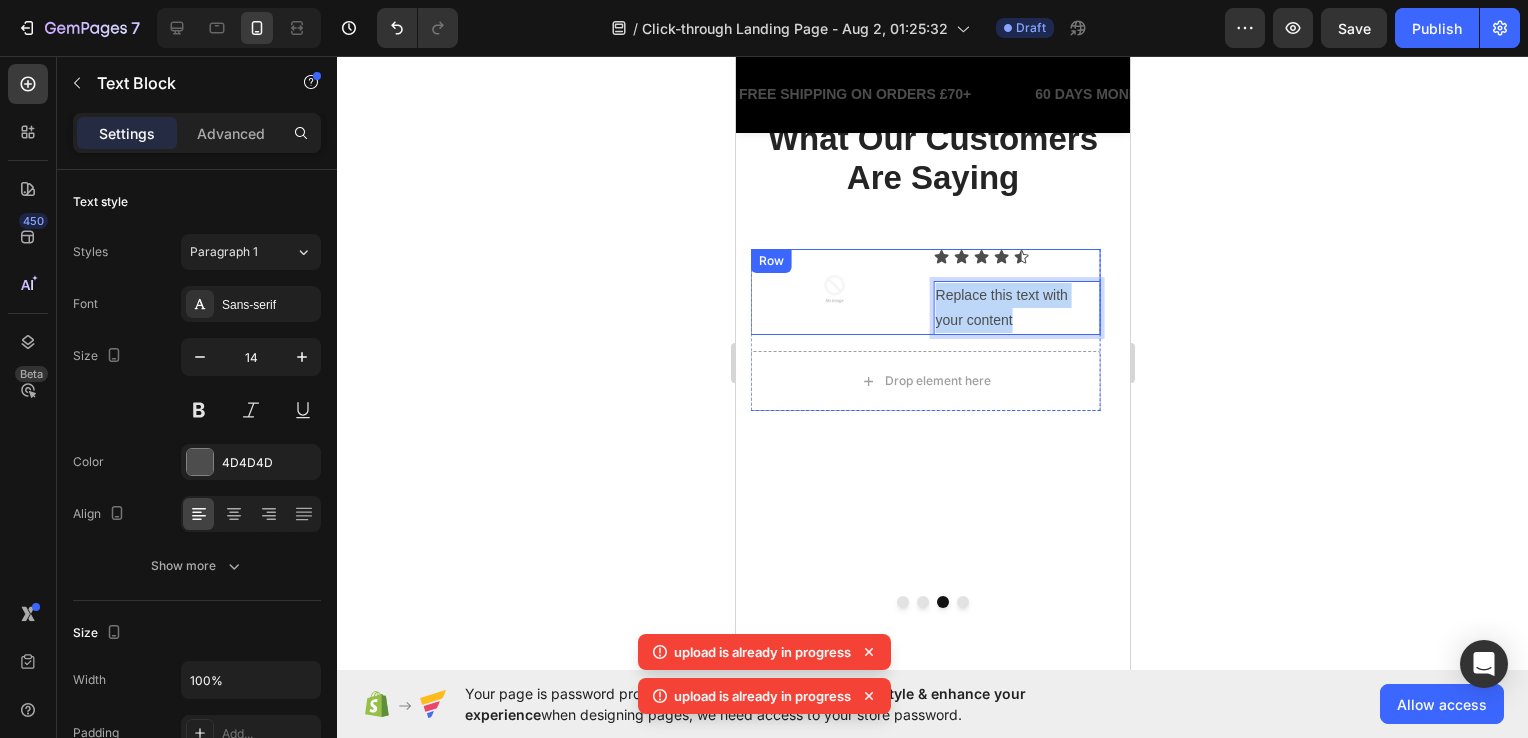 drag, startPoint x: 1031, startPoint y: 313, endPoint x: 889, endPoint y: 289, distance: 144.01389 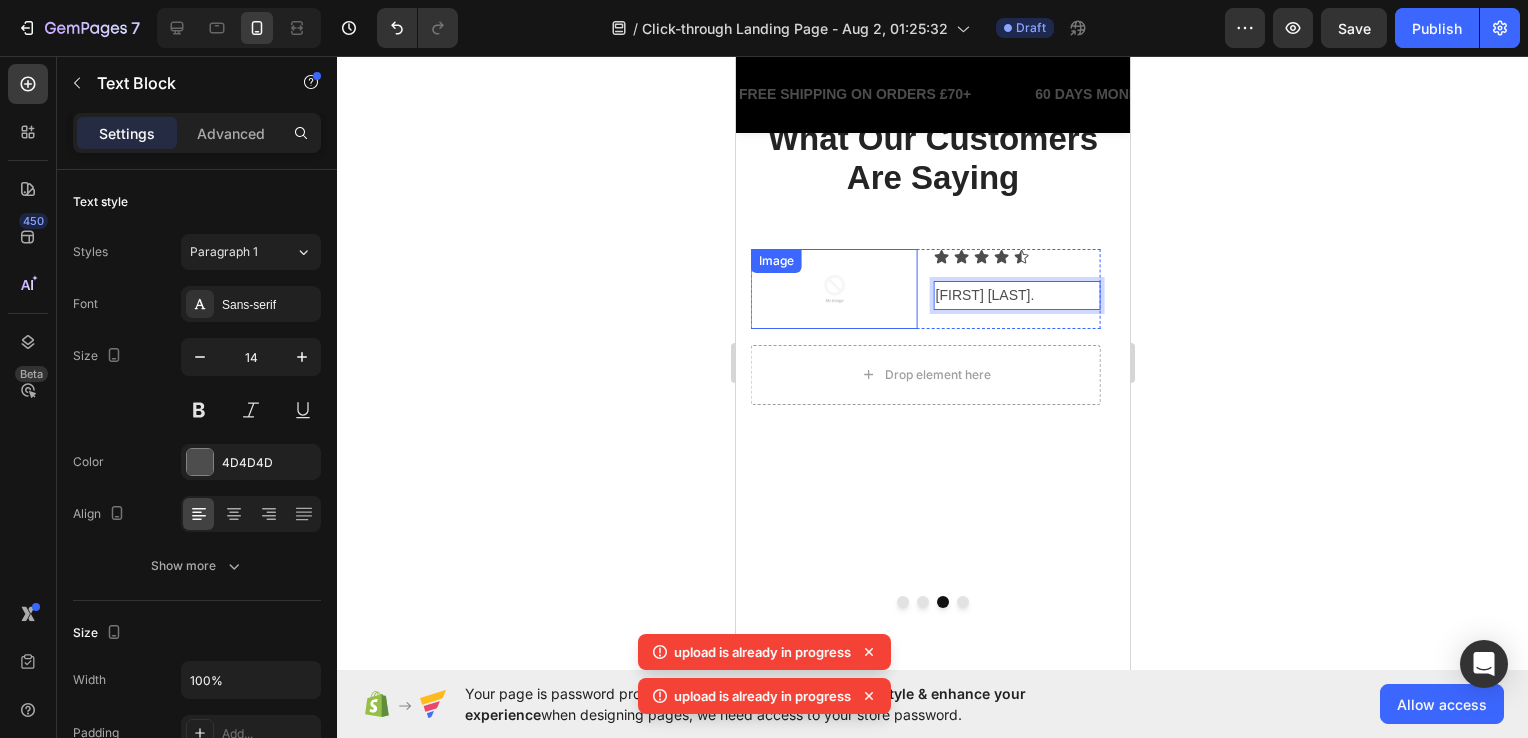 click at bounding box center [833, 289] 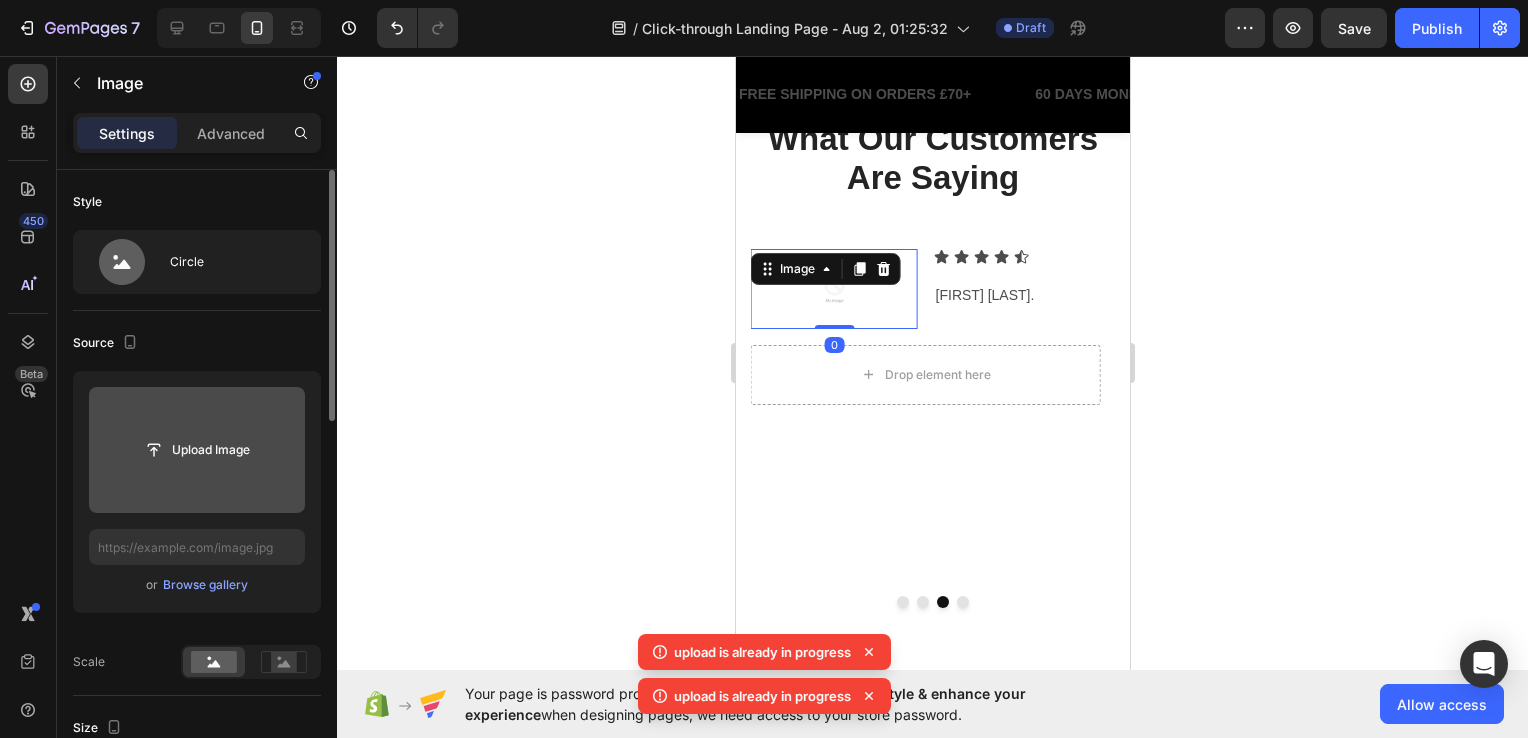 click 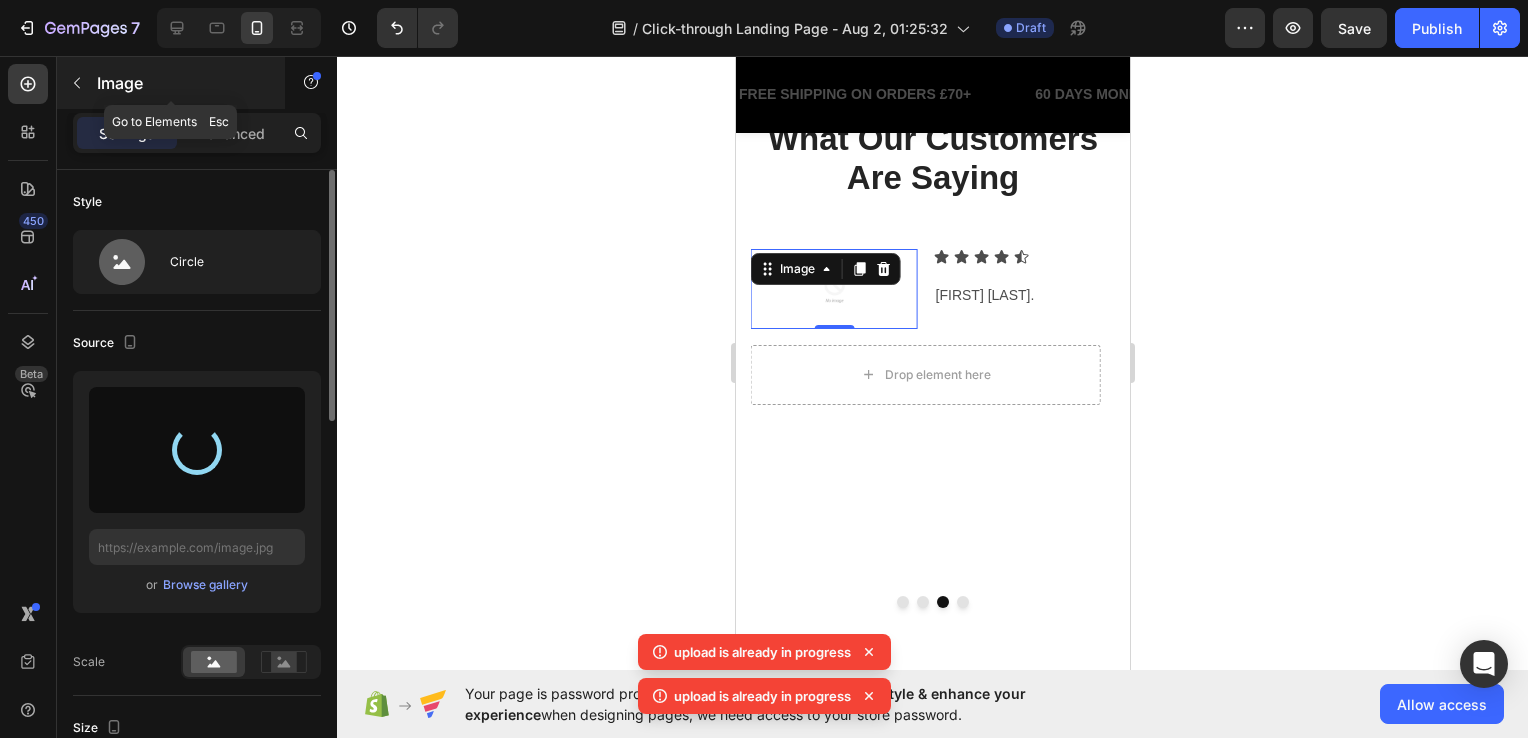 click on "Image" at bounding box center (182, 83) 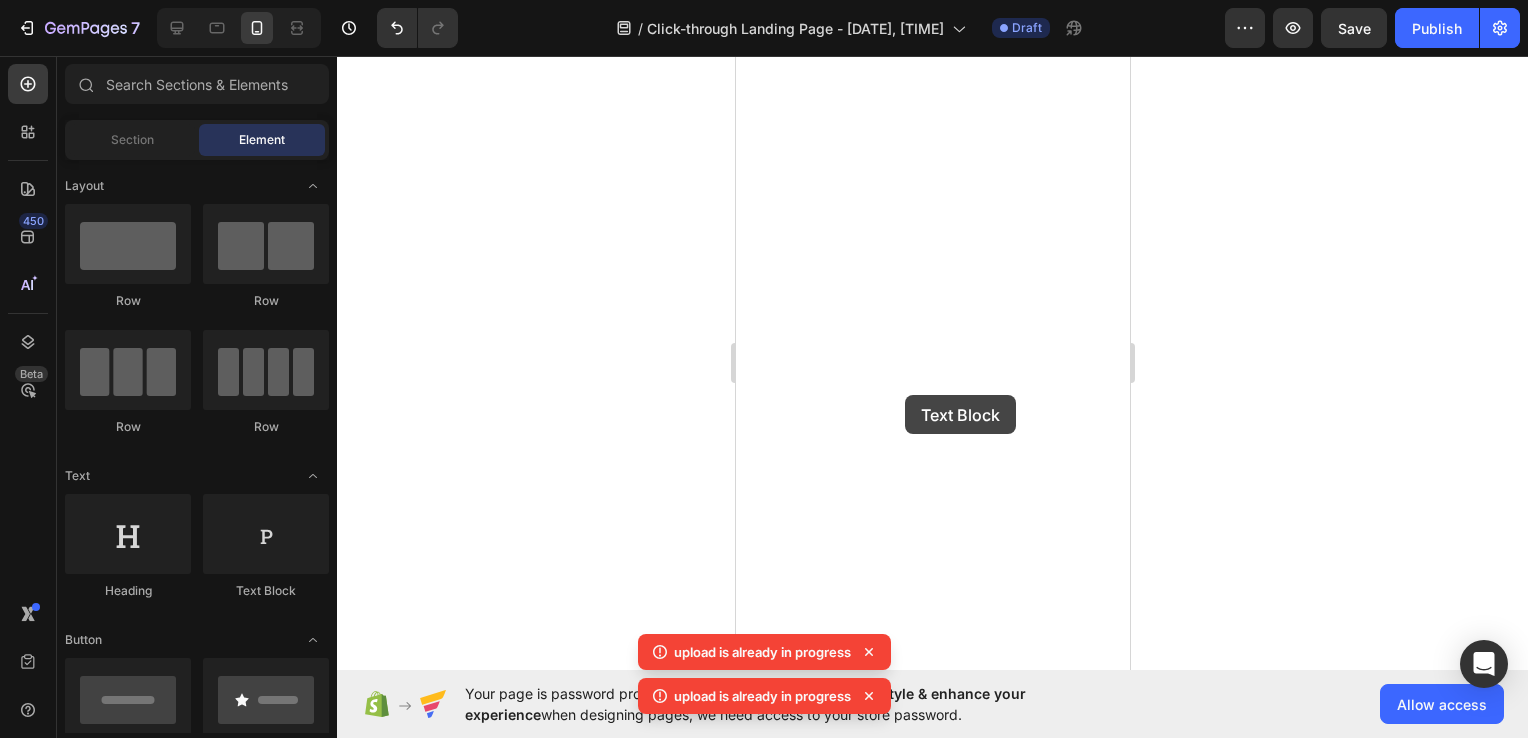 scroll, scrollTop: 0, scrollLeft: 0, axis: both 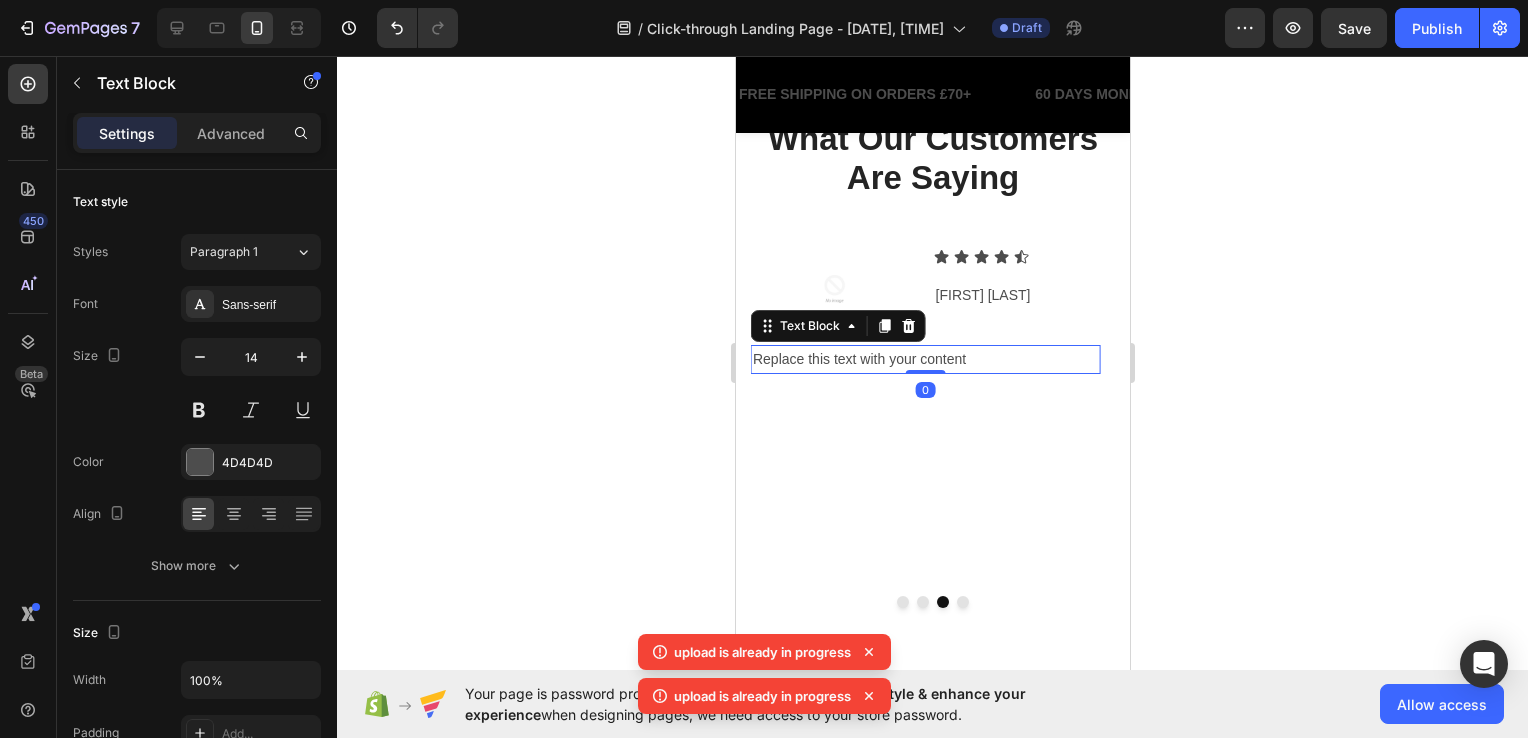 click on "Replace this text with your content" at bounding box center (924, 359) 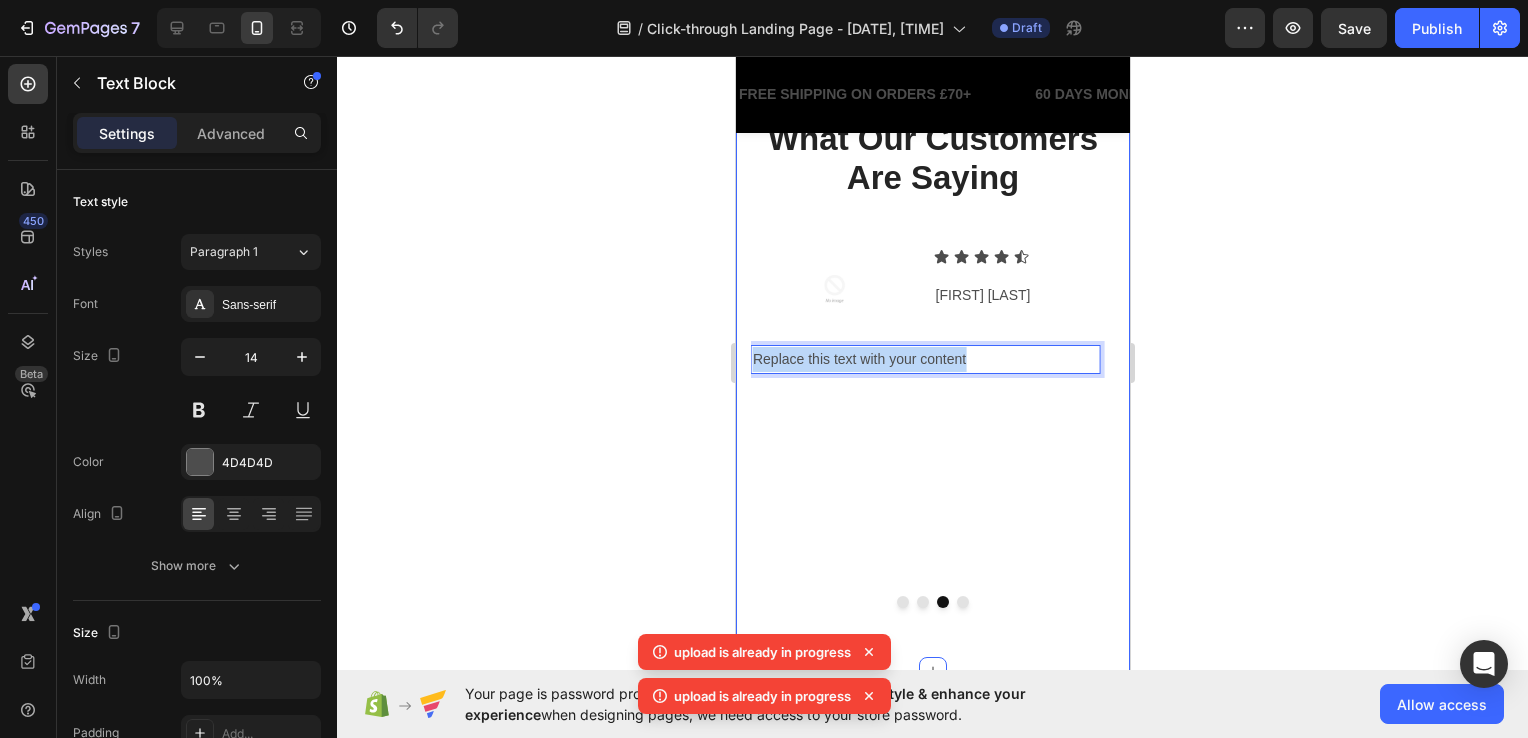 drag, startPoint x: 983, startPoint y: 358, endPoint x: 748, endPoint y: 371, distance: 235.3593 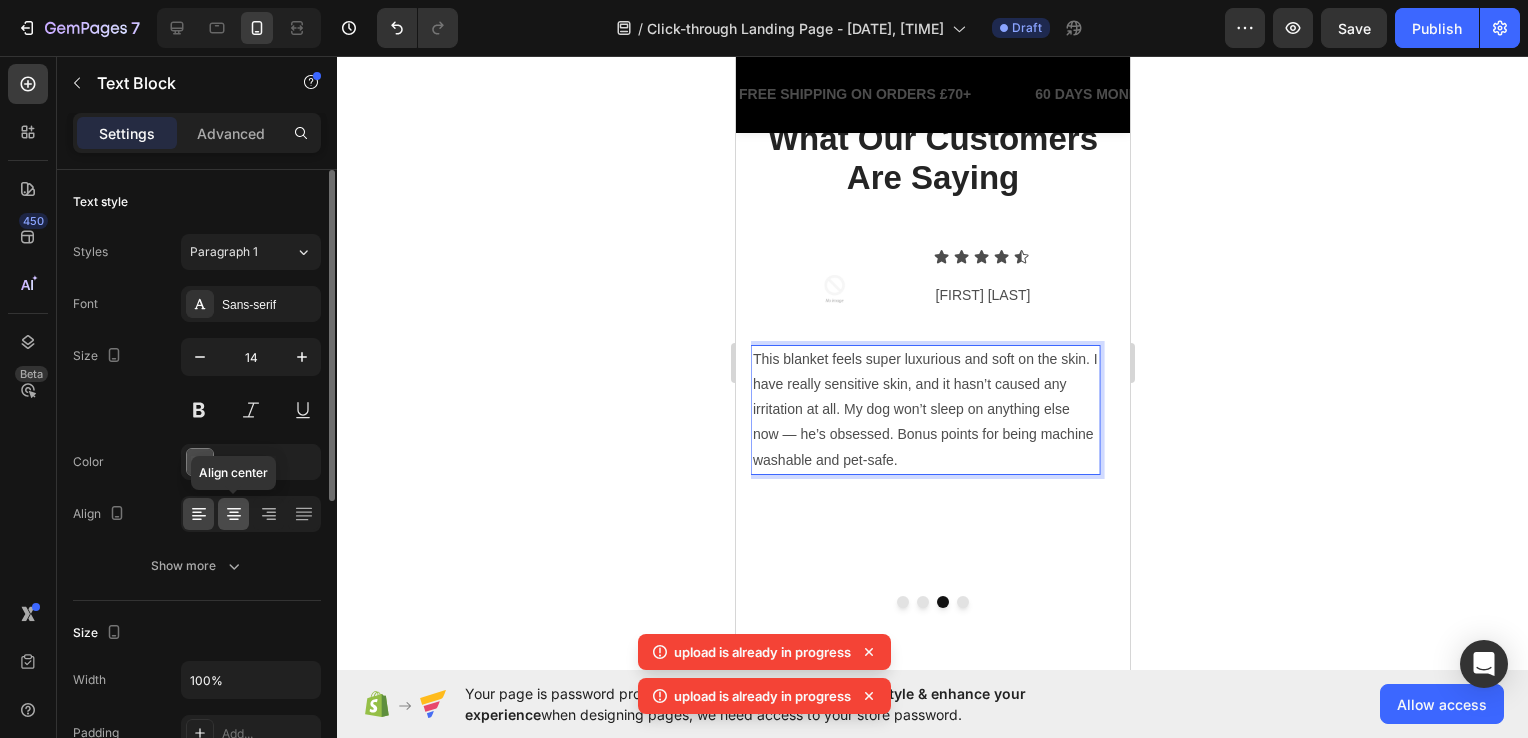 click 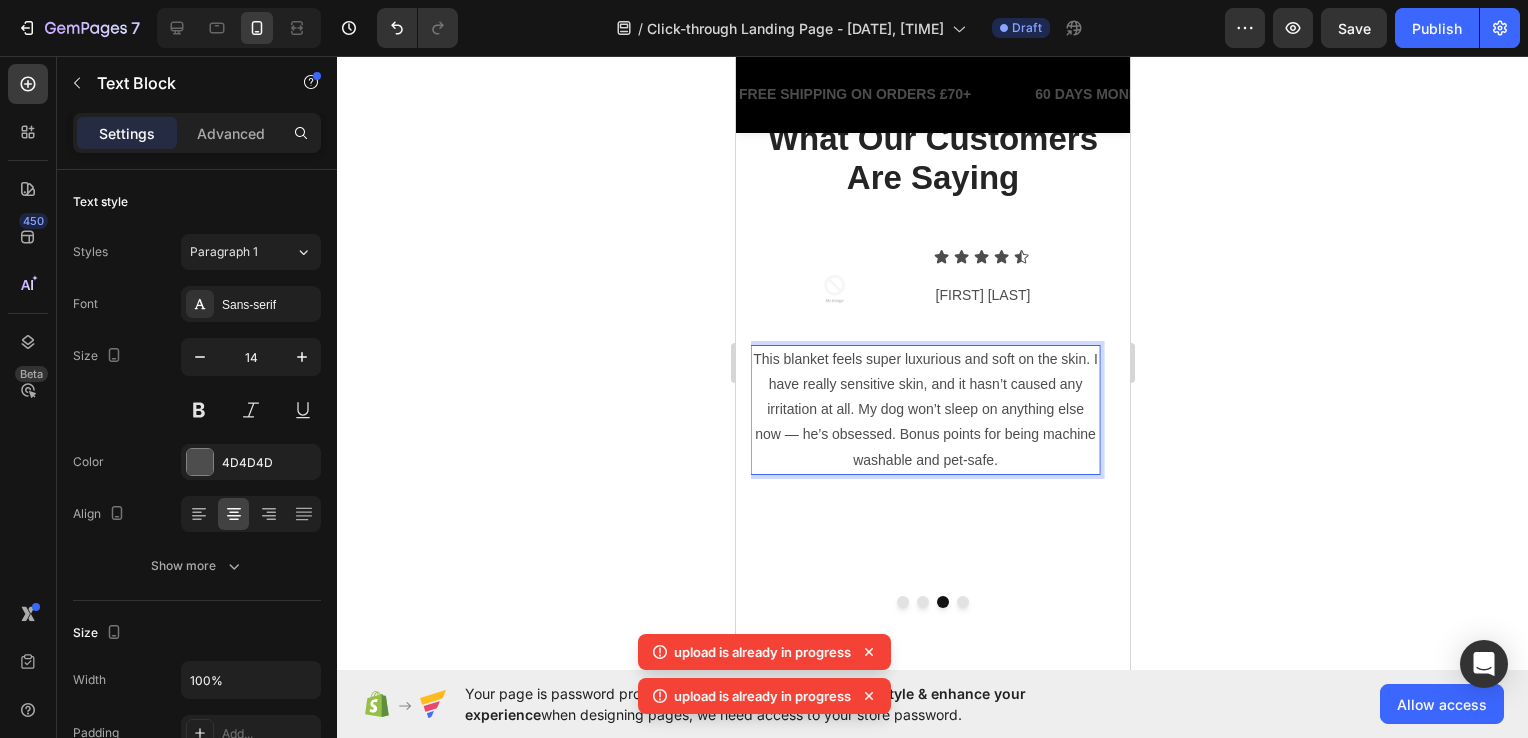 click on "This blanket feels super luxurious and soft on the skin. I have really sensitive skin, and it hasn’t caused any irritation at all. My dog won’t sleep on anything else now — he’s obsessed. Bonus points for being machine washable and pet-safe." at bounding box center [924, 410] 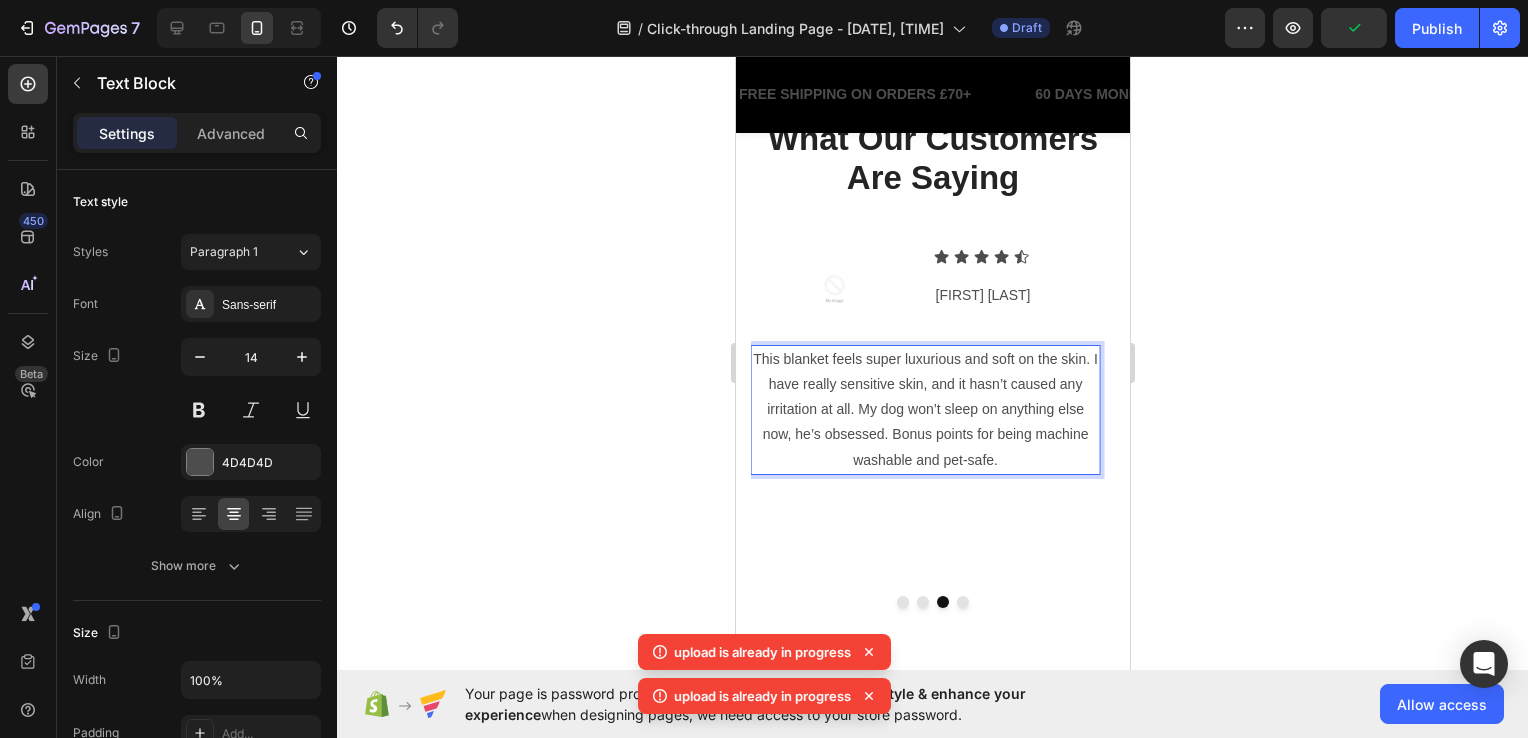 click 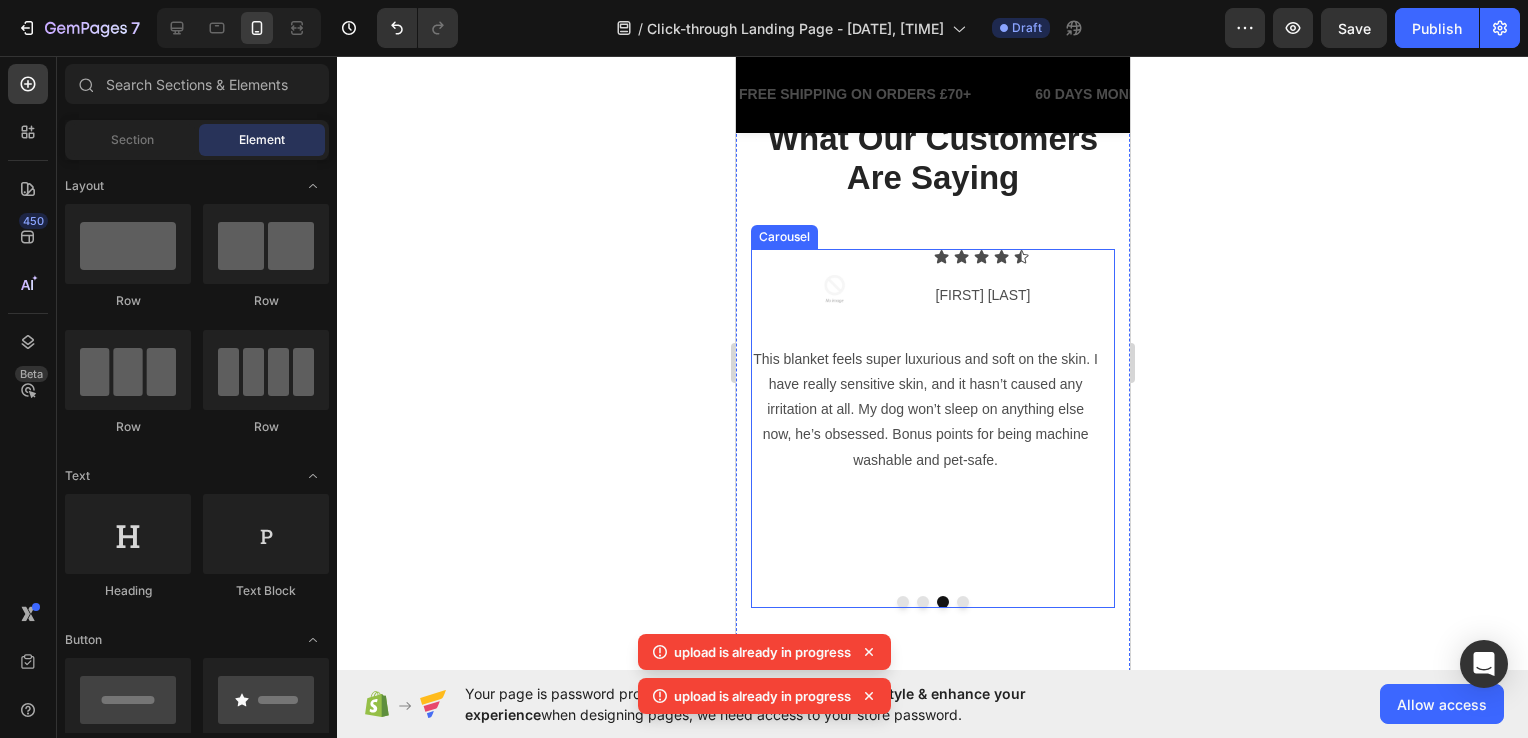 click on "Image Icon Icon Icon Icon Icon Icon List [FIRST] [LAST] Text Block Row Row This blanket feels super luxurious and soft on the skin. I have really sensitive skin, and it hasn’t caused any irritation at all. My dog won’t sleep on anything else now, he’s obsessed. Bonus points for being machine washable and pet-safe. Text Block Row" at bounding box center [924, 408] 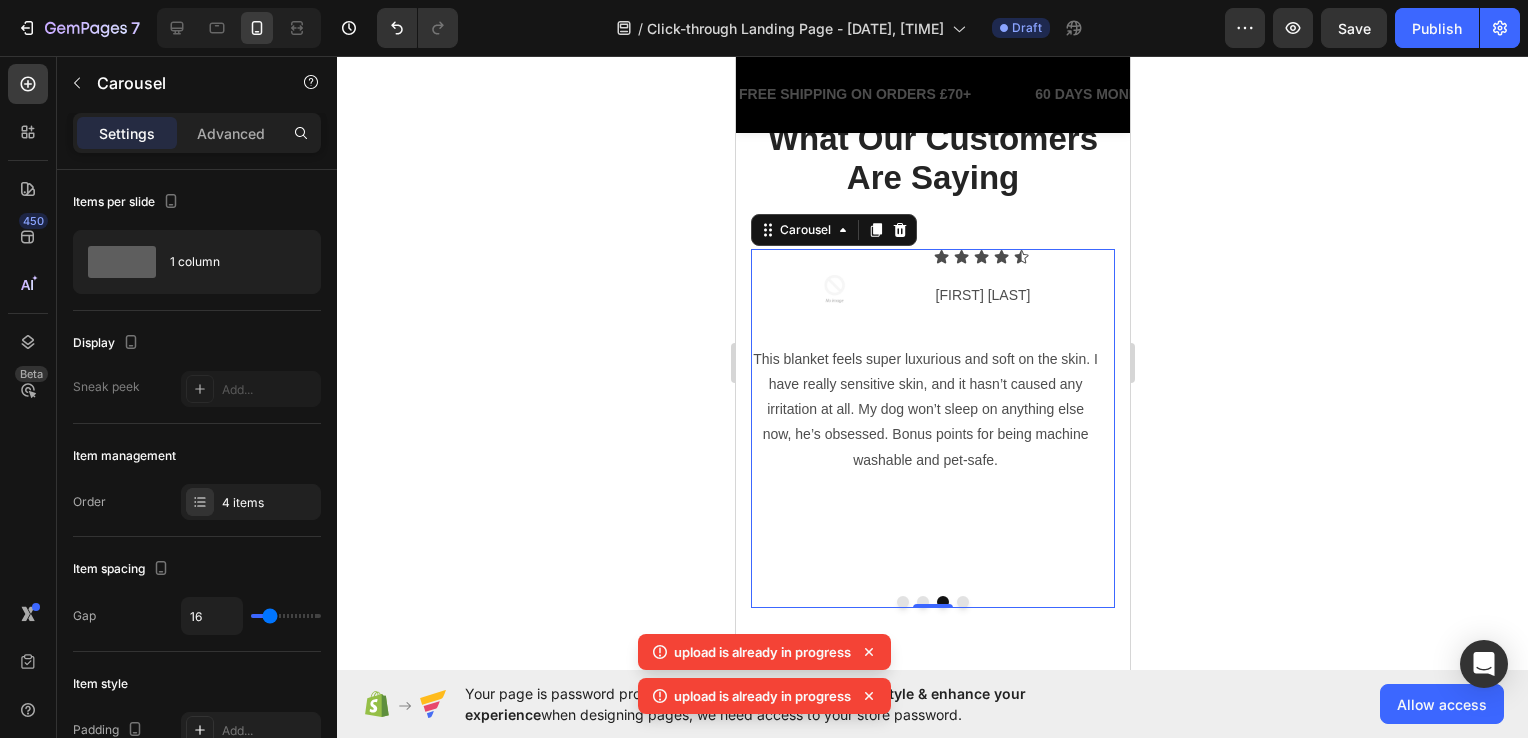 click 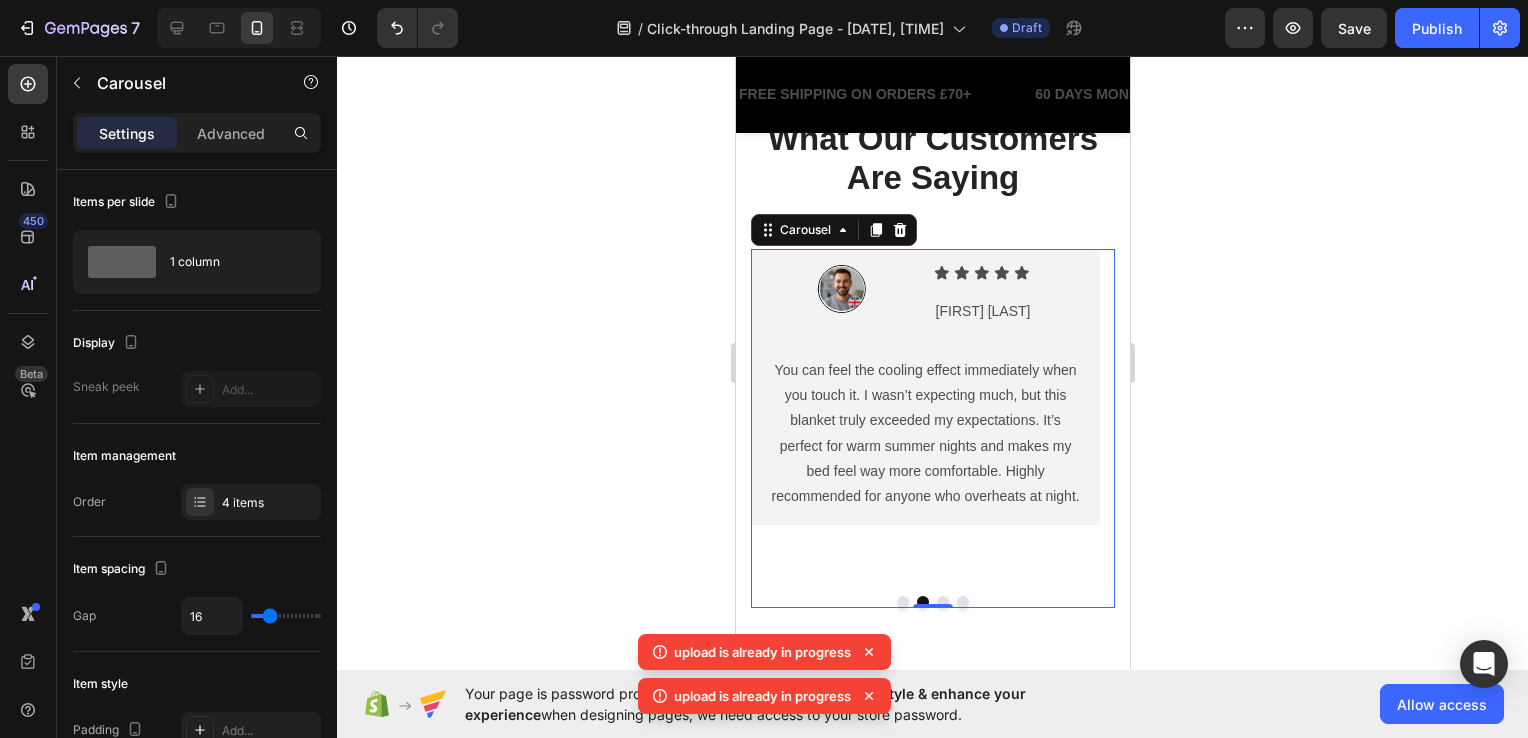 click at bounding box center (1087, 408) 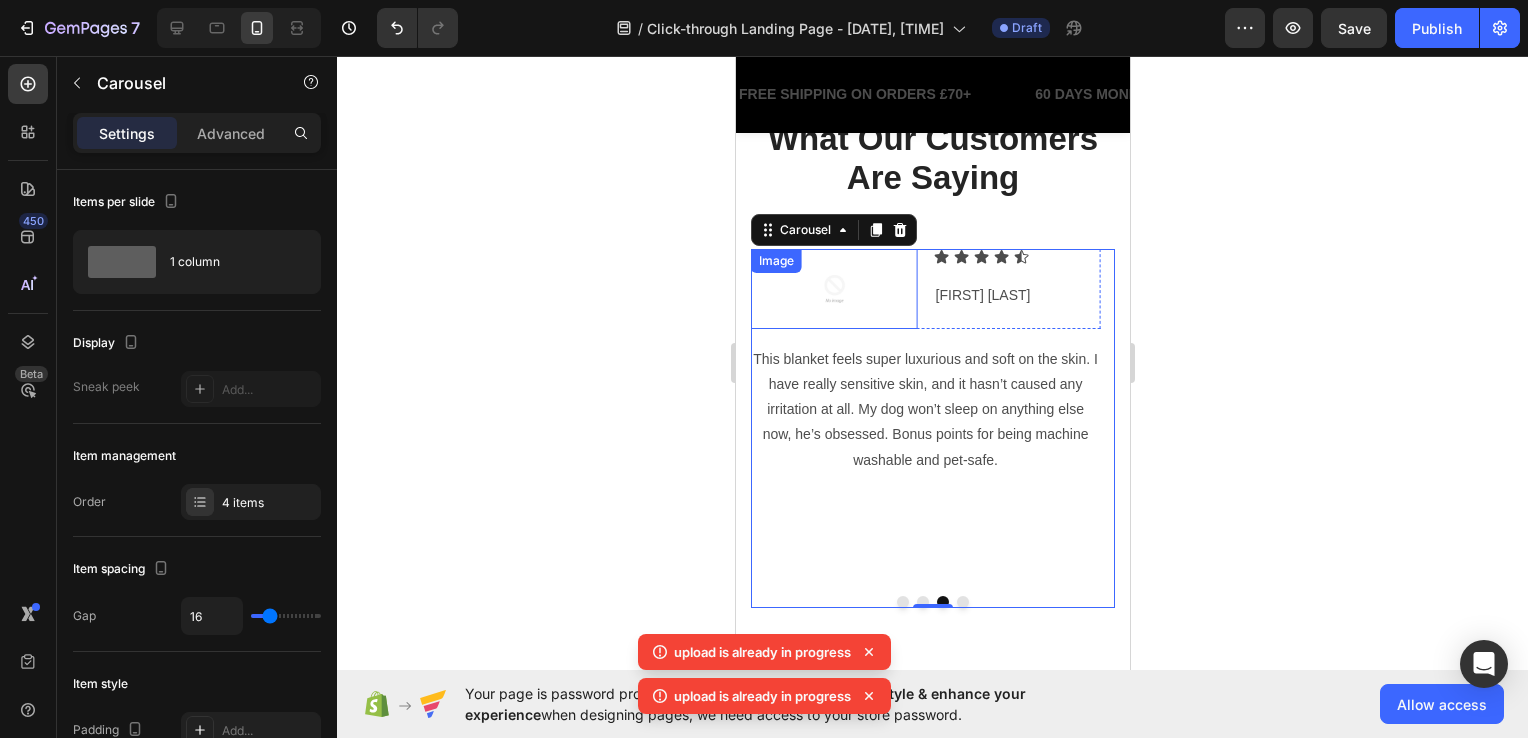 click at bounding box center (833, 289) 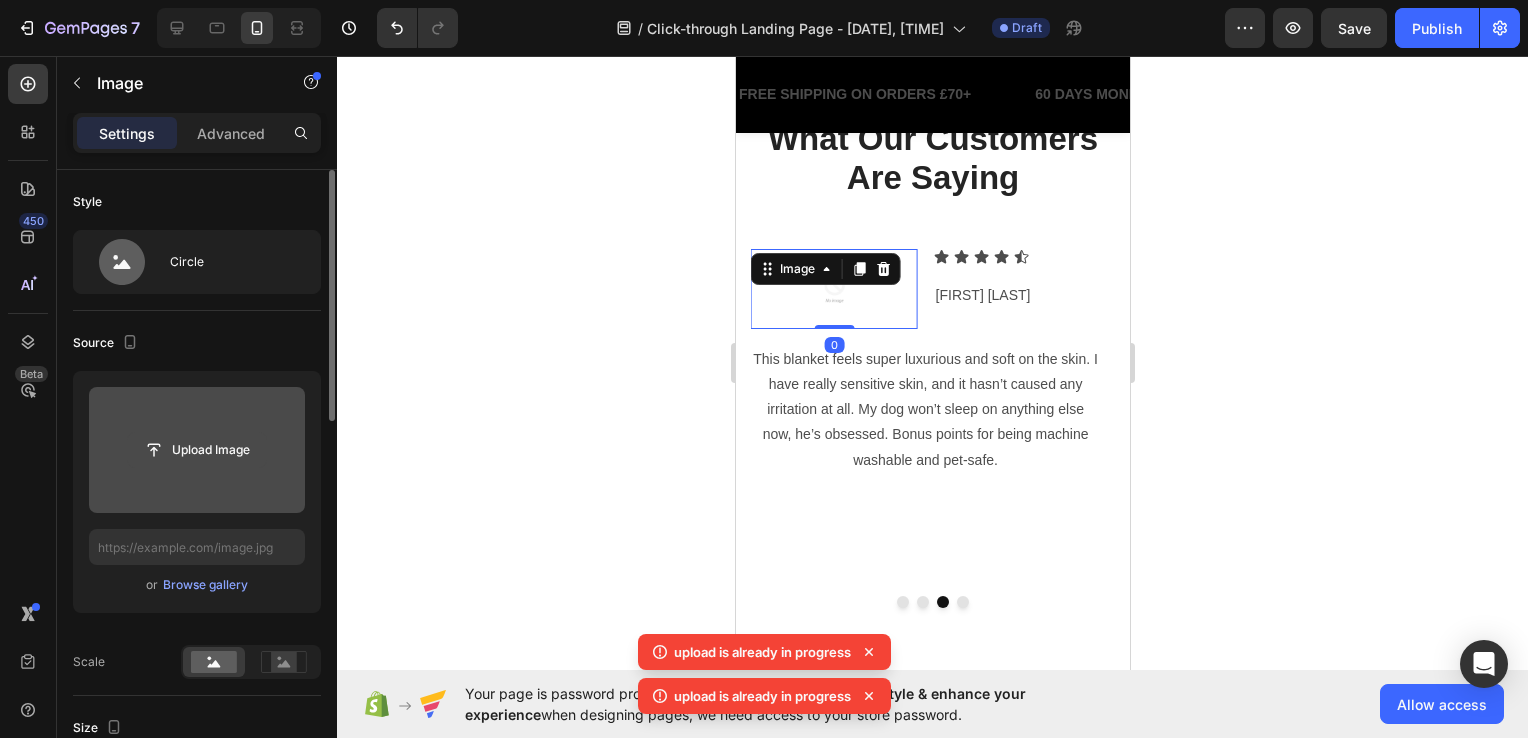 click 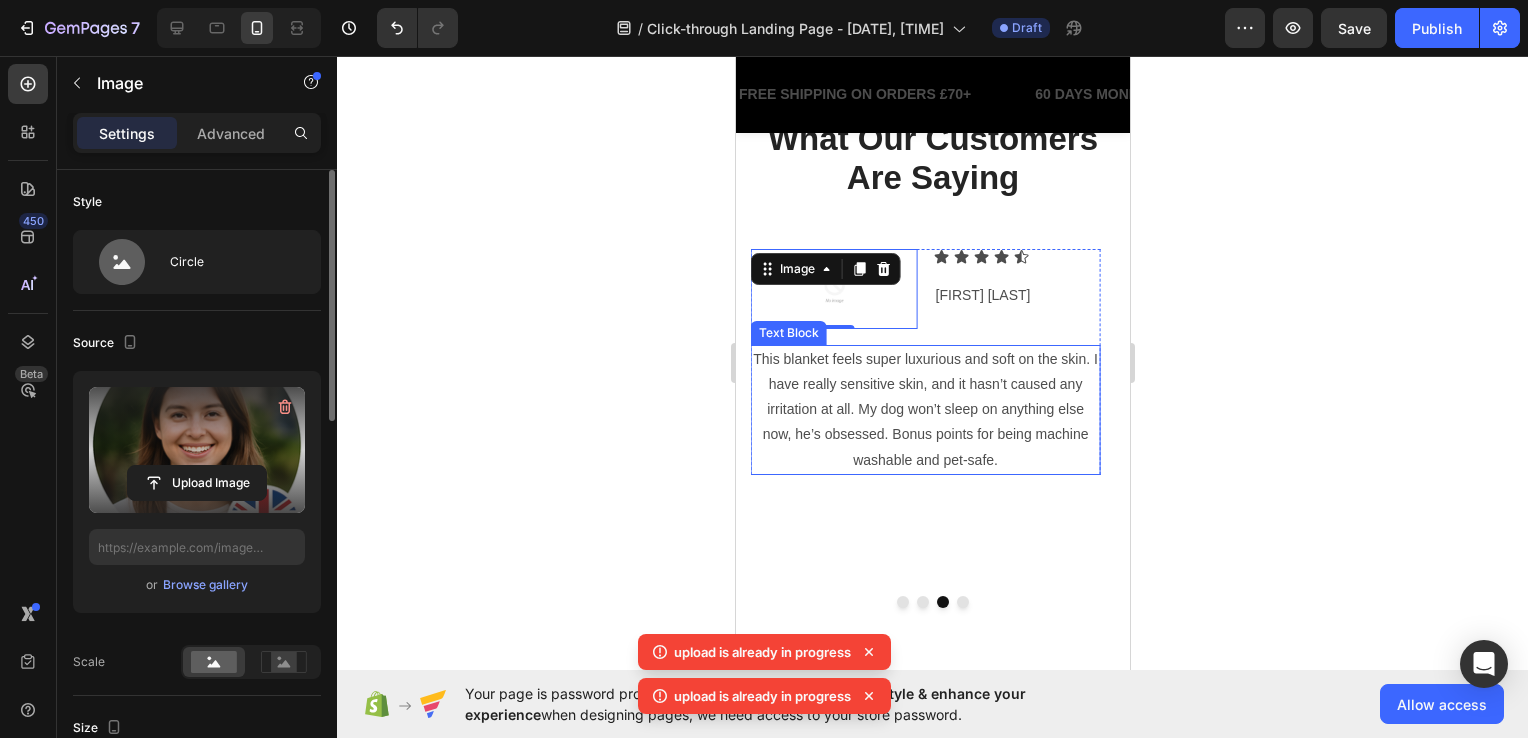 type on "https://cdn.shopify.com/s/files/1/0967/1367/0981/files/gempages_576895170746778363-0322fefa-831e-4ad9-849c-5ea0bdd5962c.png" 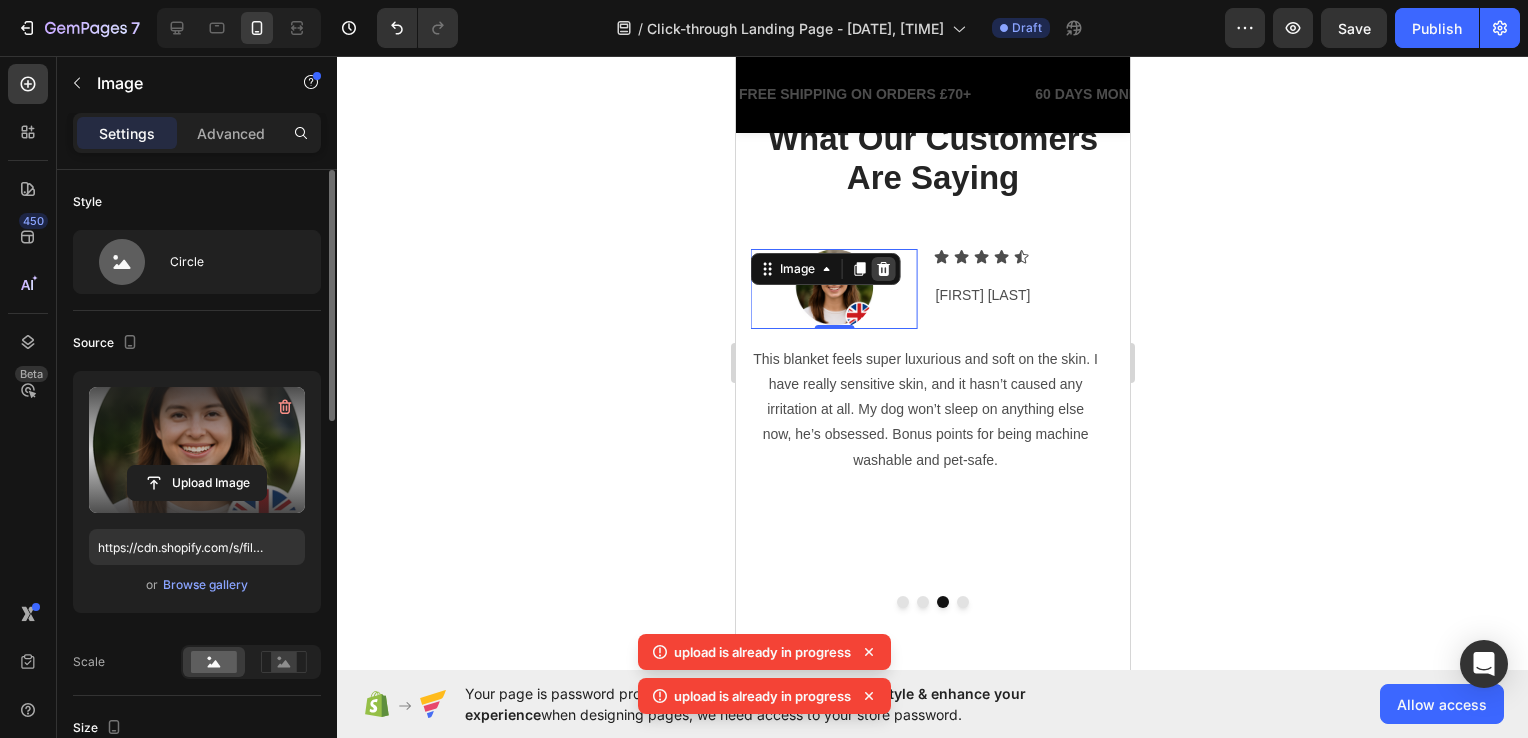 click at bounding box center (883, 269) 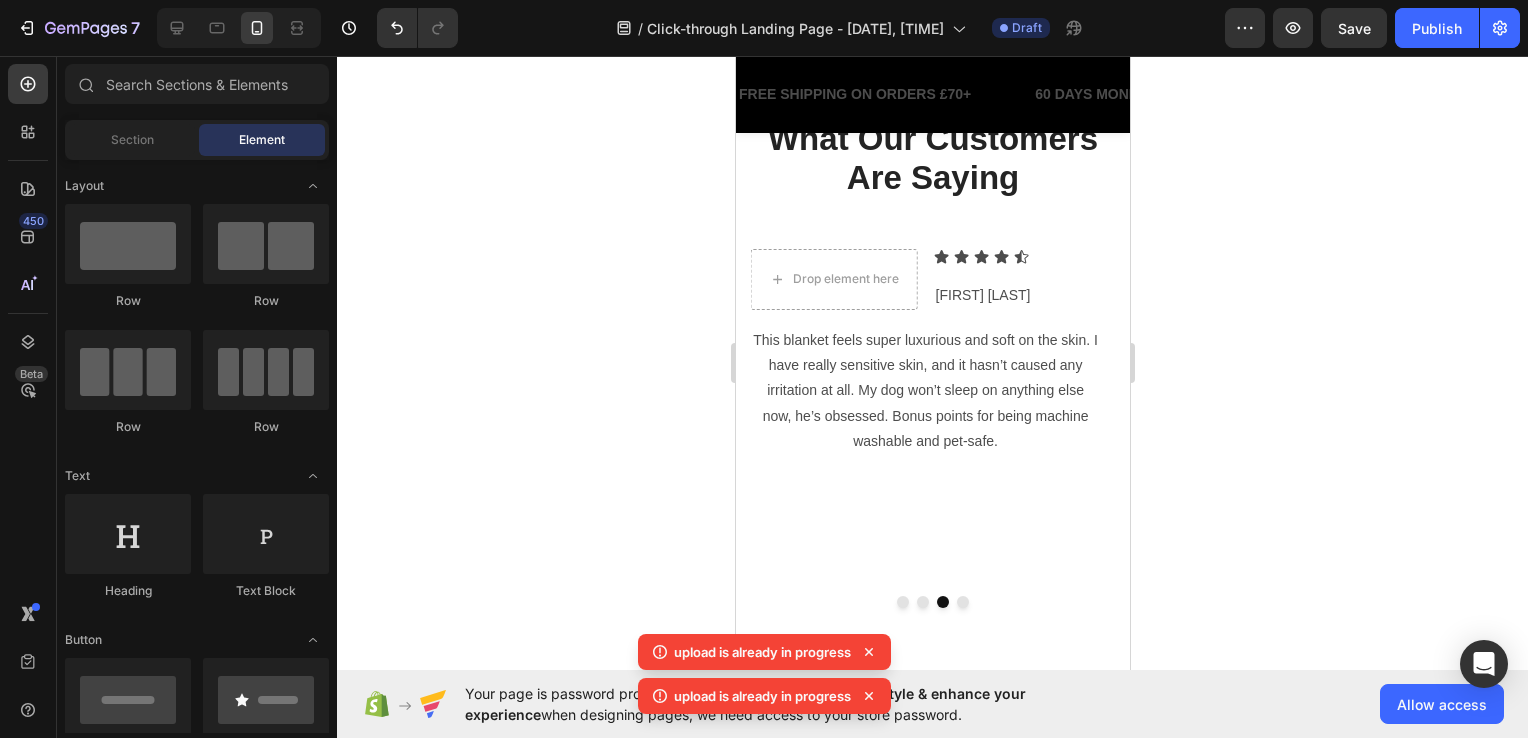 scroll, scrollTop: 300, scrollLeft: 0, axis: vertical 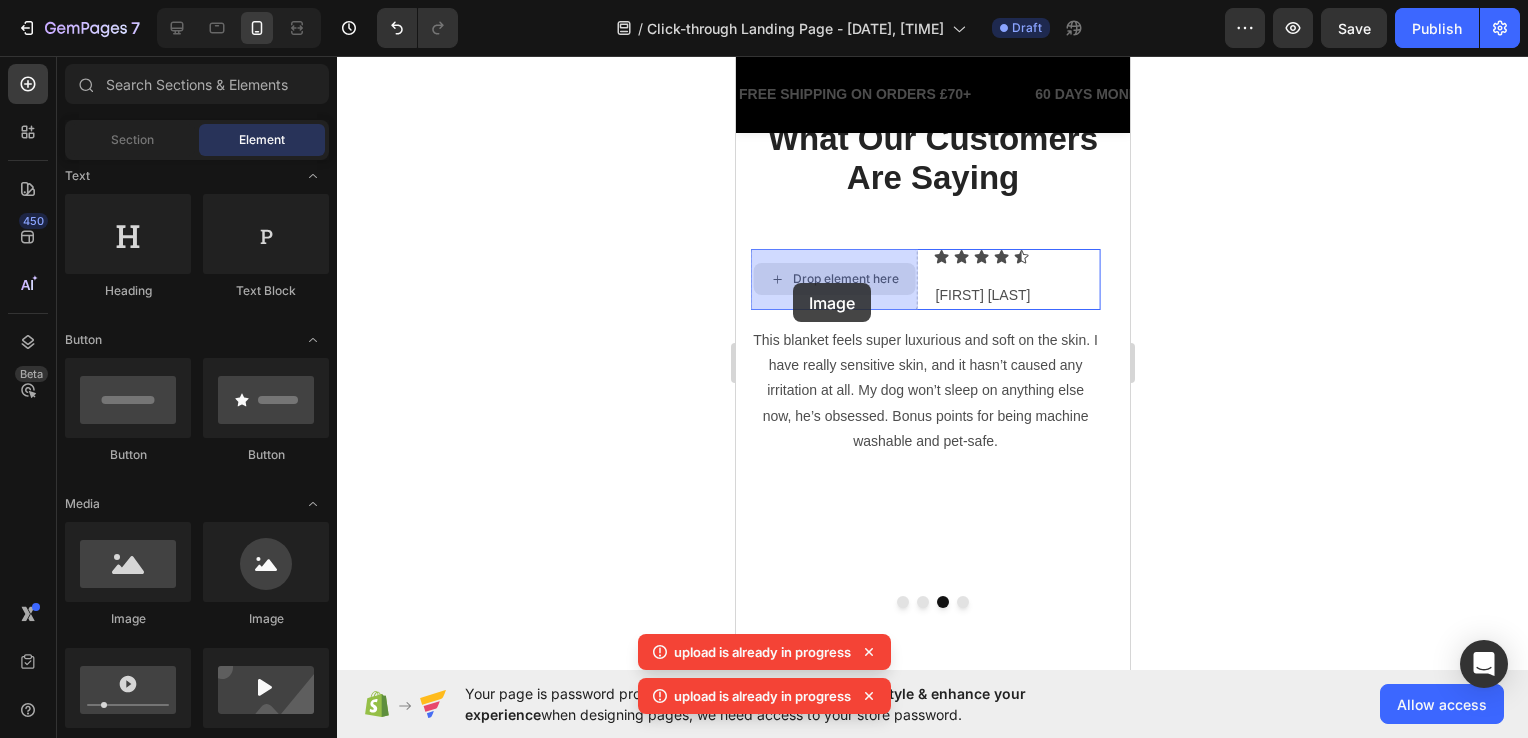 drag, startPoint x: 983, startPoint y: 614, endPoint x: 789, endPoint y: 287, distance: 380.21704 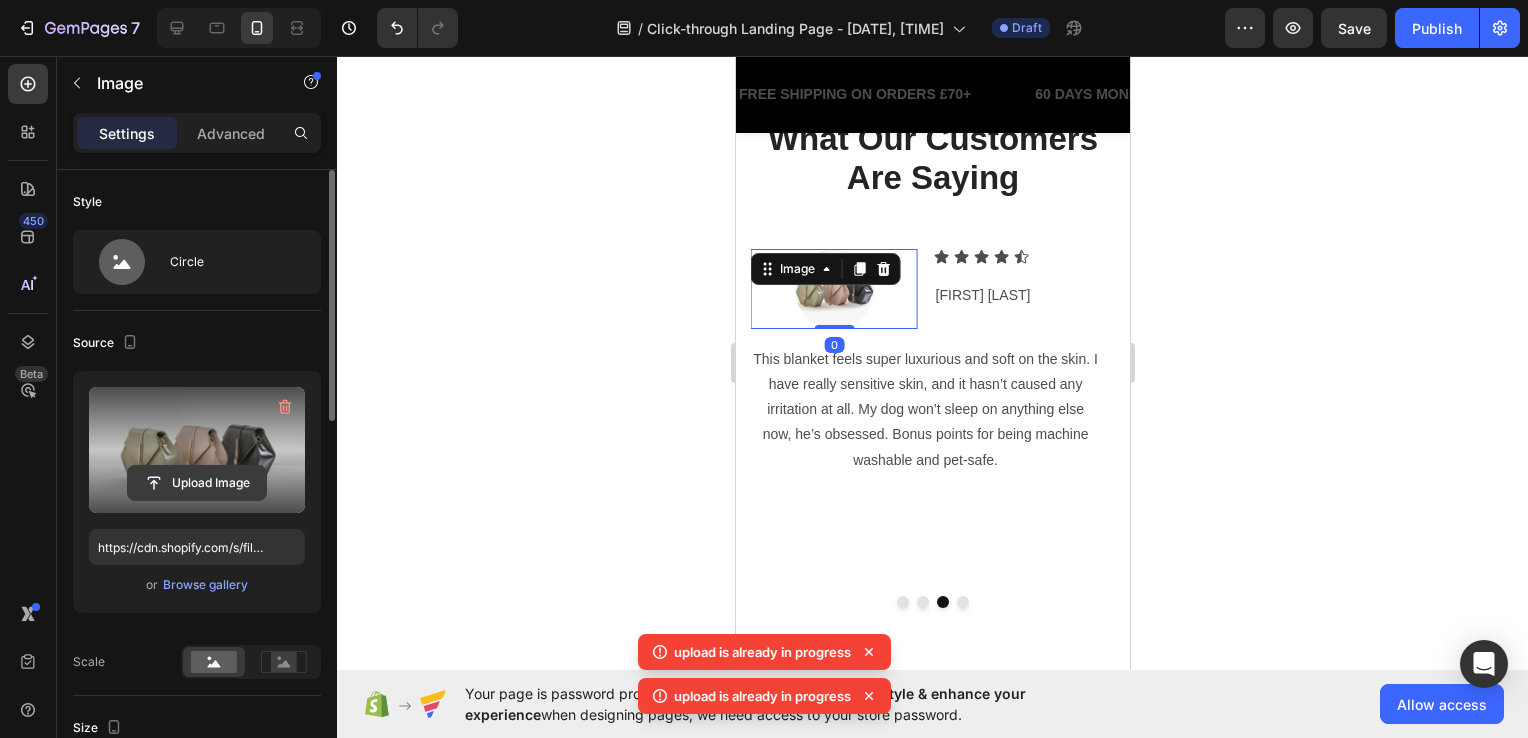 click 